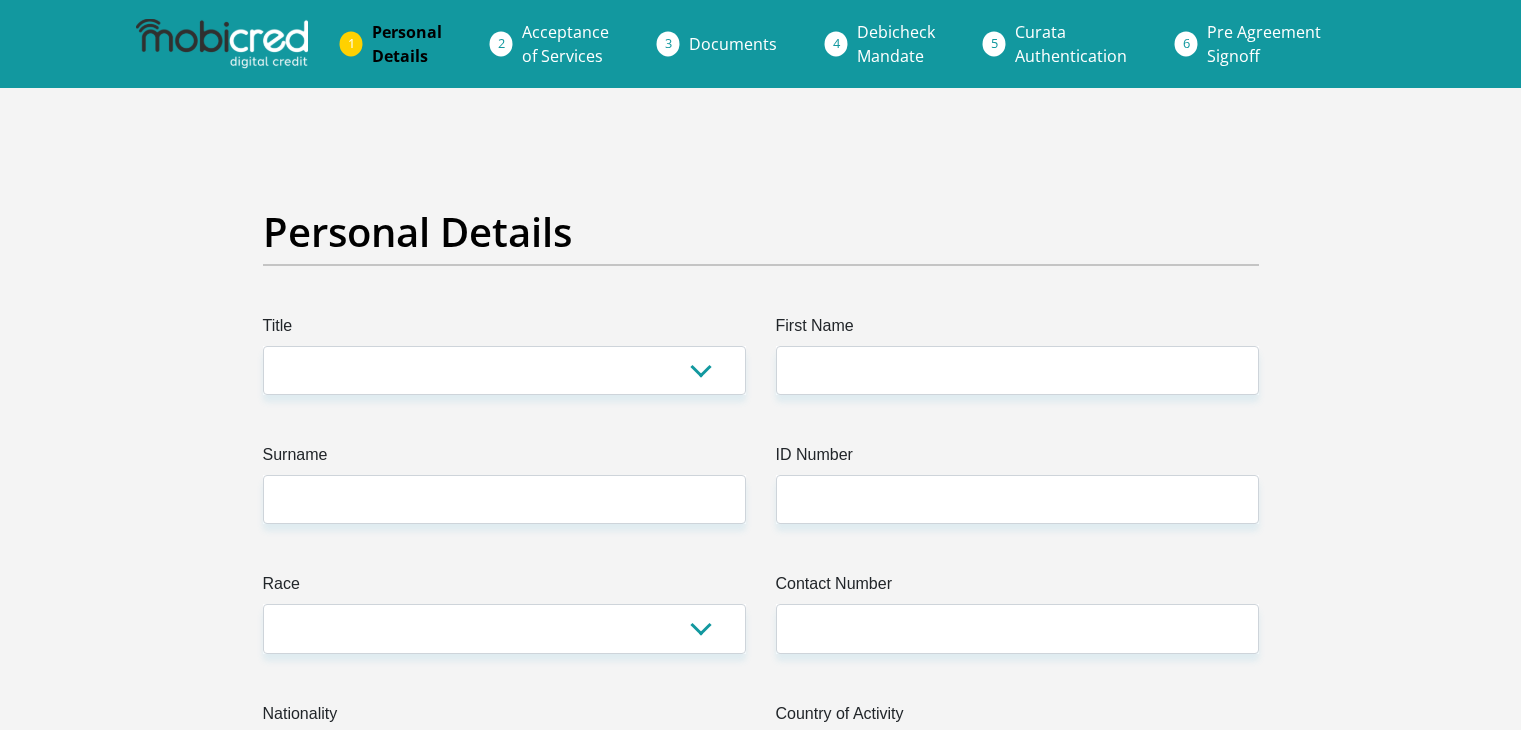 scroll, scrollTop: 0, scrollLeft: 0, axis: both 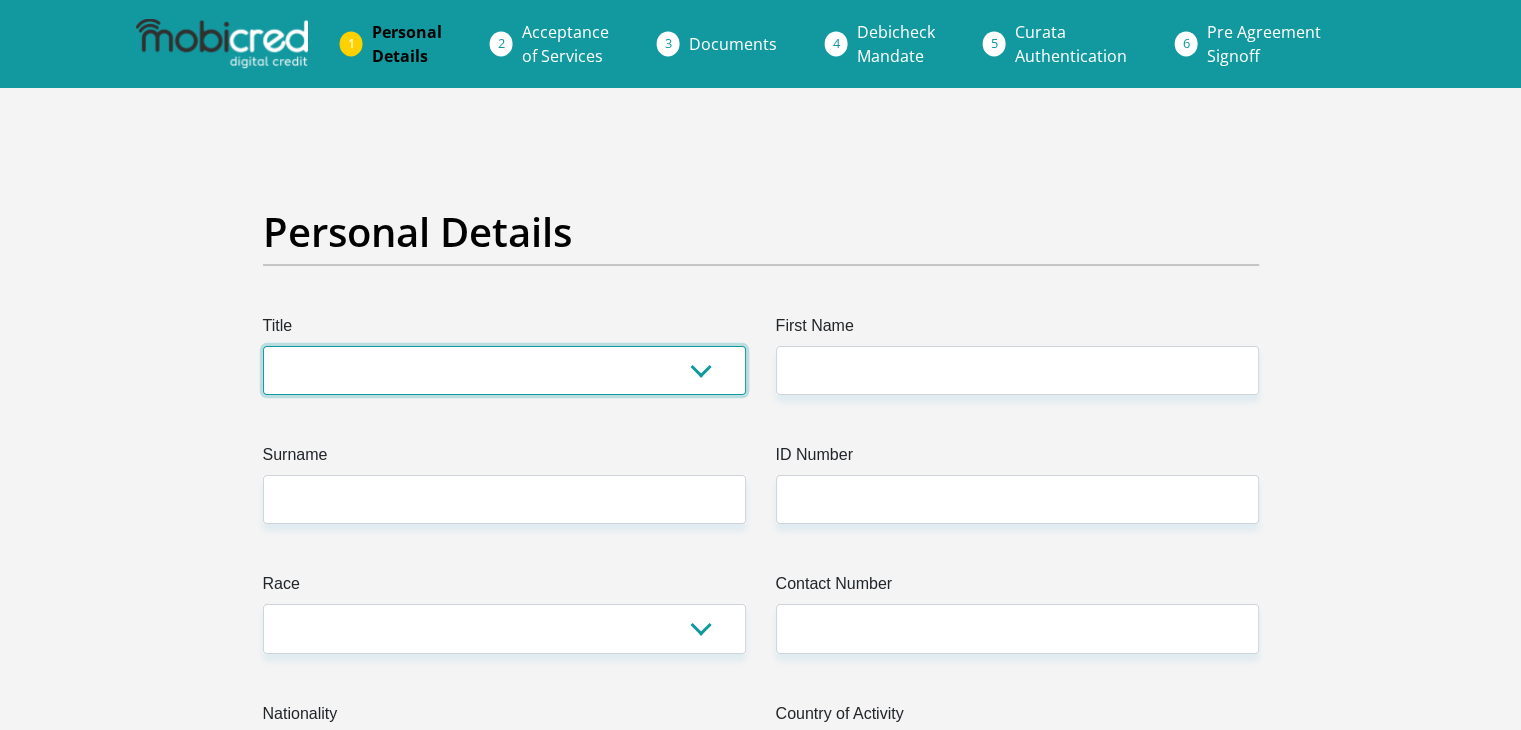 click on "Mr
Ms
Mrs
Dr
Other" at bounding box center (504, 370) 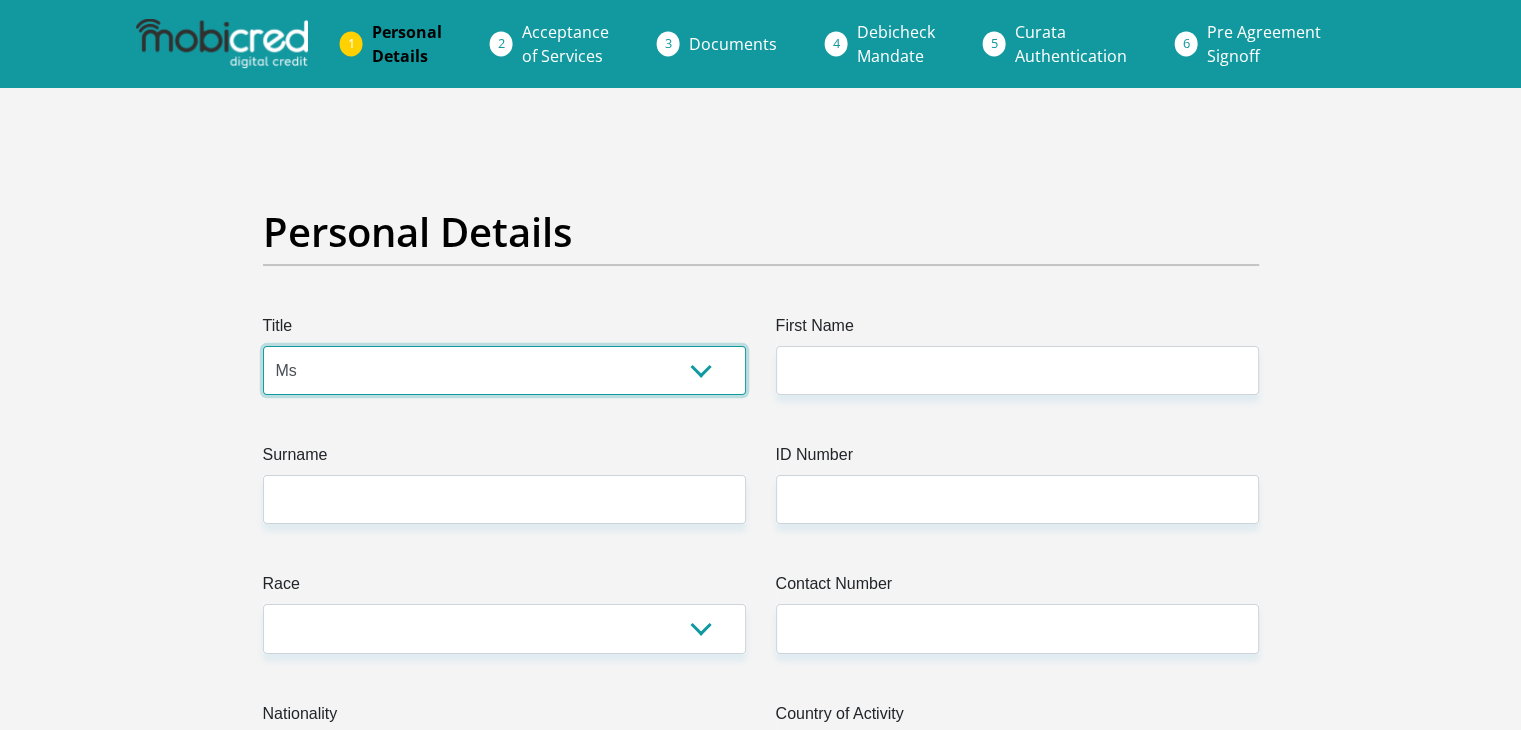 click on "Mr
Ms
Mrs
Dr
Other" at bounding box center [504, 370] 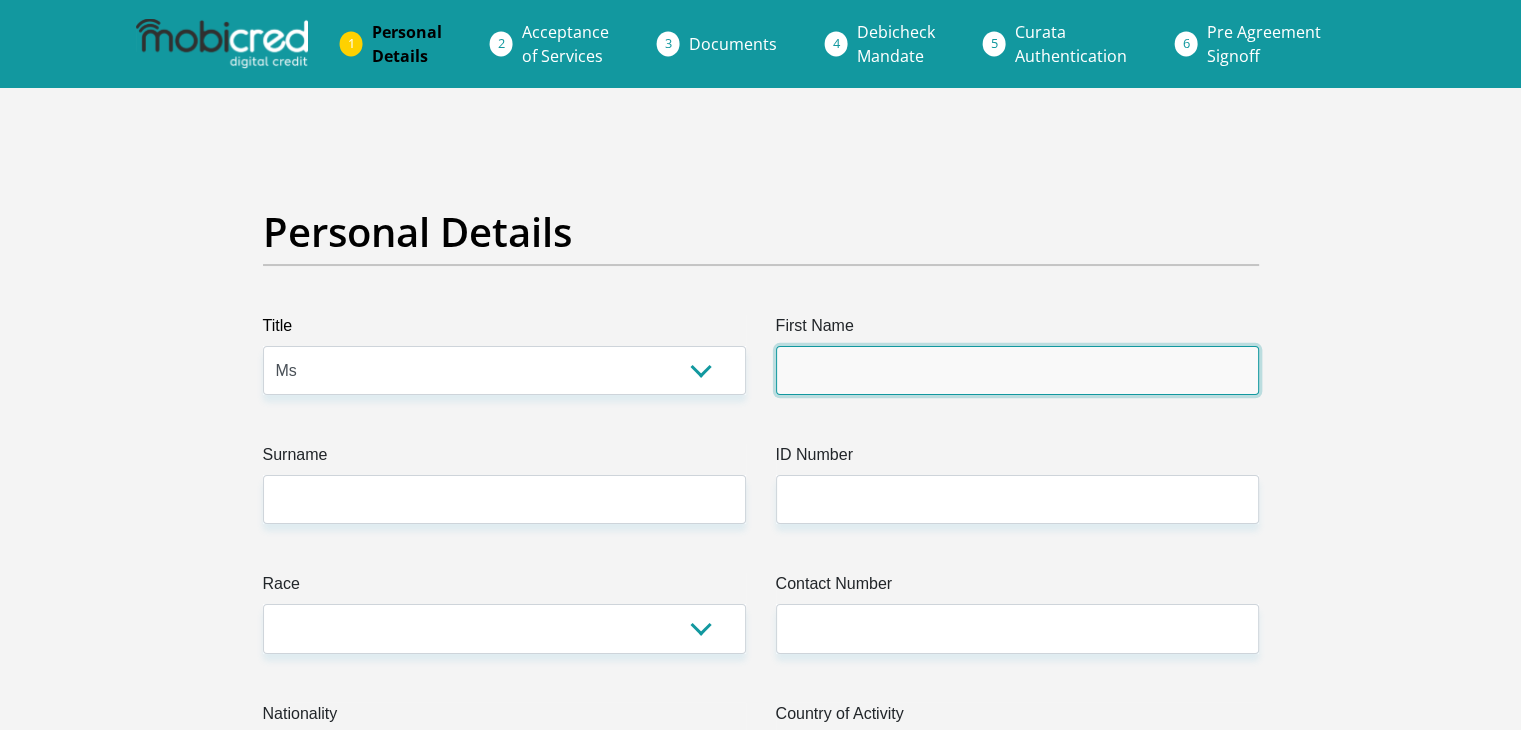 click on "First Name" at bounding box center [1017, 370] 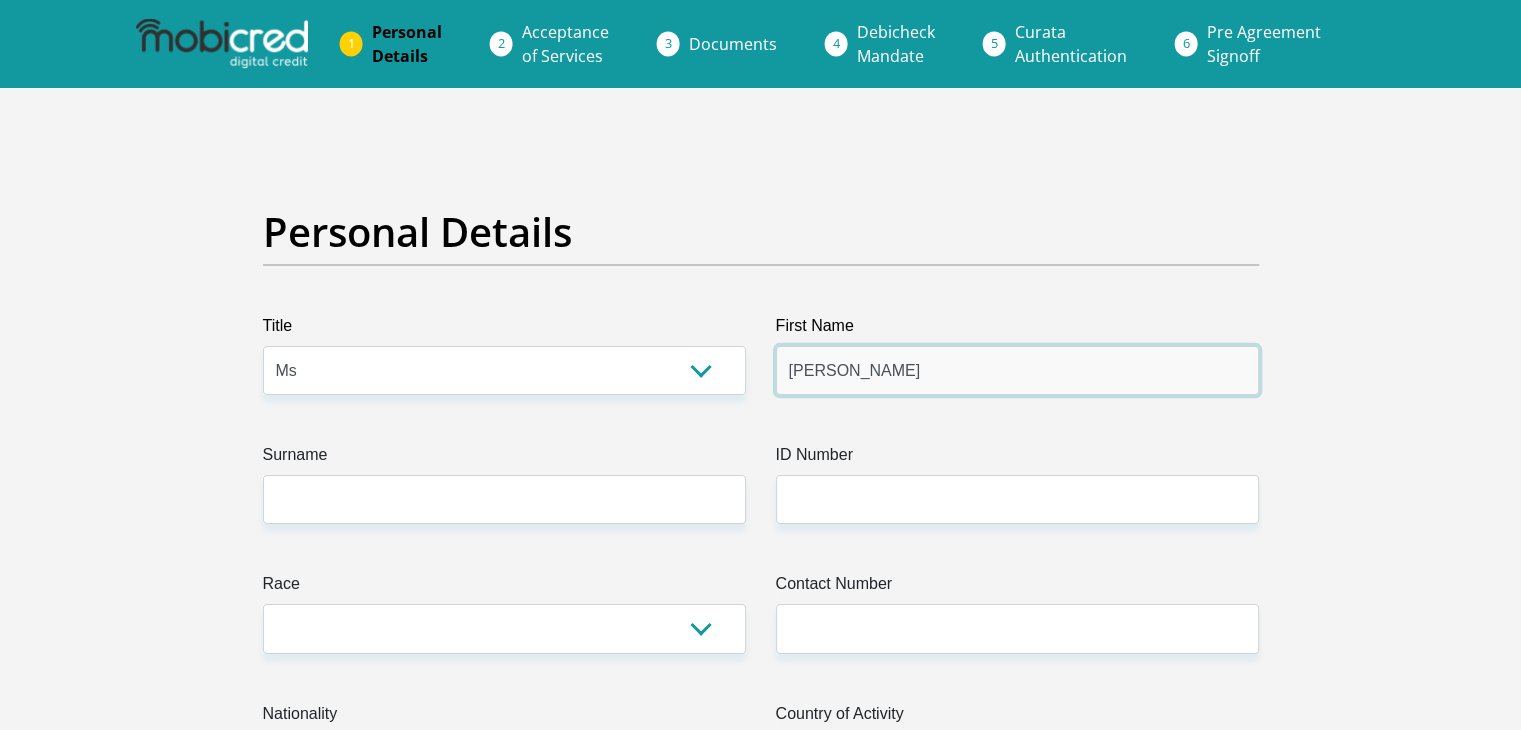 type on "Lucy" 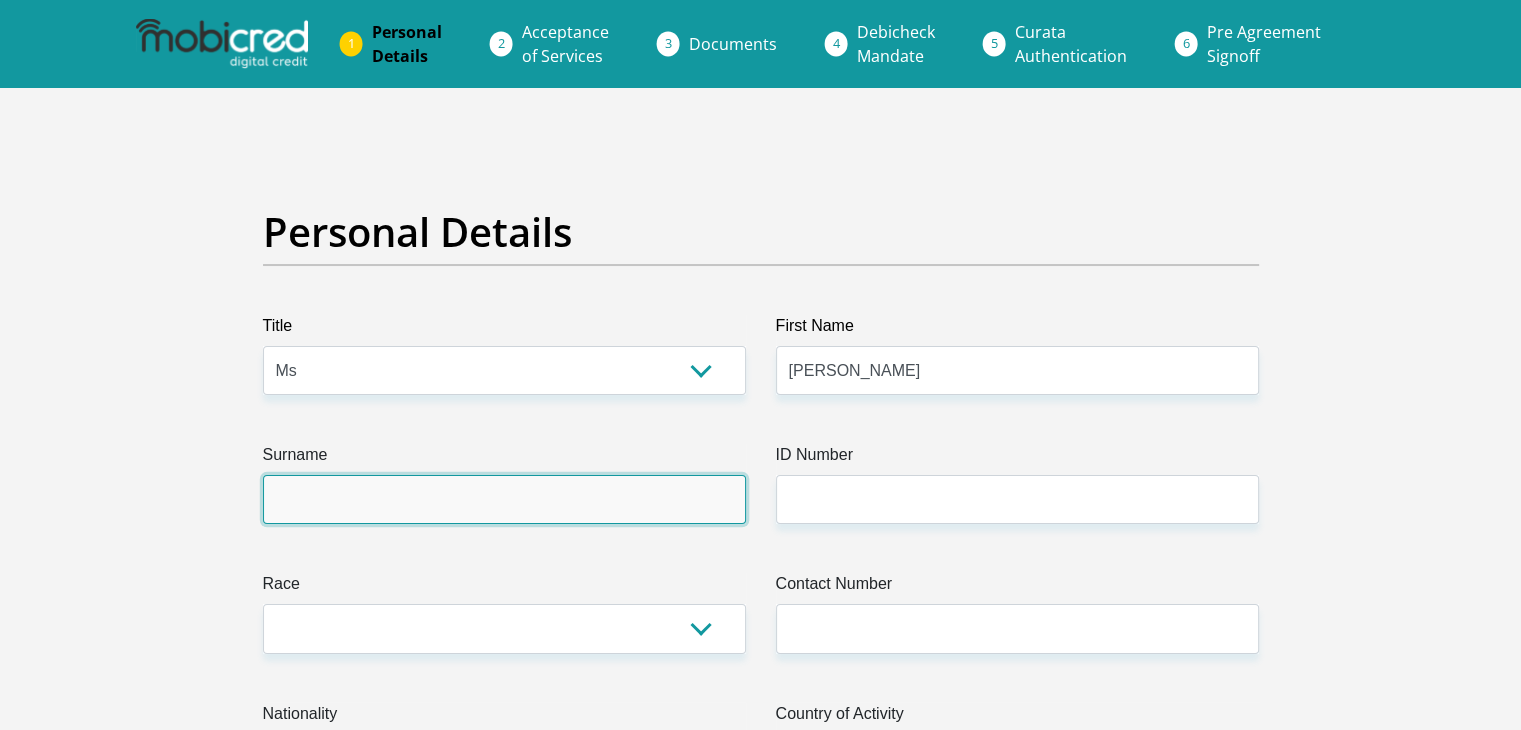 click on "Surname" at bounding box center [504, 499] 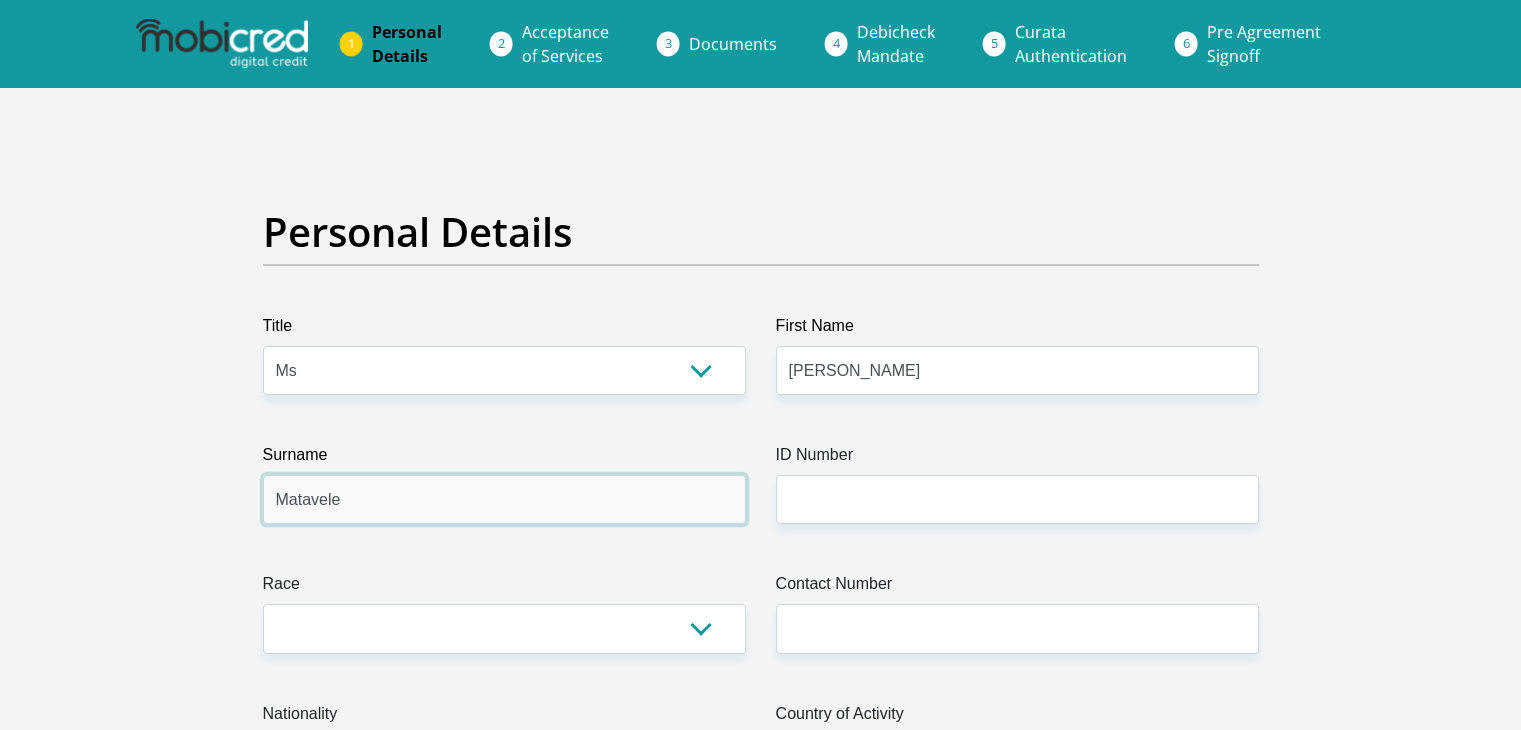 type on "Matavele" 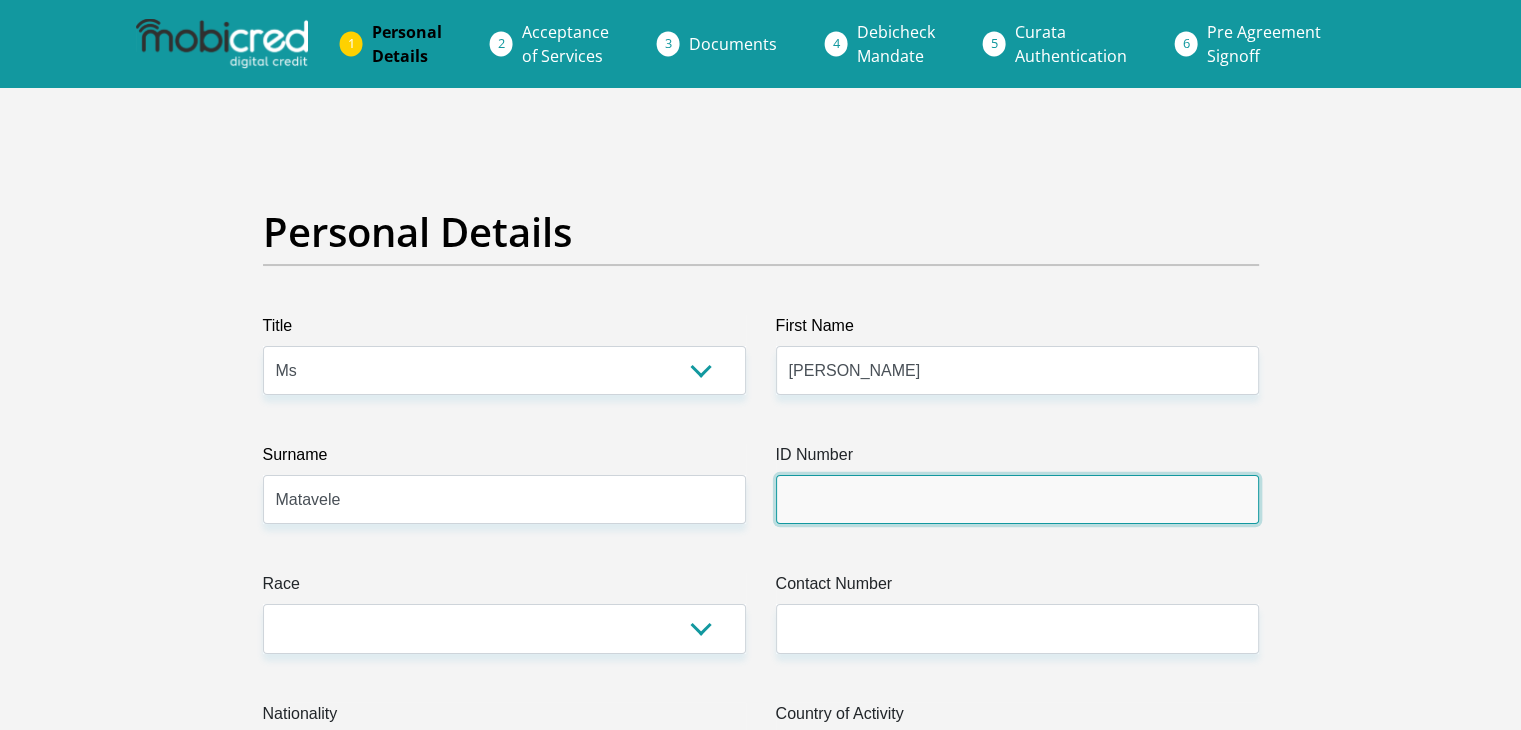click on "ID Number" at bounding box center [1017, 499] 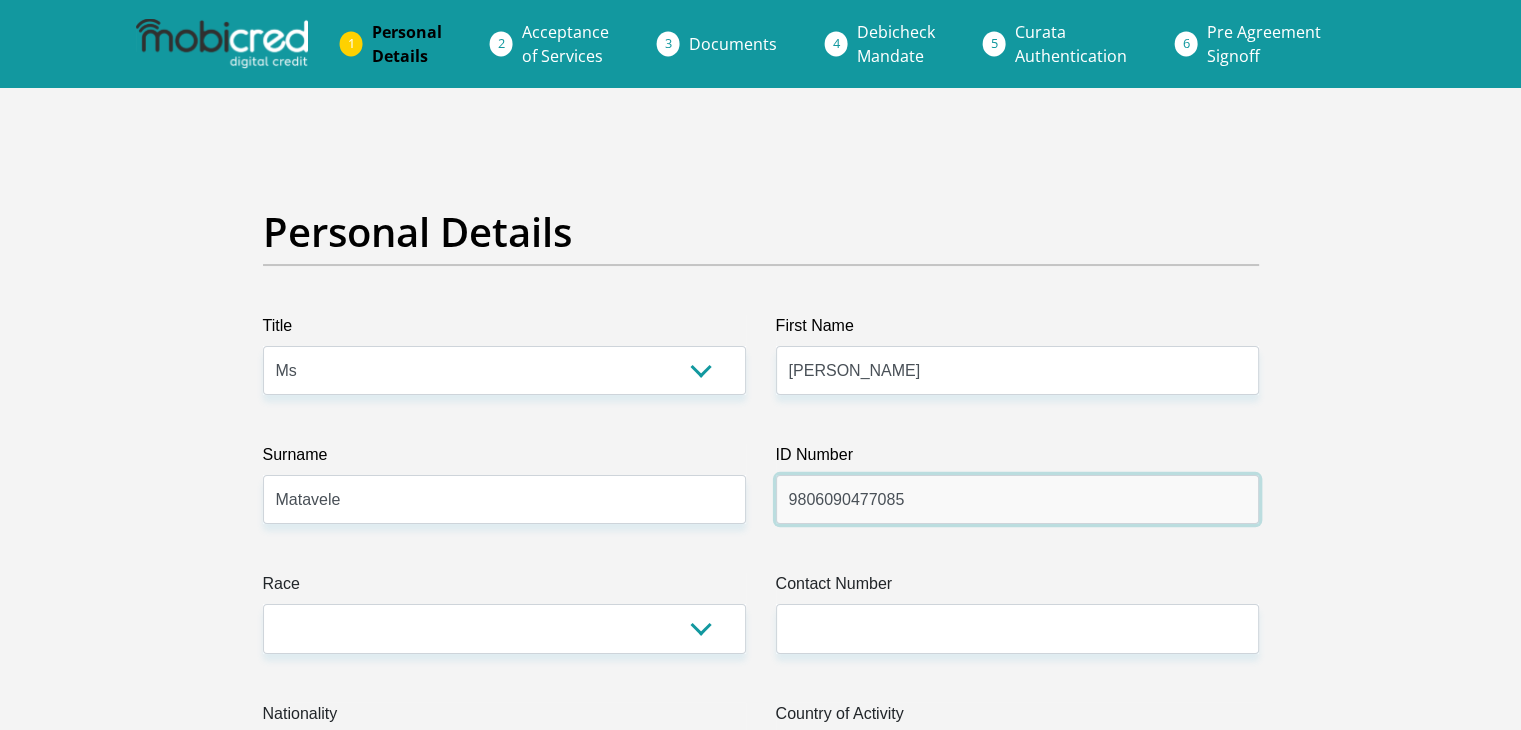 type on "9806090477085" 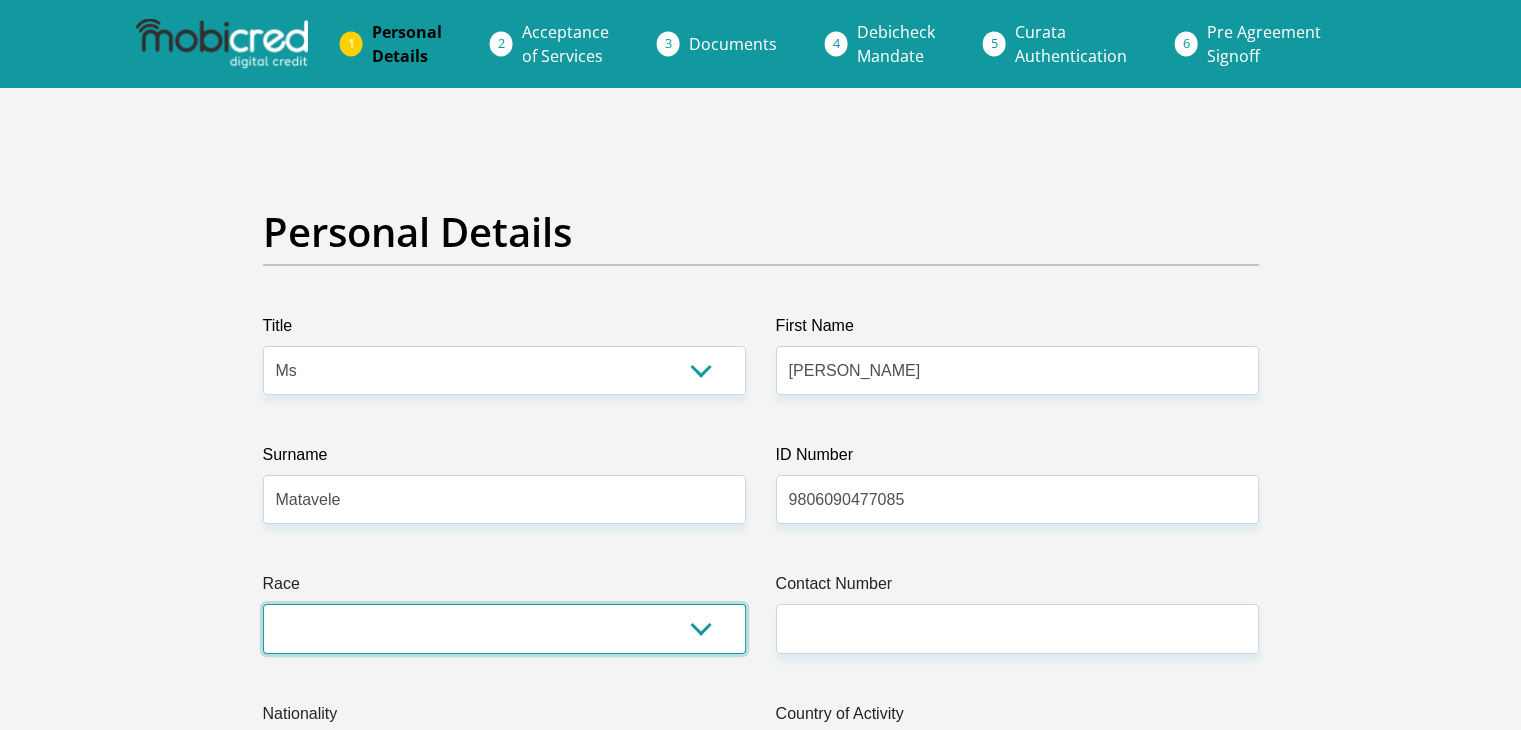 click on "Black
Coloured
Indian
White
Other" at bounding box center [504, 628] 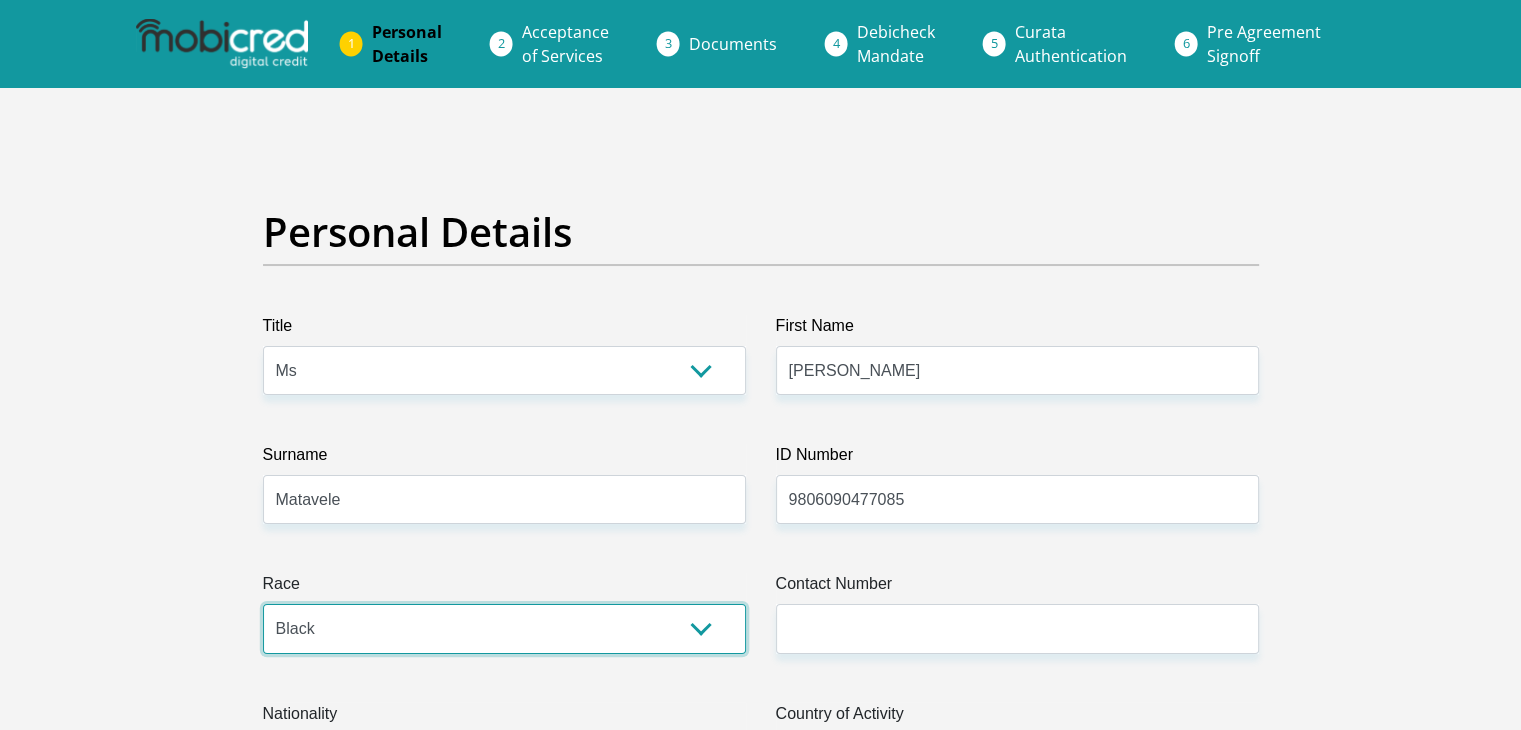 click on "Black
Coloured
Indian
White
Other" at bounding box center [504, 628] 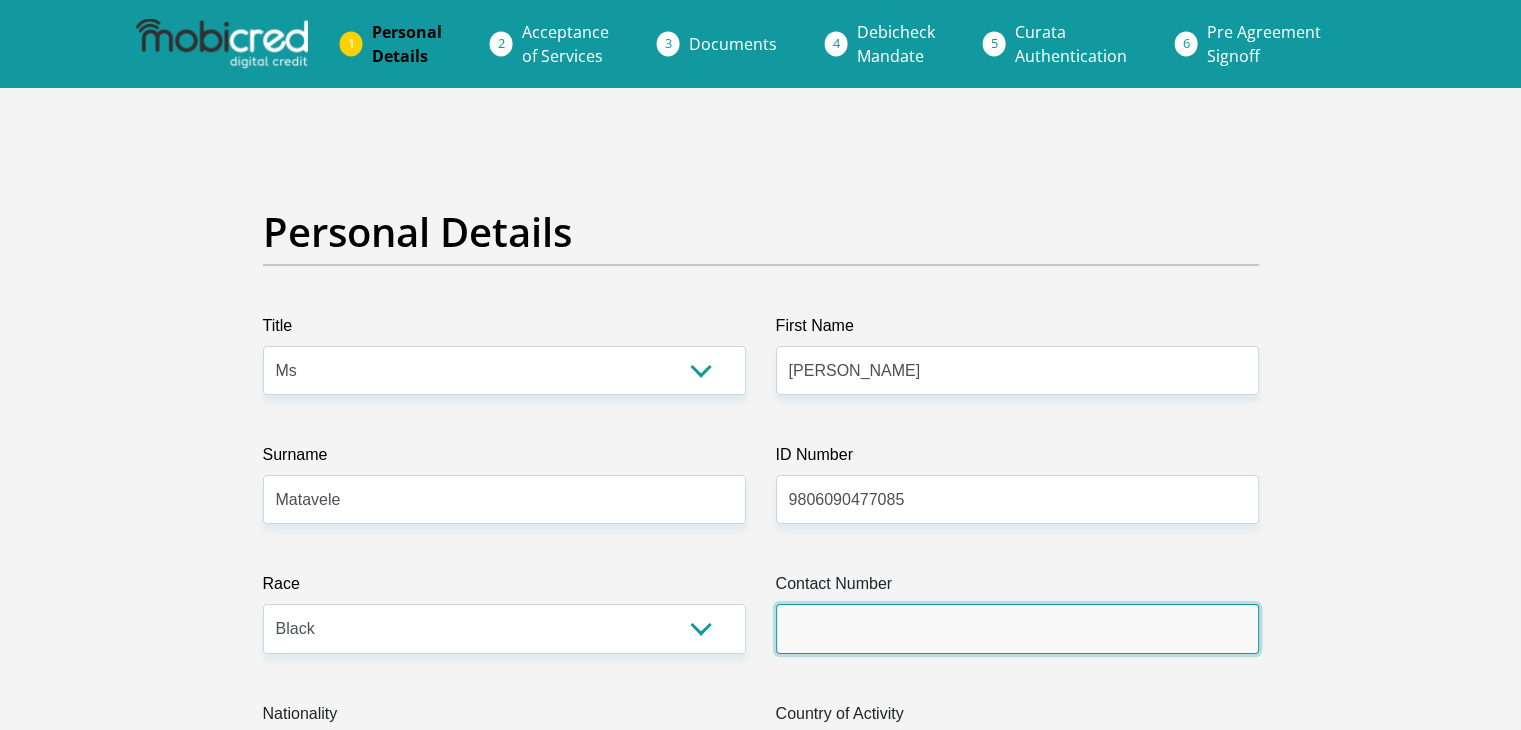 click on "Contact Number" at bounding box center (1017, 628) 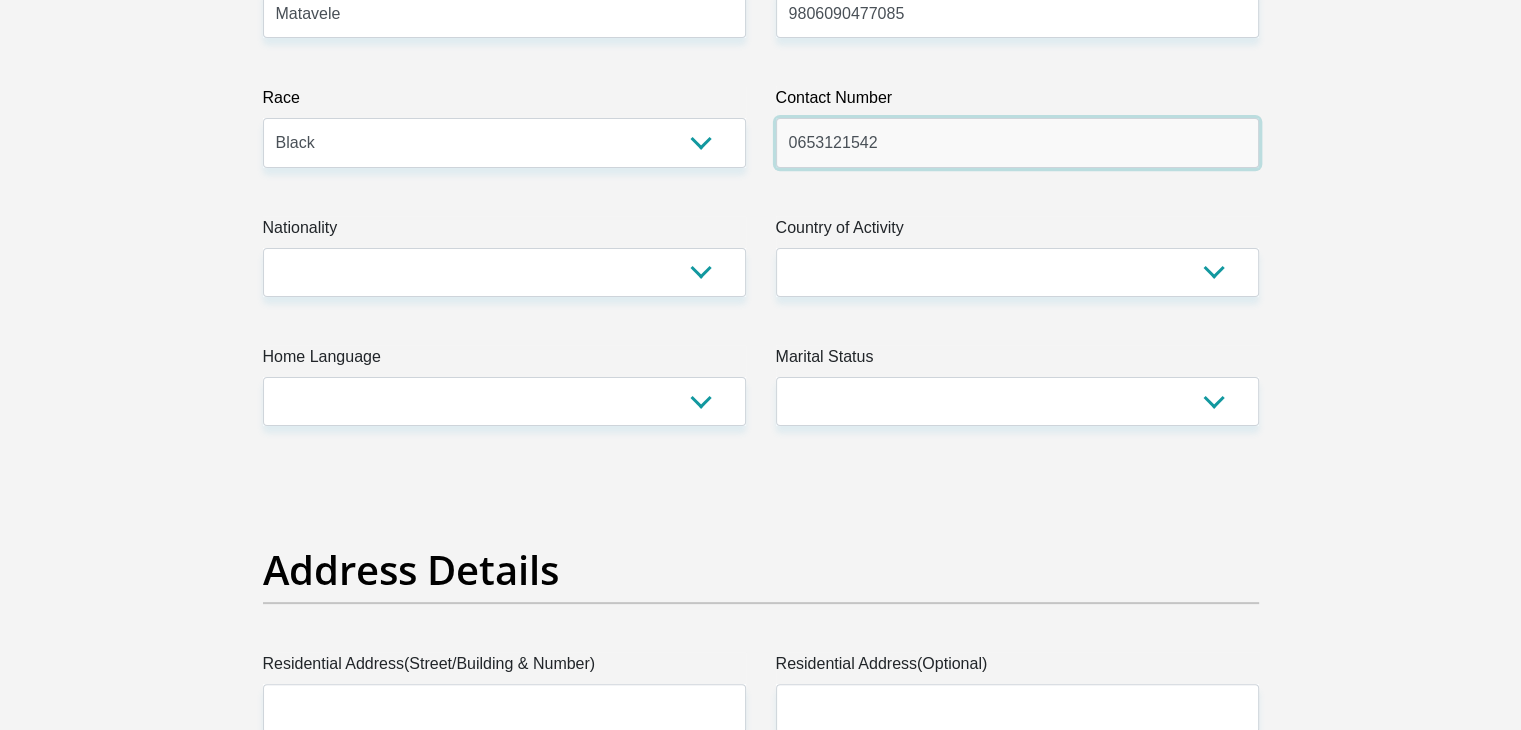 scroll, scrollTop: 585, scrollLeft: 0, axis: vertical 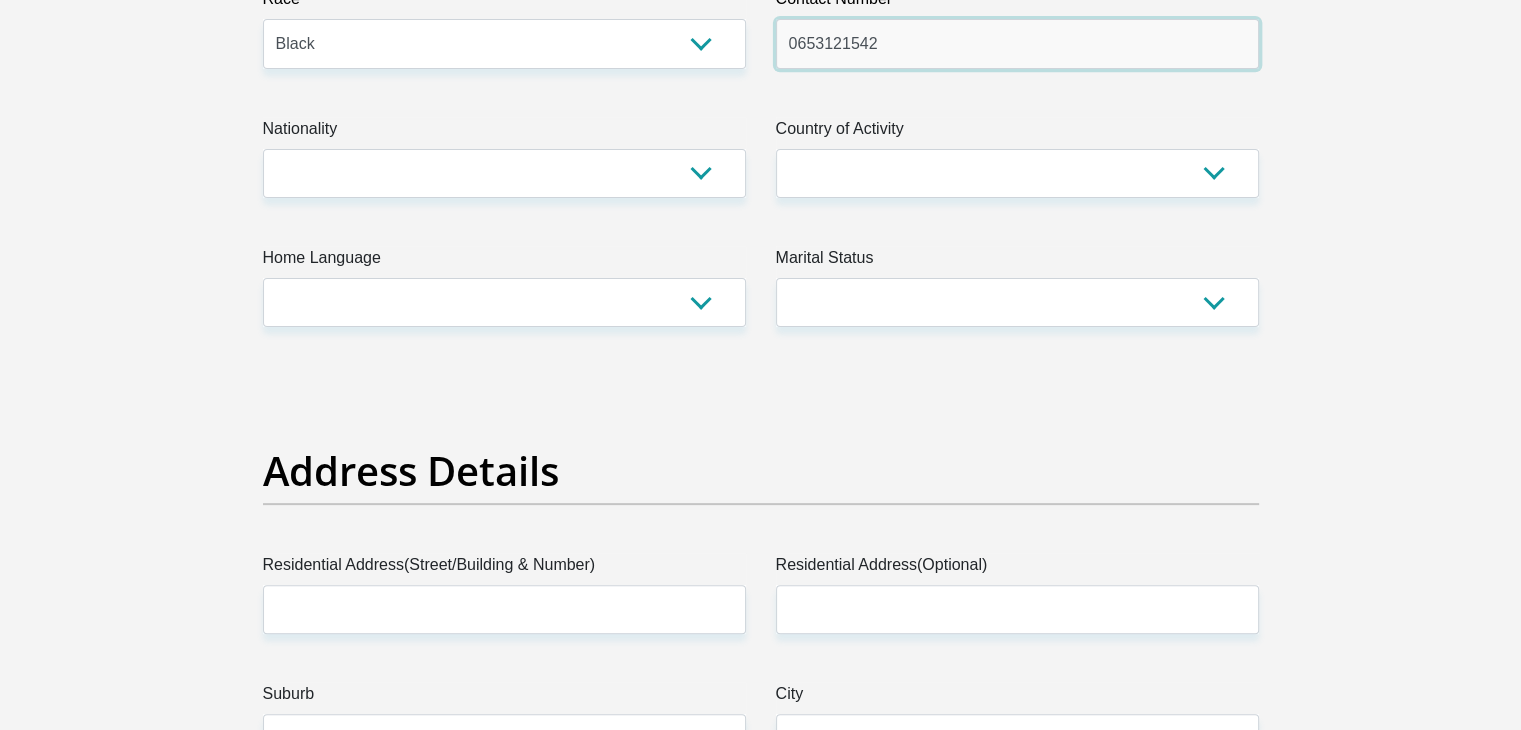 type on "0653121542" 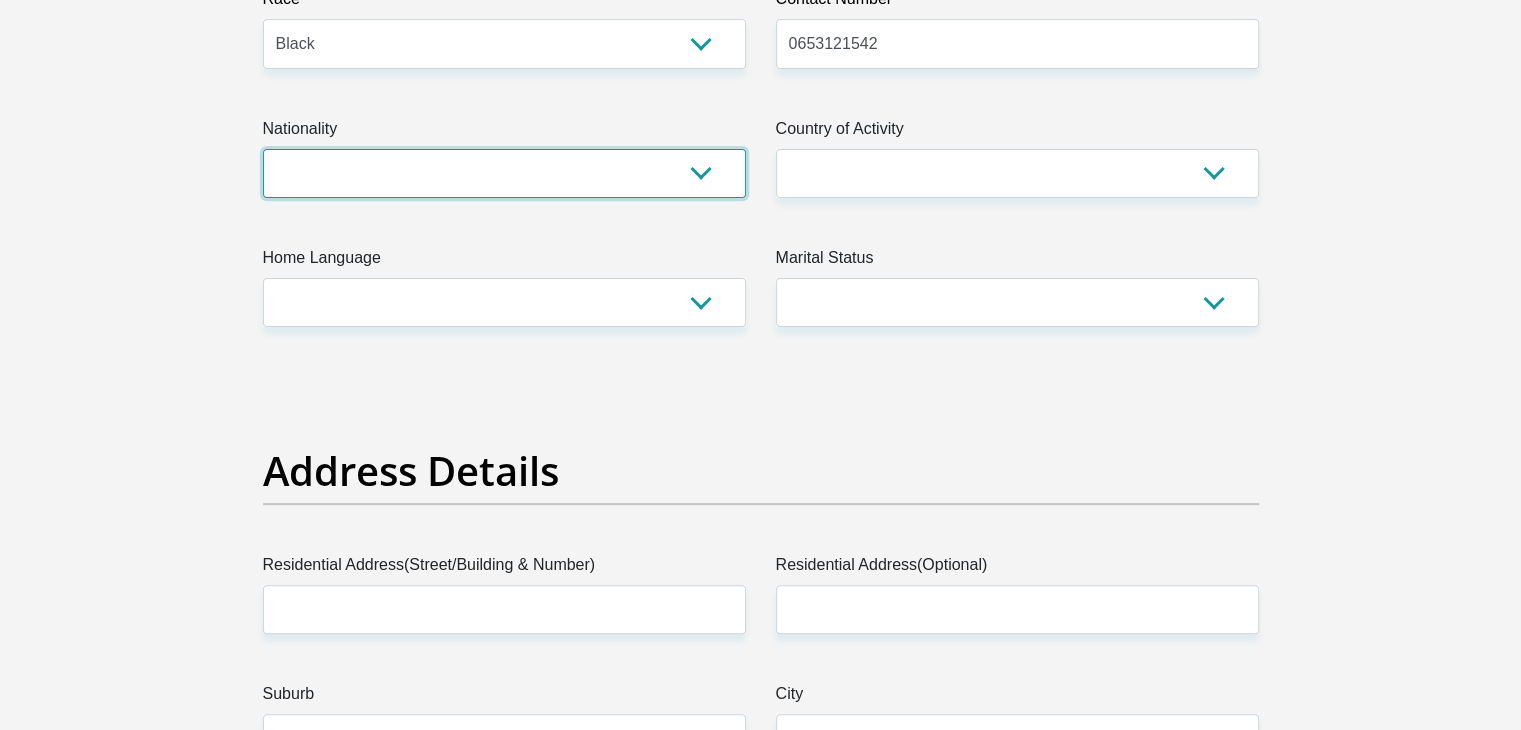 click on "South Africa
Afghanistan
Aland Islands
Albania
Algeria
America Samoa
American Virgin Islands
Andorra
Angola
Anguilla
Antarctica
Antigua and Barbuda
Argentina
Armenia
Aruba
Ascension Island
Australia
Austria
Azerbaijan
Bahamas
Bahrain
Bangladesh
Barbados
Chad" at bounding box center [504, 173] 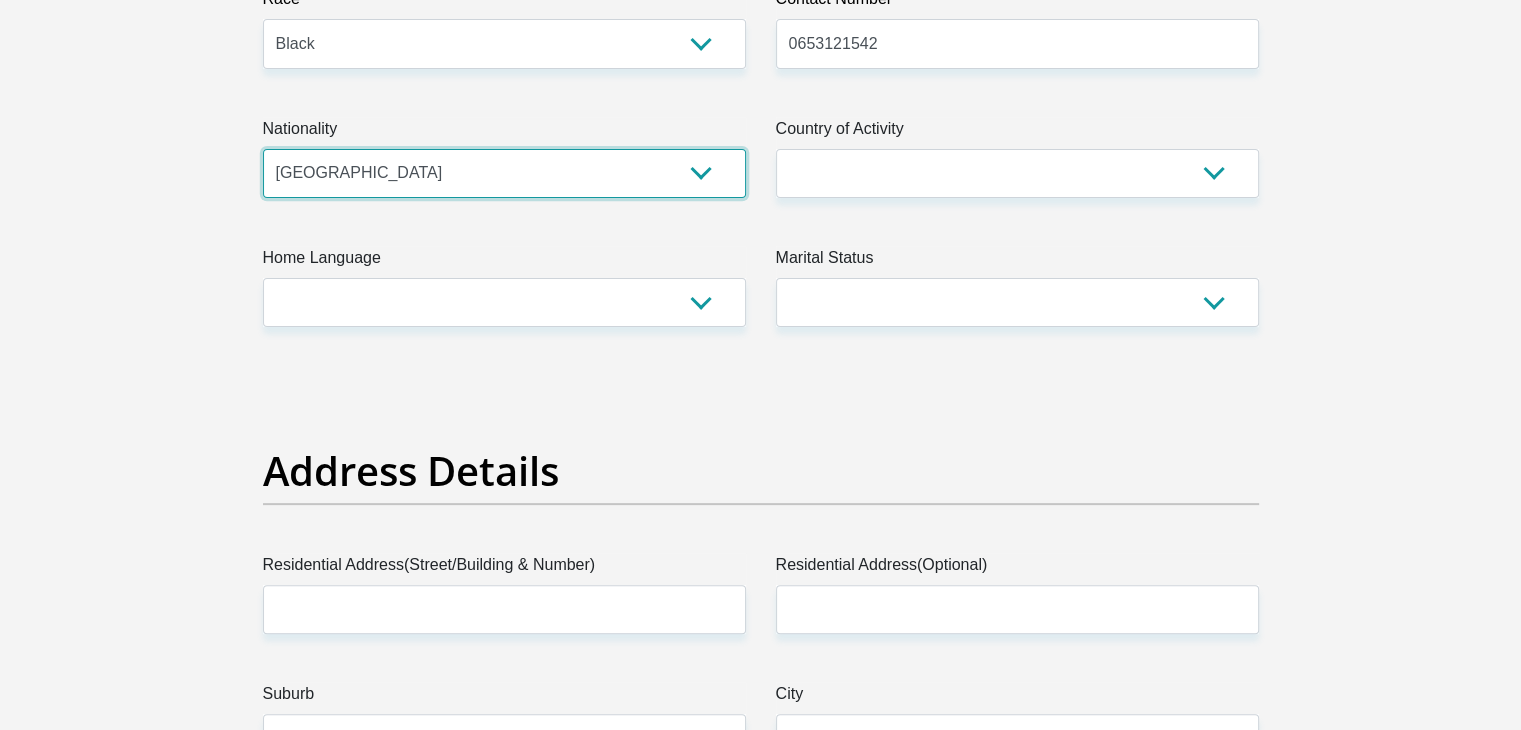 click on "South Africa
Afghanistan
Aland Islands
Albania
Algeria
America Samoa
American Virgin Islands
Andorra
Angola
Anguilla
Antarctica
Antigua and Barbuda
Argentina
Armenia
Aruba
Ascension Island
Australia
Austria
Azerbaijan
Bahamas
Bahrain
Bangladesh
Barbados
Chad" at bounding box center [504, 173] 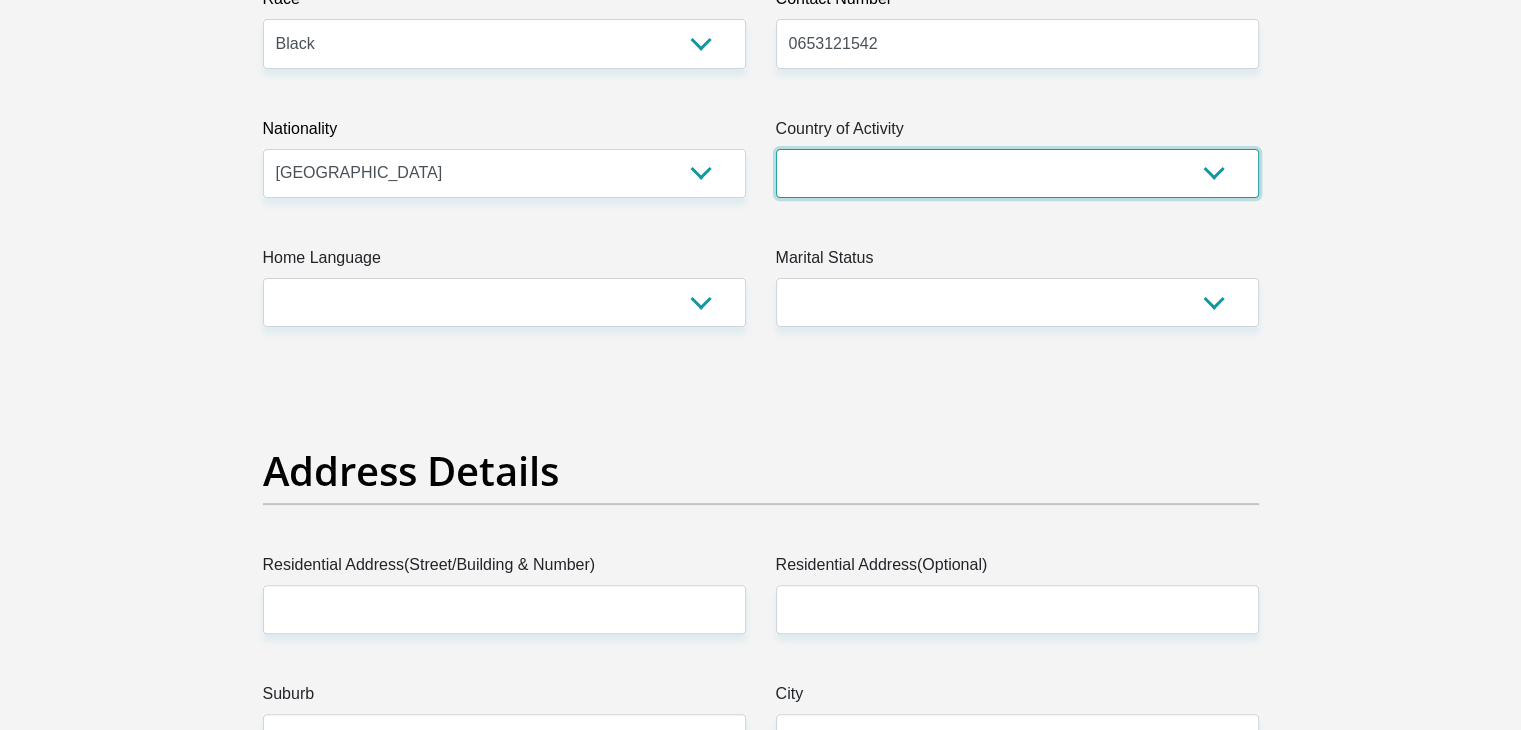 click on "South Africa
Afghanistan
Aland Islands
Albania
Algeria
America Samoa
American Virgin Islands
Andorra
Angola
Anguilla
Antarctica
Antigua and Barbuda
Argentina
Armenia
Aruba
Ascension Island
Australia
Austria
Azerbaijan
Chad" at bounding box center (1017, 173) 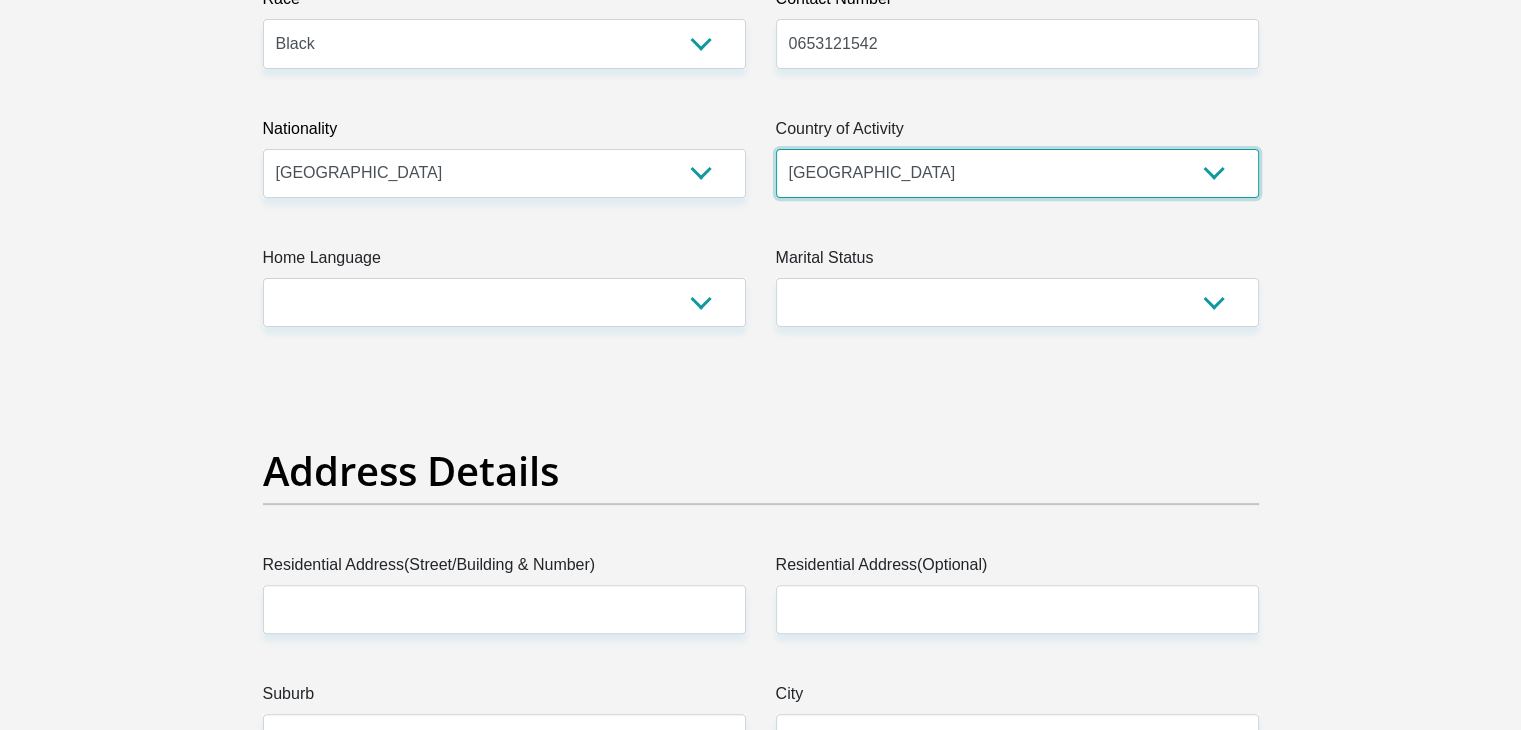 click on "South Africa
Afghanistan
Aland Islands
Albania
Algeria
America Samoa
American Virgin Islands
Andorra
Angola
Anguilla
Antarctica
Antigua and Barbuda
Argentina
Armenia
Aruba
Ascension Island
Australia
Austria
Azerbaijan
Chad" at bounding box center [1017, 173] 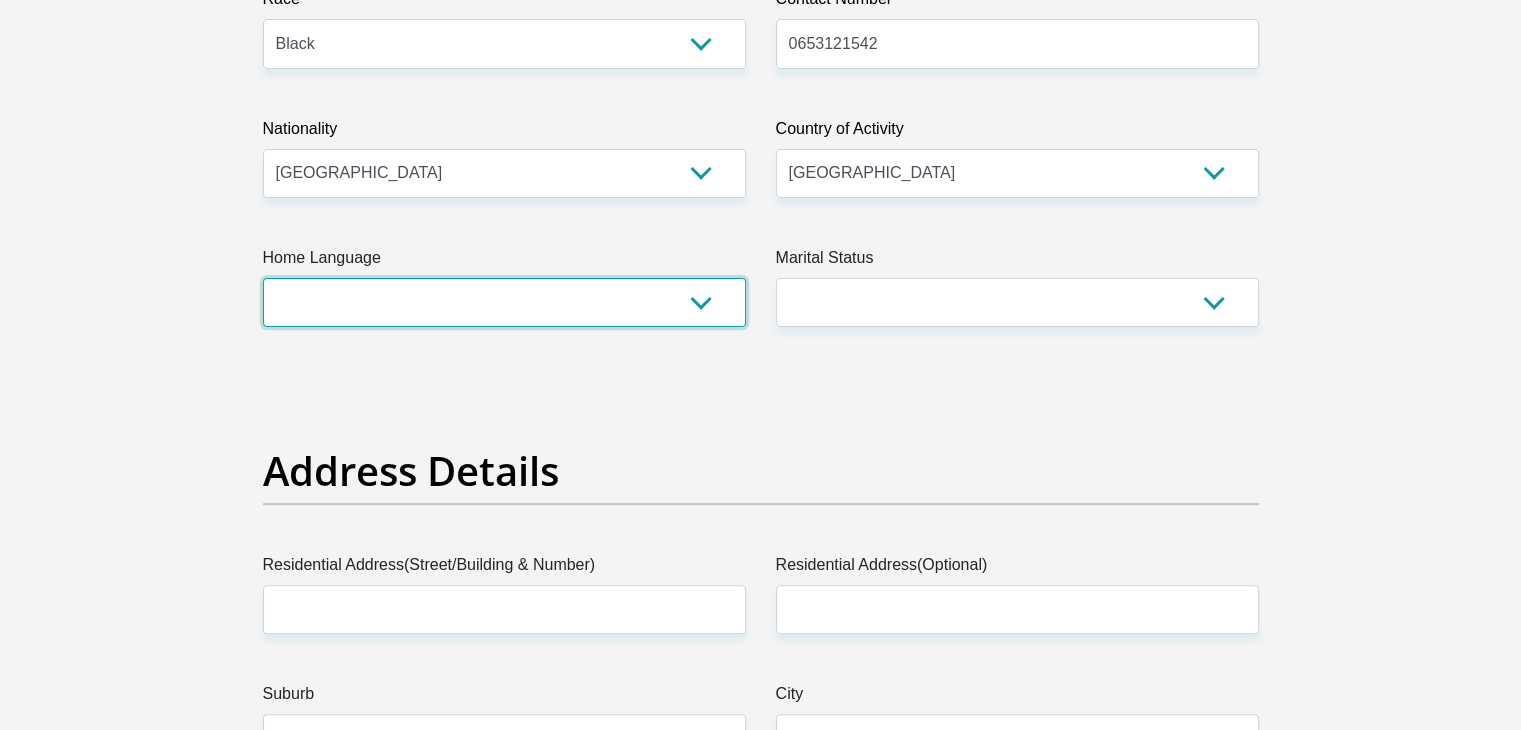click on "Afrikaans
English
Sepedi
South Ndebele
Southern Sotho
Swati
Tsonga
Tswana
Venda
Xhosa
Zulu
Other" at bounding box center [504, 302] 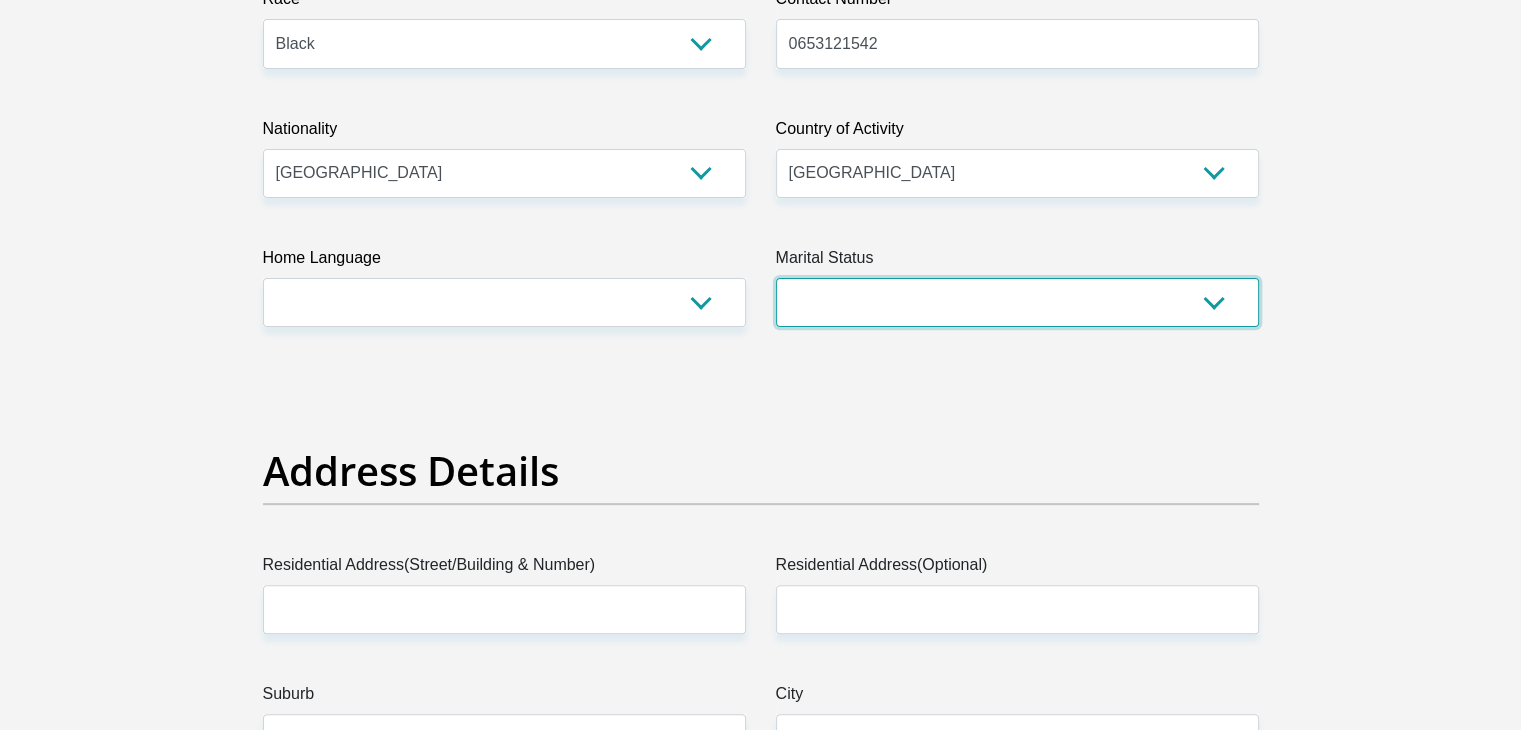 click on "Married ANC
Single
Divorced
Widowed
Married COP or Customary Law" at bounding box center [1017, 302] 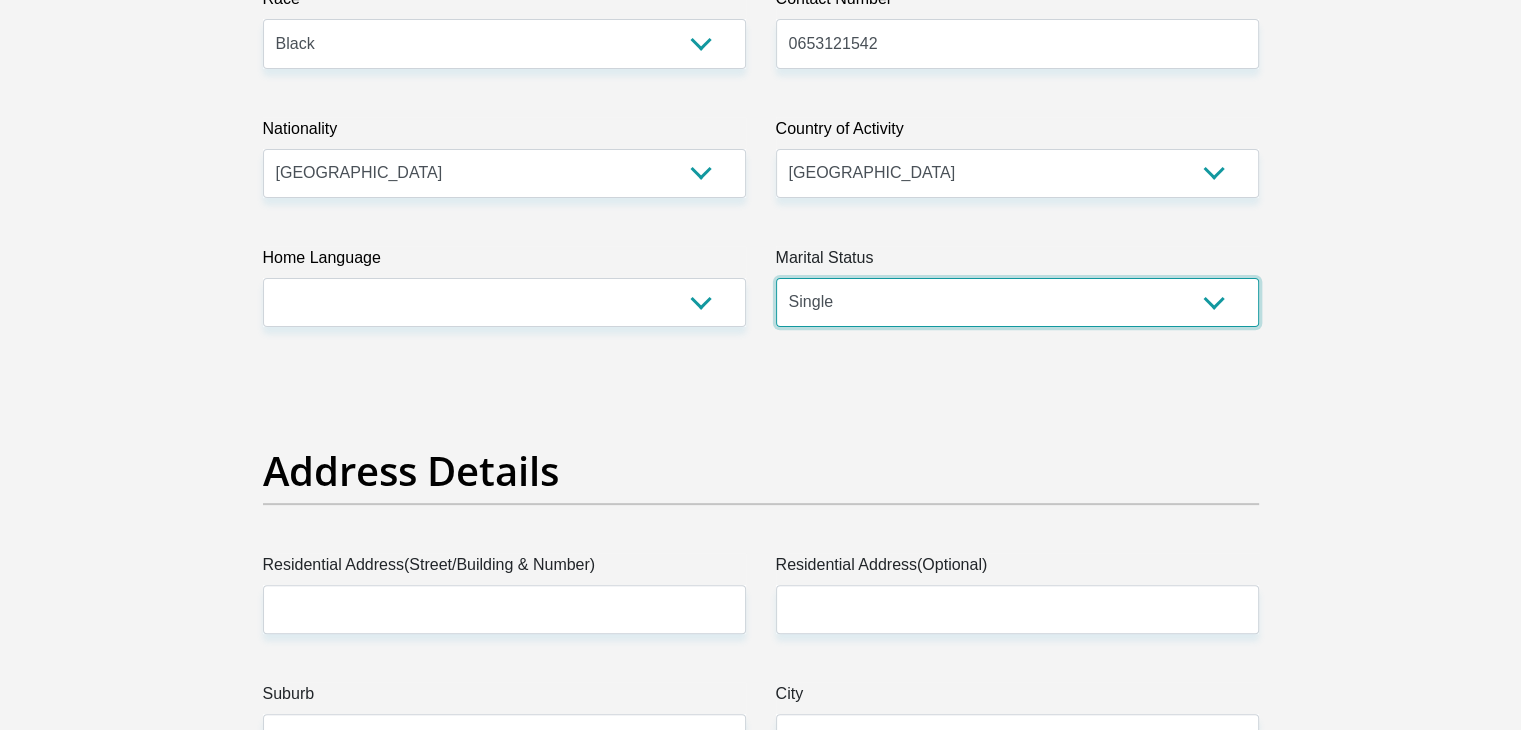 click on "Married ANC
Single
Divorced
Widowed
Married COP or Customary Law" at bounding box center (1017, 302) 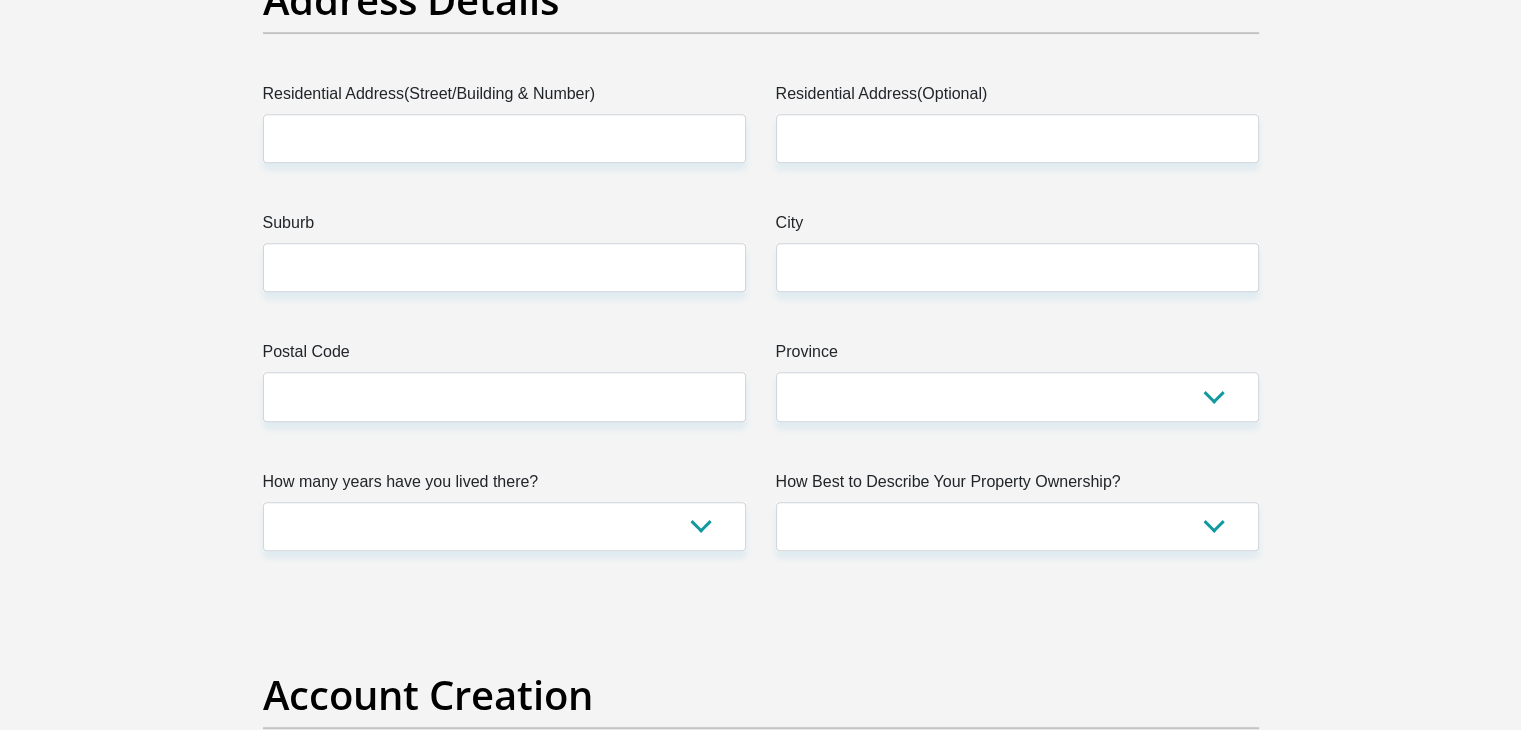 scroll, scrollTop: 1014, scrollLeft: 0, axis: vertical 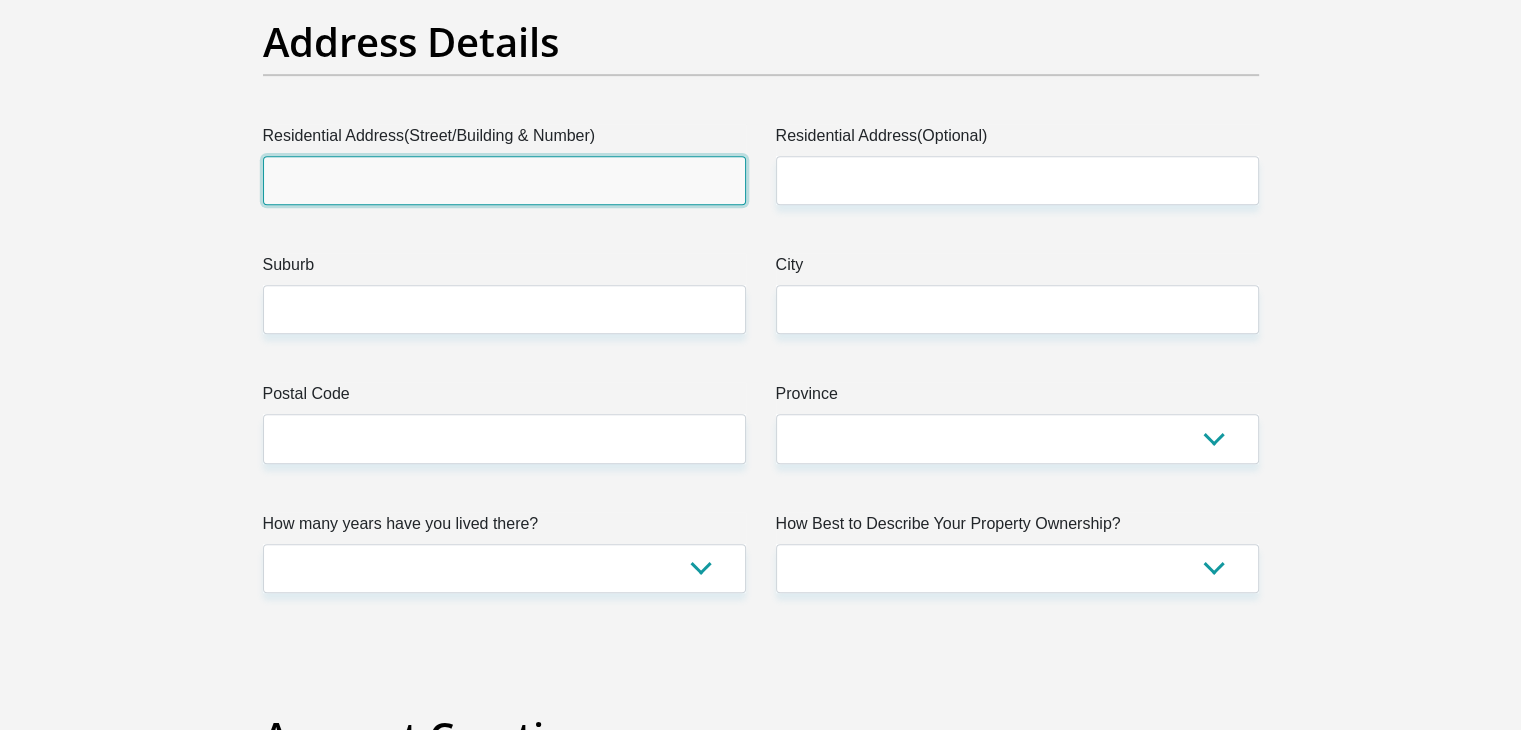 click on "Residential Address(Street/Building & Number)" at bounding box center (504, 180) 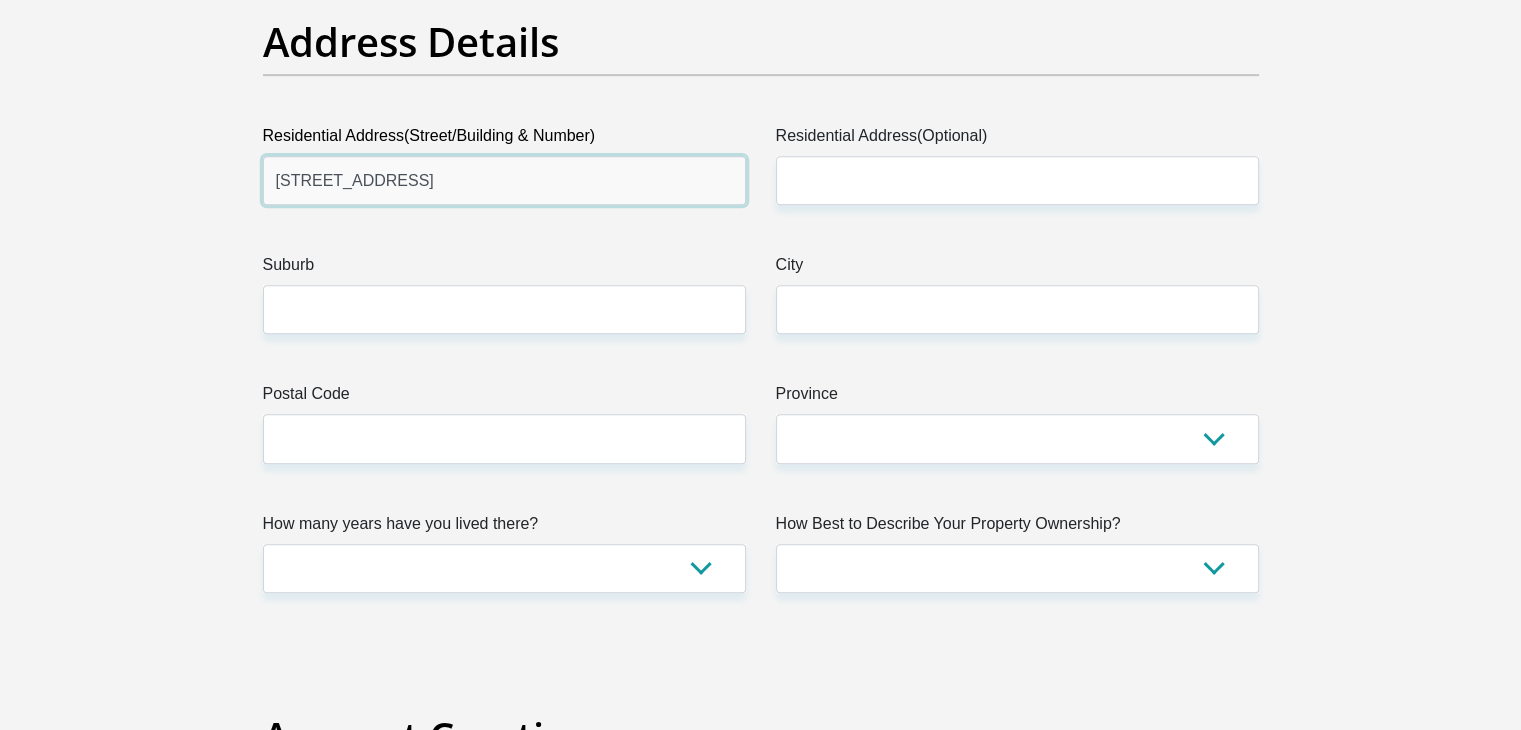 type on "1295 Mokoena street" 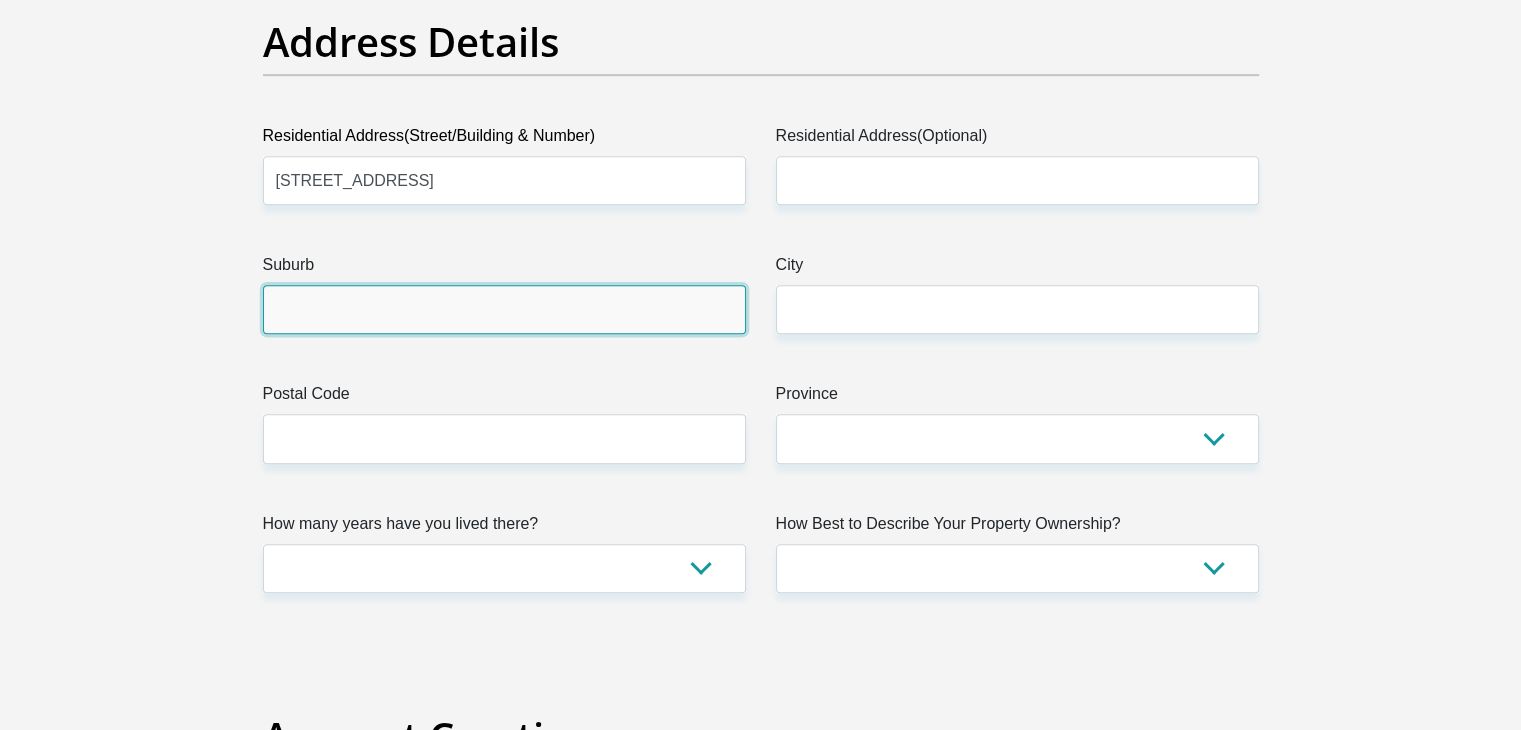 click on "Suburb" at bounding box center (504, 309) 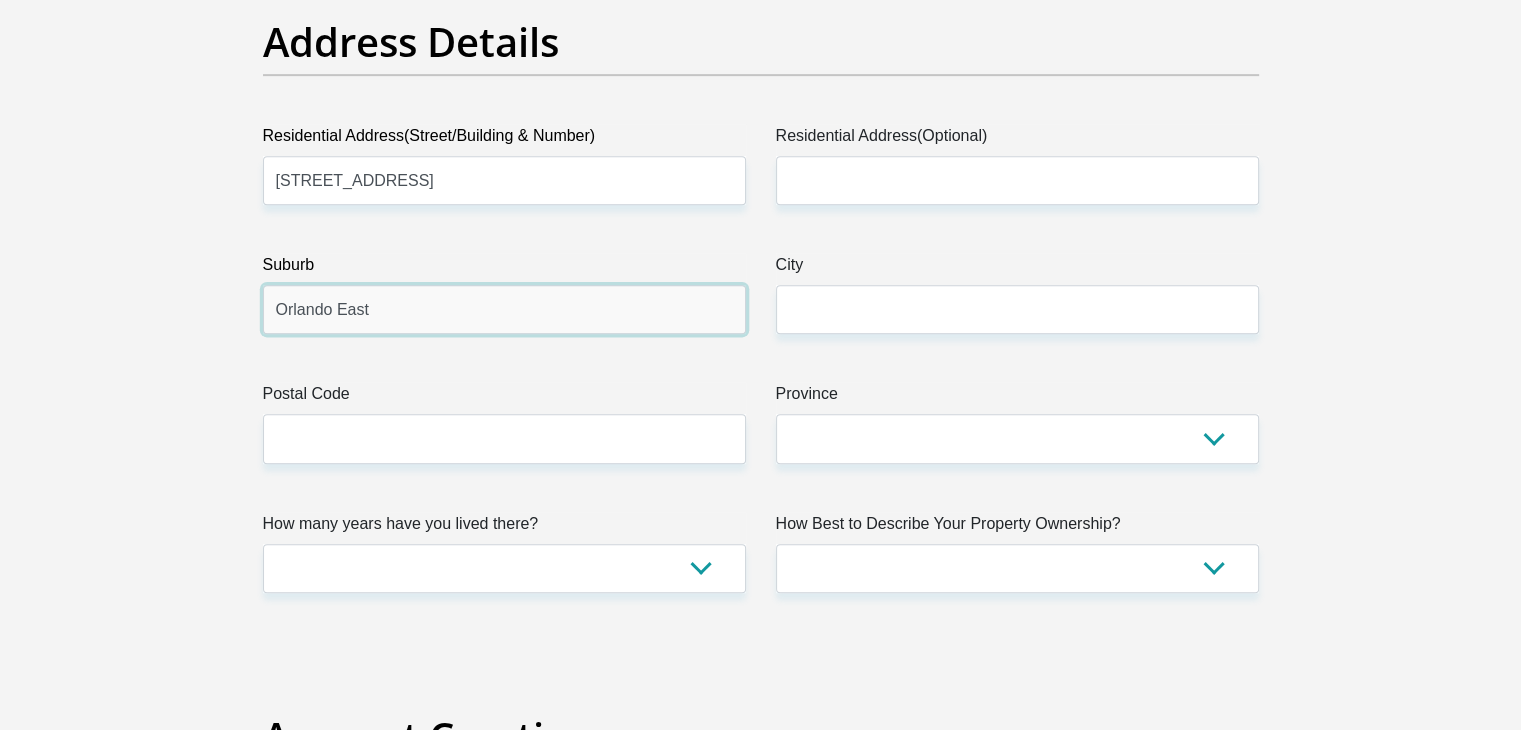 type on "Orlando East" 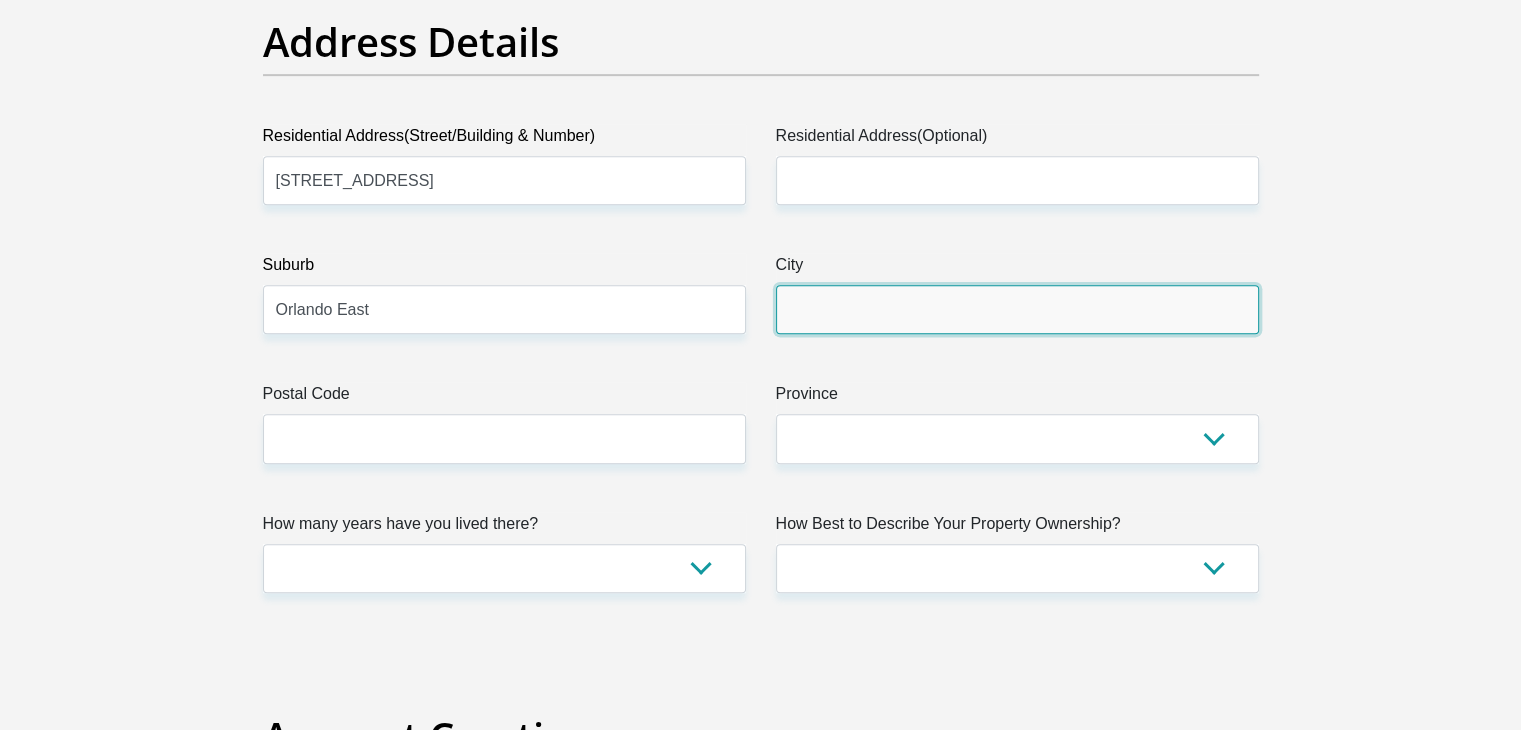 click on "City" at bounding box center [1017, 309] 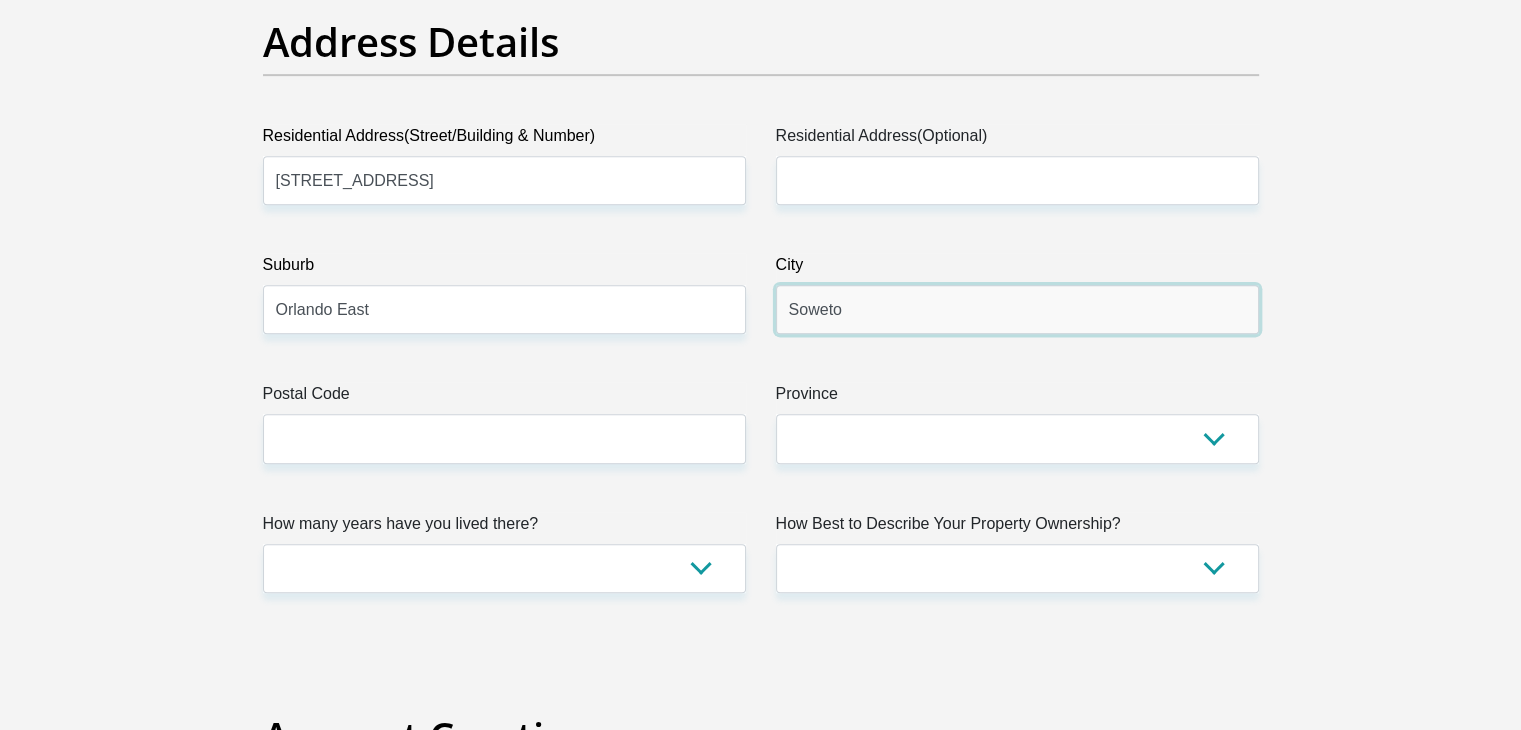 type on "Soweto" 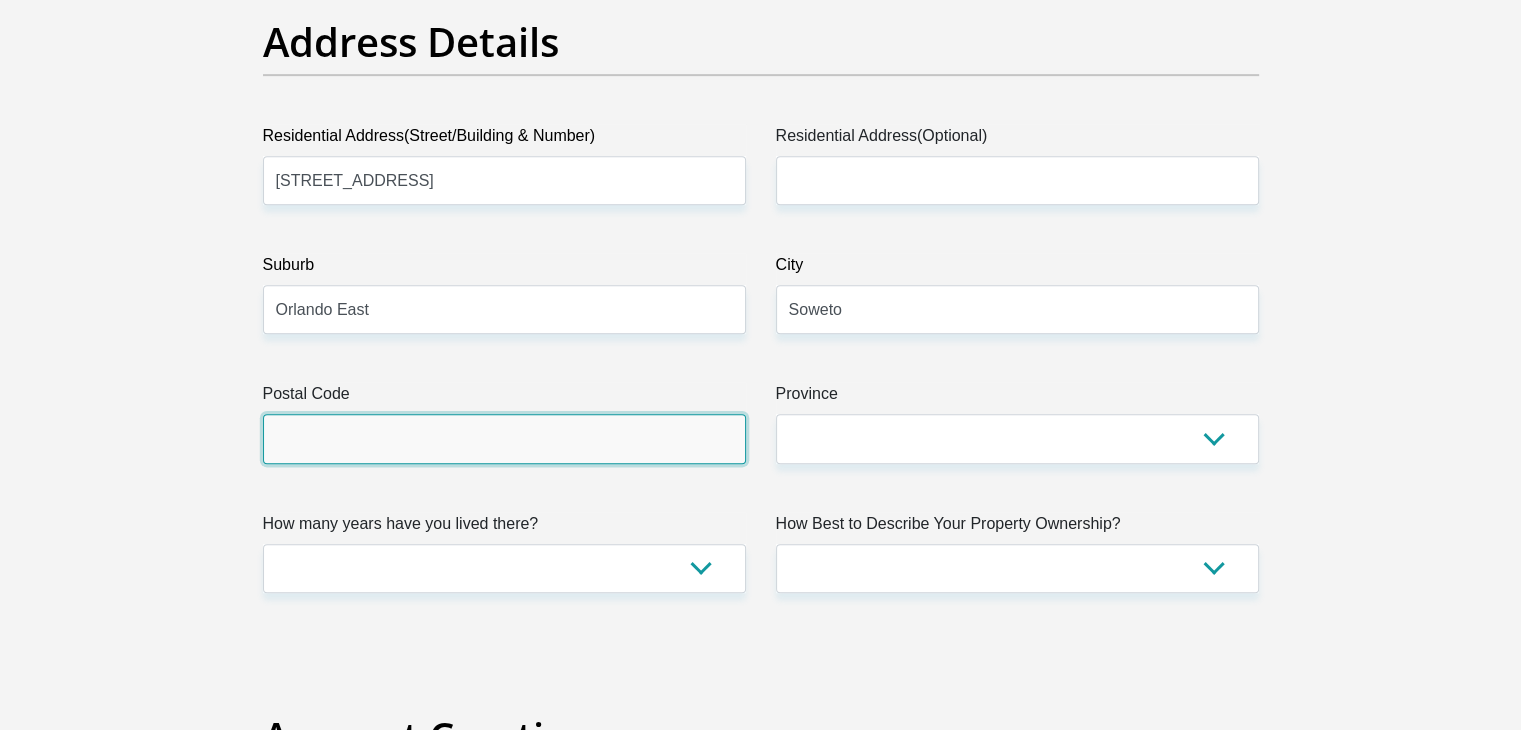 click on "Postal Code" at bounding box center [504, 438] 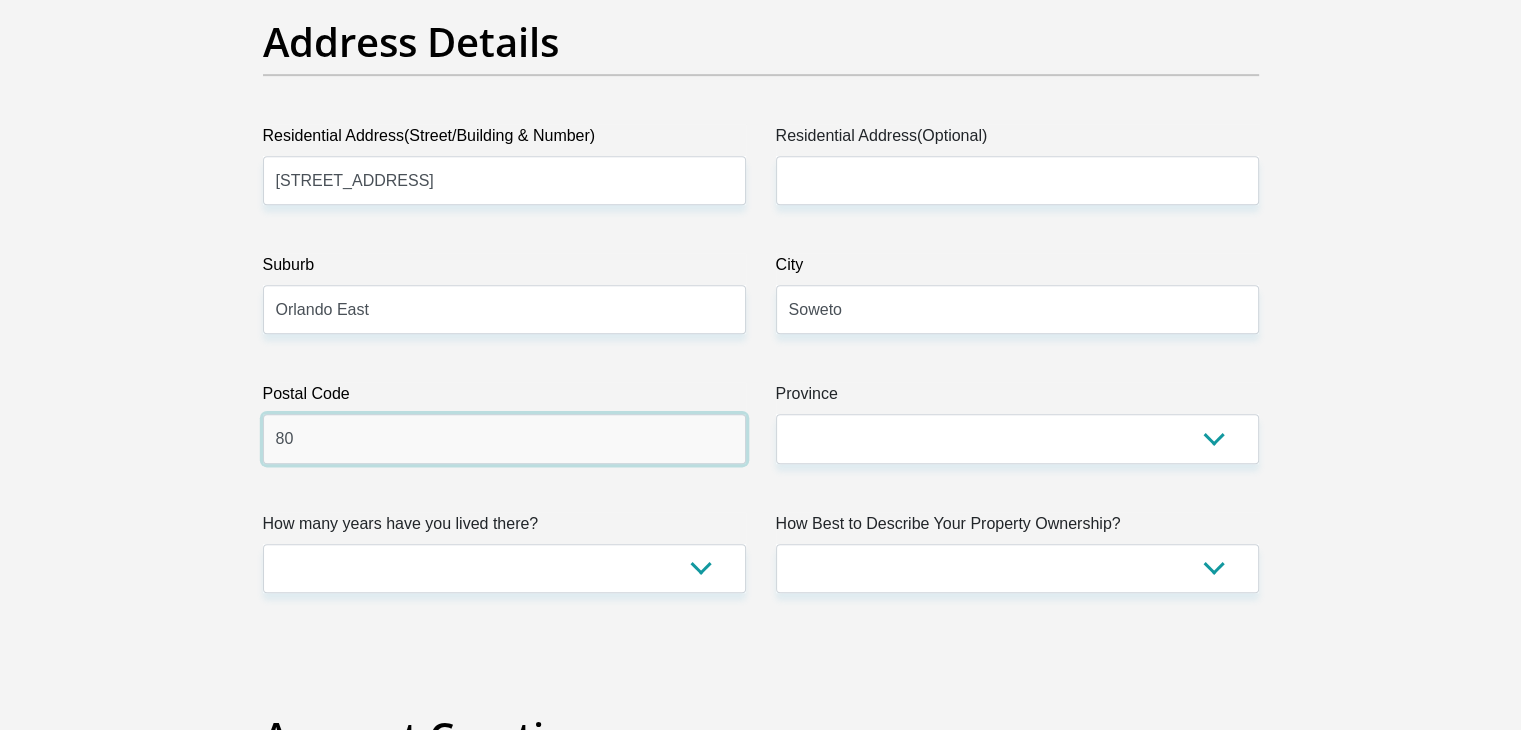 type on "8" 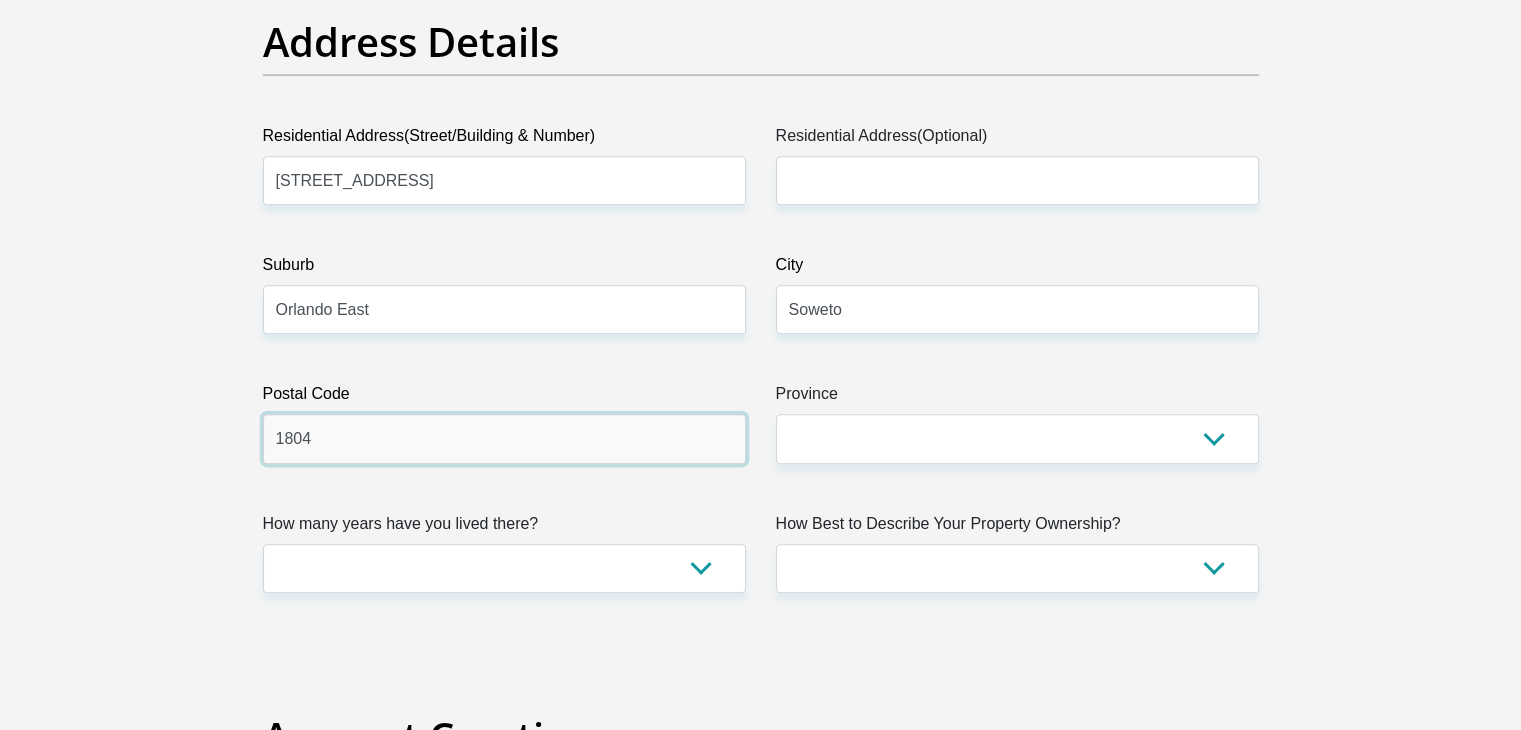 type on "1804" 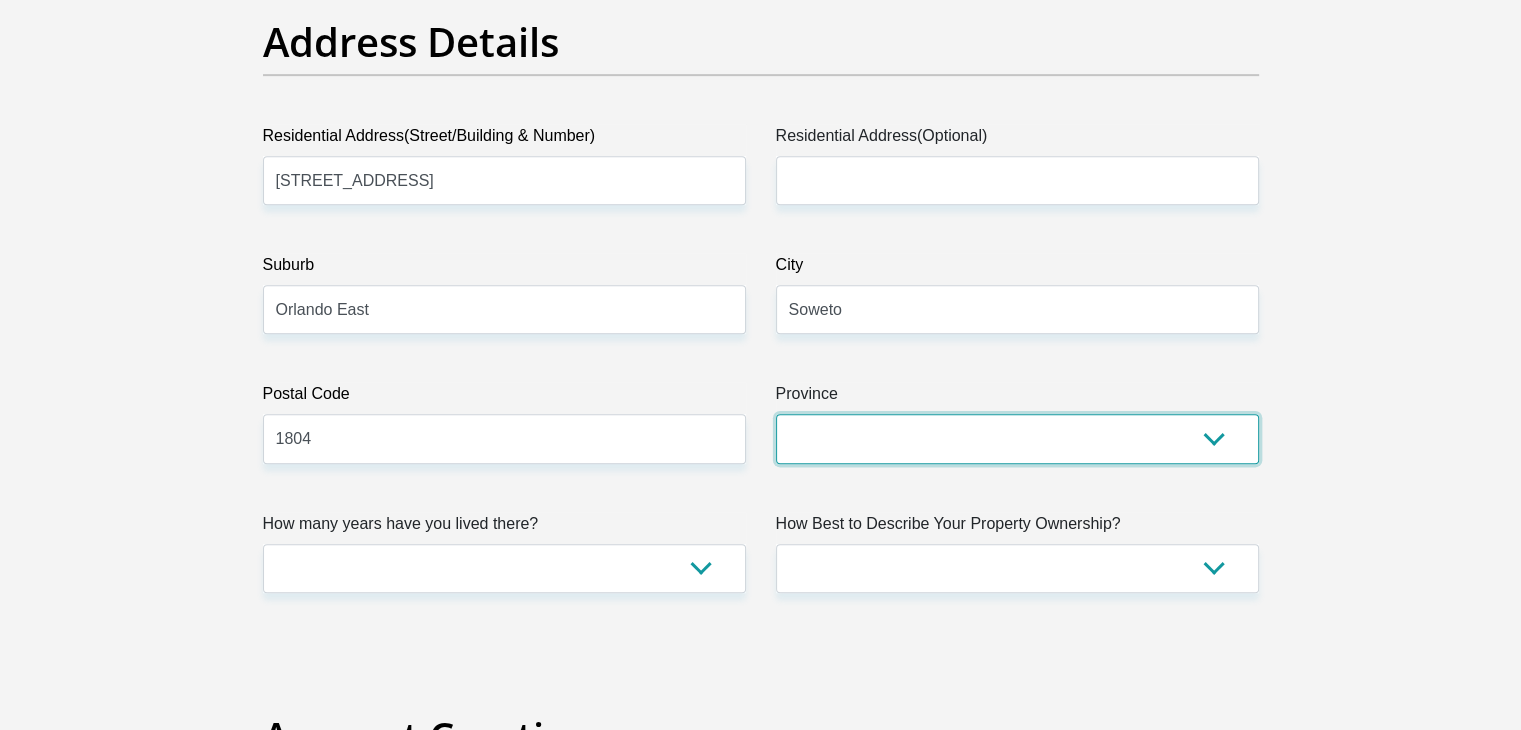 click on "Eastern Cape
Free State
Gauteng
KwaZulu-Natal
Limpopo
Mpumalanga
Northern Cape
North West
Western Cape" at bounding box center (1017, 438) 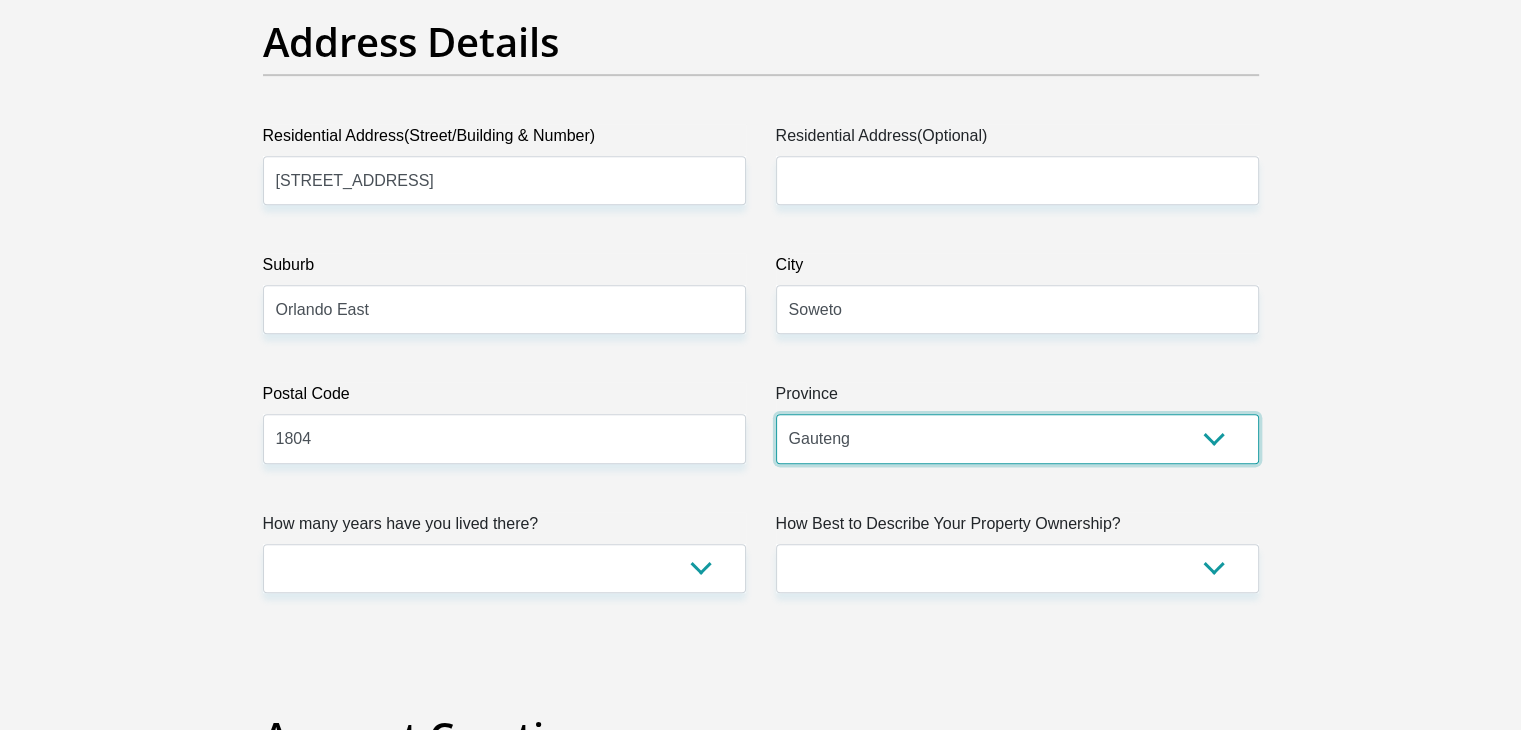 click on "Eastern Cape
Free State
Gauteng
KwaZulu-Natal
Limpopo
Mpumalanga
Northern Cape
North West
Western Cape" at bounding box center (1017, 438) 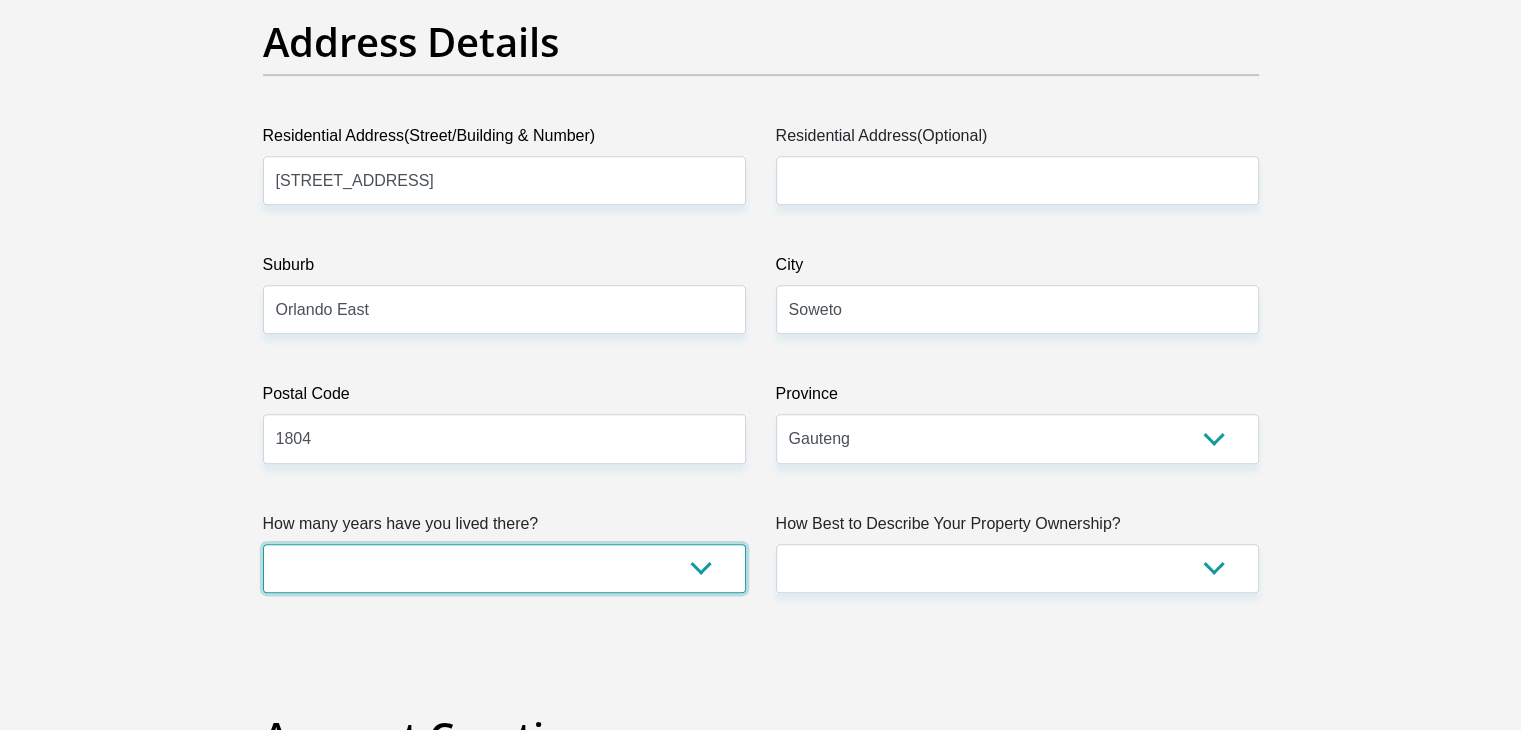 click on "less than 1 year
1-3 years
3-5 years
5+ years" at bounding box center (504, 568) 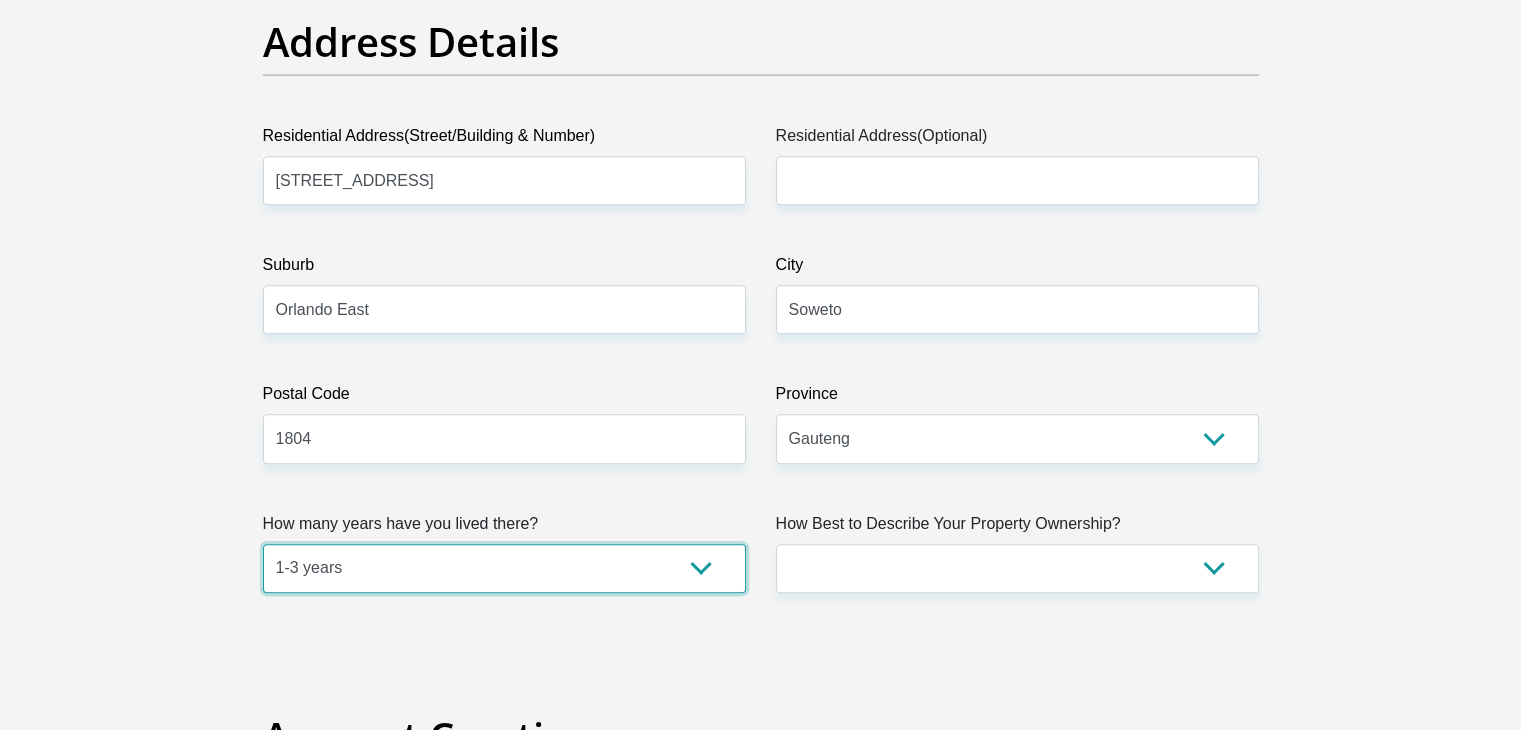 click on "less than 1 year
1-3 years
3-5 years
5+ years" at bounding box center [504, 568] 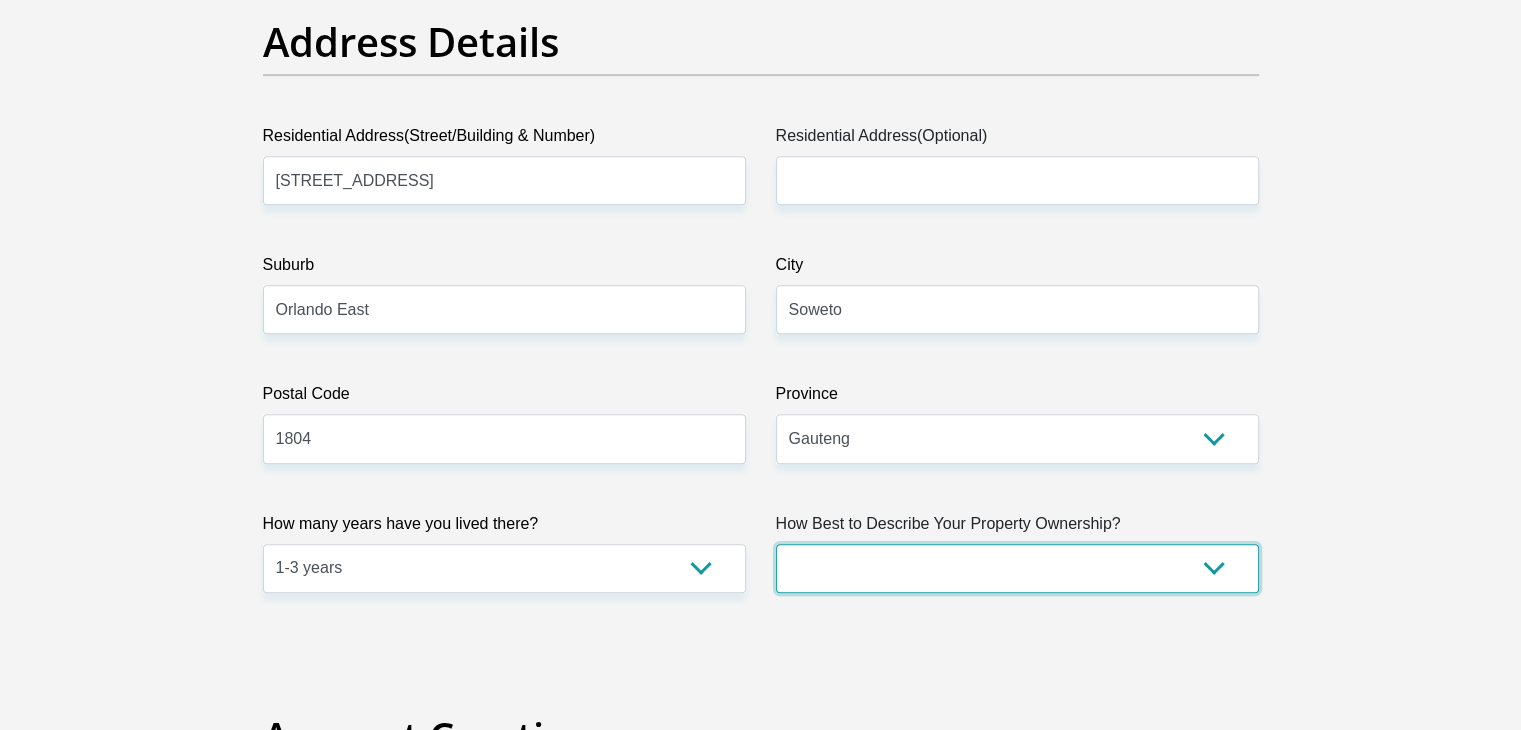click on "Owned
Rented
Family Owned
Company Dwelling" at bounding box center [1017, 568] 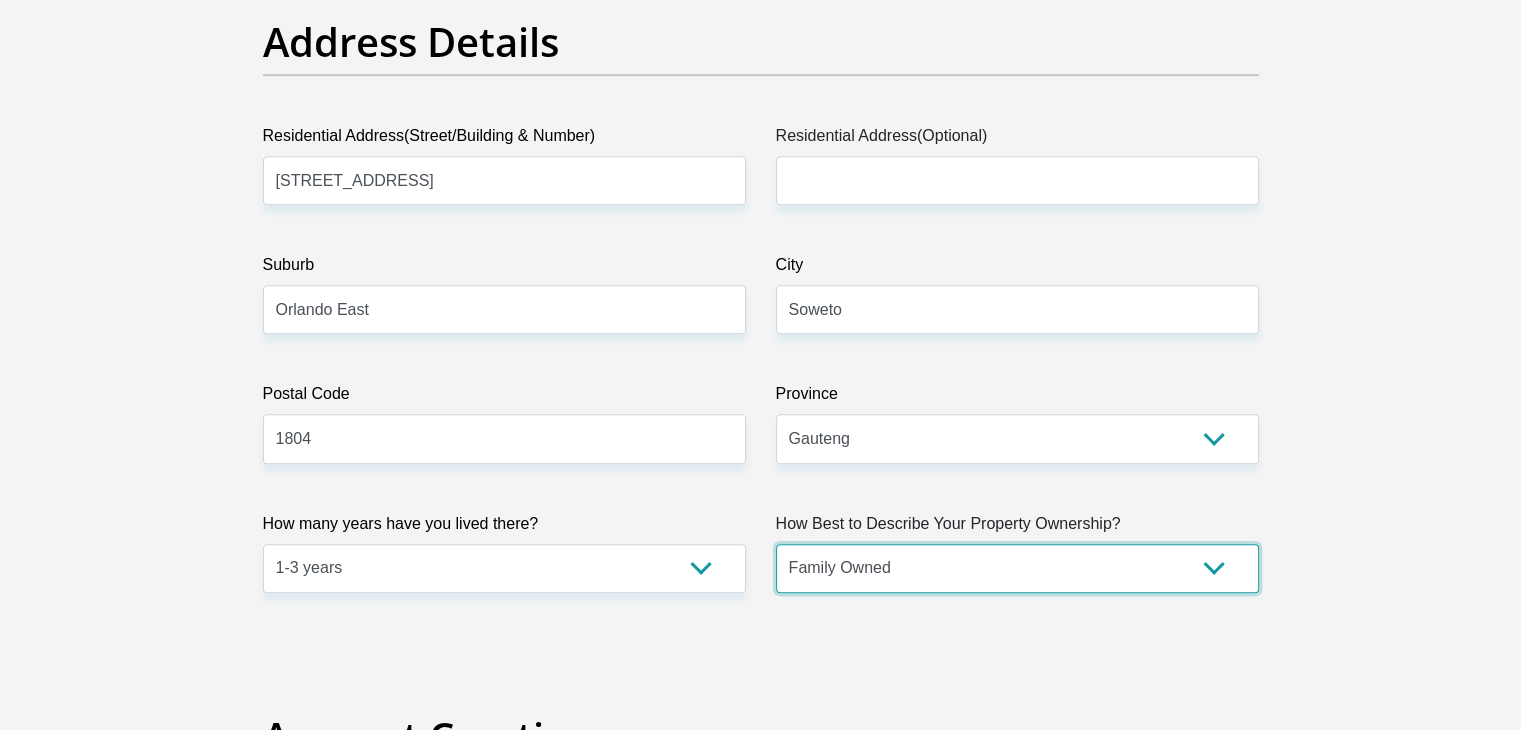click on "Owned
Rented
Family Owned
Company Dwelling" at bounding box center [1017, 568] 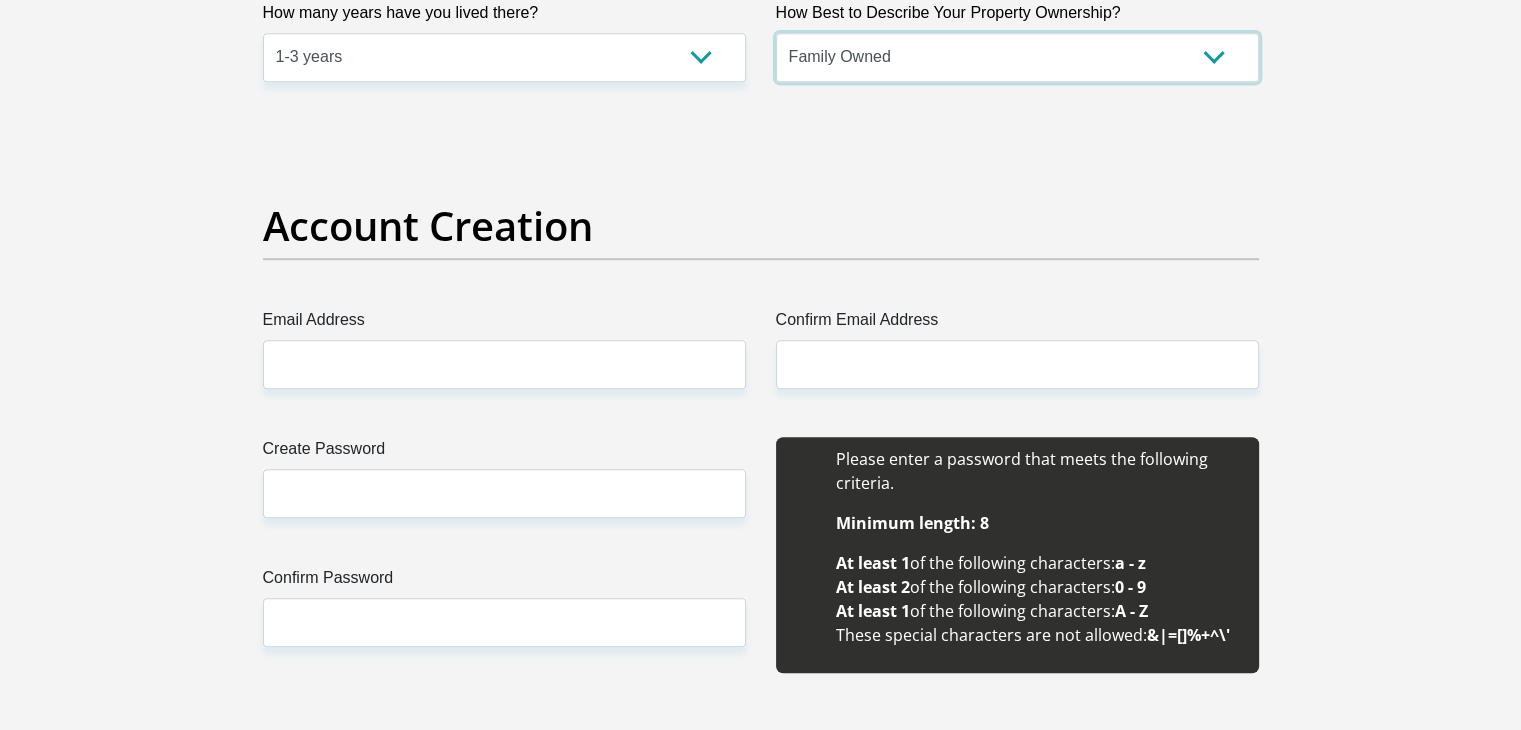 scroll, scrollTop: 1691, scrollLeft: 0, axis: vertical 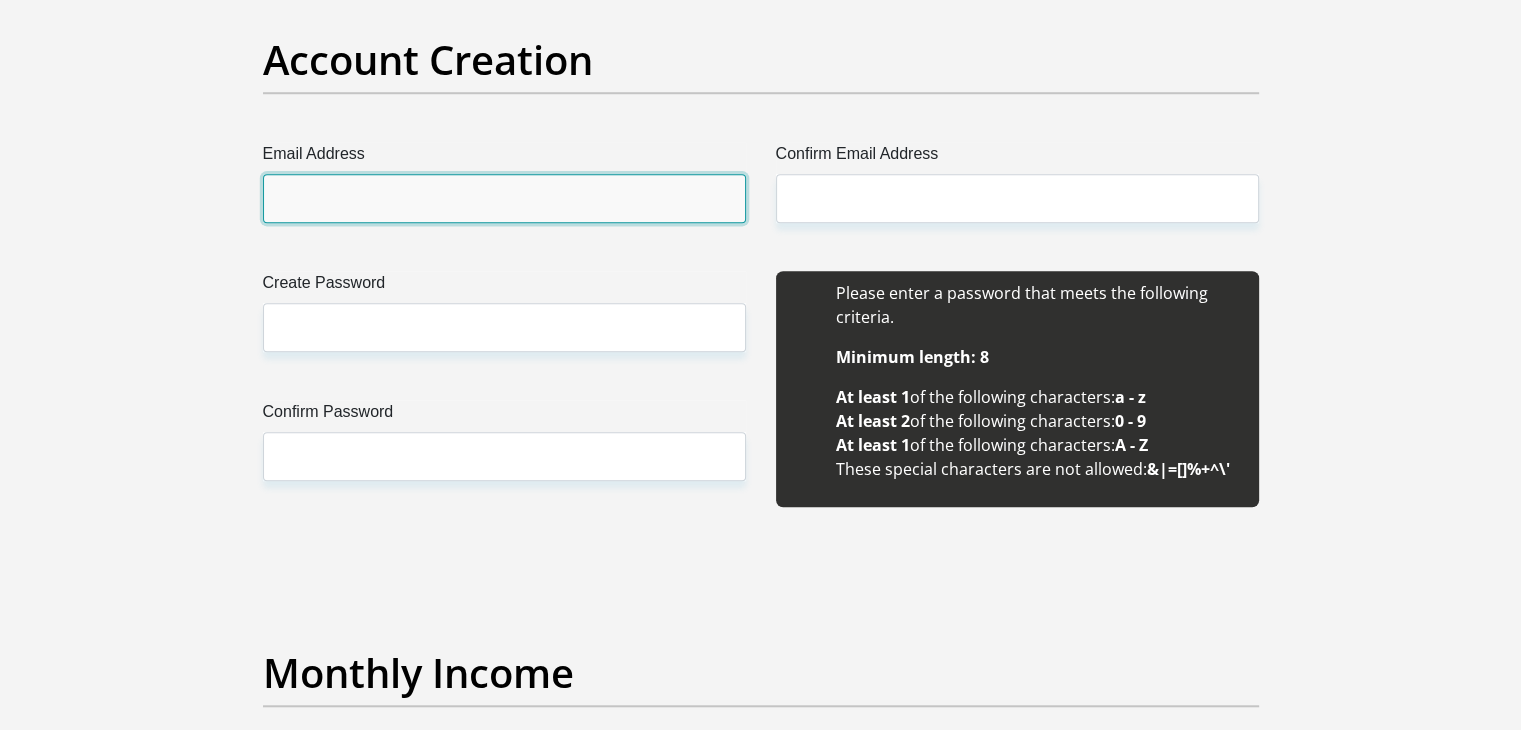 click on "Email Address" at bounding box center [504, 198] 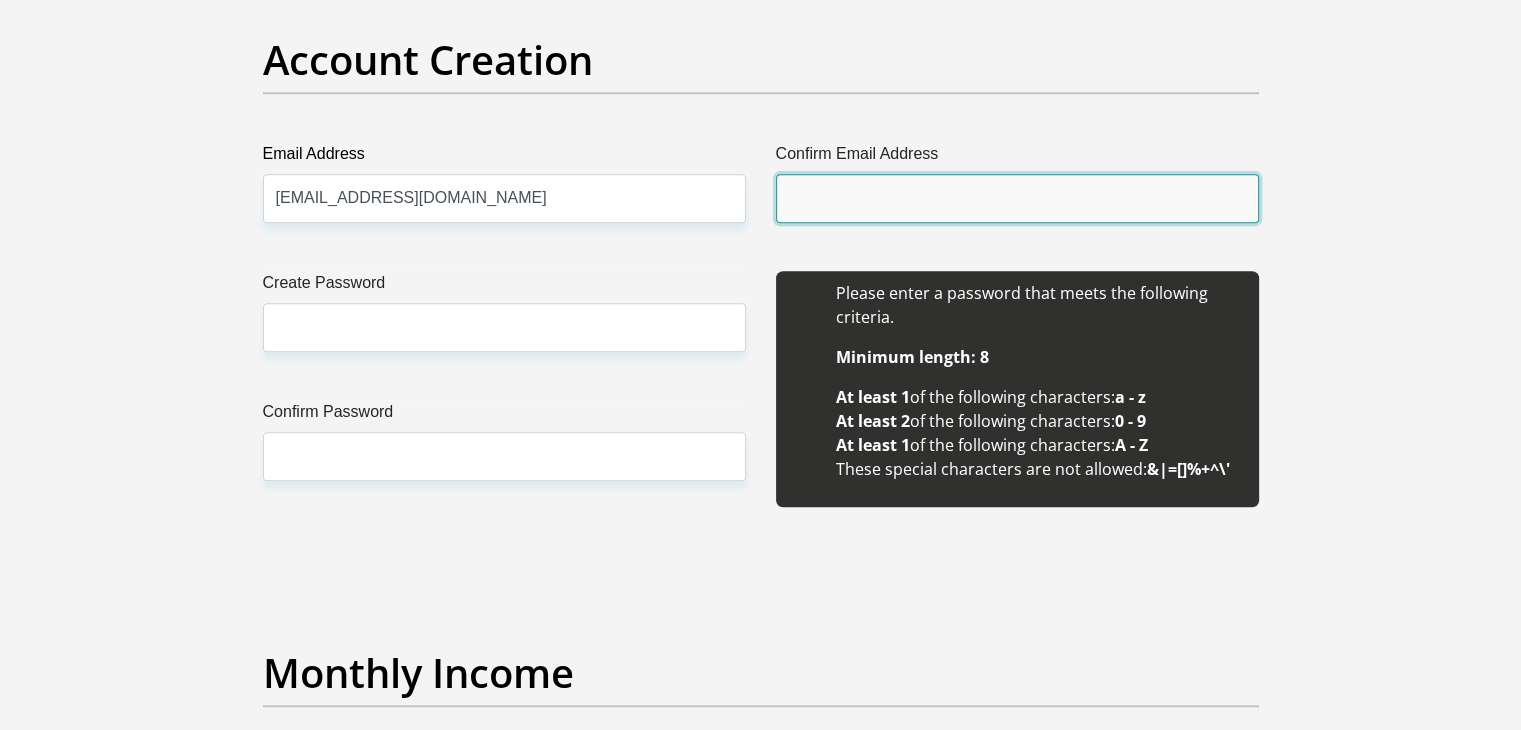 click on "Confirm Email Address" at bounding box center (1017, 198) 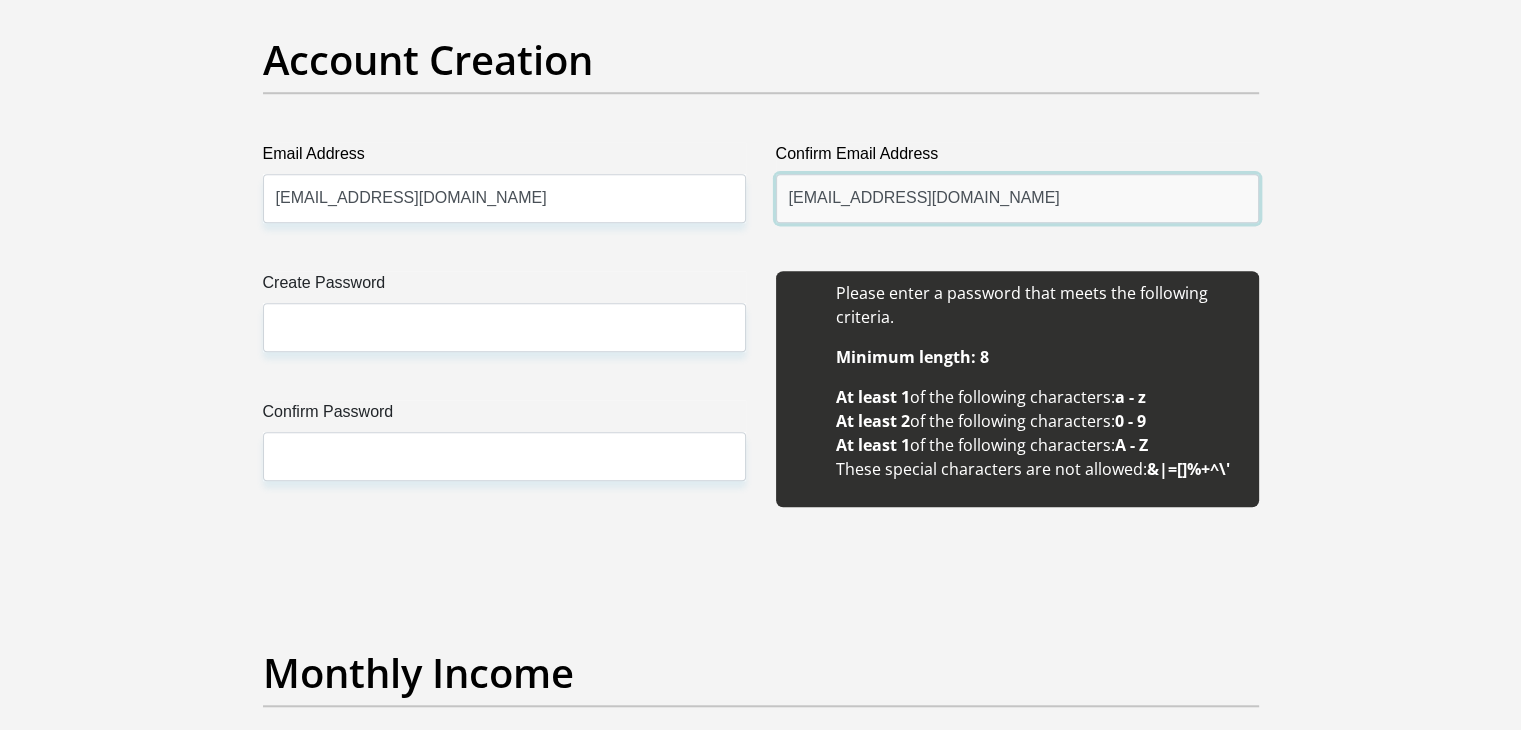 type on "simphiwematavele1@gmail.com" 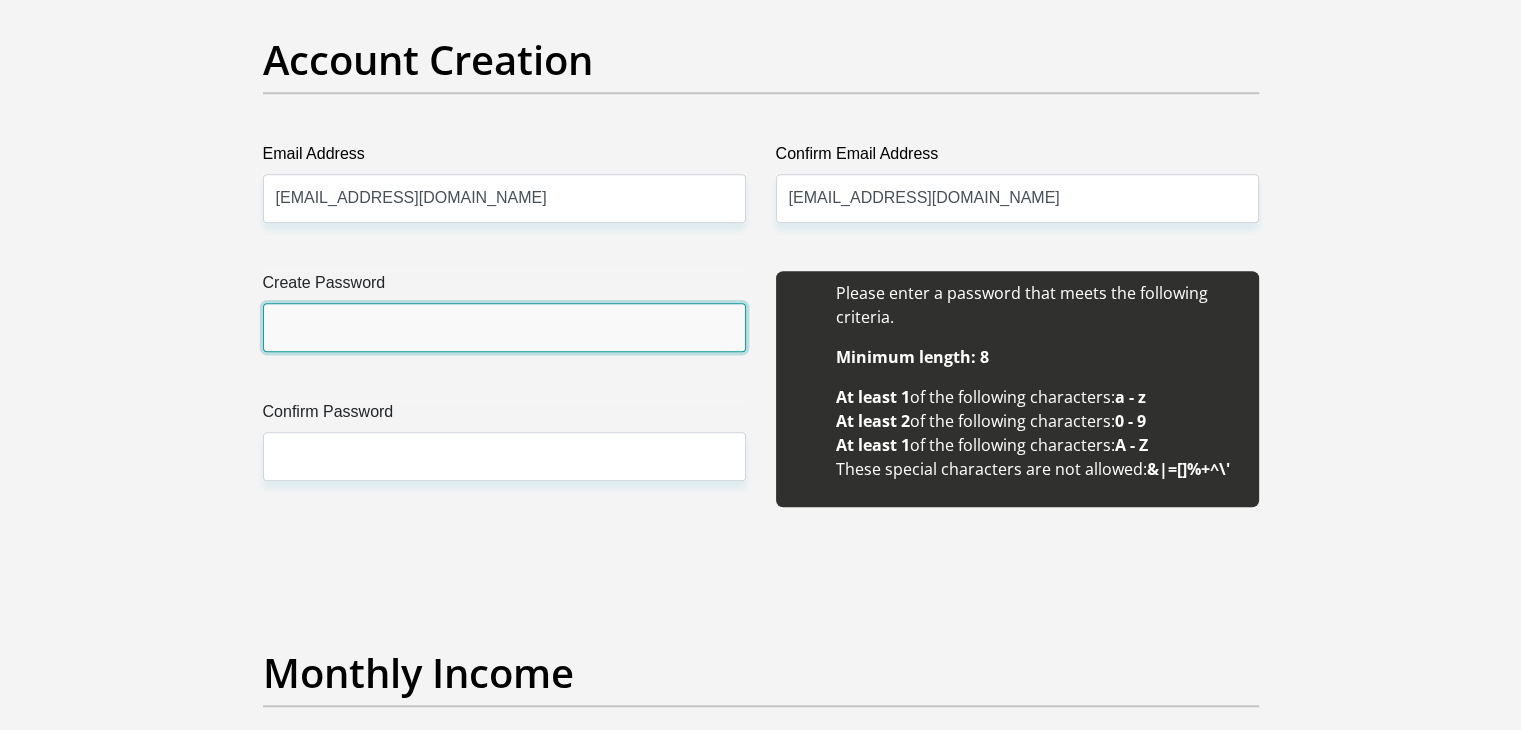 click on "Create Password" at bounding box center (504, 327) 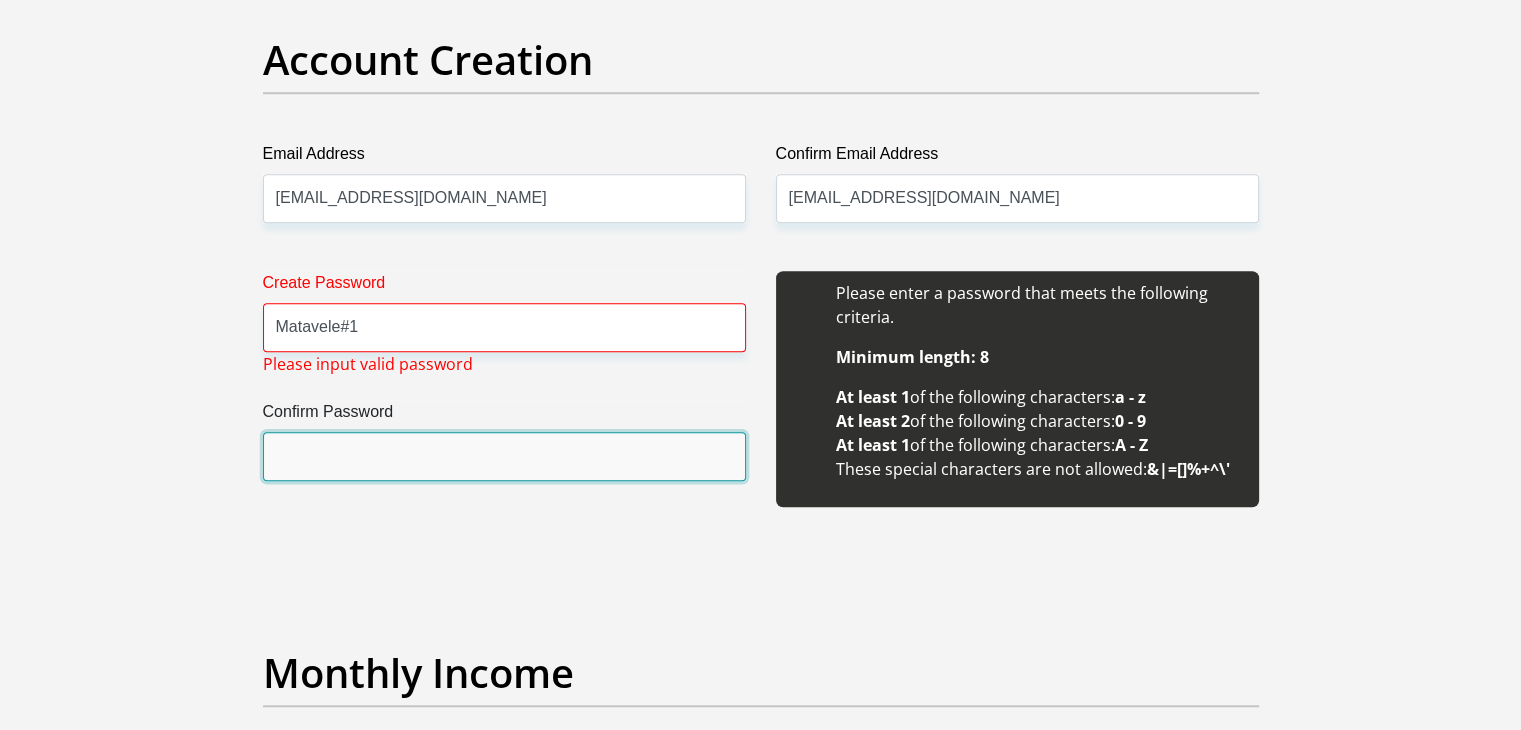 click on "Confirm Password" at bounding box center [504, 456] 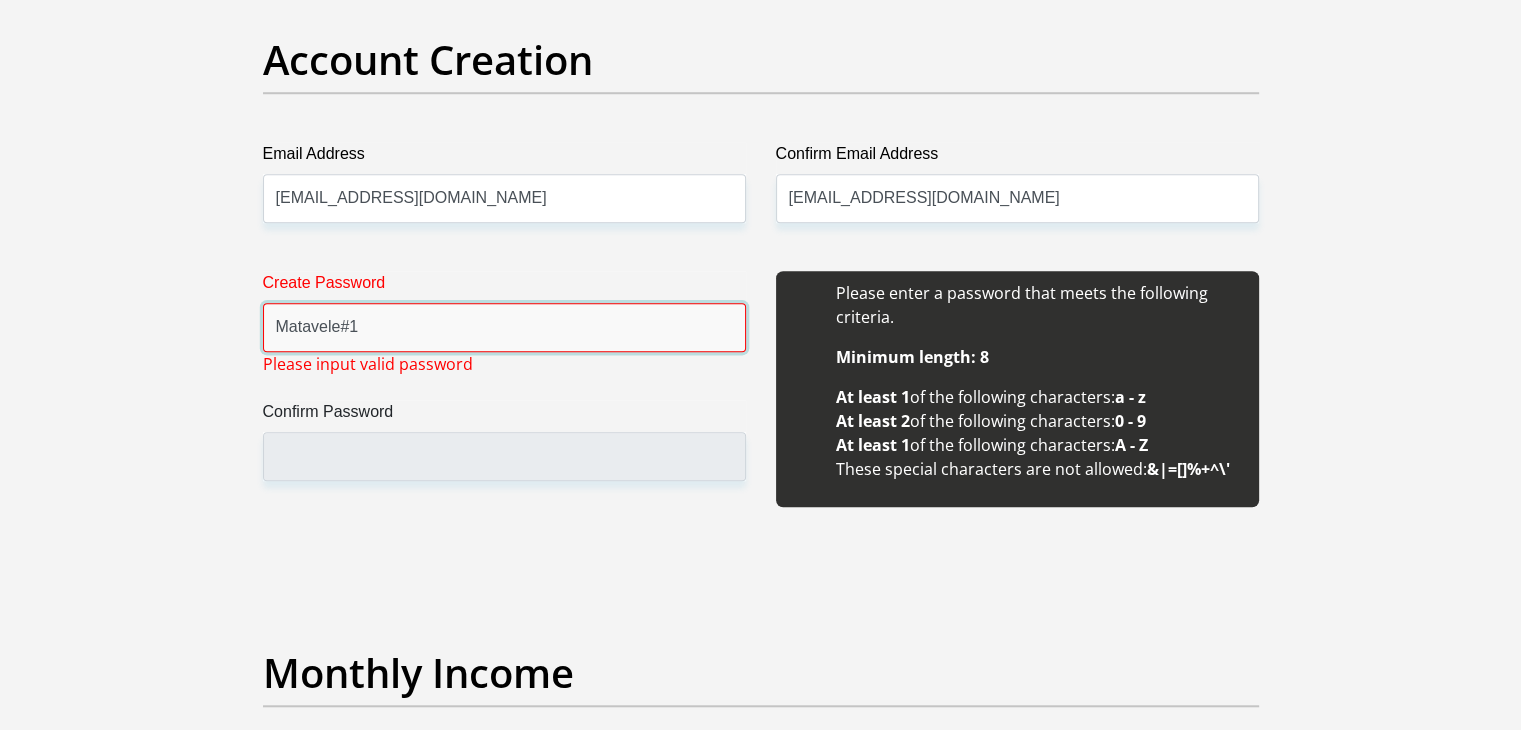 click on "Matavele#1" at bounding box center [504, 327] 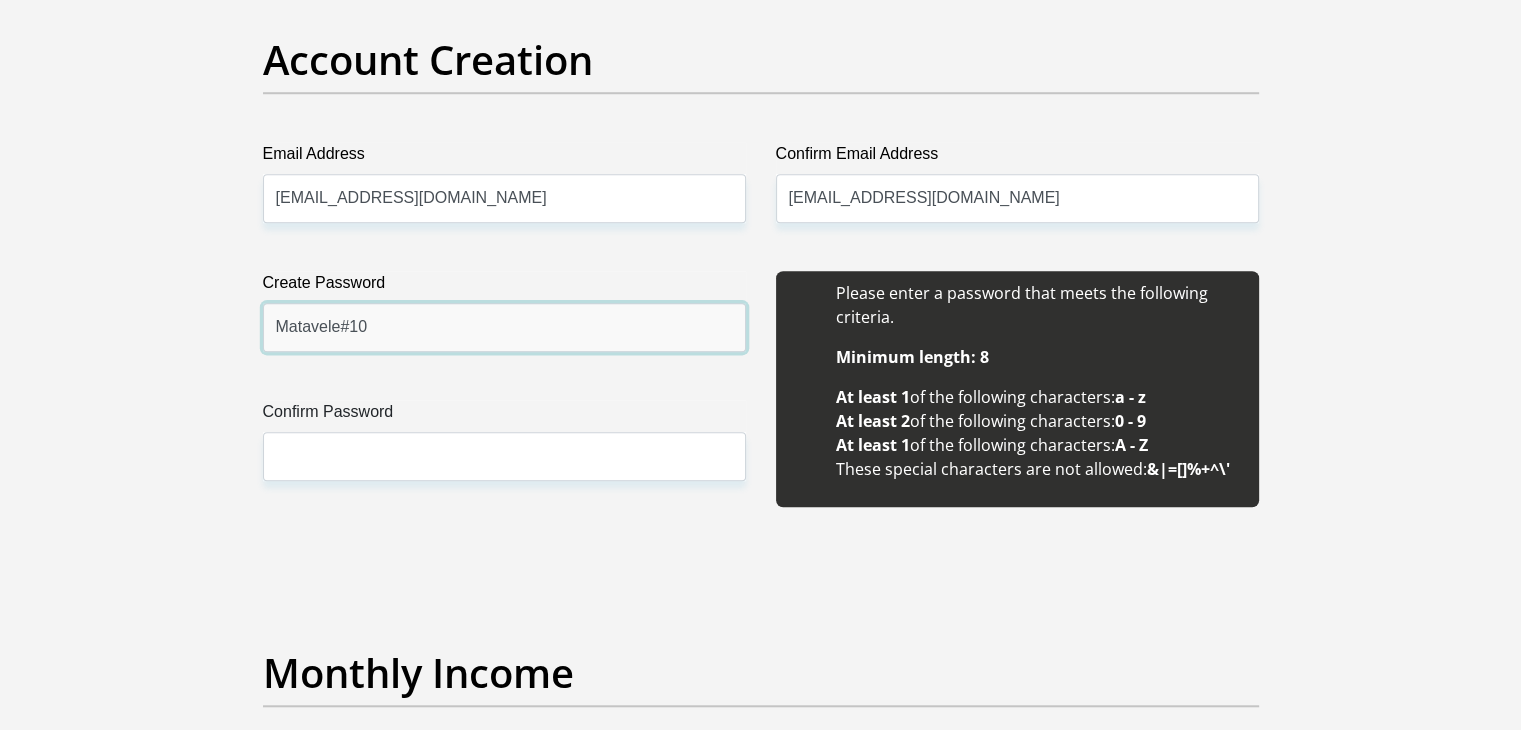 type on "Matavele#10" 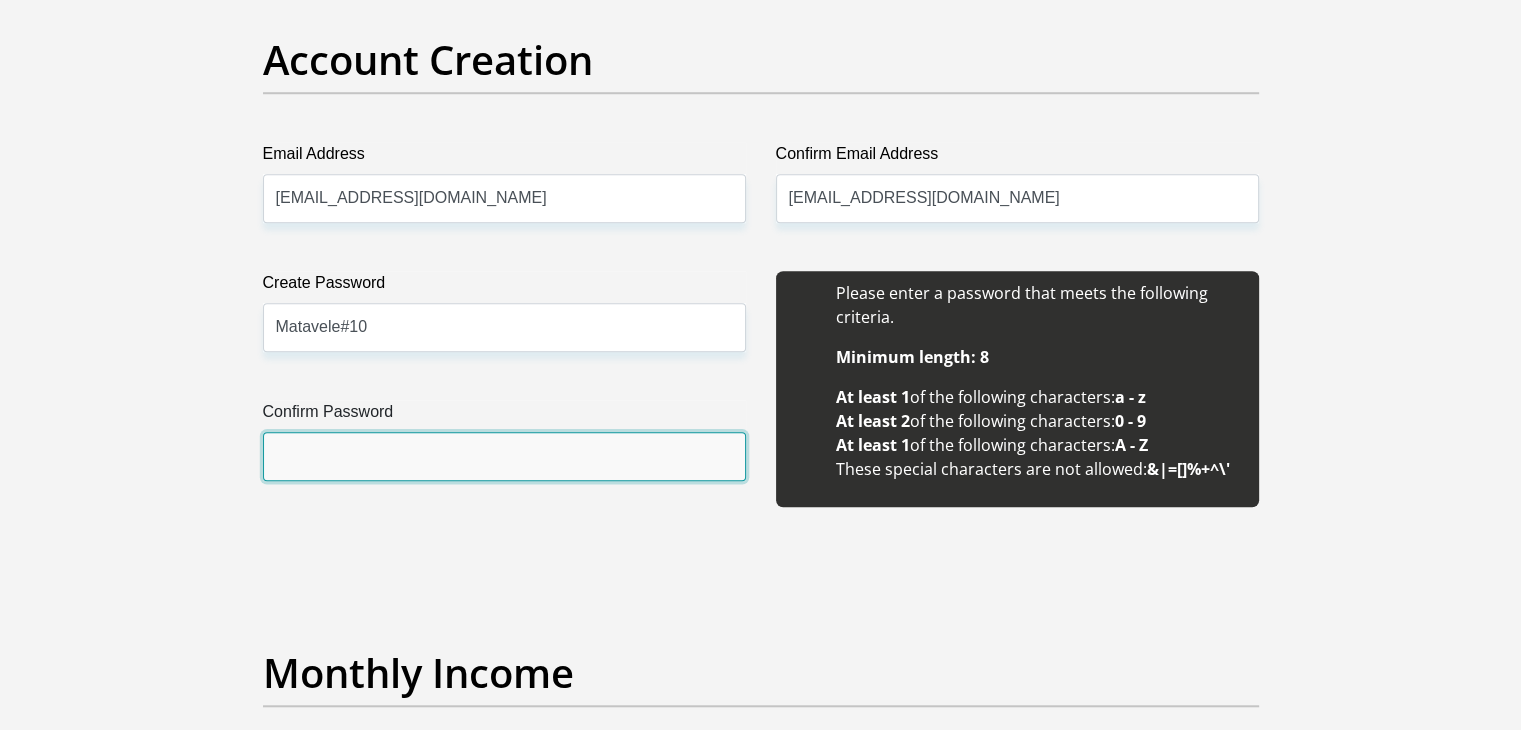 click on "Confirm Password" at bounding box center (504, 456) 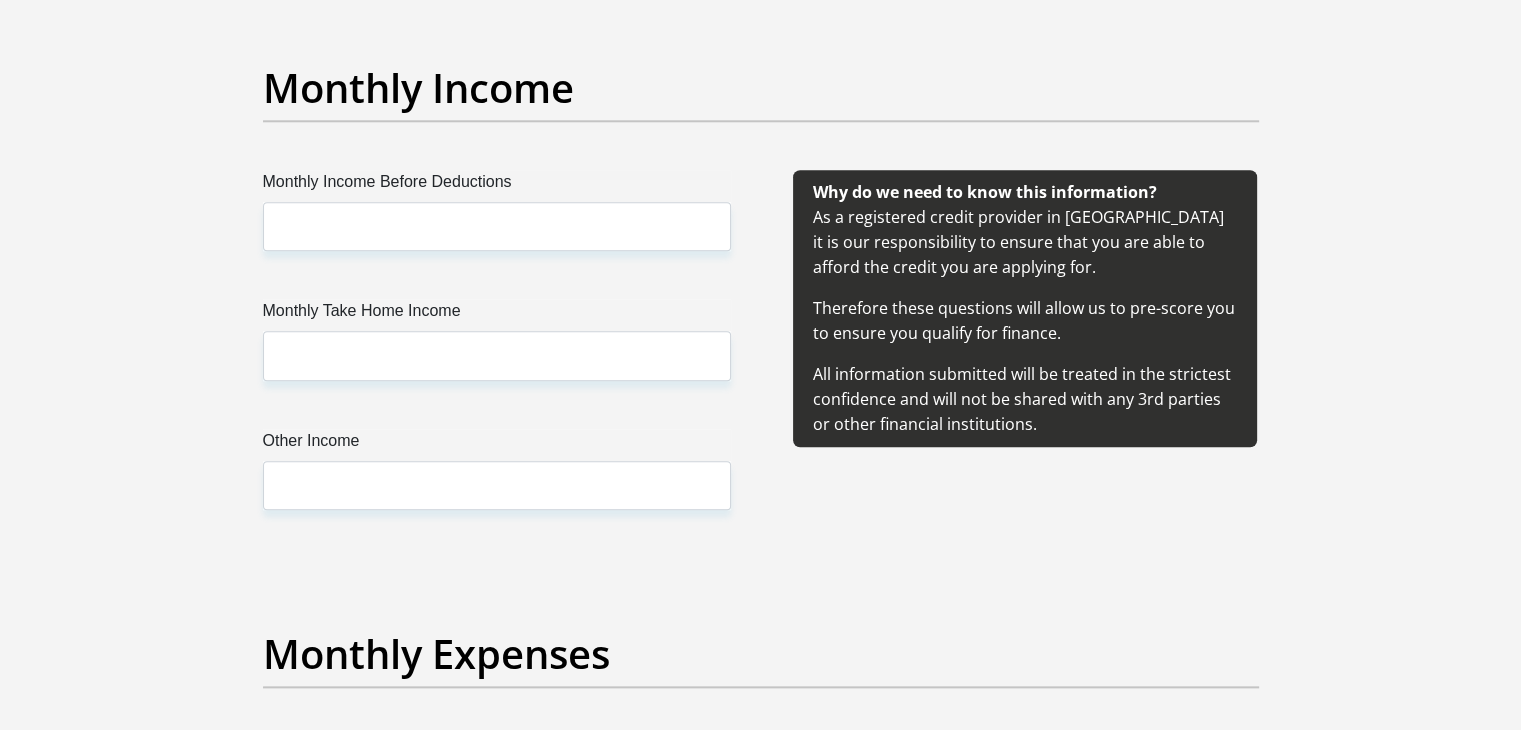 scroll, scrollTop: 2310, scrollLeft: 0, axis: vertical 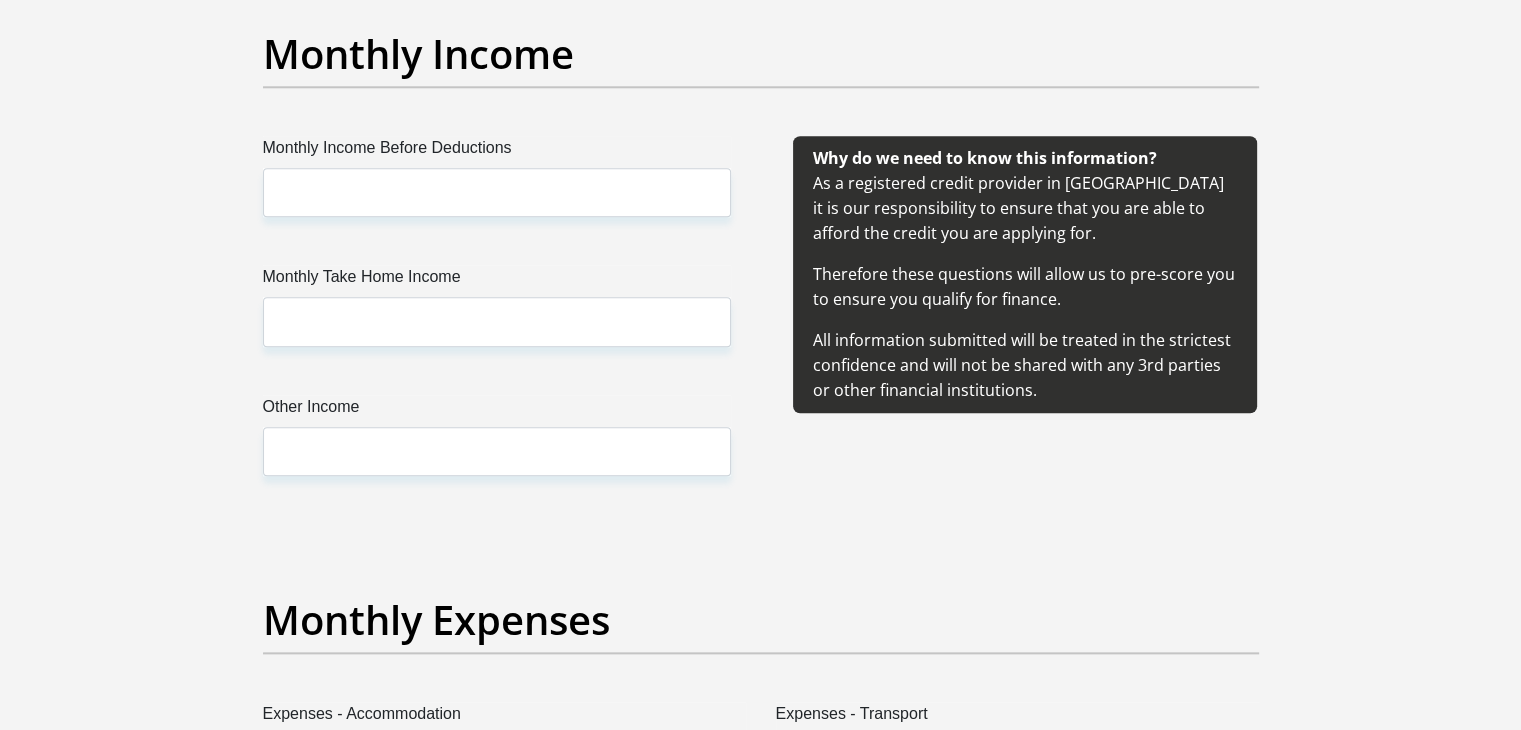 type on "Matavele#10" 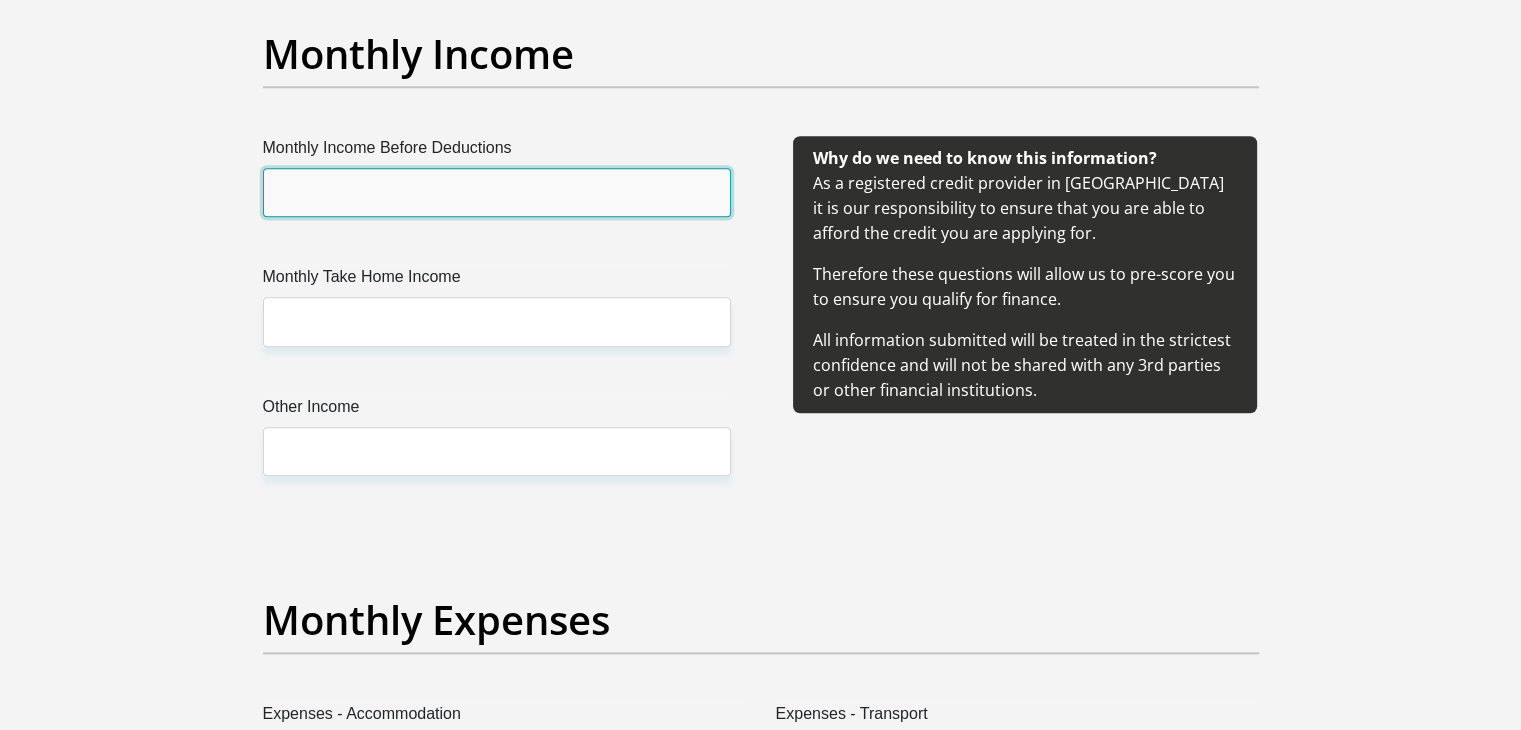 click on "Monthly Income Before Deductions" at bounding box center (497, 192) 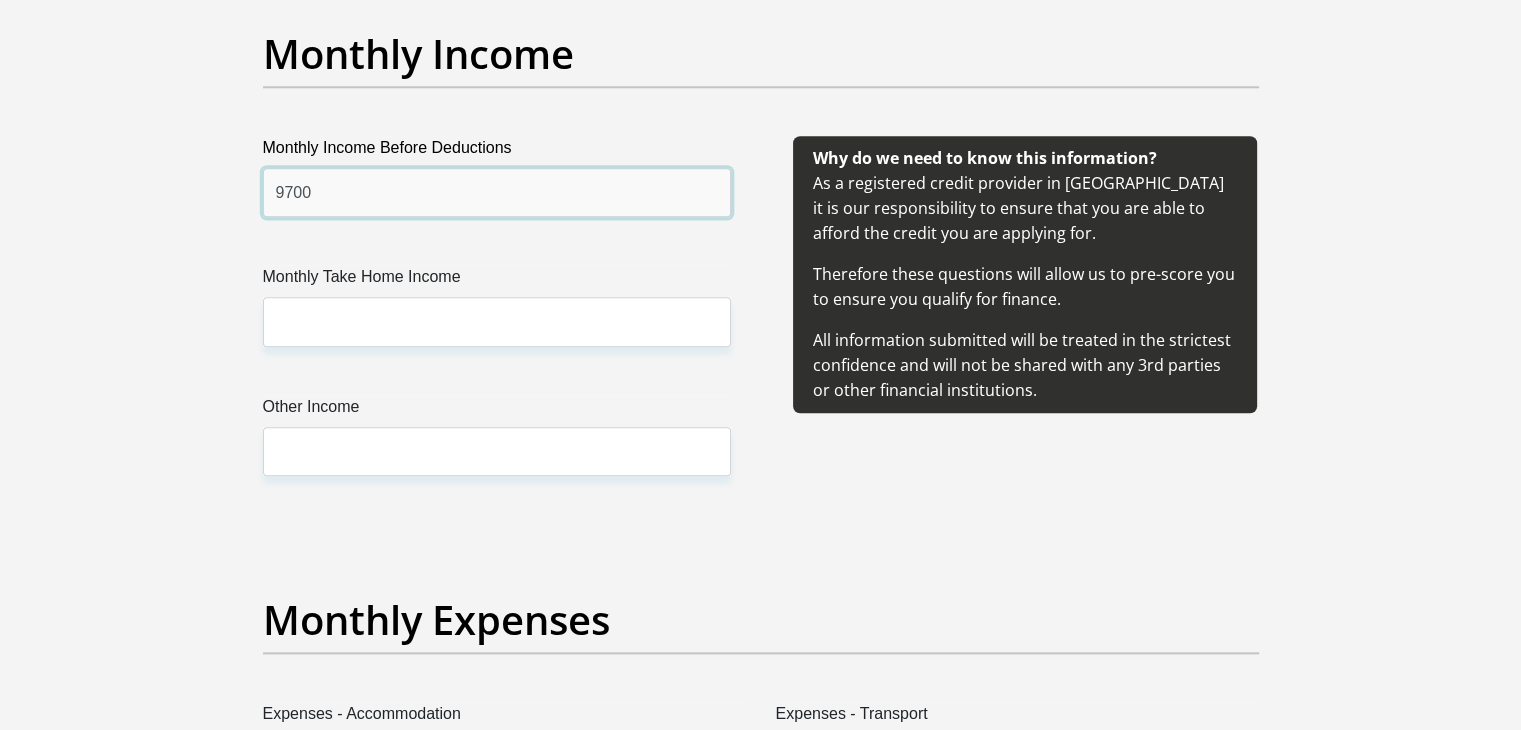 type on "9700" 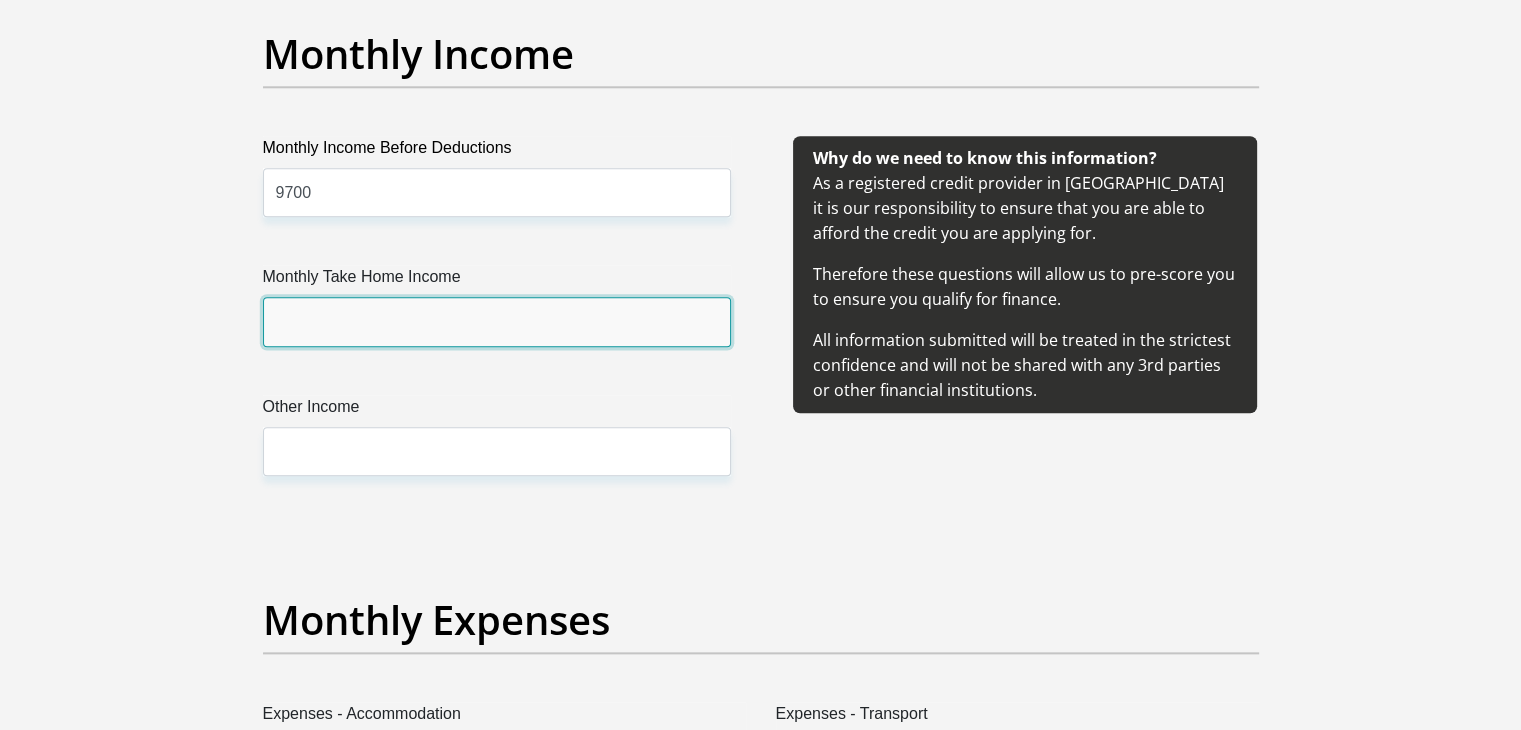click on "Monthly Take Home Income" at bounding box center [497, 321] 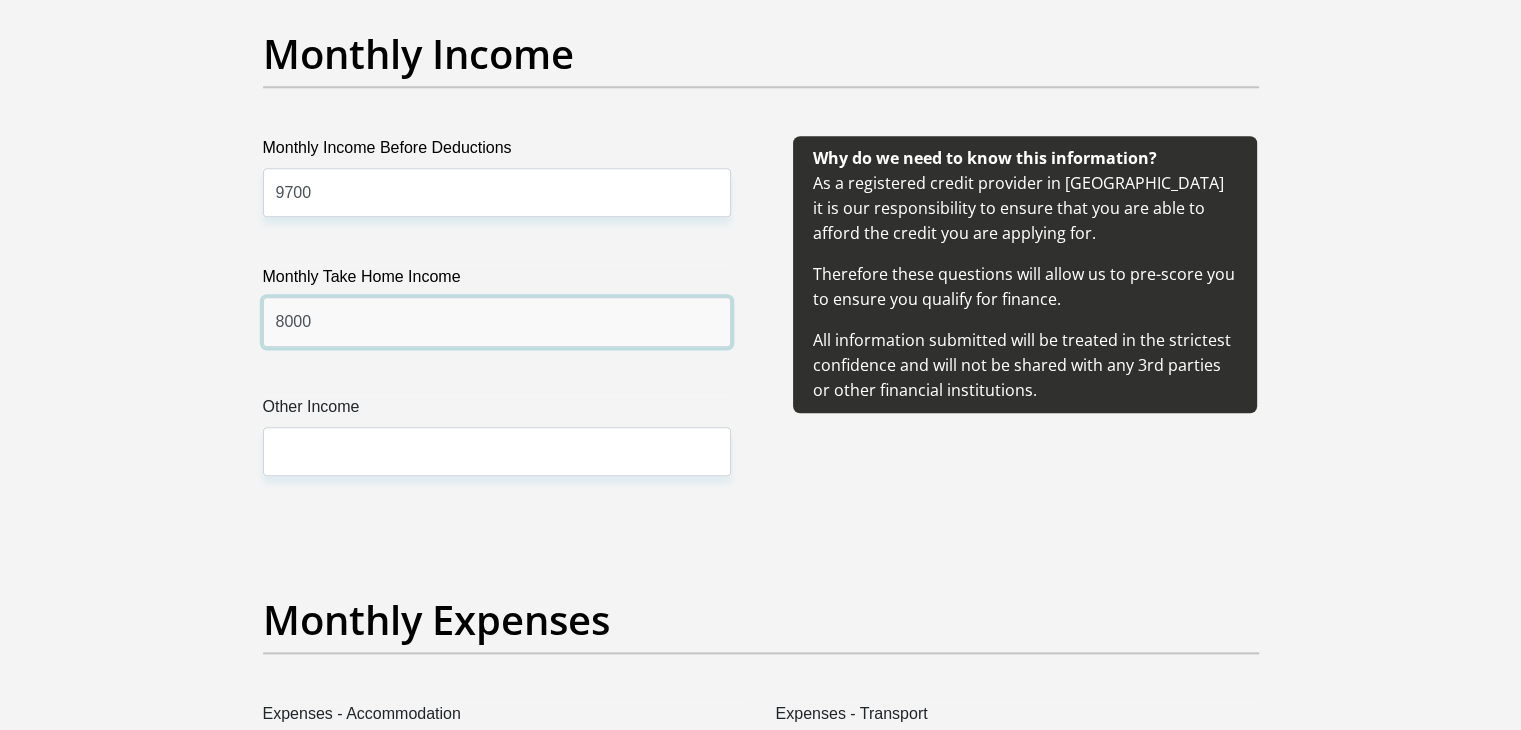 type on "8000" 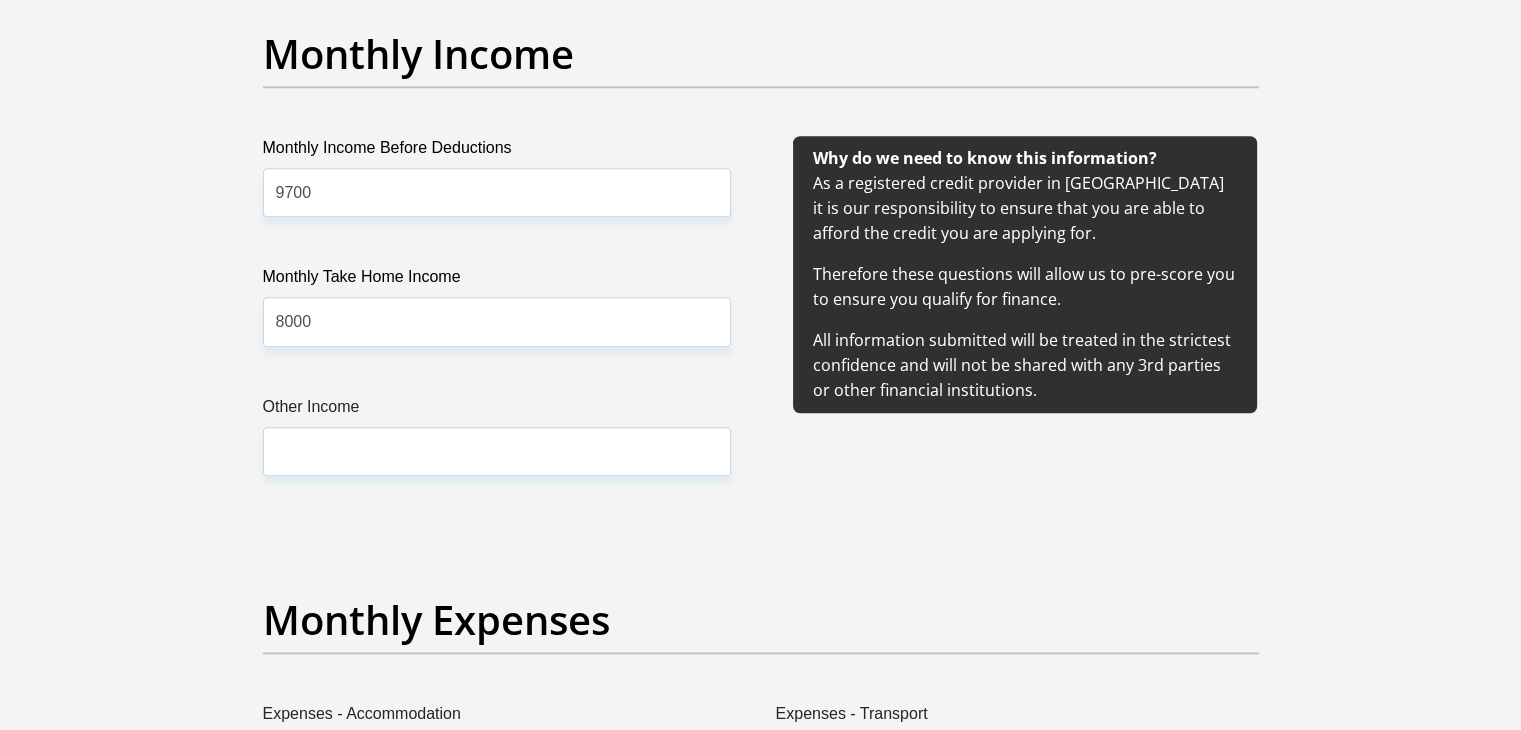 click on "Other Income" at bounding box center (497, 411) 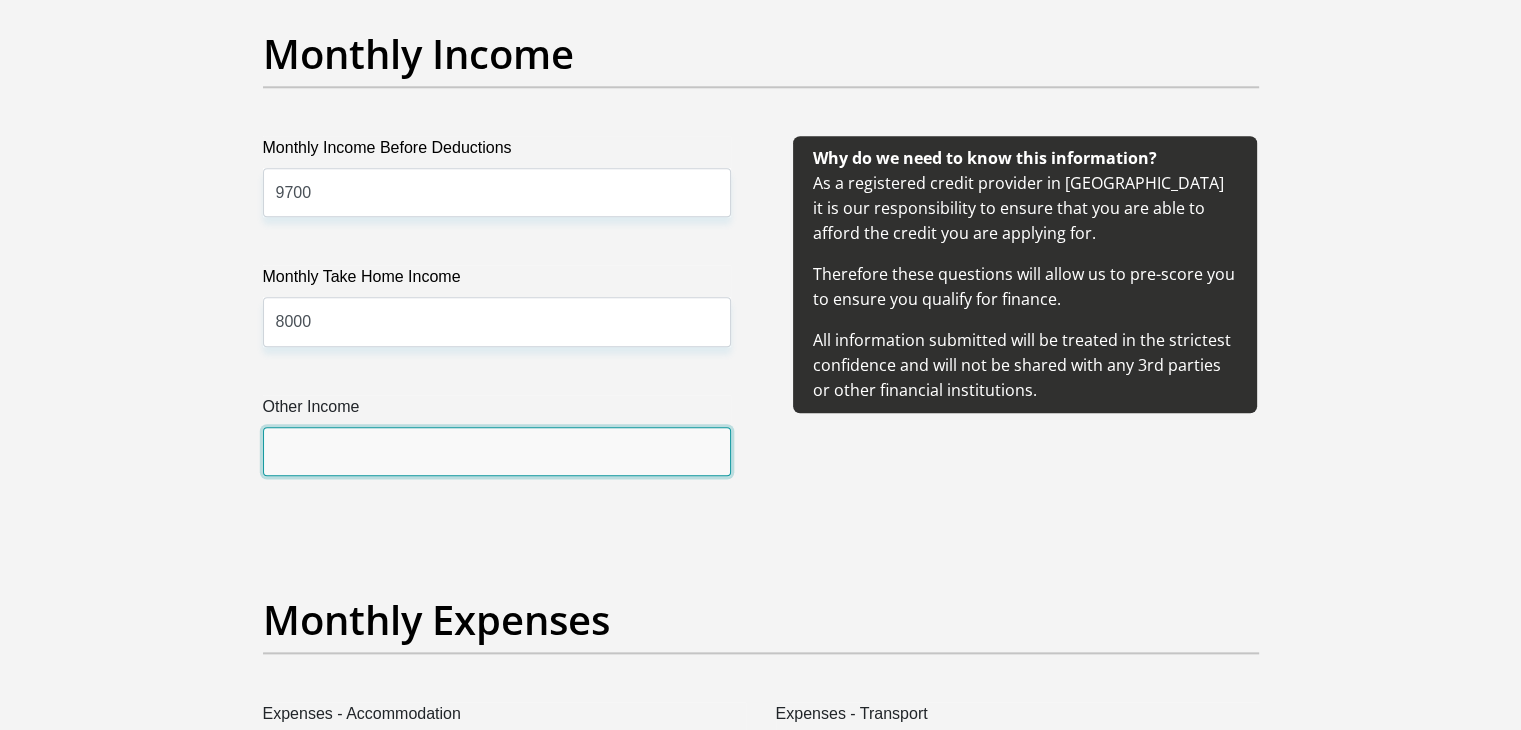 click on "Other Income" at bounding box center [497, 451] 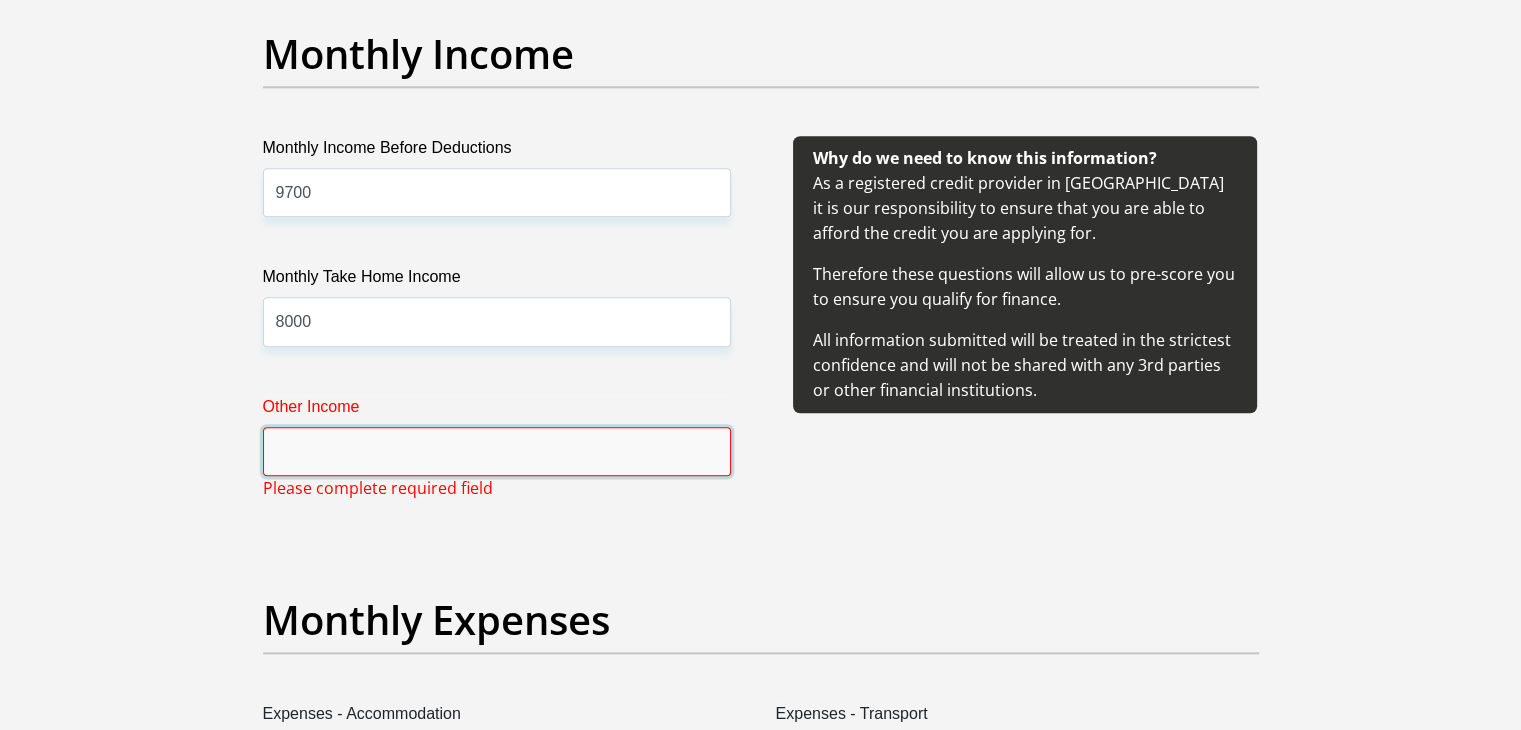 click on "Other Income" at bounding box center [497, 451] 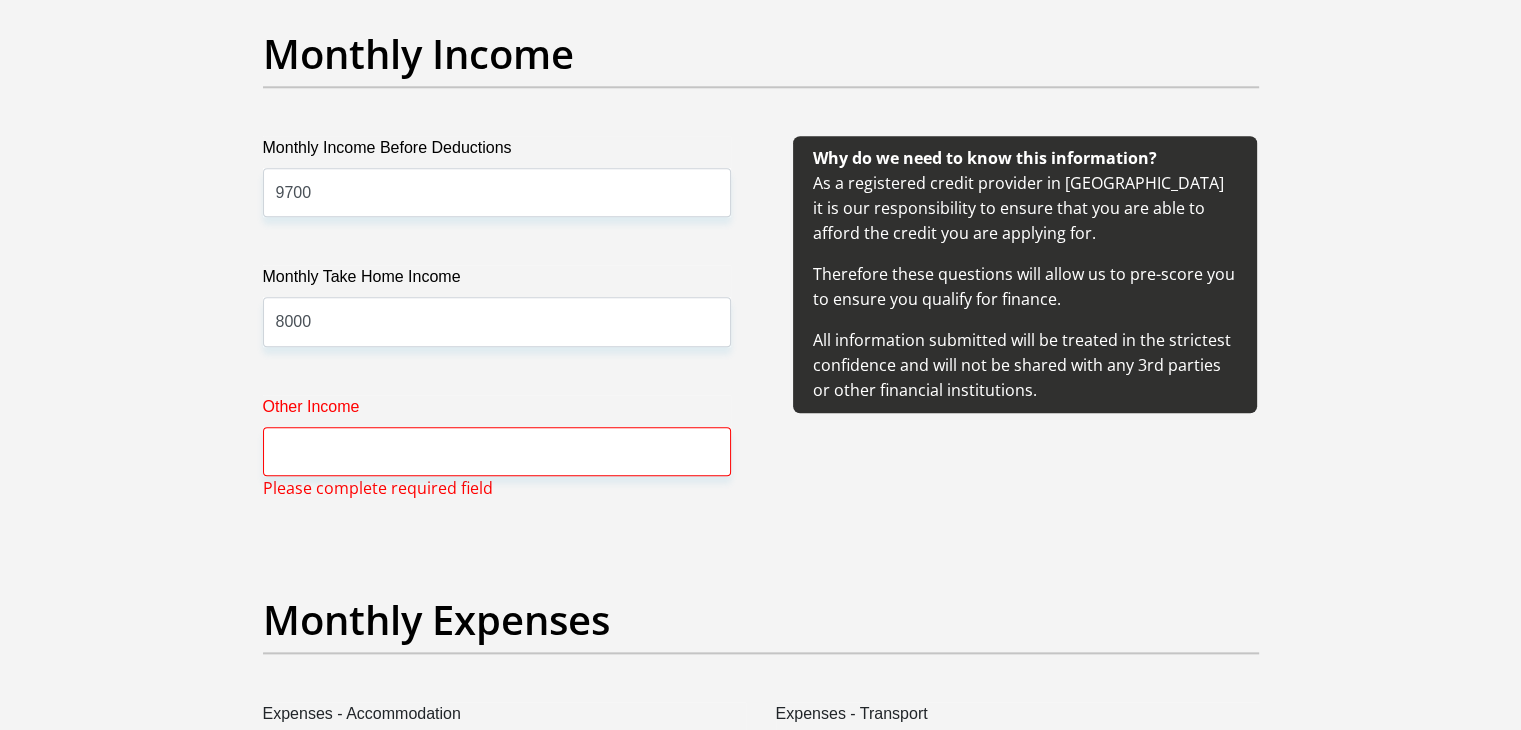 click on "Title
Mr
Ms
Mrs
Dr
Other
First Name
Lucy
Surname
Matavele
ID Number
9806090477085
Please input valid ID number
Race
Black
Coloured
Indian
White
Other
Contact Number
0653121542
Please input valid contact number
Nationality
South Africa
Afghanistan
Aland Islands  Albania  Algeria" at bounding box center [761, 1257] 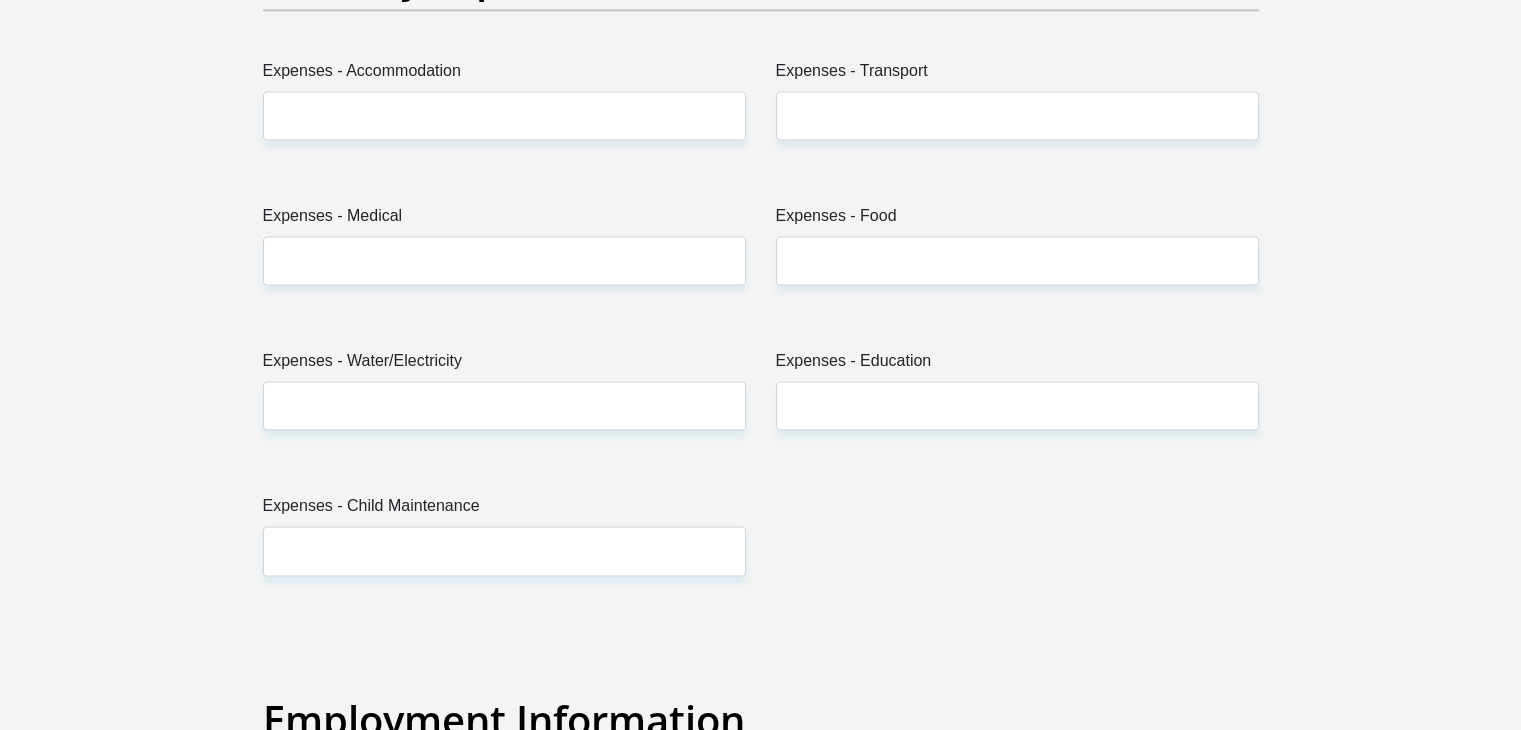 scroll, scrollTop: 2937, scrollLeft: 0, axis: vertical 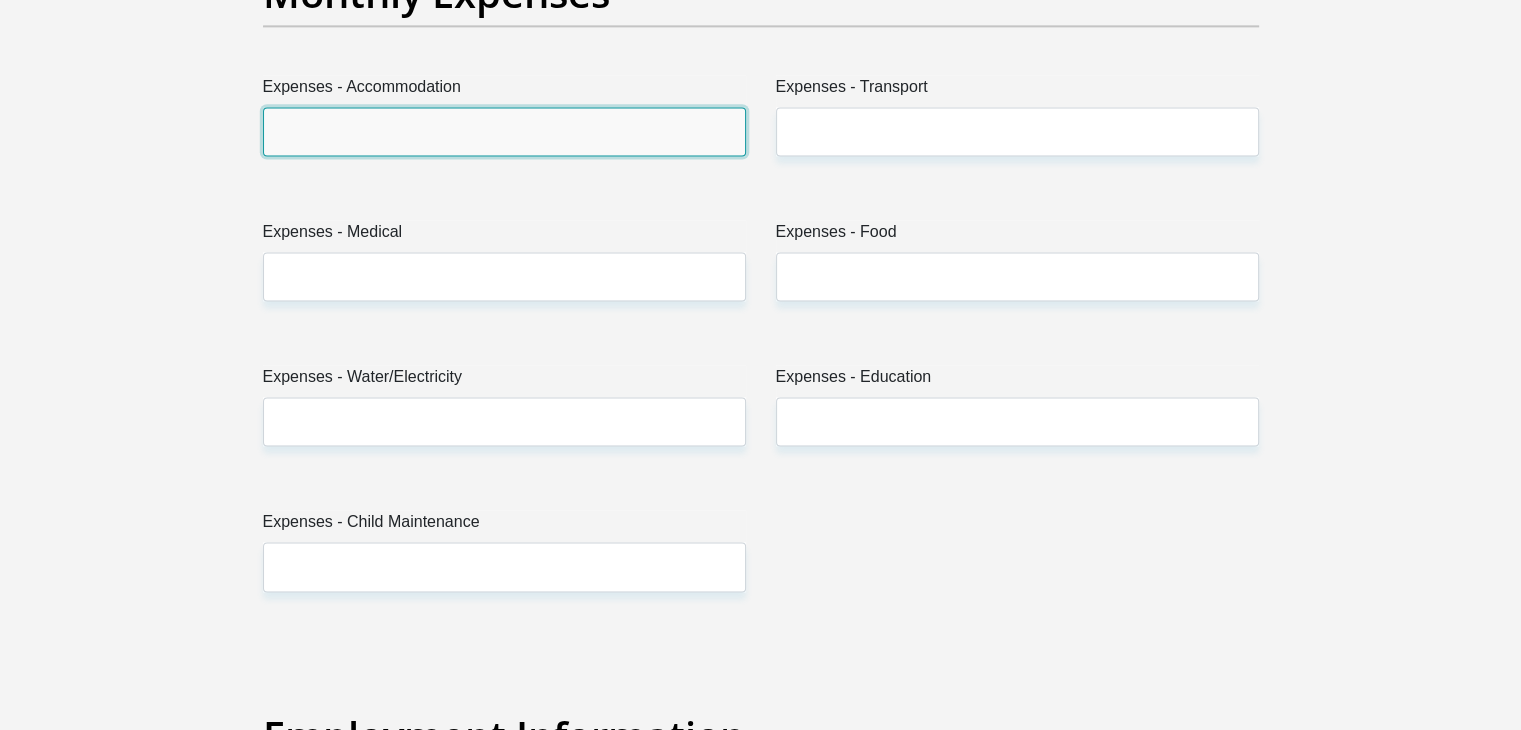 click on "Expenses - Accommodation" at bounding box center (504, 131) 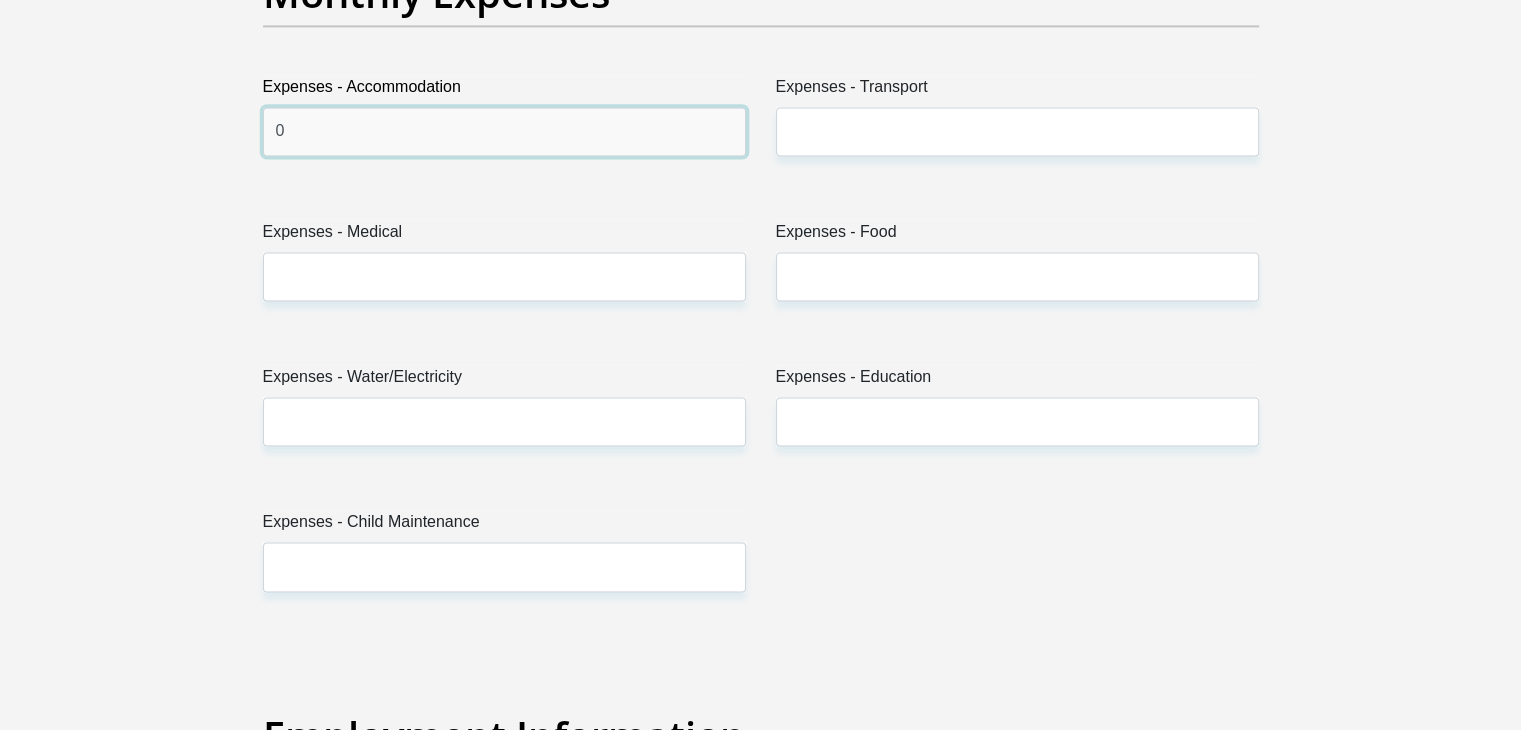 type on "0" 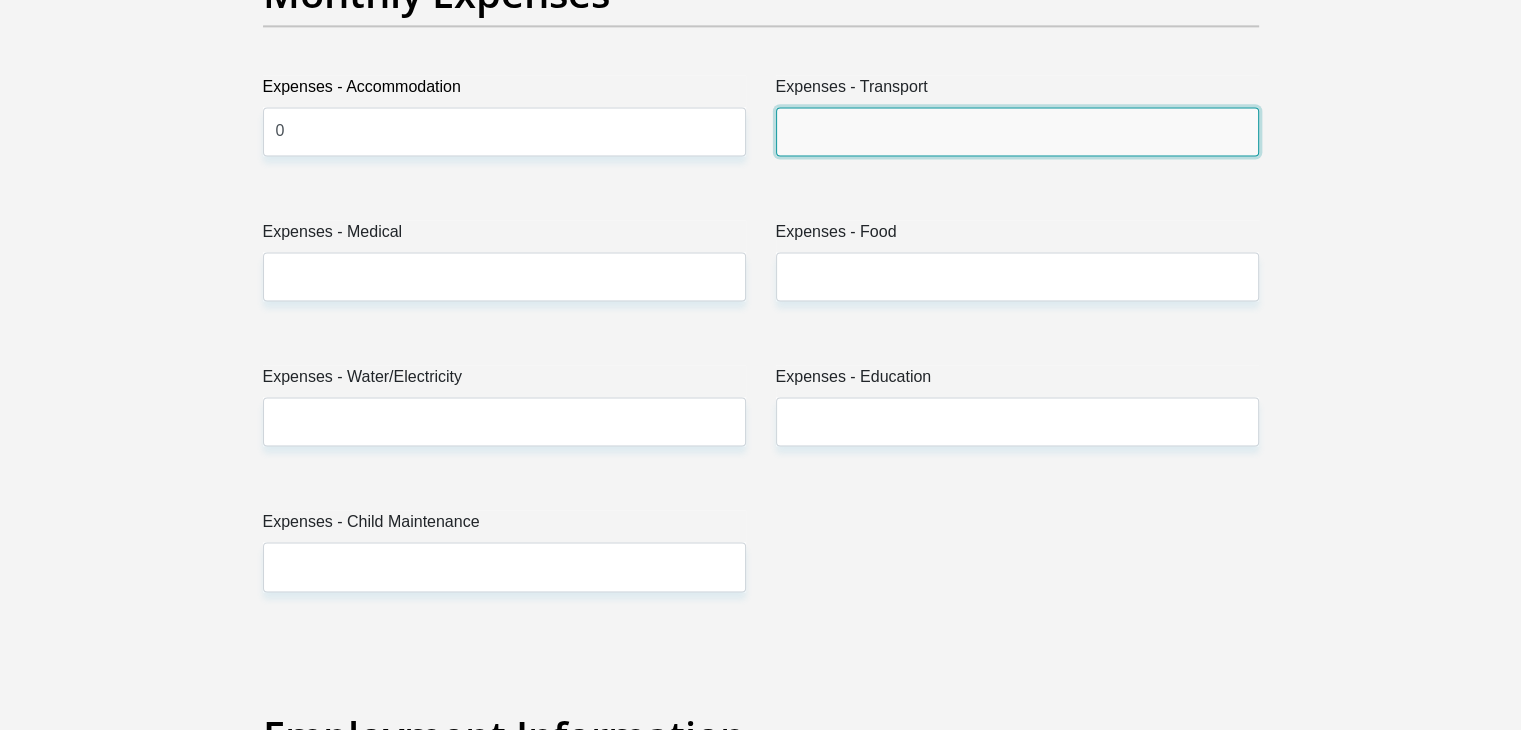 click on "Expenses - Transport" at bounding box center (1017, 131) 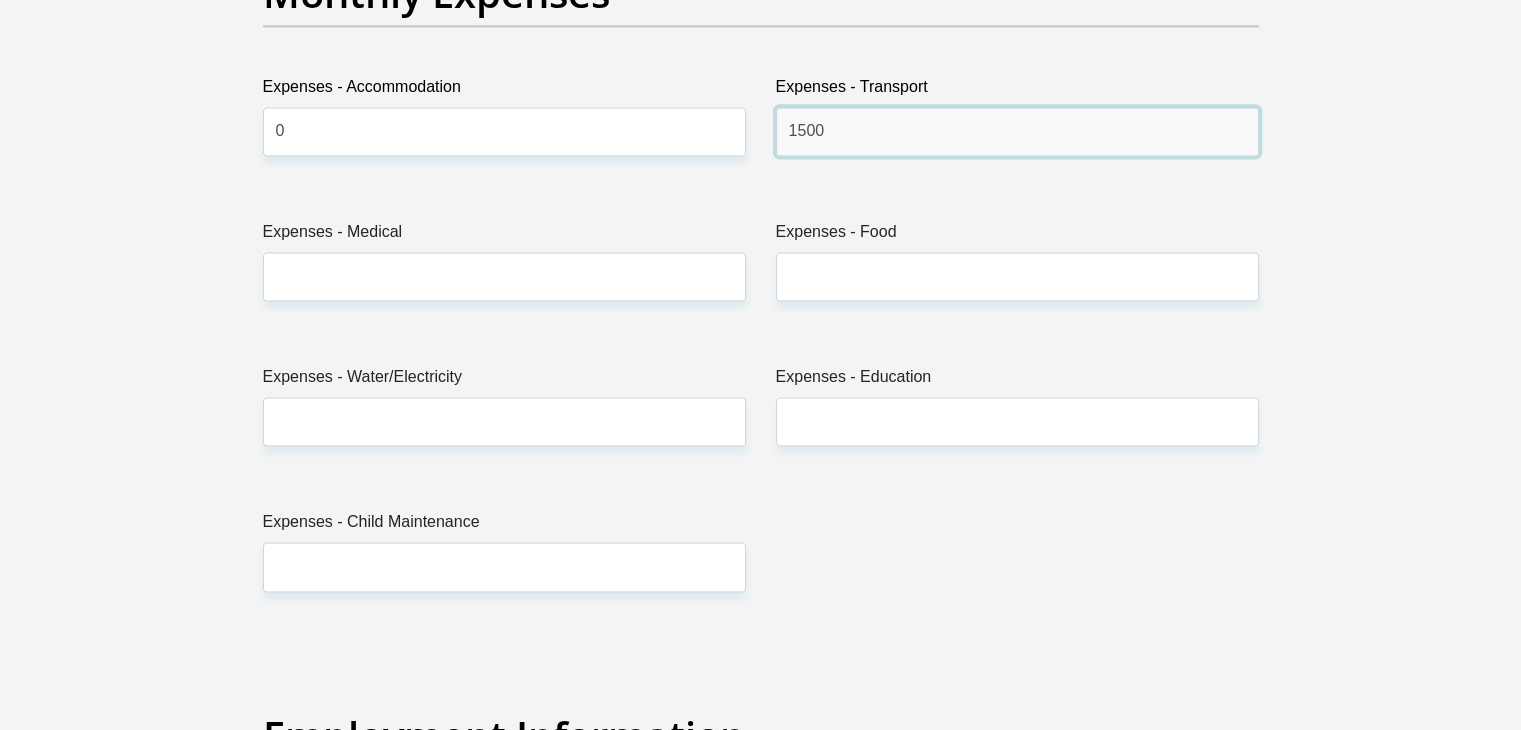 type on "1500" 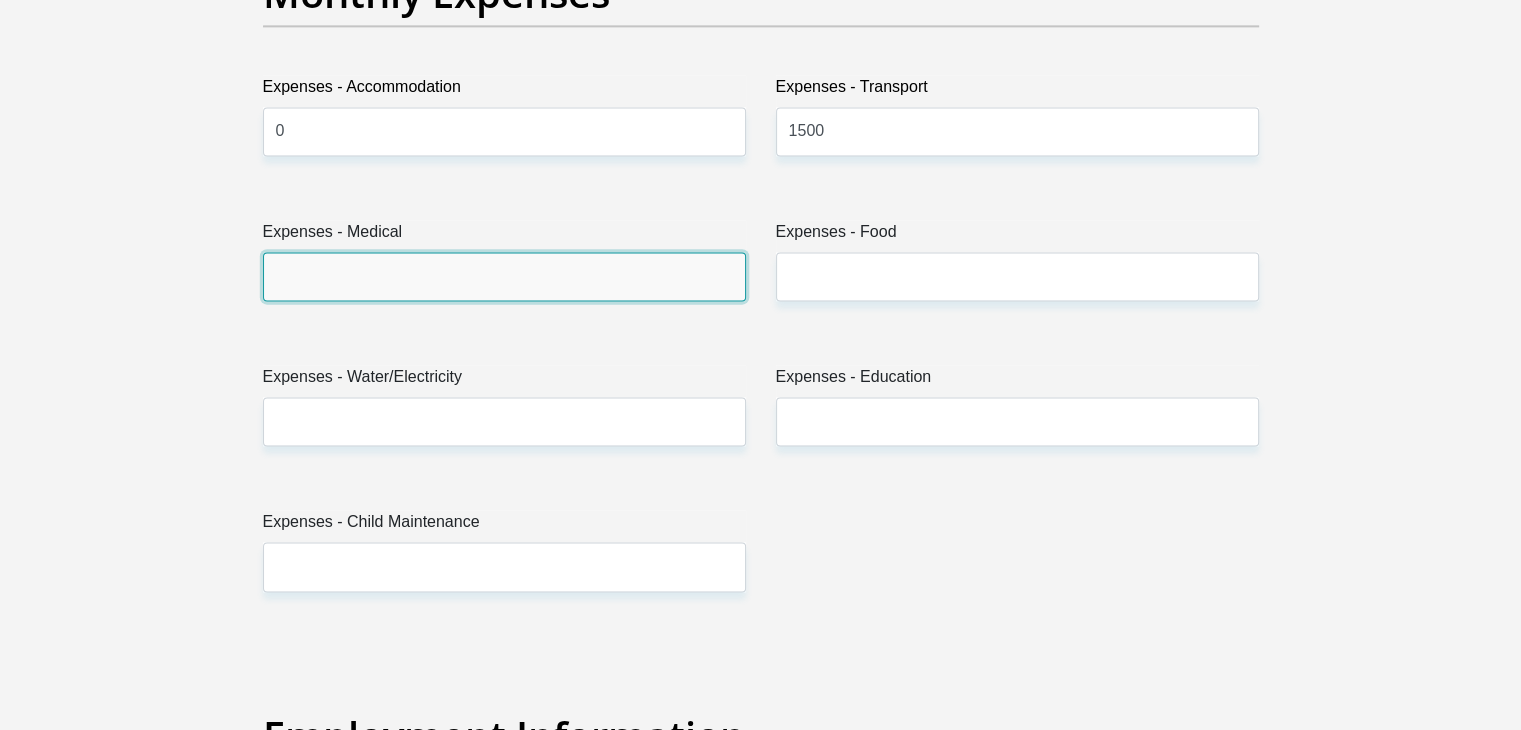click on "Expenses - Medical" at bounding box center (504, 276) 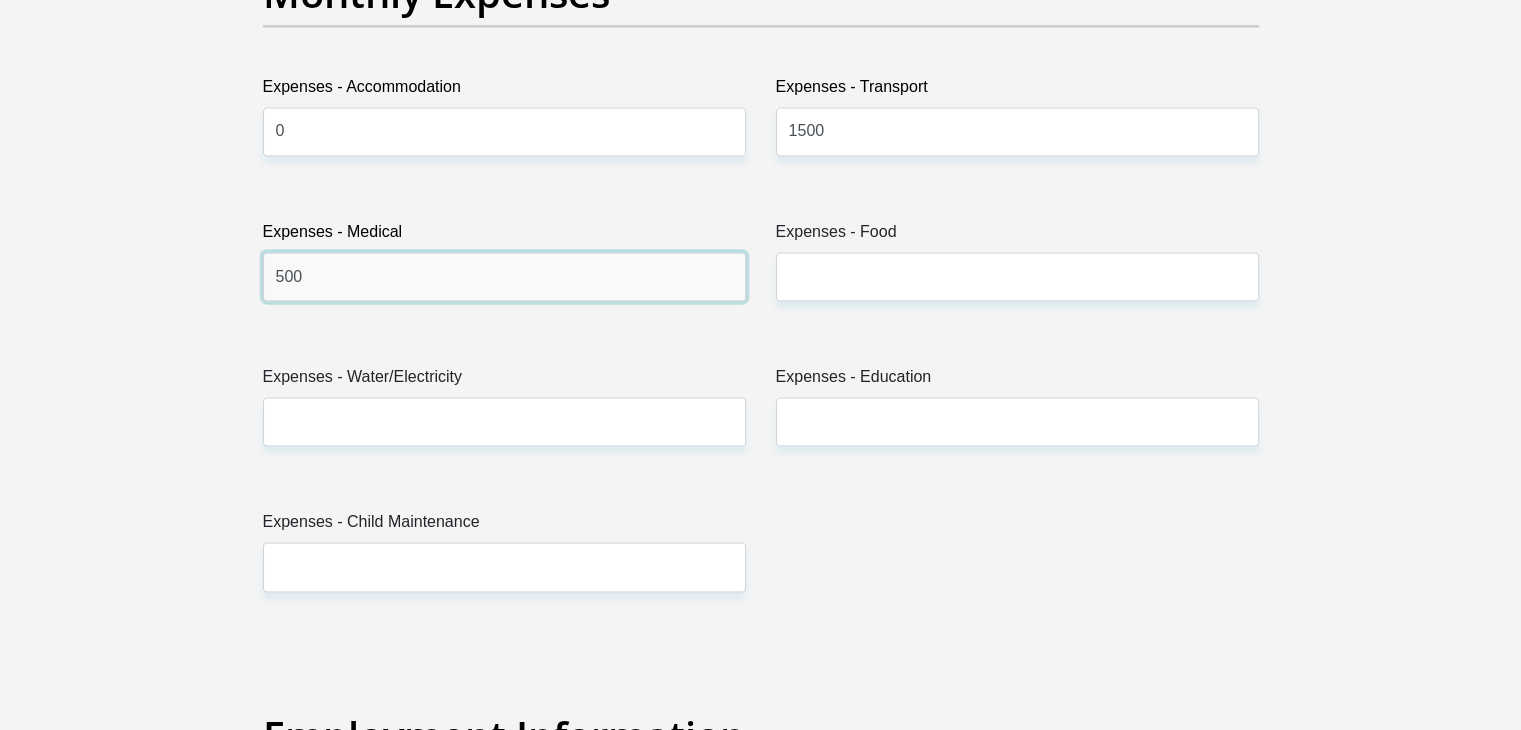 type on "500" 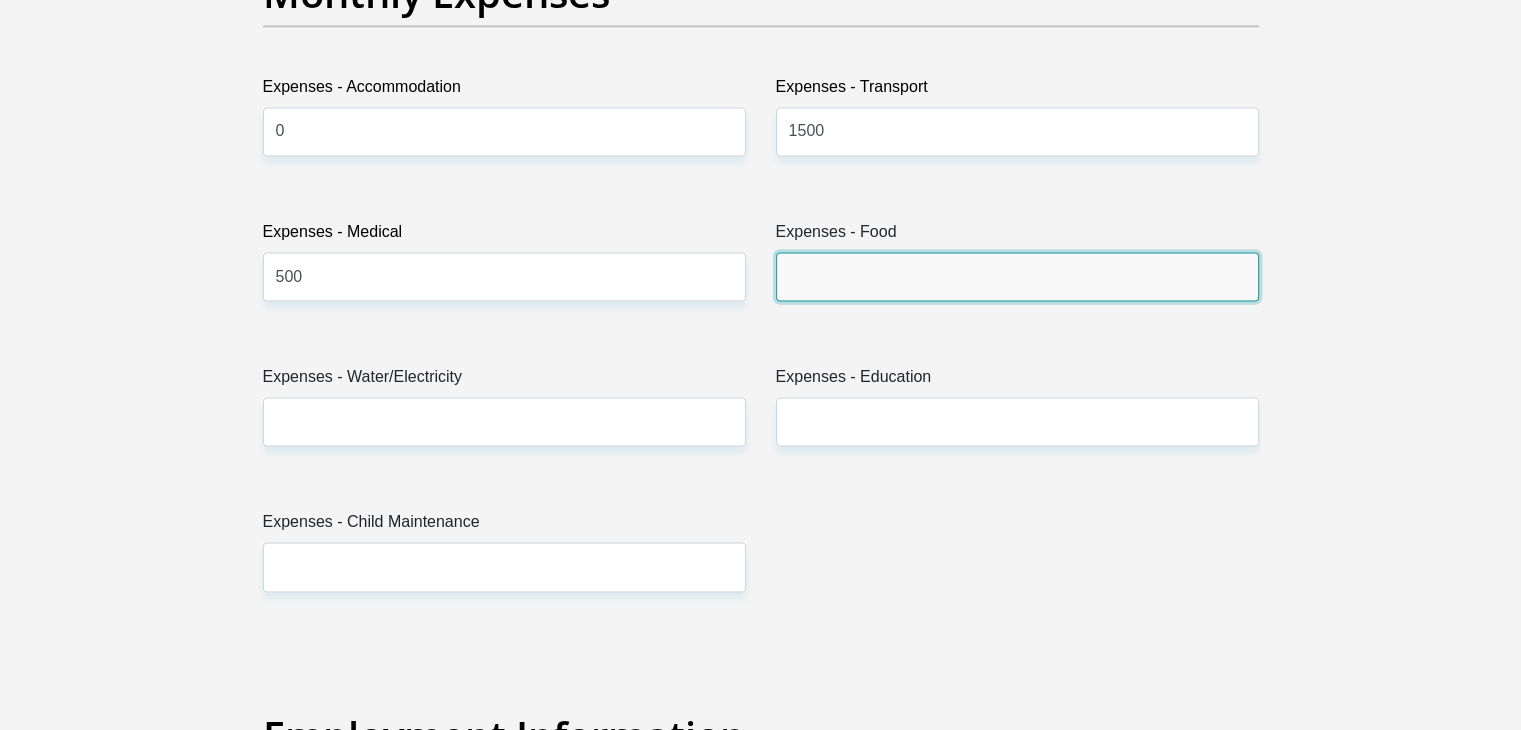 click on "Expenses - Food" at bounding box center [1017, 276] 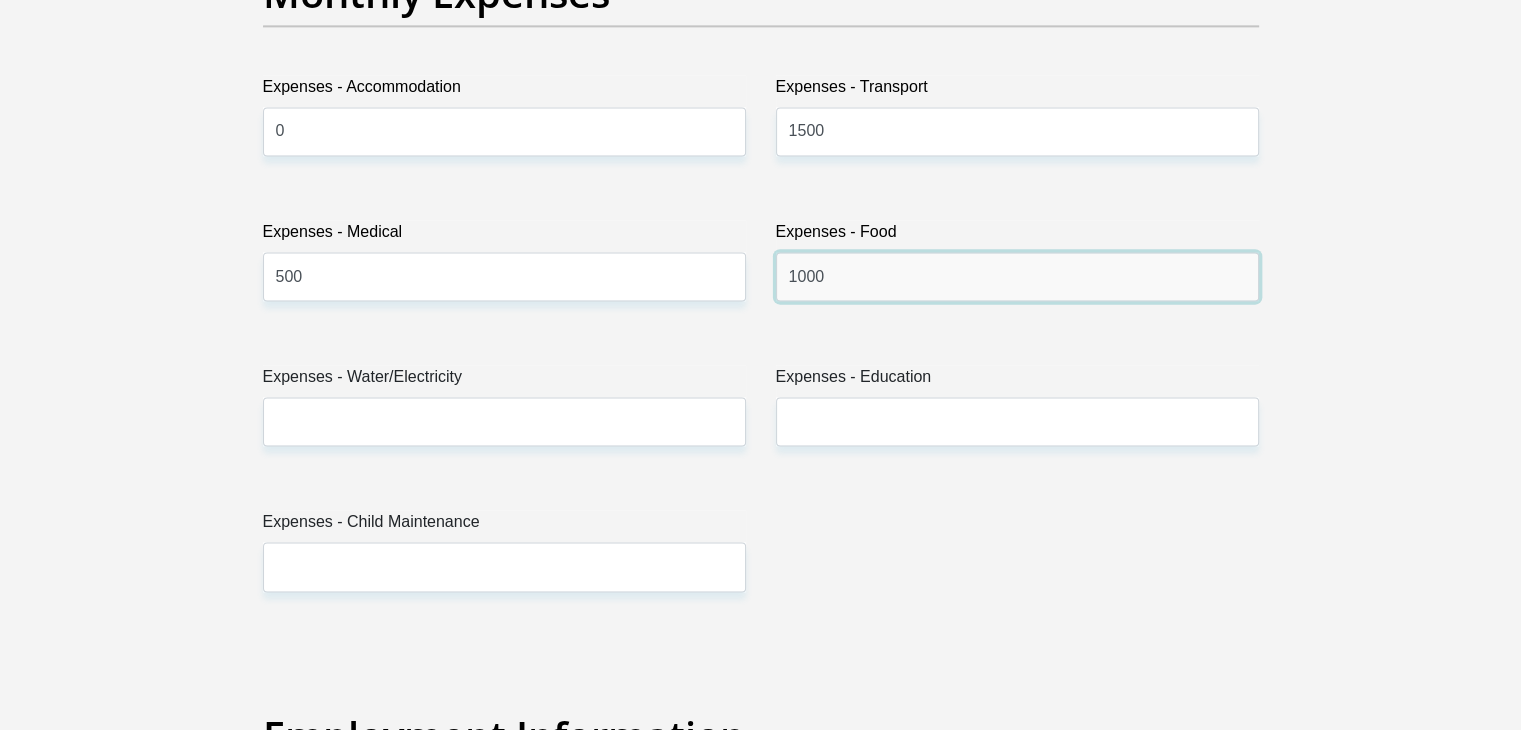 type on "1000" 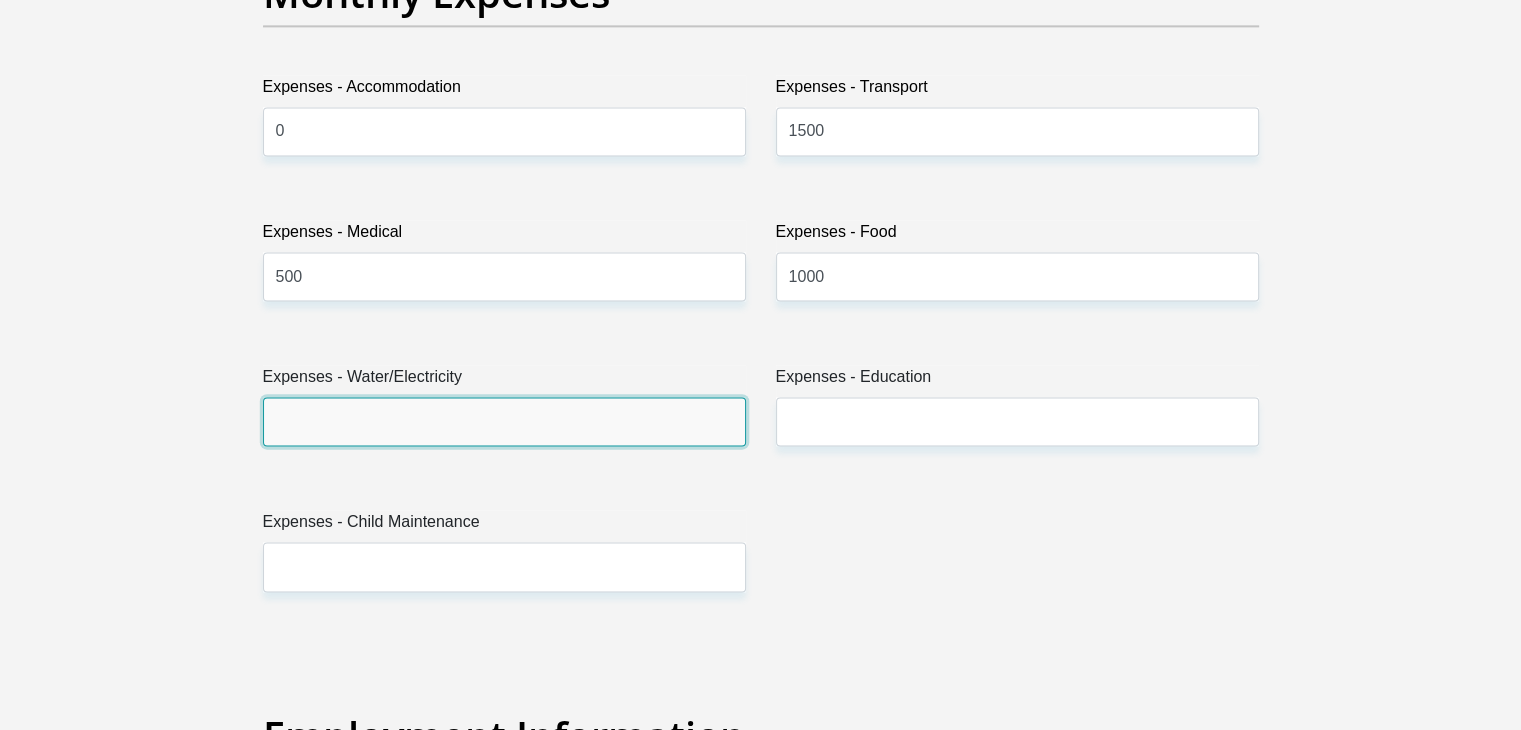 click on "Expenses - Water/Electricity" at bounding box center [504, 421] 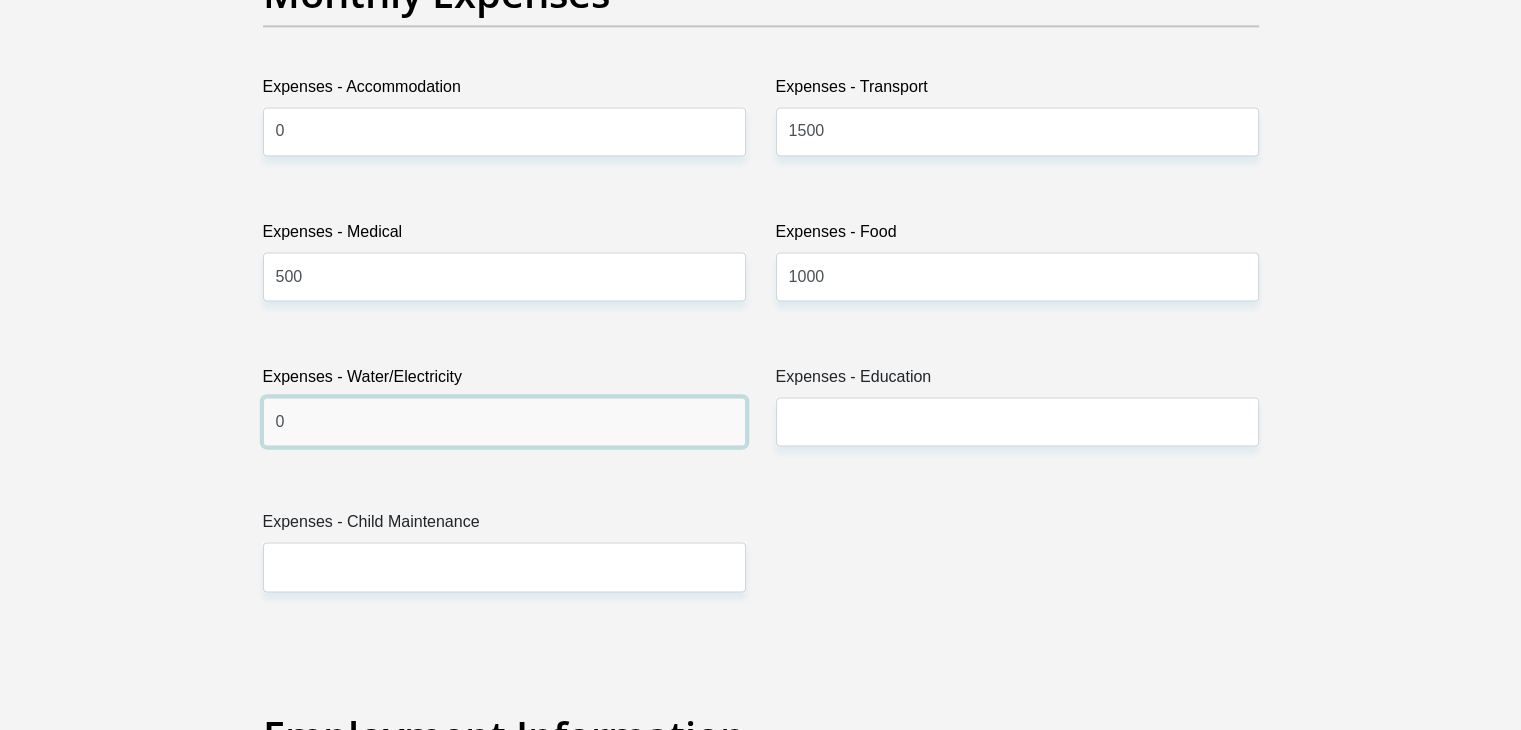 type on "0" 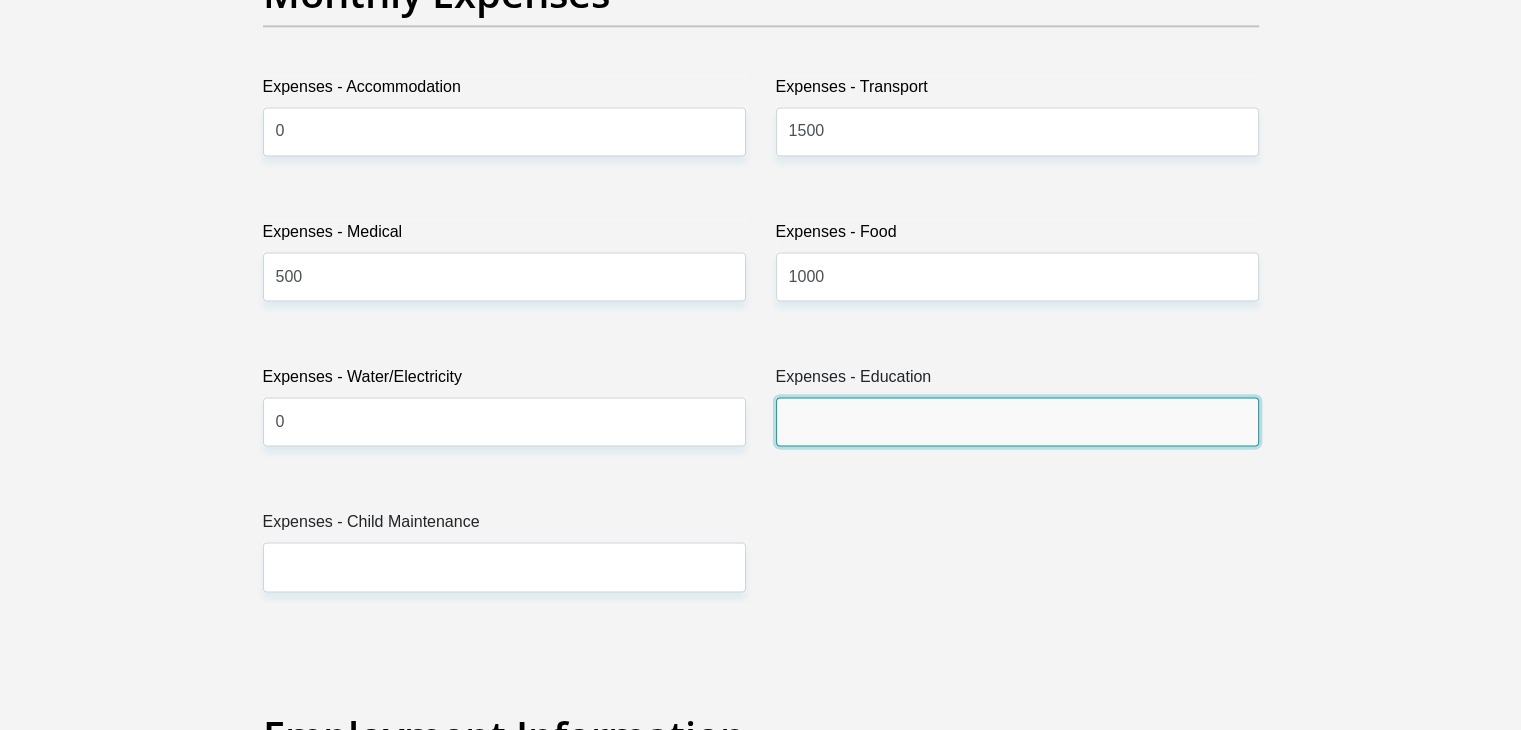 click on "Expenses - Education" at bounding box center (1017, 421) 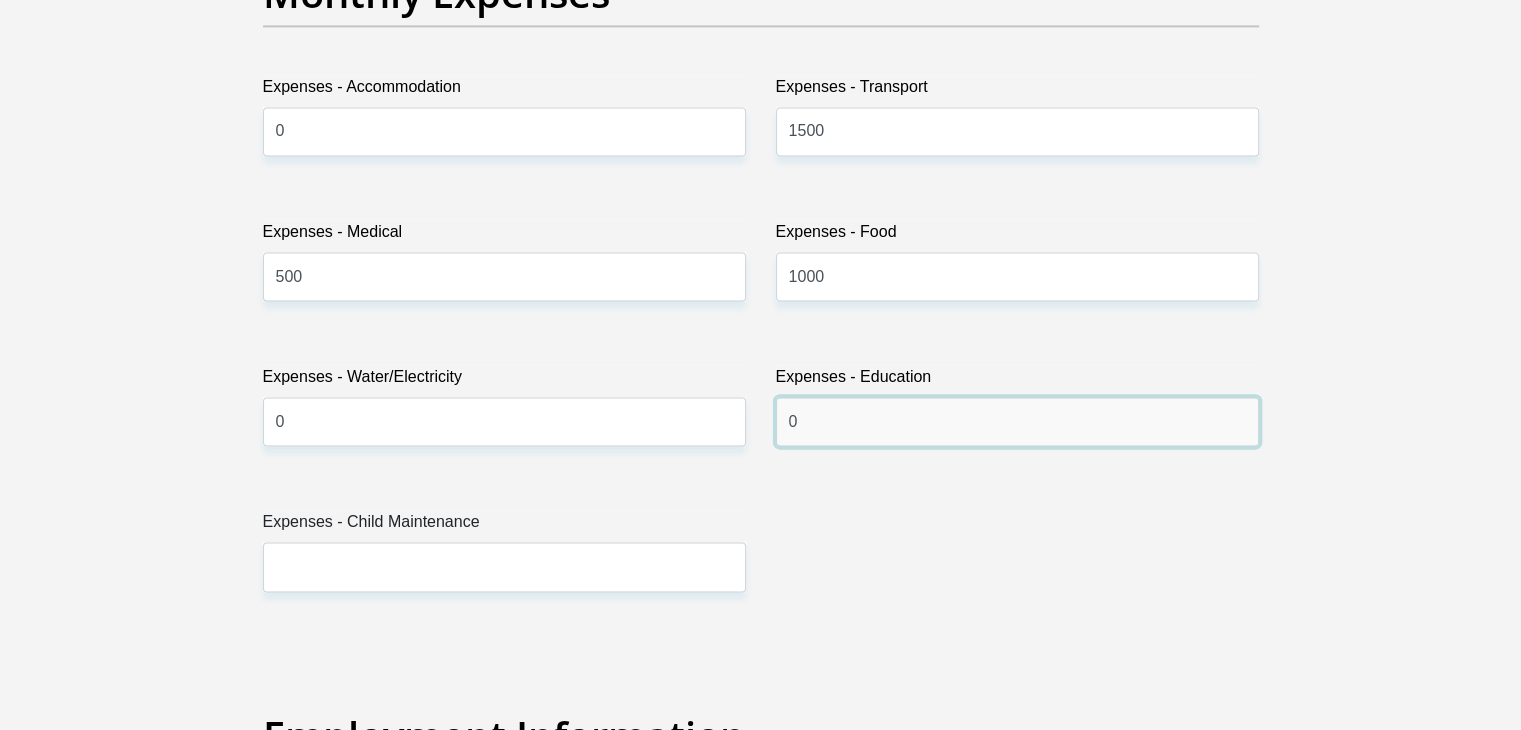 type on "0" 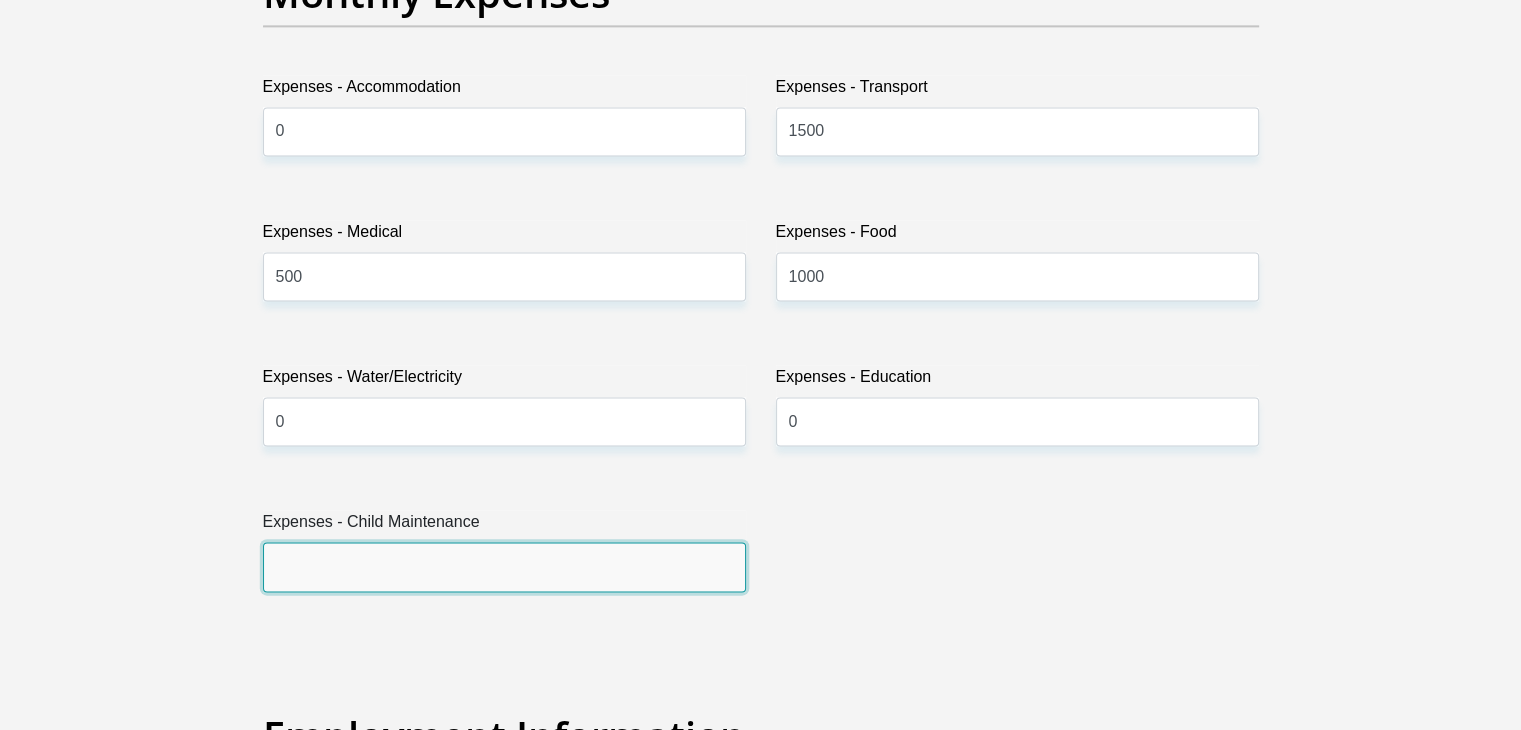 click on "Expenses - Child Maintenance" at bounding box center [504, 566] 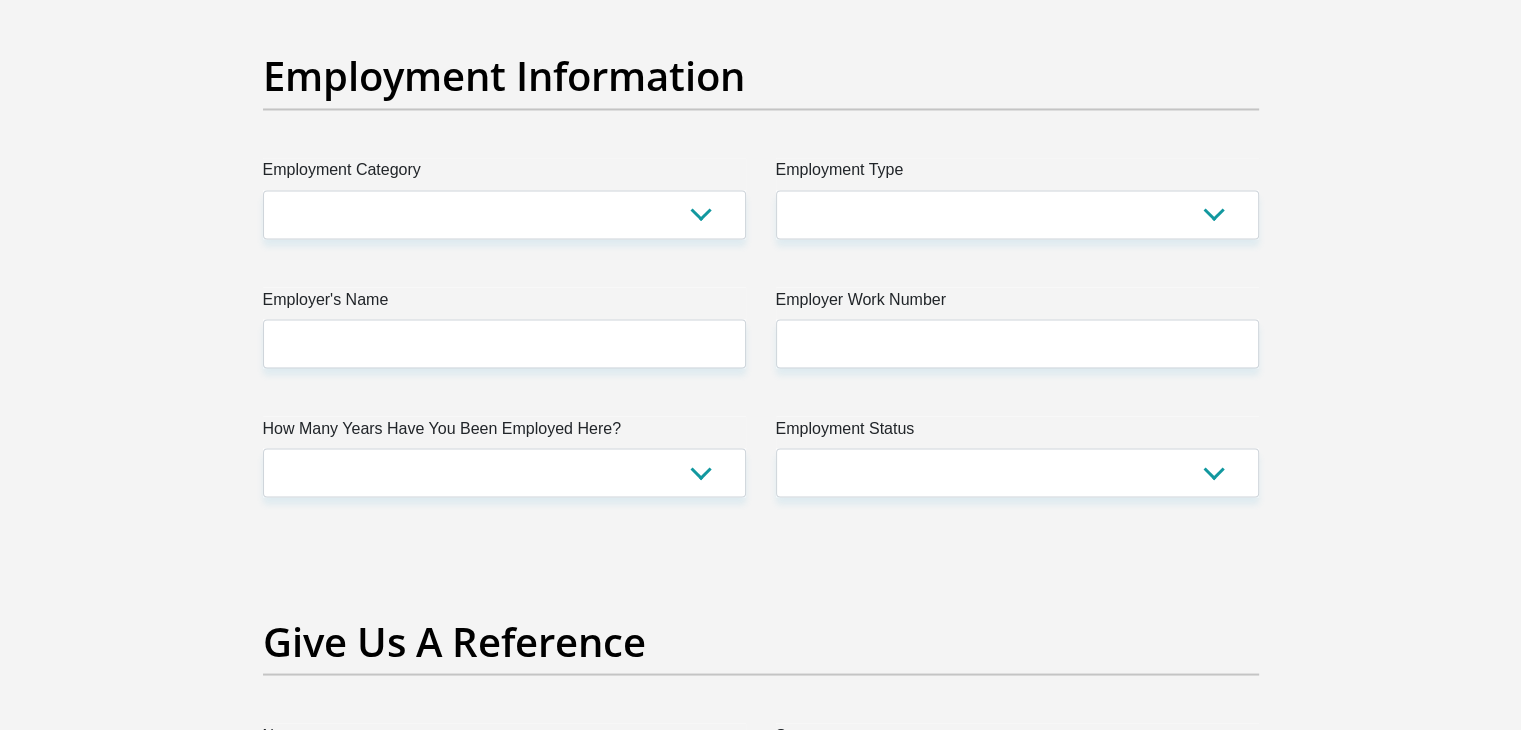 scroll, scrollTop: 3564, scrollLeft: 0, axis: vertical 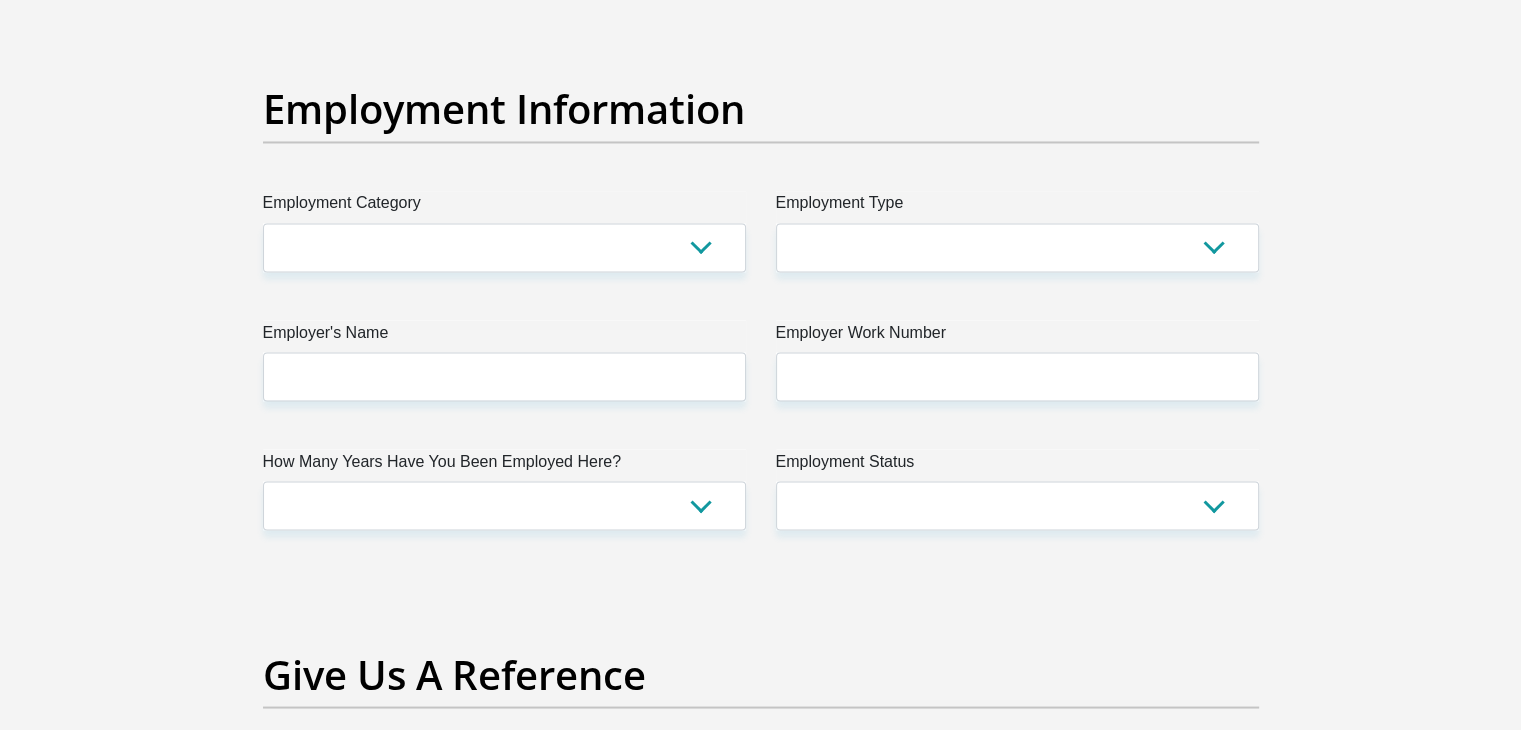 type on "0" 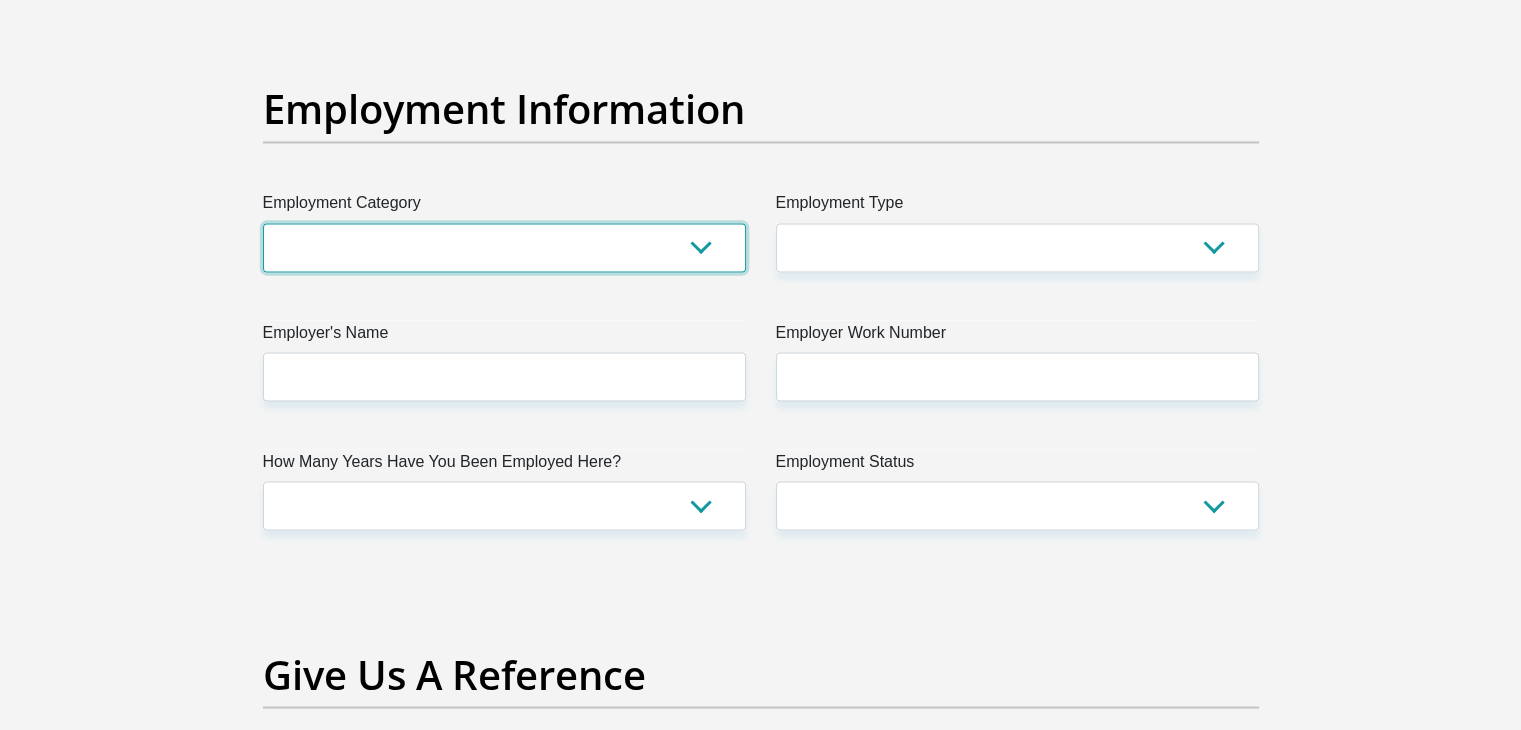 click on "AGRICULTURE
ALCOHOL & TOBACCO
CONSTRUCTION MATERIALS
METALLURGY
EQUIPMENT FOR RENEWABLE ENERGY
SPECIALIZED CONTRACTORS
CAR
GAMING (INCL. INTERNET
OTHER WHOLESALE
UNLICENSED PHARMACEUTICALS
CURRENCY EXCHANGE HOUSES
OTHER FINANCIAL INSTITUTIONS & INSURANCE
REAL ESTATE AGENTS
OIL & GAS
OTHER MATERIALS (E.G. IRON ORE)
PRECIOUS STONES & PRECIOUS METALS
POLITICAL ORGANIZATIONS
RELIGIOUS ORGANIZATIONS(NOT SECTS)
ACTI. HAVING BUSINESS DEAL WITH PUBLIC ADMINISTRATION
LAUNDROMATS" at bounding box center [504, 247] 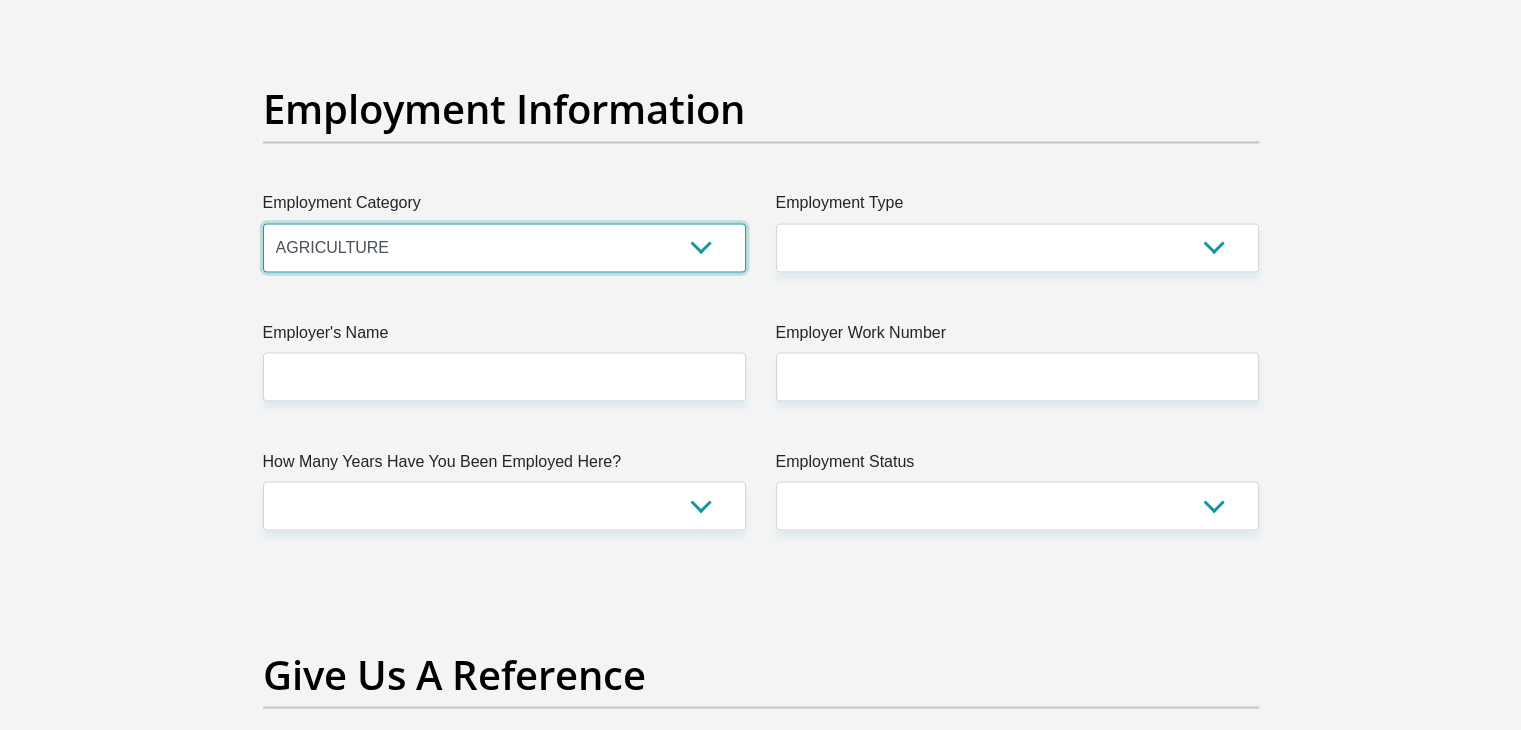 click on "AGRICULTURE
ALCOHOL & TOBACCO
CONSTRUCTION MATERIALS
METALLURGY
EQUIPMENT FOR RENEWABLE ENERGY
SPECIALIZED CONTRACTORS
CAR
GAMING (INCL. INTERNET
OTHER WHOLESALE
UNLICENSED PHARMACEUTICALS
CURRENCY EXCHANGE HOUSES
OTHER FINANCIAL INSTITUTIONS & INSURANCE
REAL ESTATE AGENTS
OIL & GAS
OTHER MATERIALS (E.G. IRON ORE)
PRECIOUS STONES & PRECIOUS METALS
POLITICAL ORGANIZATIONS
RELIGIOUS ORGANIZATIONS(NOT SECTS)
ACTI. HAVING BUSINESS DEAL WITH PUBLIC ADMINISTRATION
LAUNDROMATS" at bounding box center [504, 247] 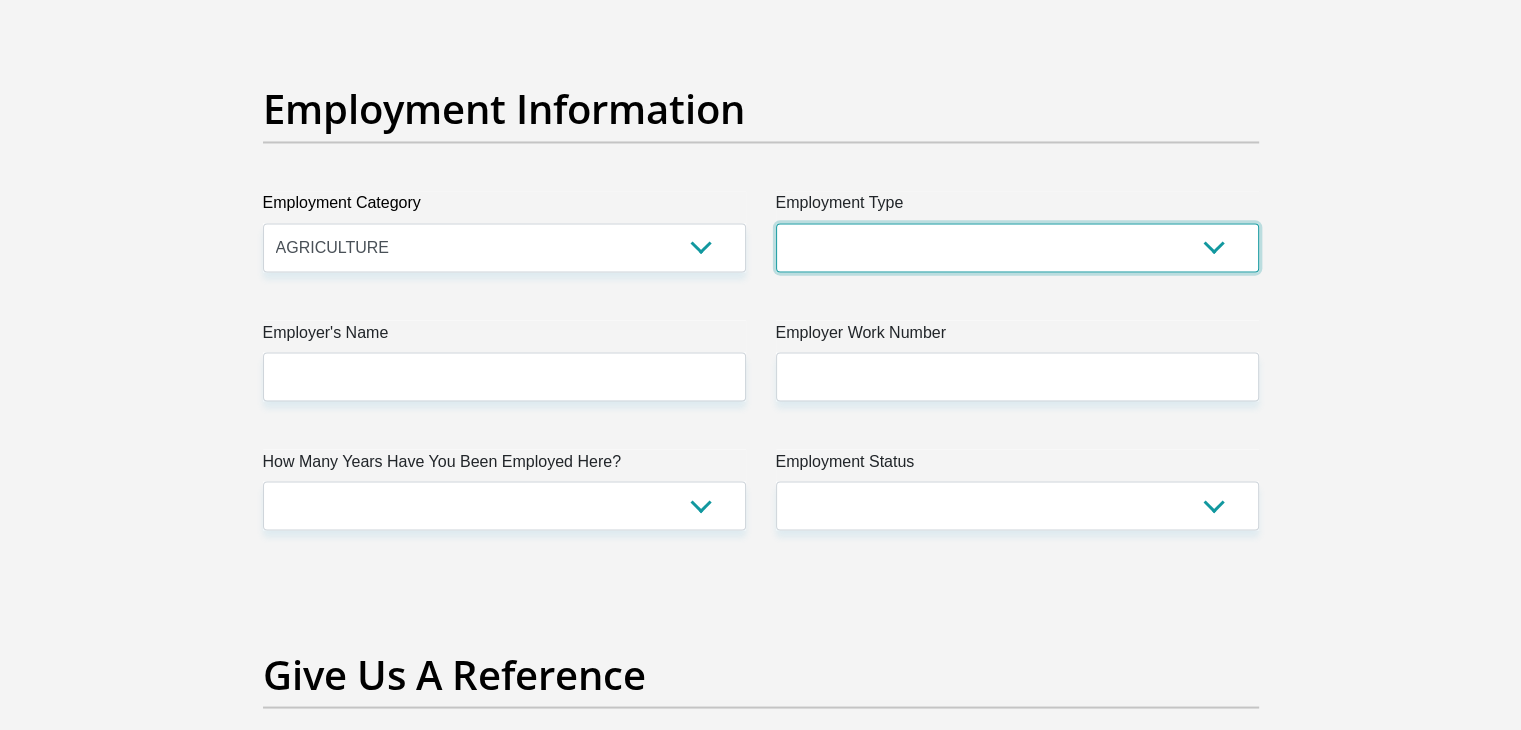 click on "College/Lecturer
Craft Seller
Creative
Driver
Executive
Farmer
Forces - Non Commissioned
Forces - Officer
Hawker
Housewife
Labourer
Licenced Professional
Manager
Miner
Non Licenced Professional
Office Staff/Clerk
Outside Worker
Pensioner
Permanent Teacher
Production/Manufacturing
Sales
Self-Employed
Semi-Professional Worker
Service Industry  Social Worker  Student" at bounding box center [1017, 247] 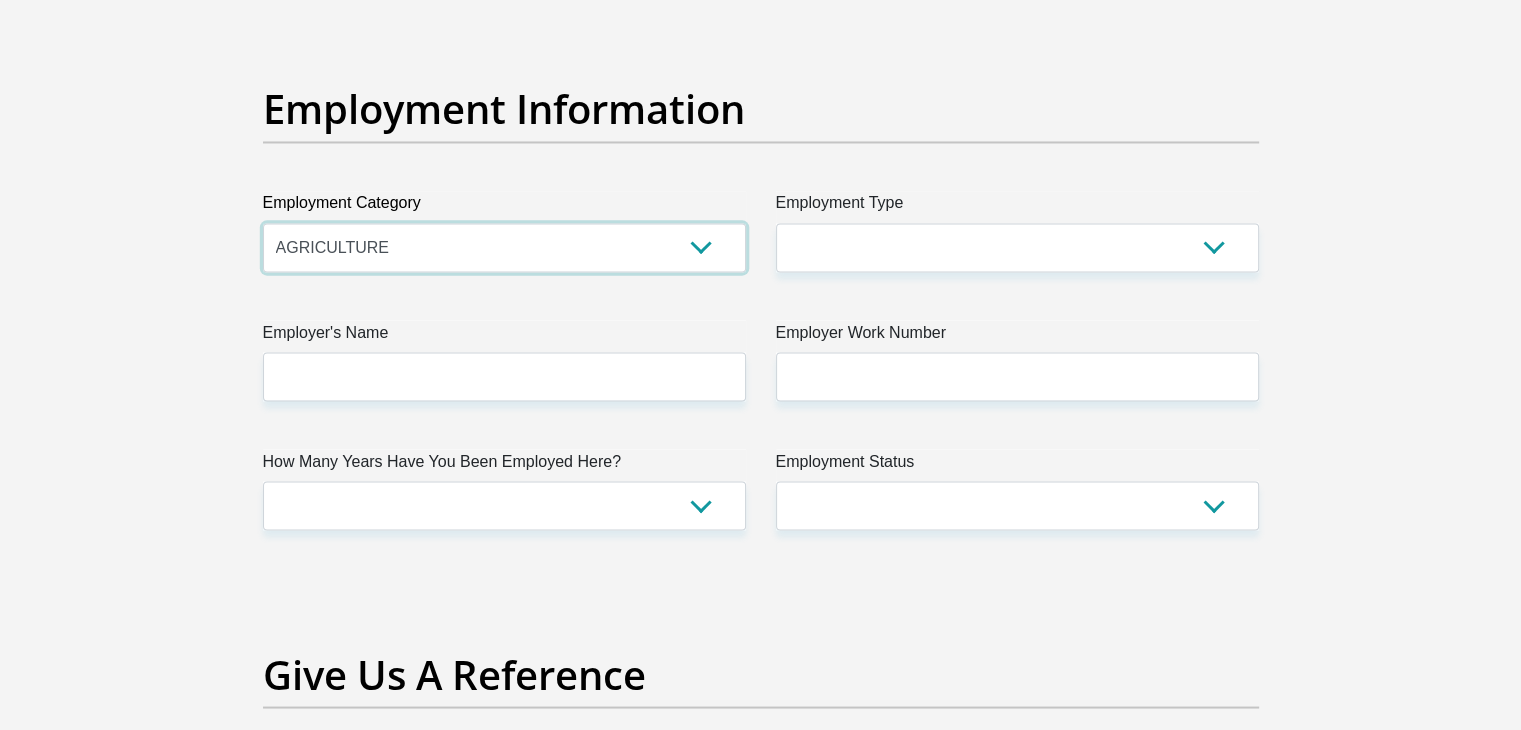 click on "AGRICULTURE
ALCOHOL & TOBACCO
CONSTRUCTION MATERIALS
METALLURGY
EQUIPMENT FOR RENEWABLE ENERGY
SPECIALIZED CONTRACTORS
CAR
GAMING (INCL. INTERNET
OTHER WHOLESALE
UNLICENSED PHARMACEUTICALS
CURRENCY EXCHANGE HOUSES
OTHER FINANCIAL INSTITUTIONS & INSURANCE
REAL ESTATE AGENTS
OIL & GAS
OTHER MATERIALS (E.G. IRON ORE)
PRECIOUS STONES & PRECIOUS METALS
POLITICAL ORGANIZATIONS
RELIGIOUS ORGANIZATIONS(NOT SECTS)
ACTI. HAVING BUSINESS DEAL WITH PUBLIC ADMINISTRATION
LAUNDROMATS" at bounding box center (504, 247) 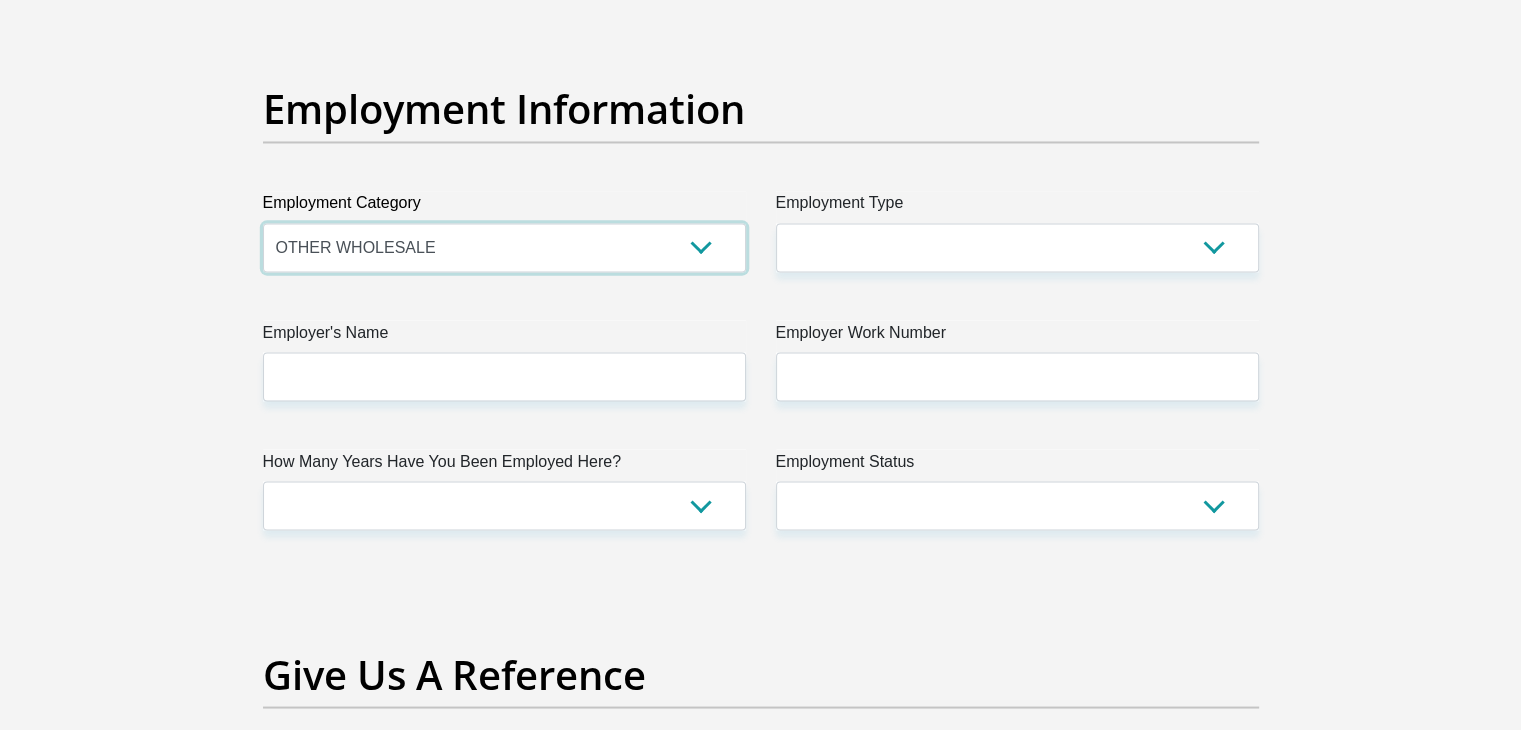 click on "AGRICULTURE
ALCOHOL & TOBACCO
CONSTRUCTION MATERIALS
METALLURGY
EQUIPMENT FOR RENEWABLE ENERGY
SPECIALIZED CONTRACTORS
CAR
GAMING (INCL. INTERNET
OTHER WHOLESALE
UNLICENSED PHARMACEUTICALS
CURRENCY EXCHANGE HOUSES
OTHER FINANCIAL INSTITUTIONS & INSURANCE
REAL ESTATE AGENTS
OIL & GAS
OTHER MATERIALS (E.G. IRON ORE)
PRECIOUS STONES & PRECIOUS METALS
POLITICAL ORGANIZATIONS
RELIGIOUS ORGANIZATIONS(NOT SECTS)
ACTI. HAVING BUSINESS DEAL WITH PUBLIC ADMINISTRATION
LAUNDROMATS" at bounding box center [504, 247] 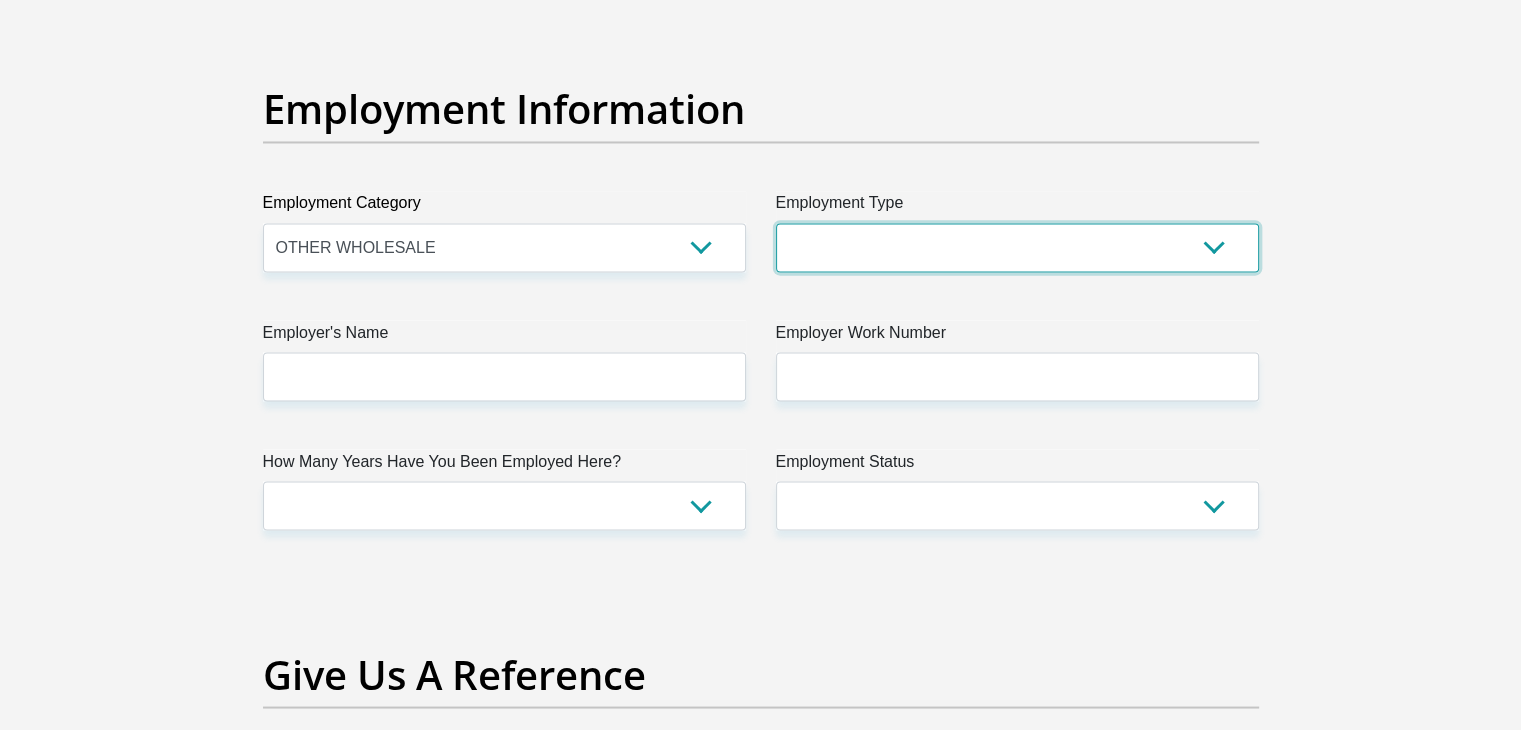 click on "College/Lecturer
Craft Seller
Creative
Driver
Executive
Farmer
Forces - Non Commissioned
Forces - Officer
Hawker
Housewife
Labourer
Licenced Professional
Manager
Miner
Non Licenced Professional
Office Staff/Clerk
Outside Worker
Pensioner
Permanent Teacher
Production/Manufacturing
Sales
Self-Employed
Semi-Professional Worker
Service Industry  Social Worker  Student" at bounding box center [1017, 247] 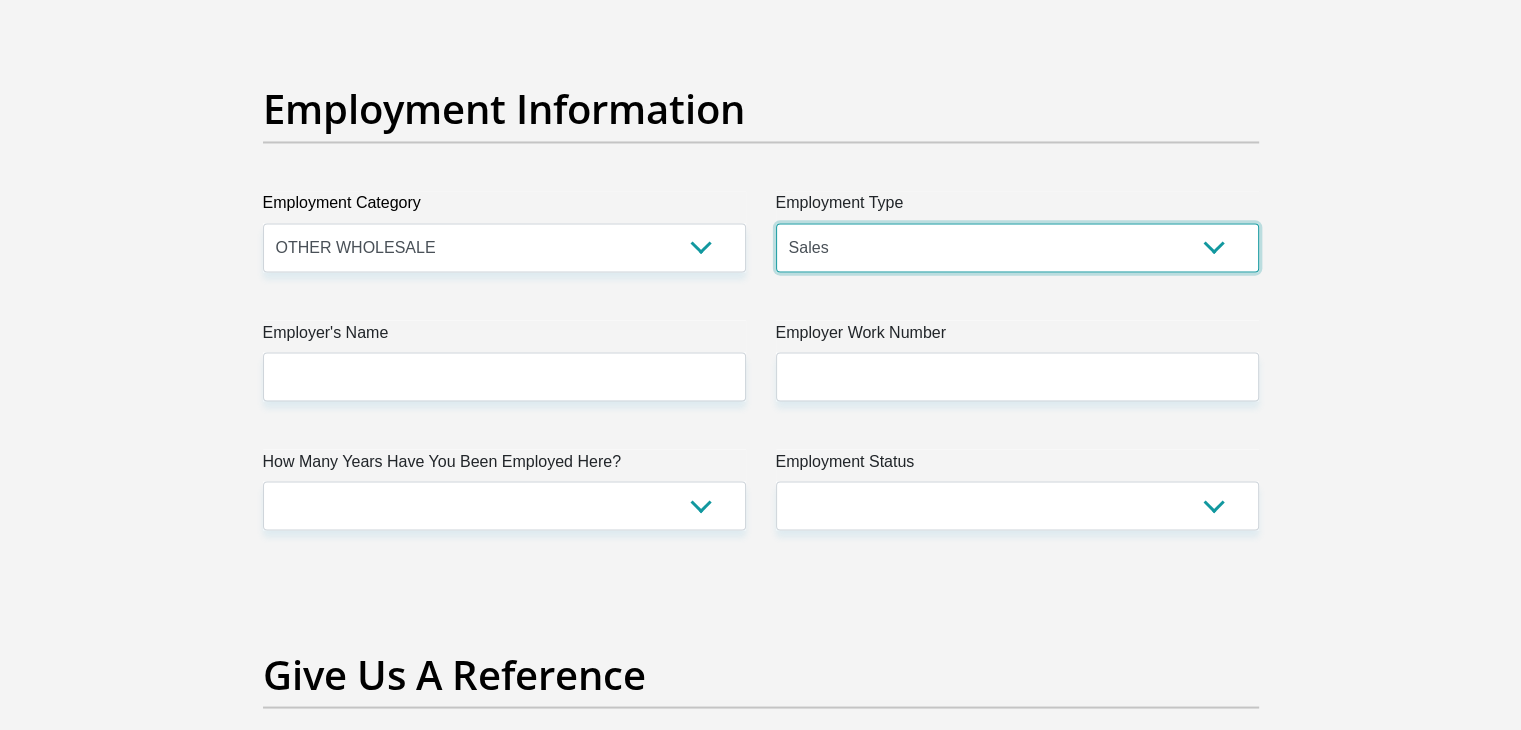 click on "College/Lecturer
Craft Seller
Creative
Driver
Executive
Farmer
Forces - Non Commissioned
Forces - Officer
Hawker
Housewife
Labourer
Licenced Professional
Manager
Miner
Non Licenced Professional
Office Staff/Clerk
Outside Worker
Pensioner
Permanent Teacher
Production/Manufacturing
Sales
Self-Employed
Semi-Professional Worker
Service Industry  Social Worker  Student" at bounding box center [1017, 247] 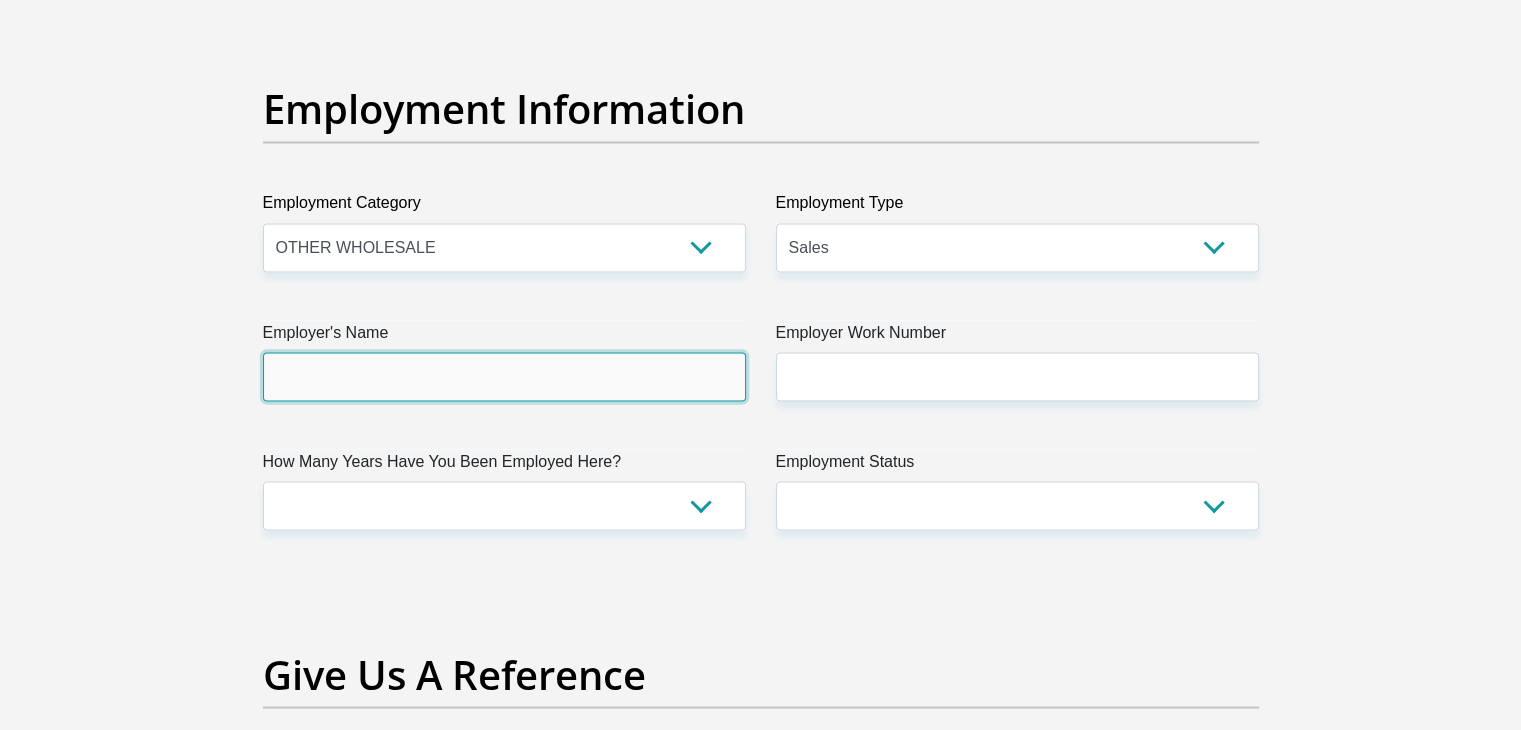 click on "Employer's Name" at bounding box center [504, 376] 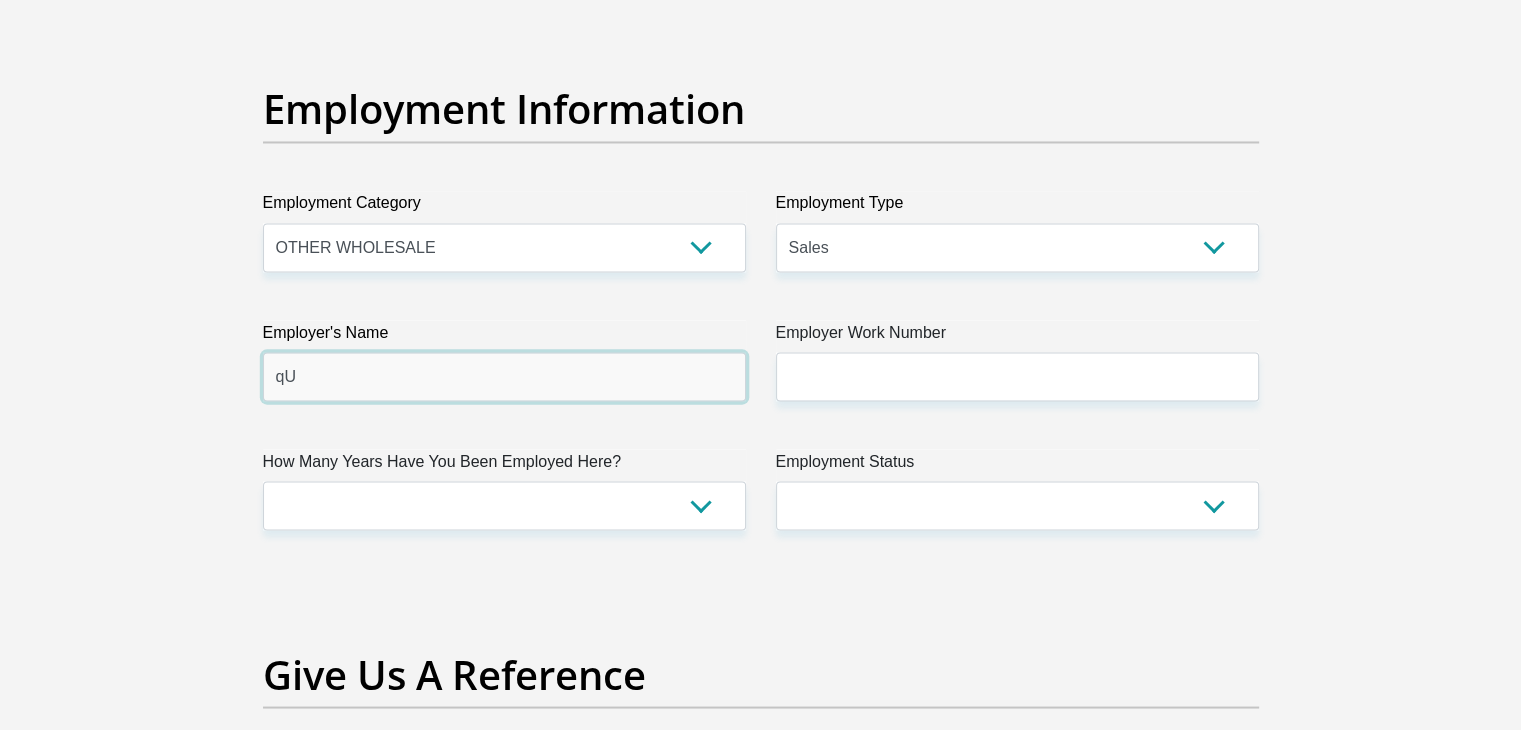 type on "q" 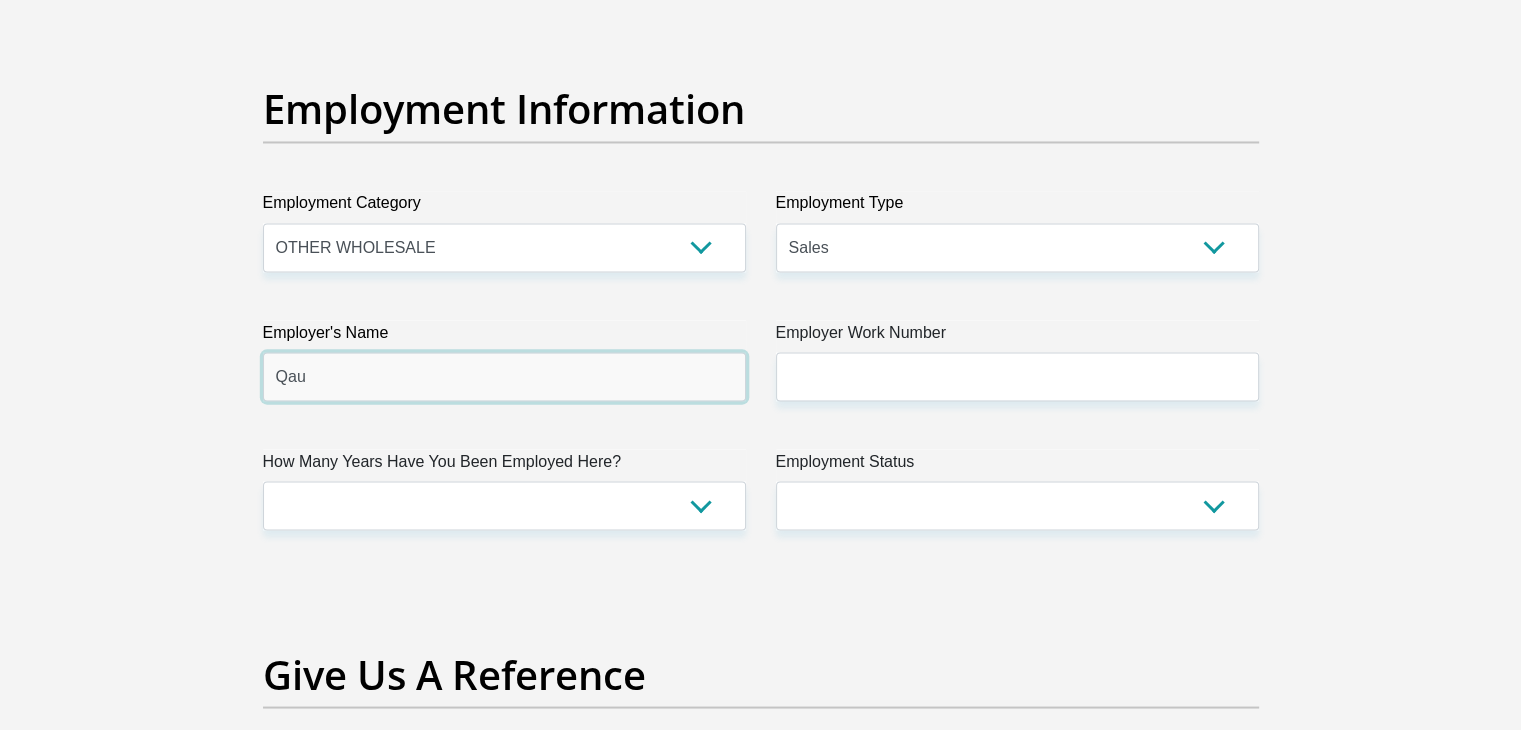type on "Qau" 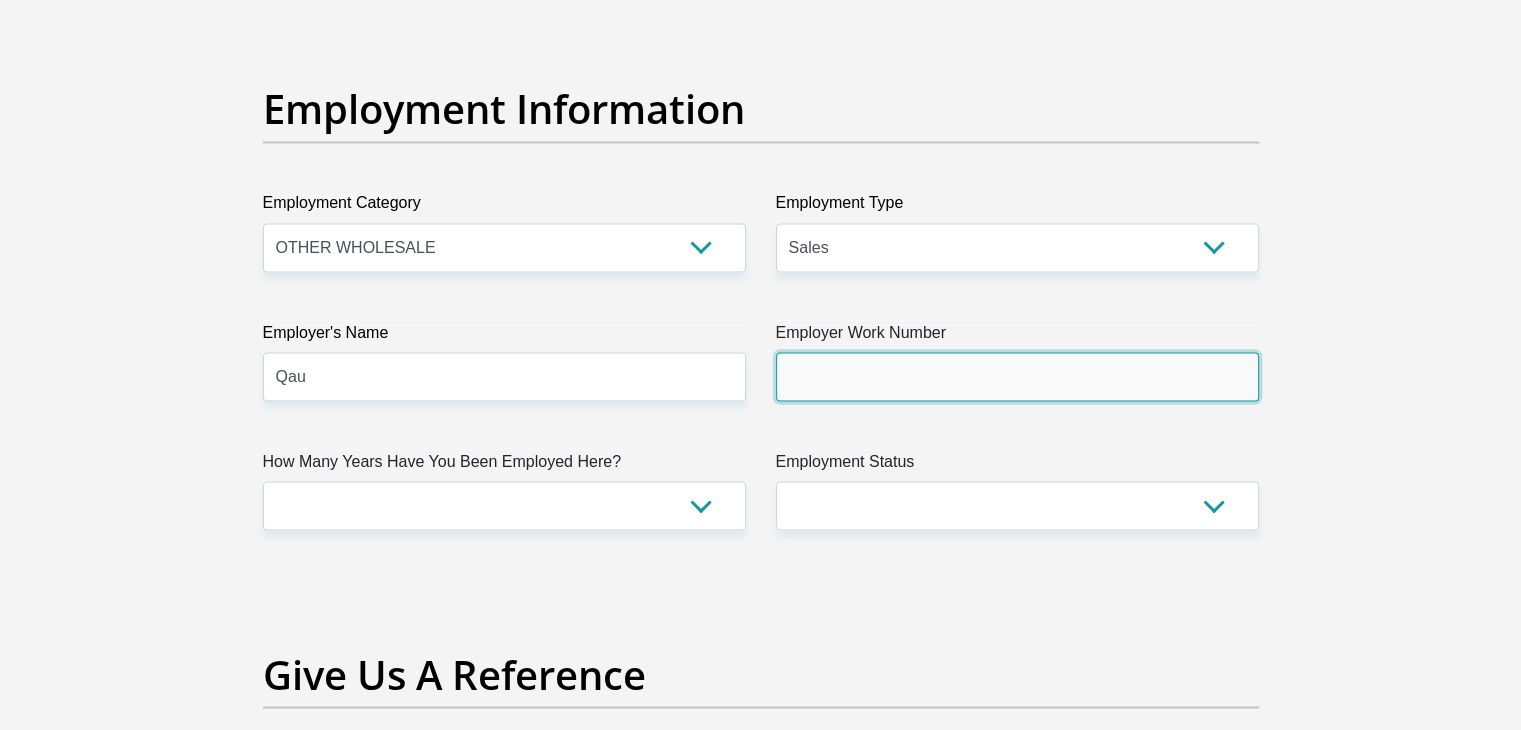 click on "Employer Work Number" at bounding box center (1017, 376) 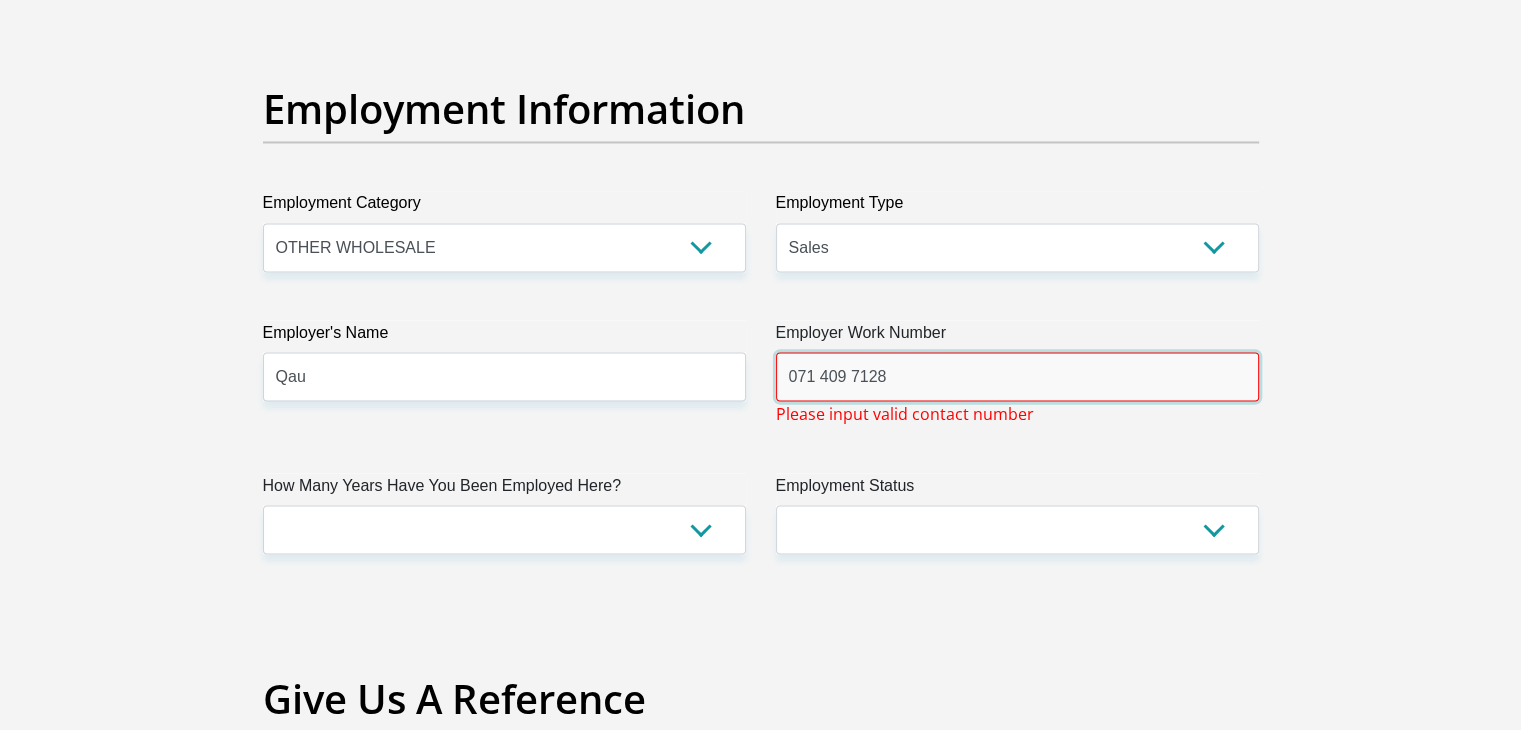 type on "071 409 7128" 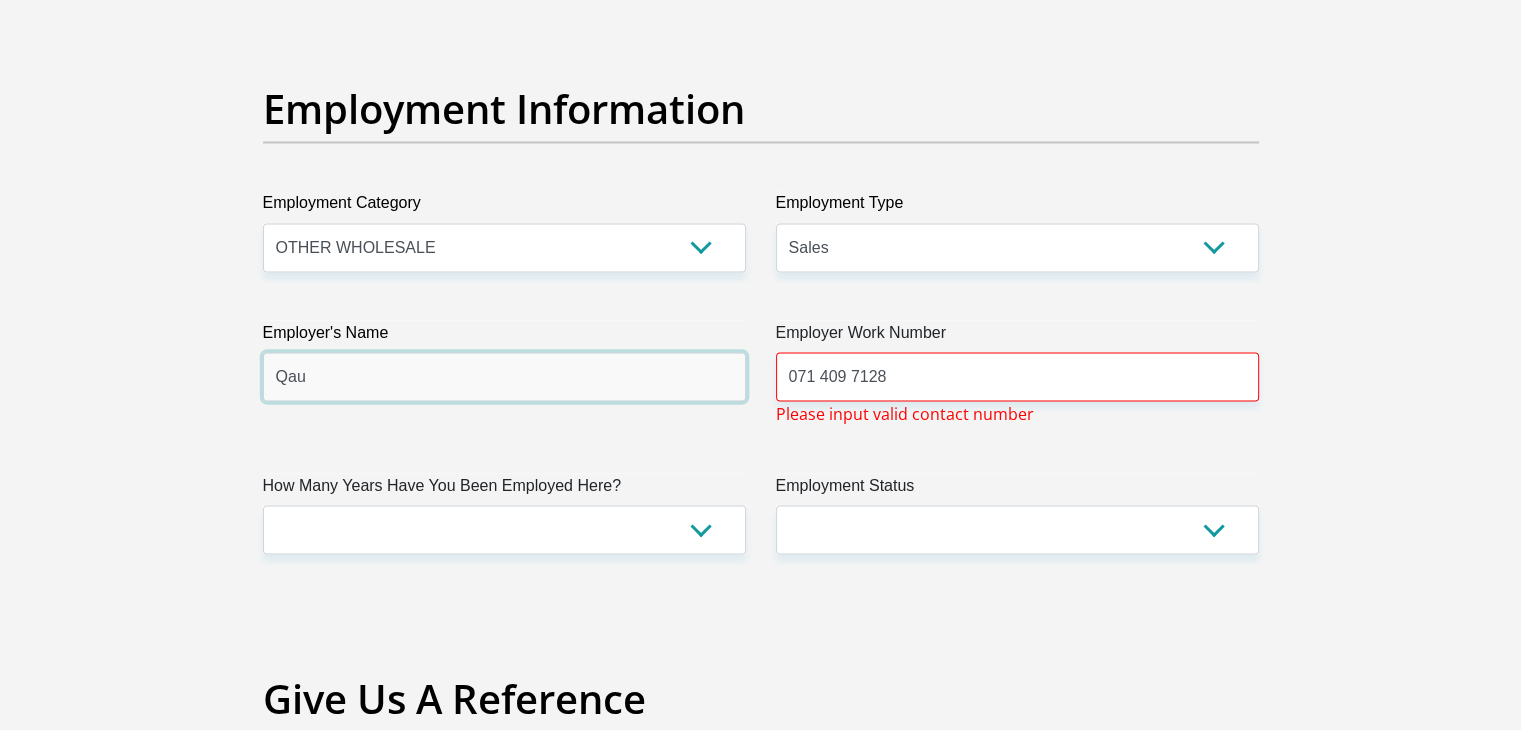 click on "Qau" at bounding box center (504, 376) 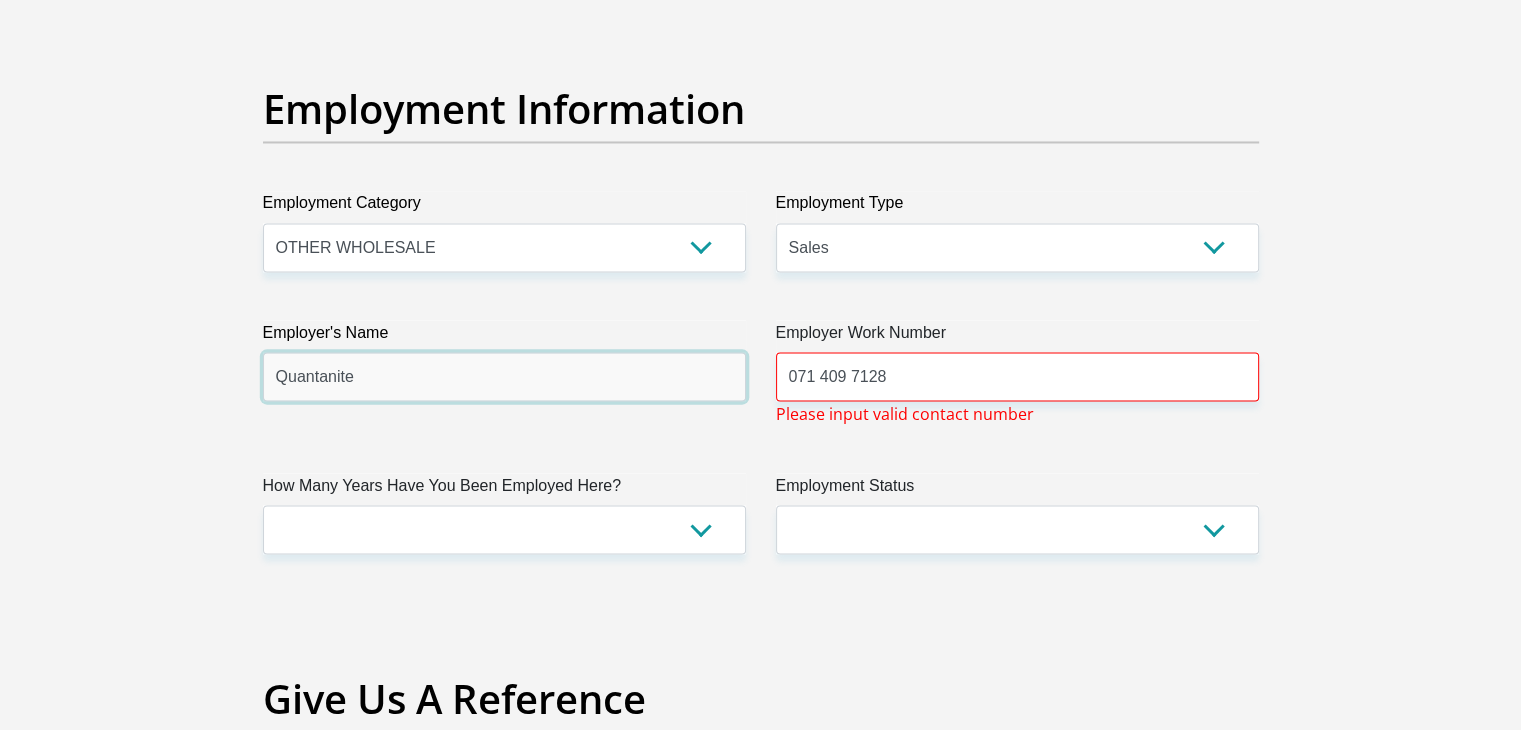 type on "Quantanite" 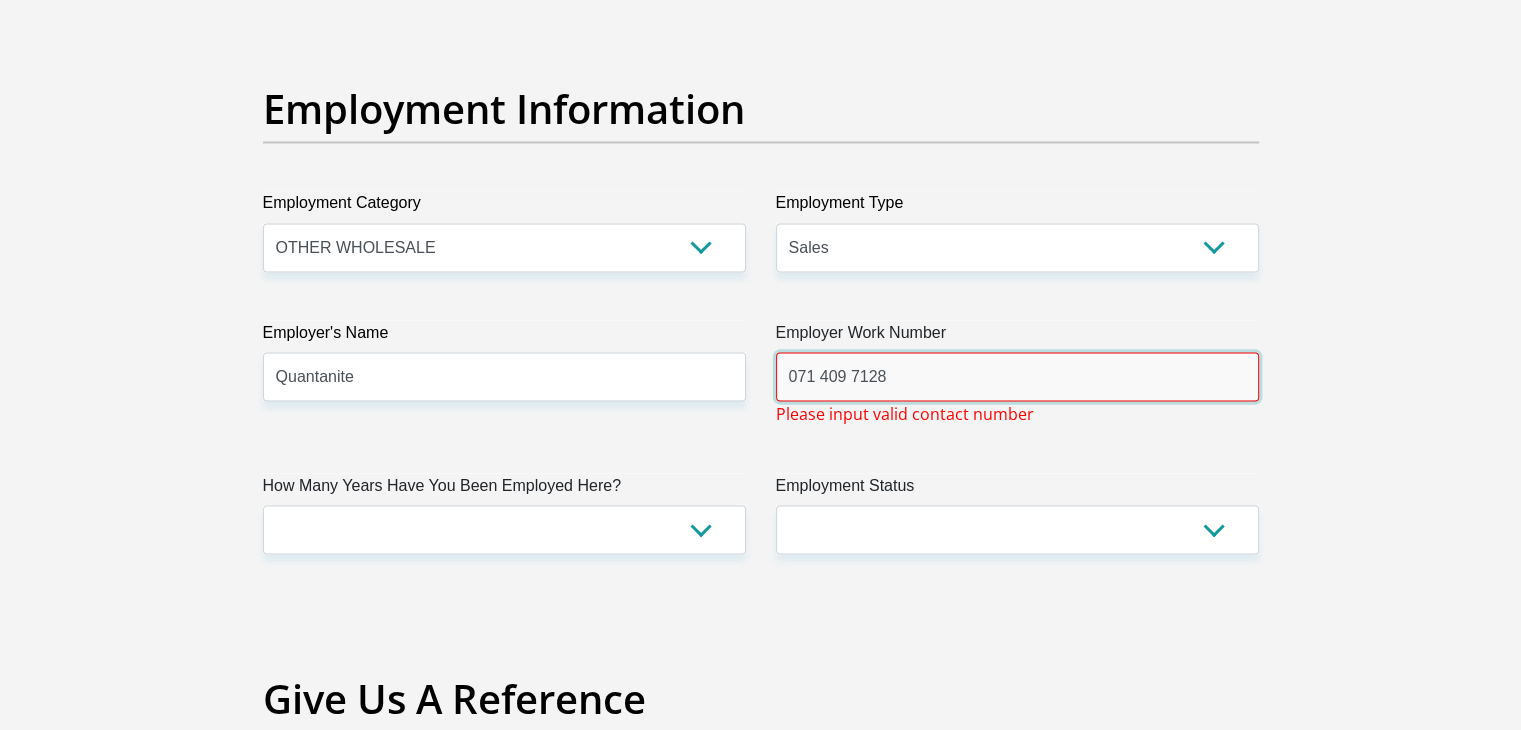 click on "071 409 7128" at bounding box center (1017, 376) 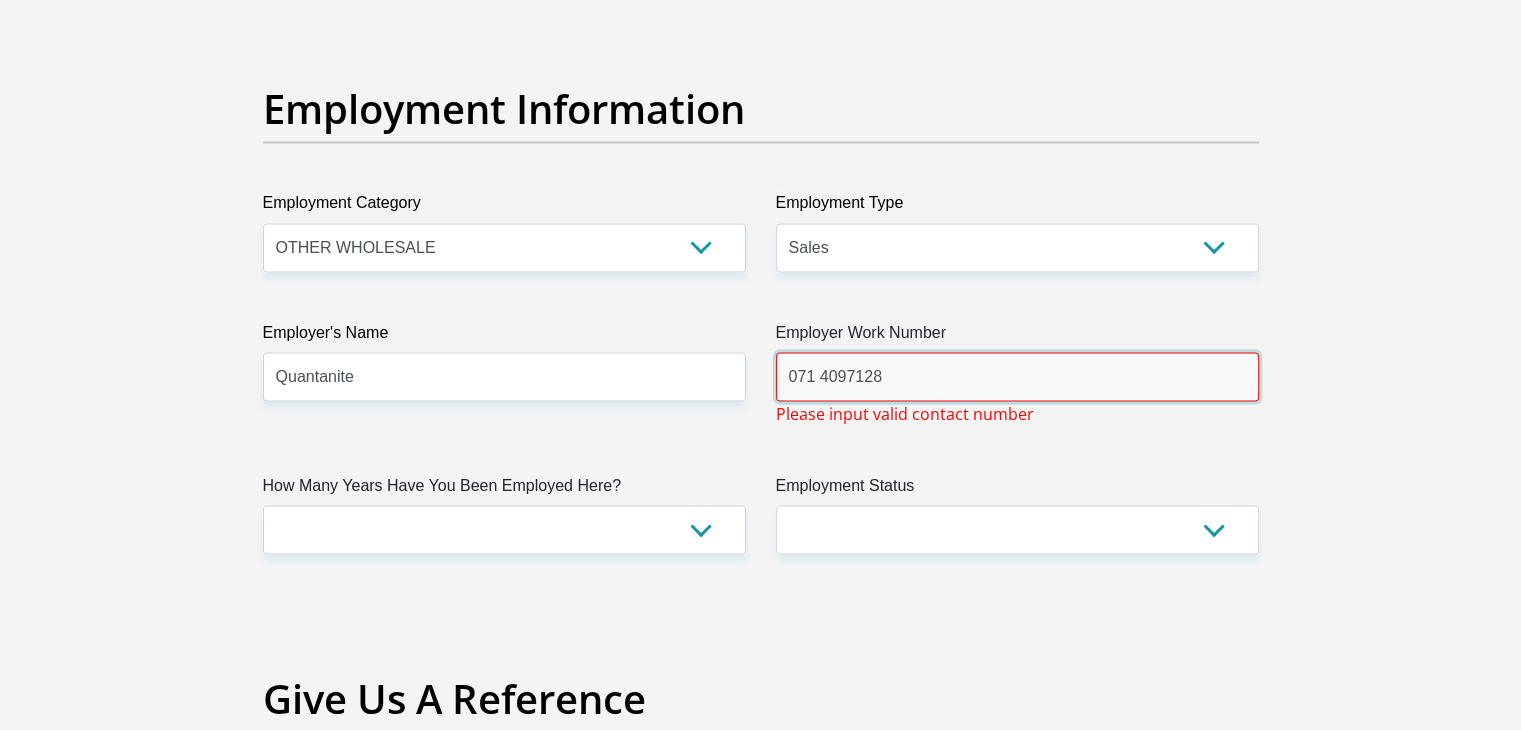 click on "071 4097128" at bounding box center (1017, 376) 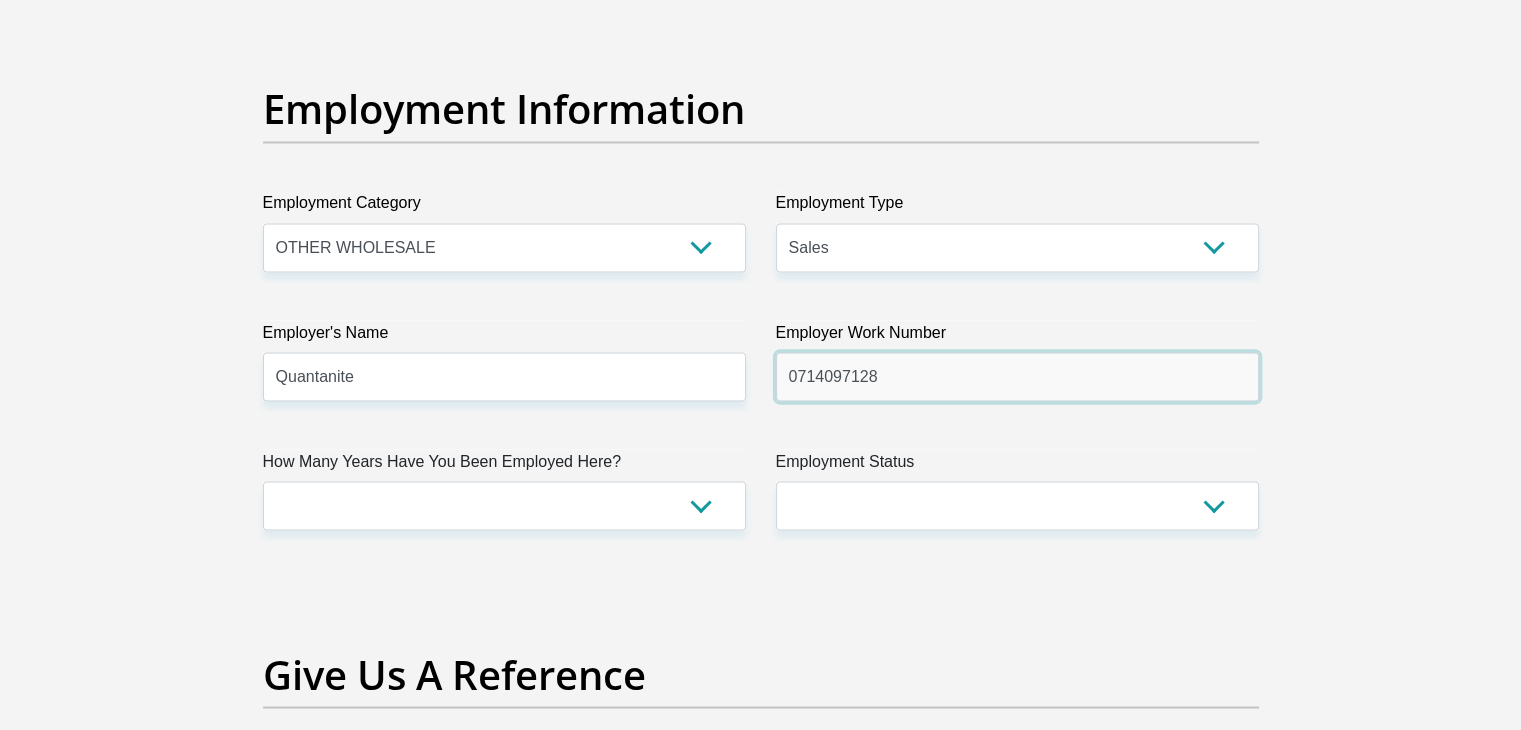 type on "0714097128" 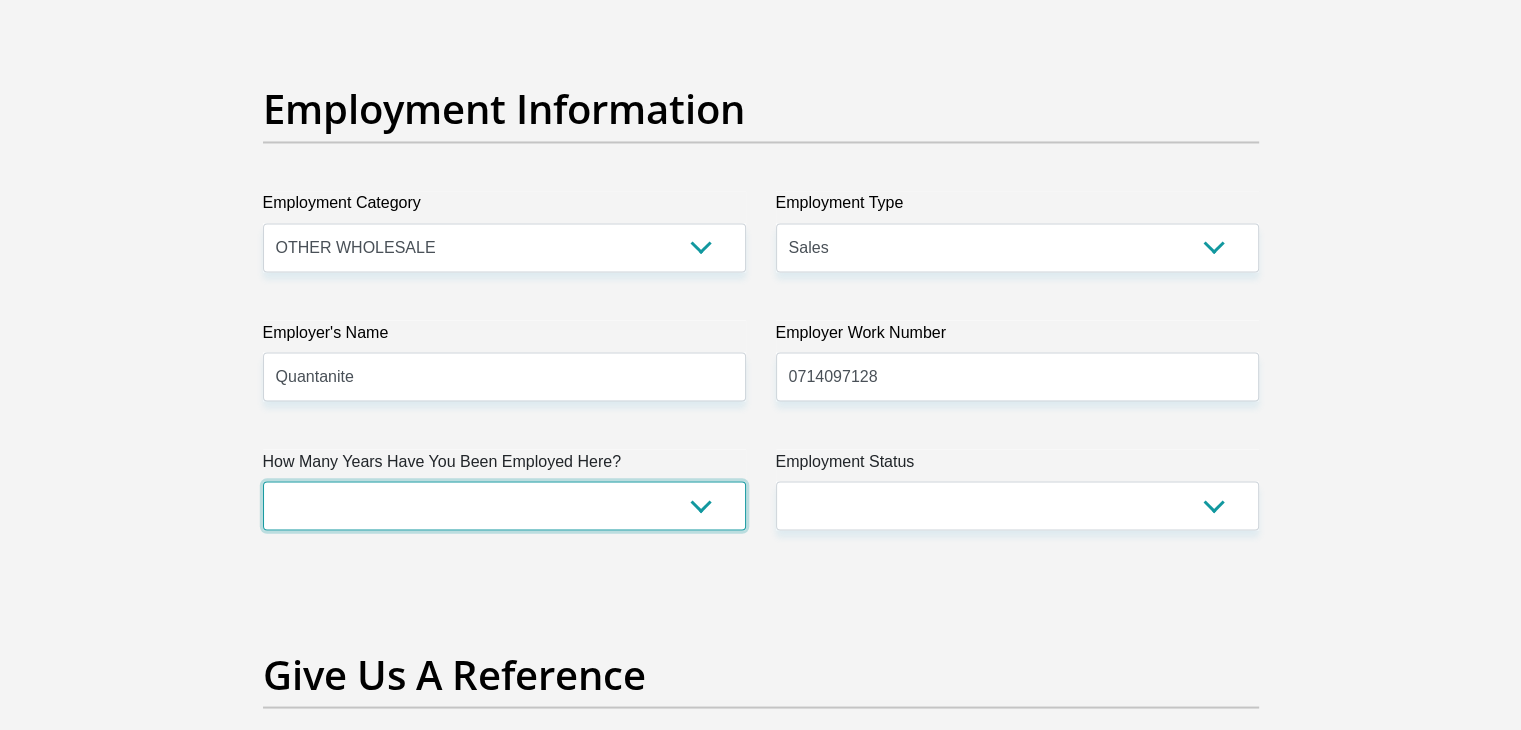 click on "less than 1 year
1-3 years
3-5 years
5+ years" at bounding box center (504, 505) 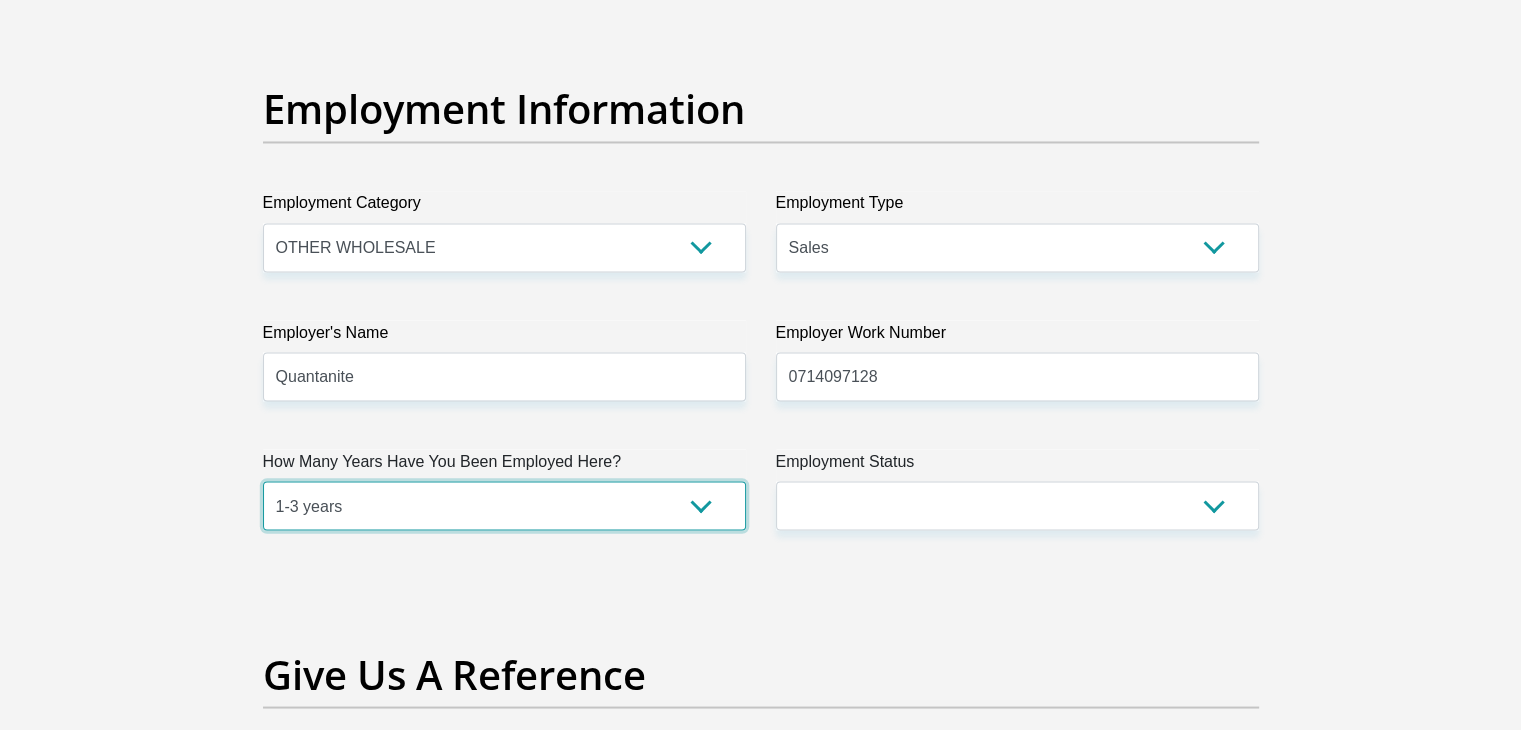 click on "less than 1 year
1-3 years
3-5 years
5+ years" at bounding box center [504, 505] 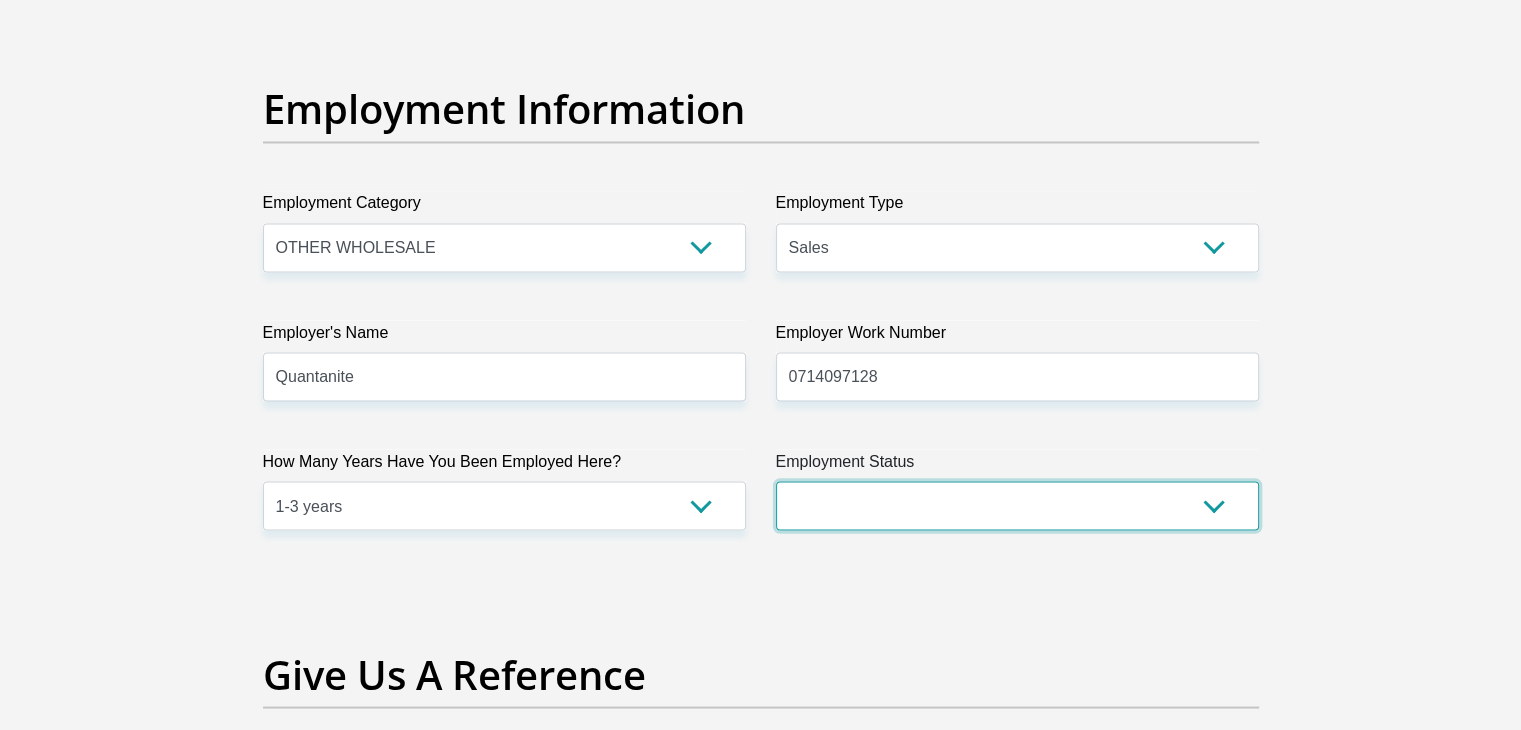 click on "Permanent/Full-time
Part-time/Casual
Contract Worker
Self-Employed
Housewife
Retired
Student
Medically Boarded
Disability
Unemployed" at bounding box center (1017, 505) 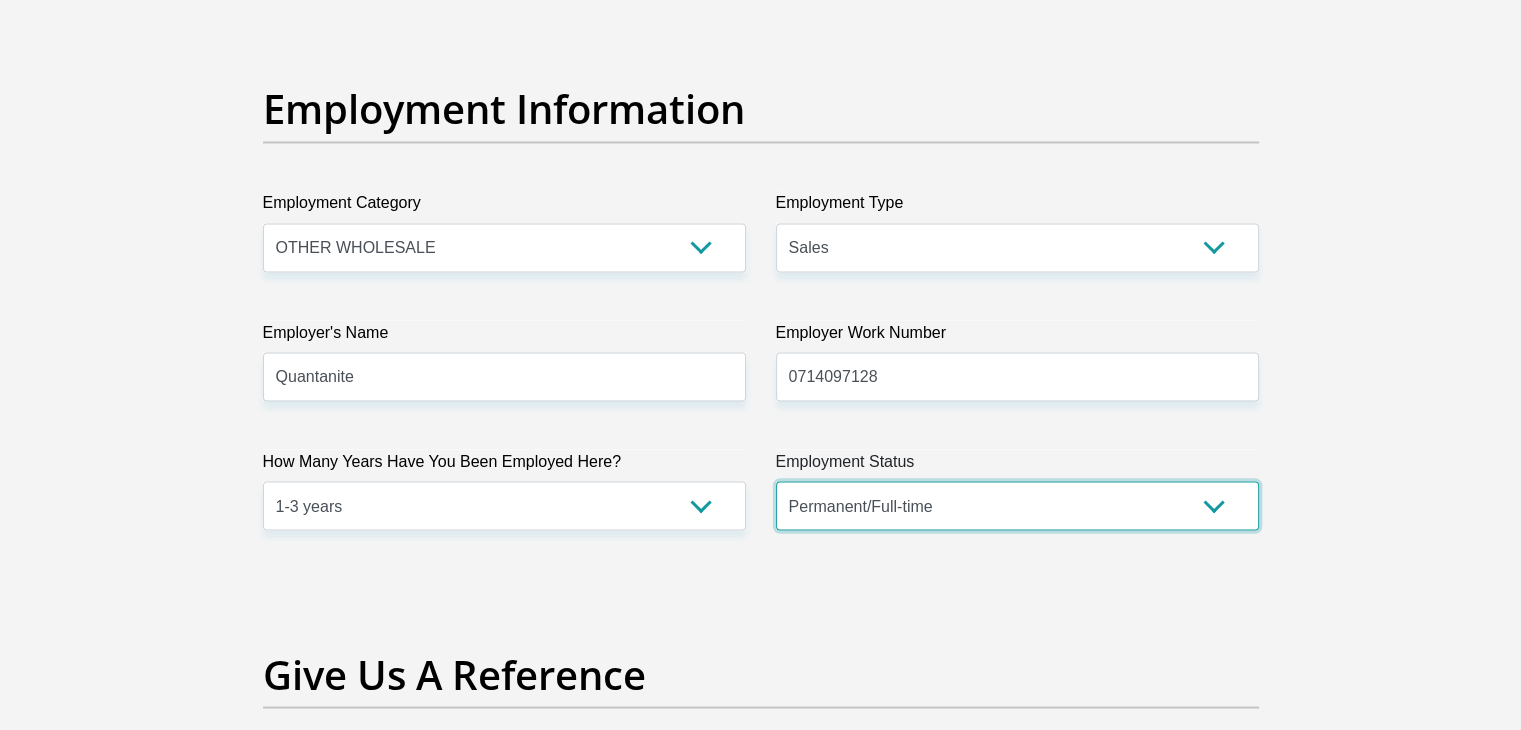 click on "Permanent/Full-time
Part-time/Casual
Contract Worker
Self-Employed
Housewife
Retired
Student
Medically Boarded
Disability
Unemployed" at bounding box center [1017, 505] 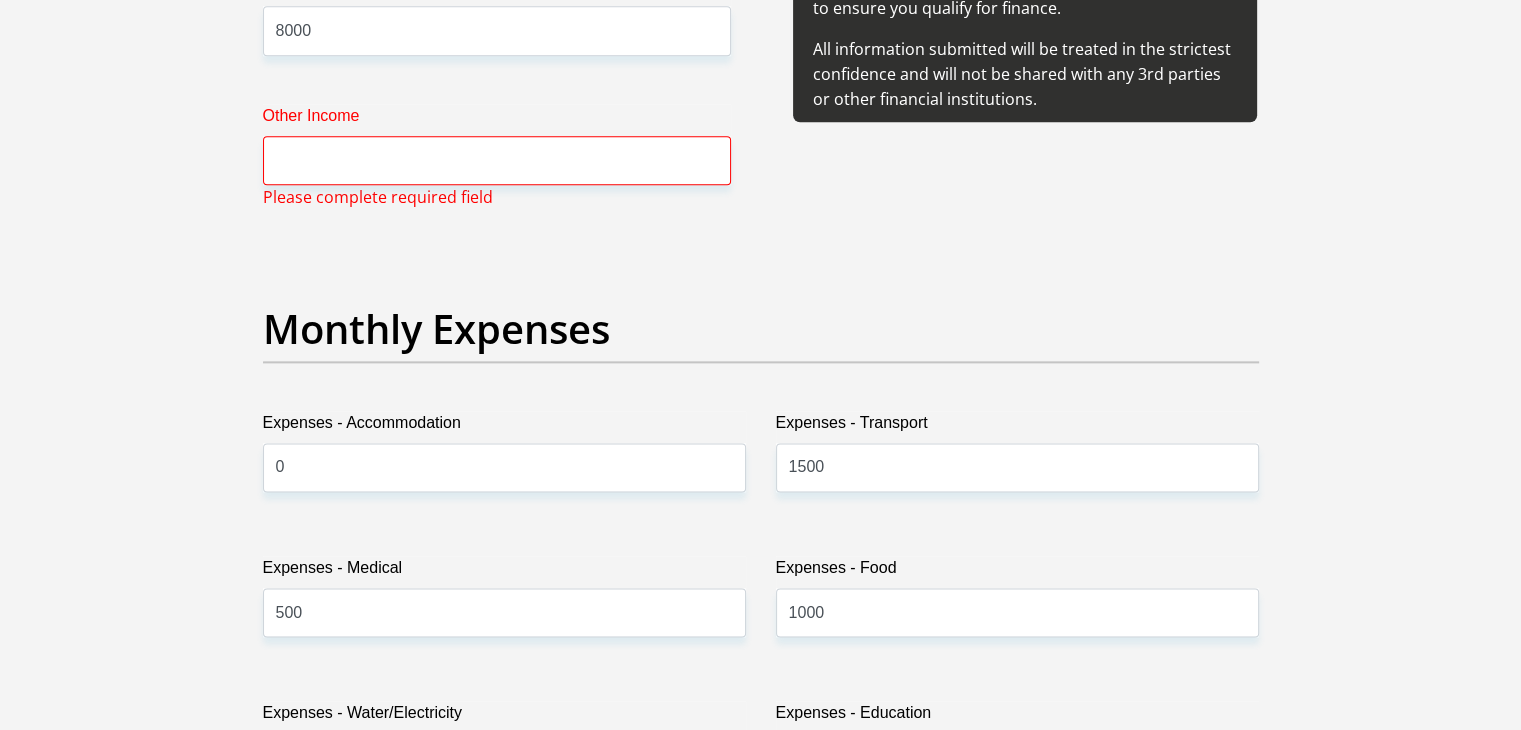 scroll, scrollTop: 2626, scrollLeft: 0, axis: vertical 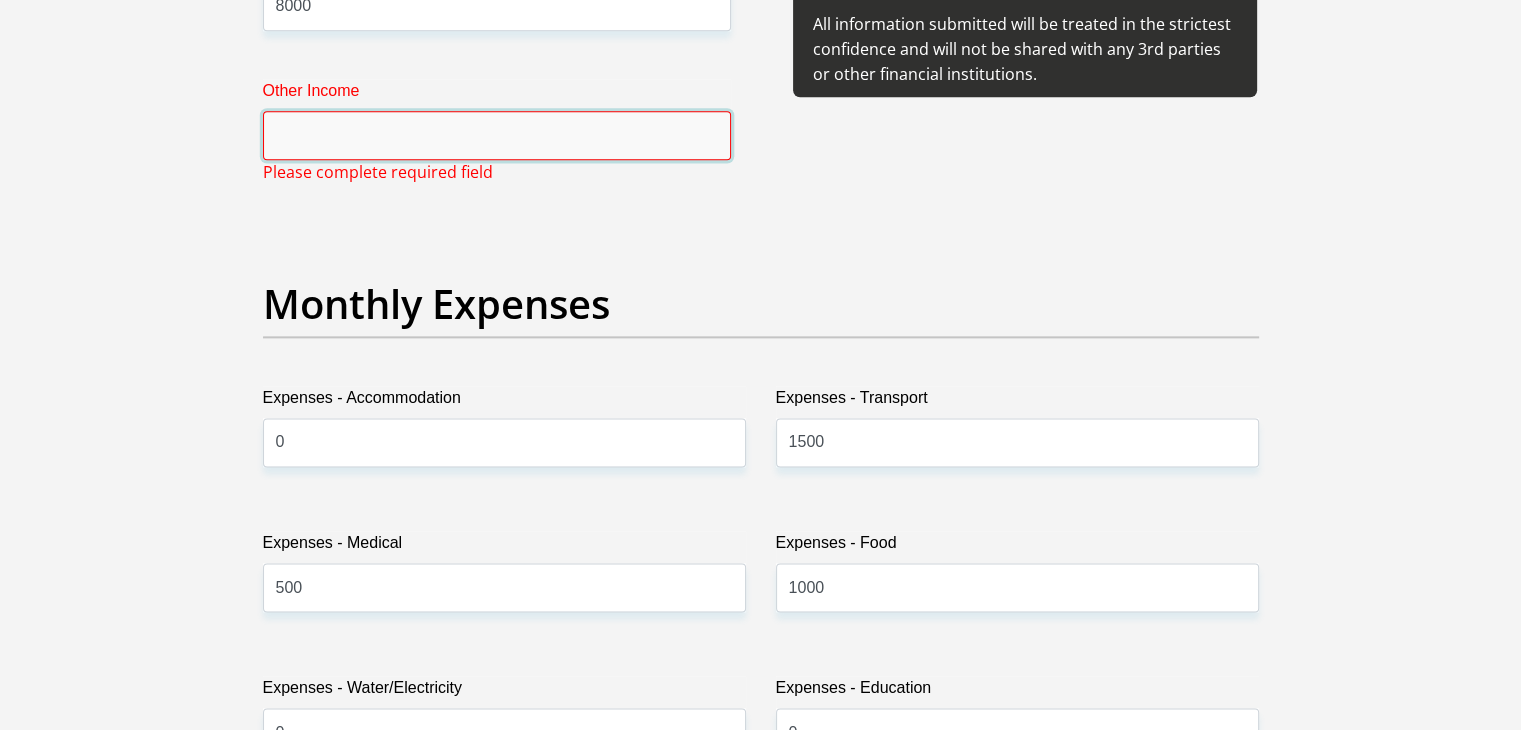click on "Other Income" at bounding box center [497, 135] 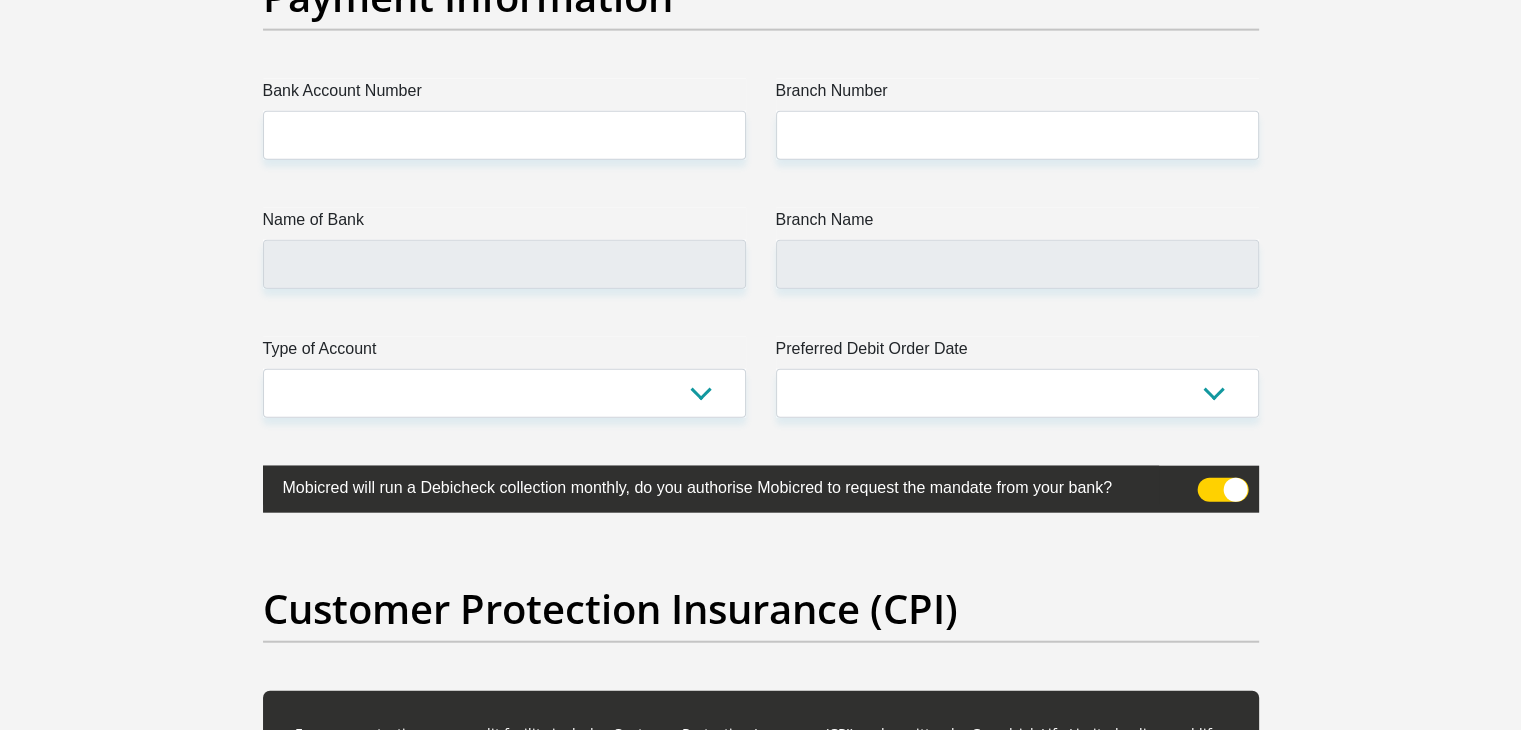 scroll, scrollTop: 4694, scrollLeft: 0, axis: vertical 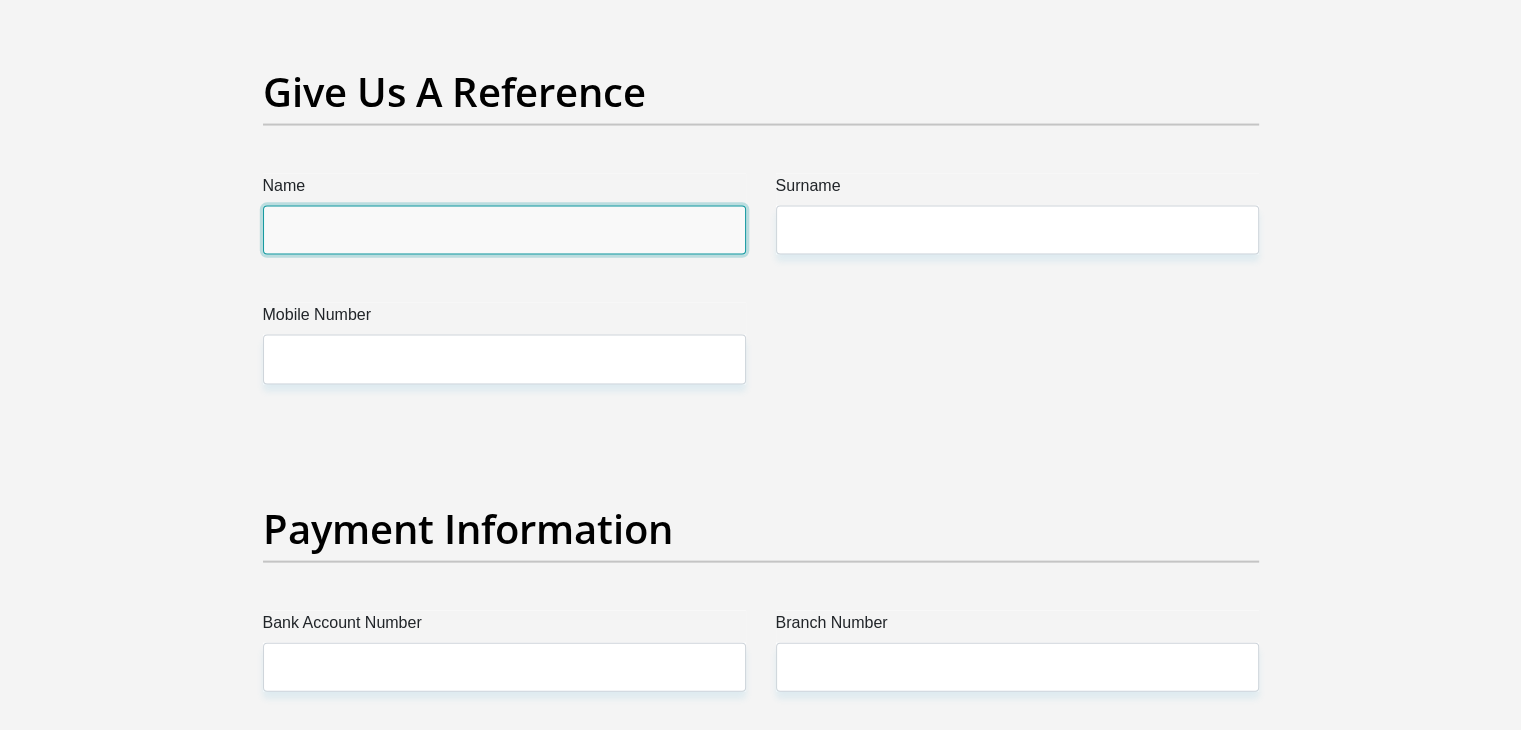 click on "Name" at bounding box center (504, 230) 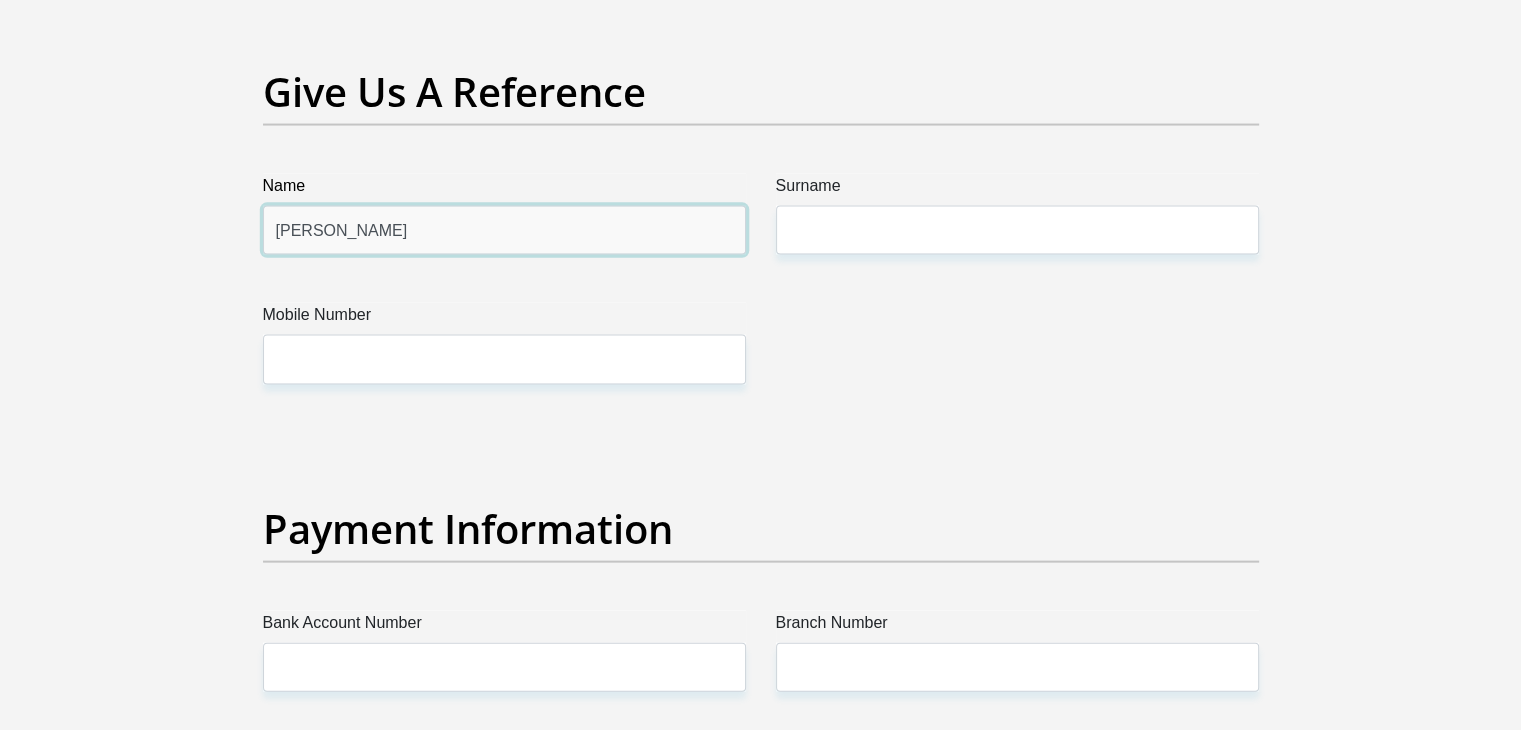 drag, startPoint x: 493, startPoint y: 217, endPoint x: 339, endPoint y: 192, distance: 156.01602 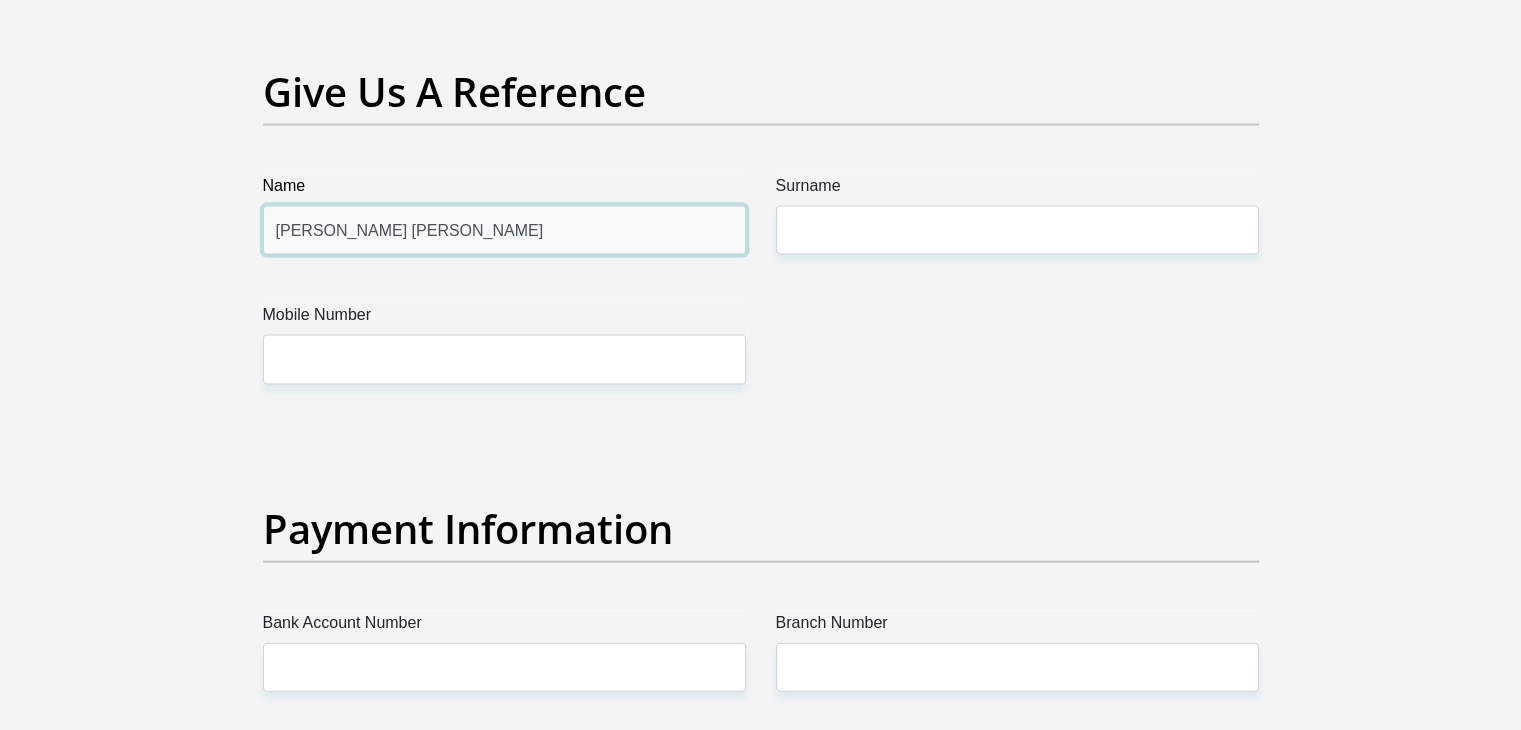 type on "Maria Dl" 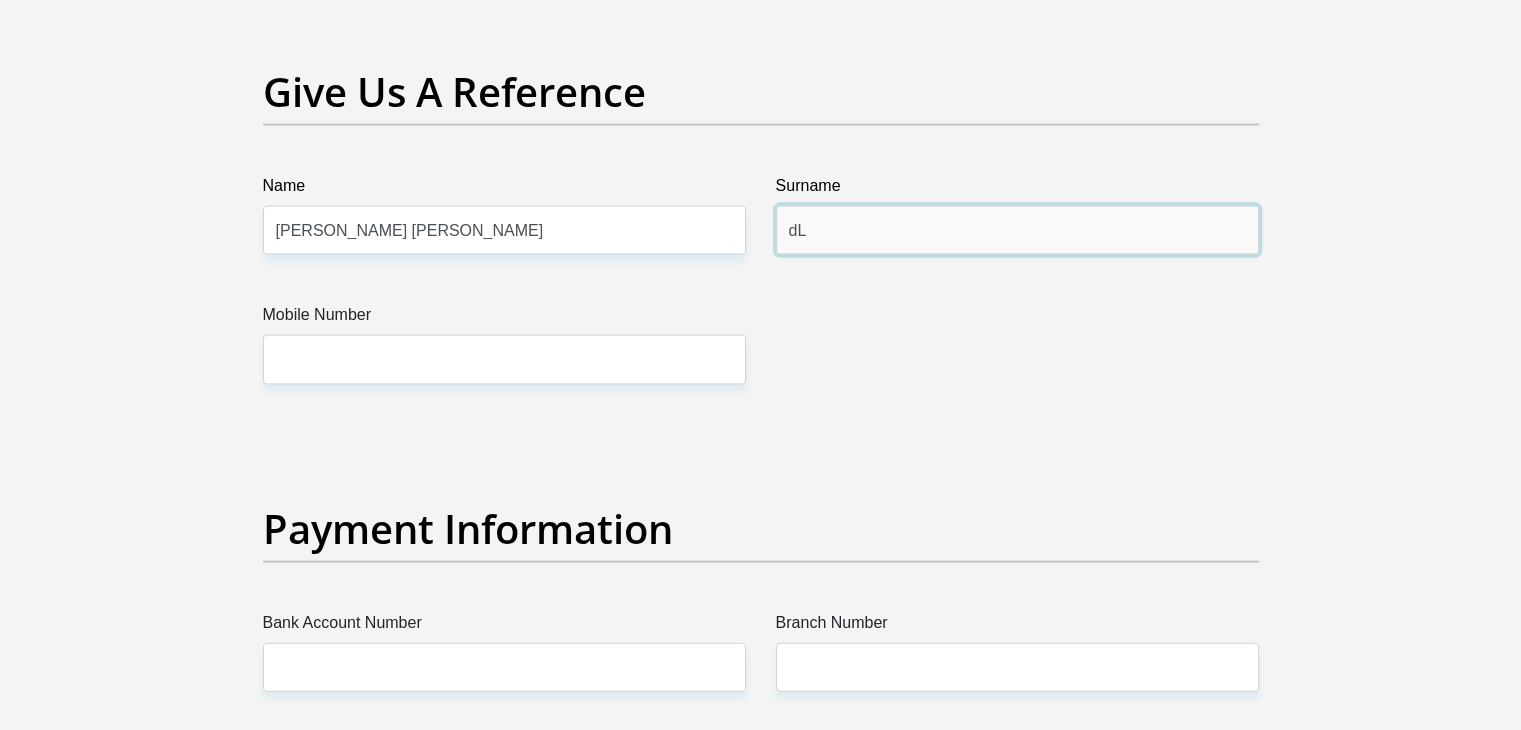 type on "d" 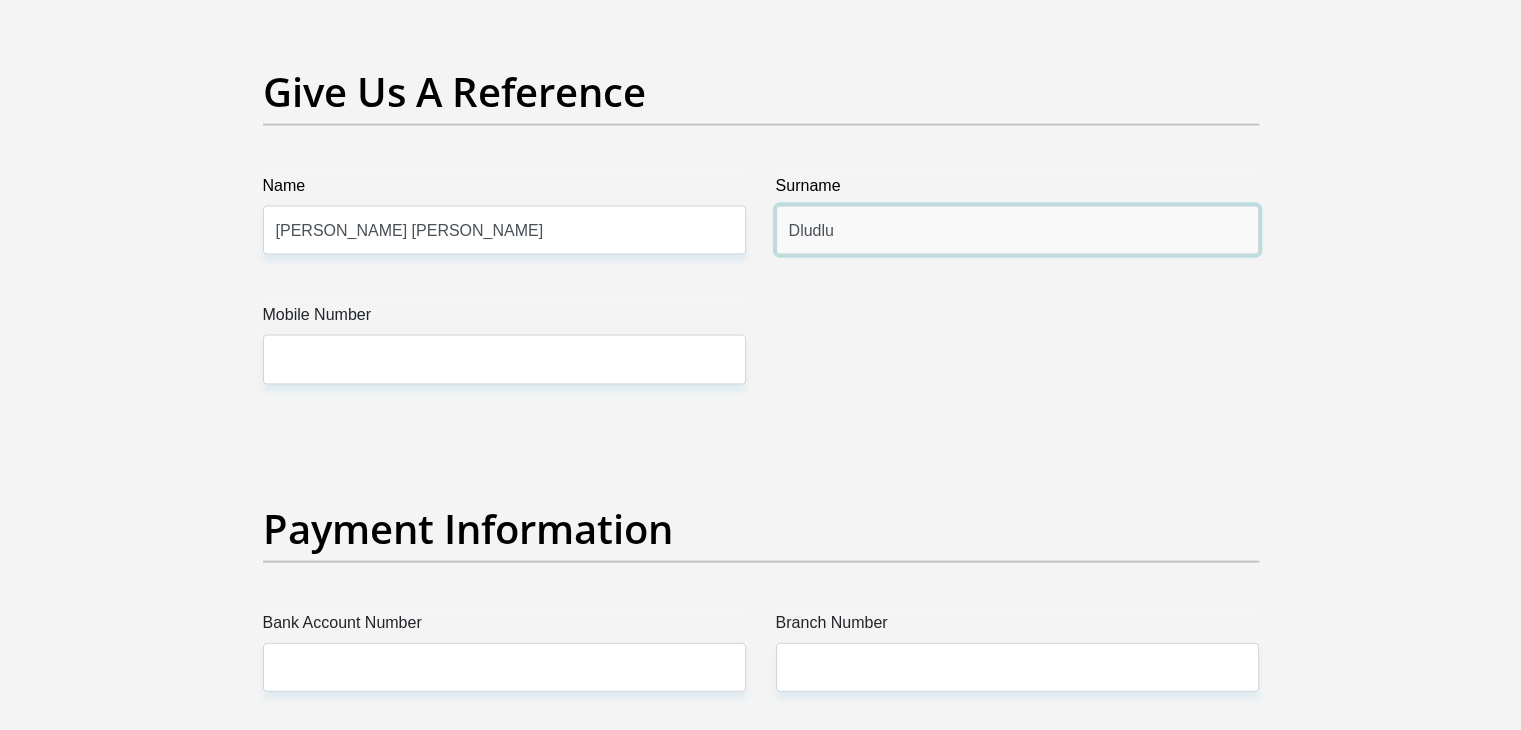 type on "Dludlu" 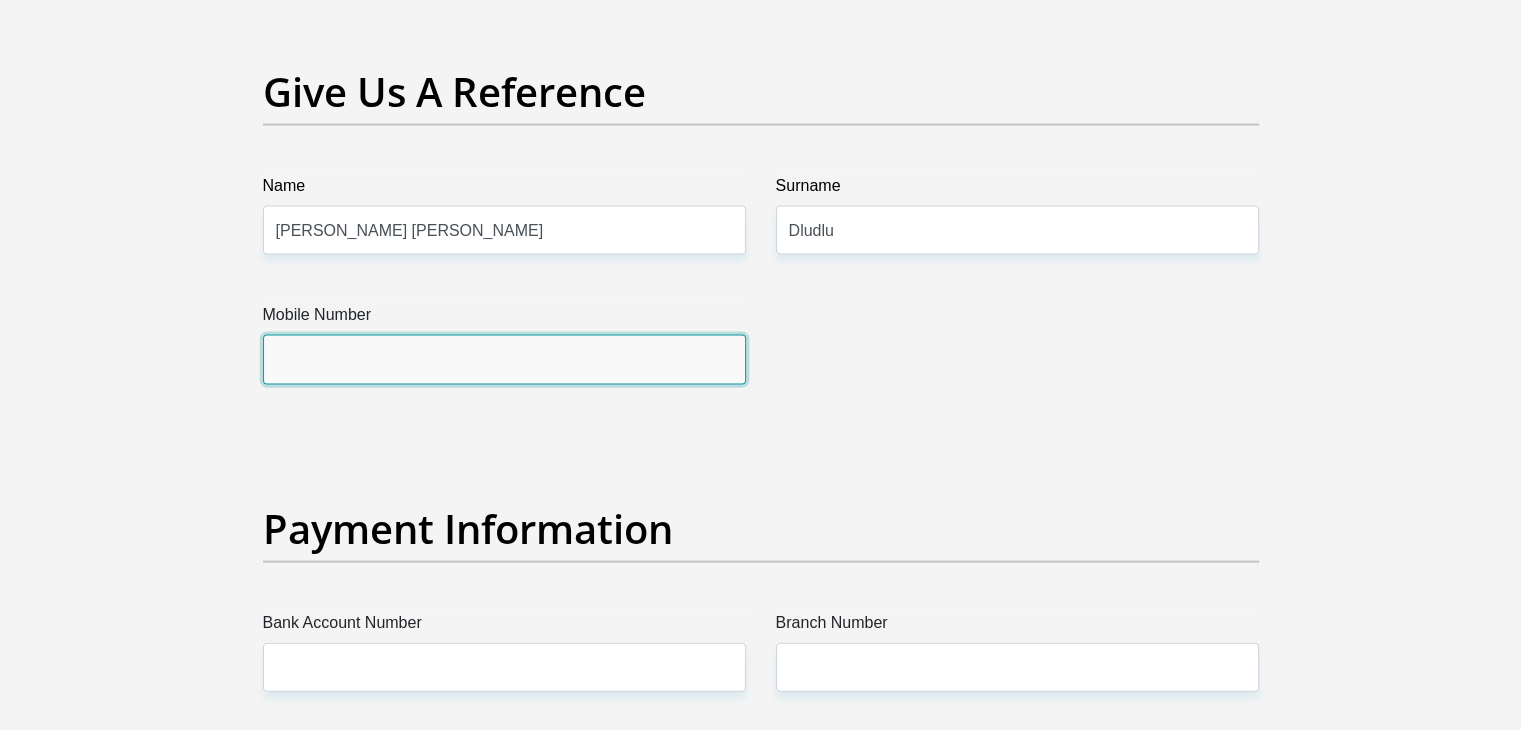 click on "Mobile Number" at bounding box center (504, 359) 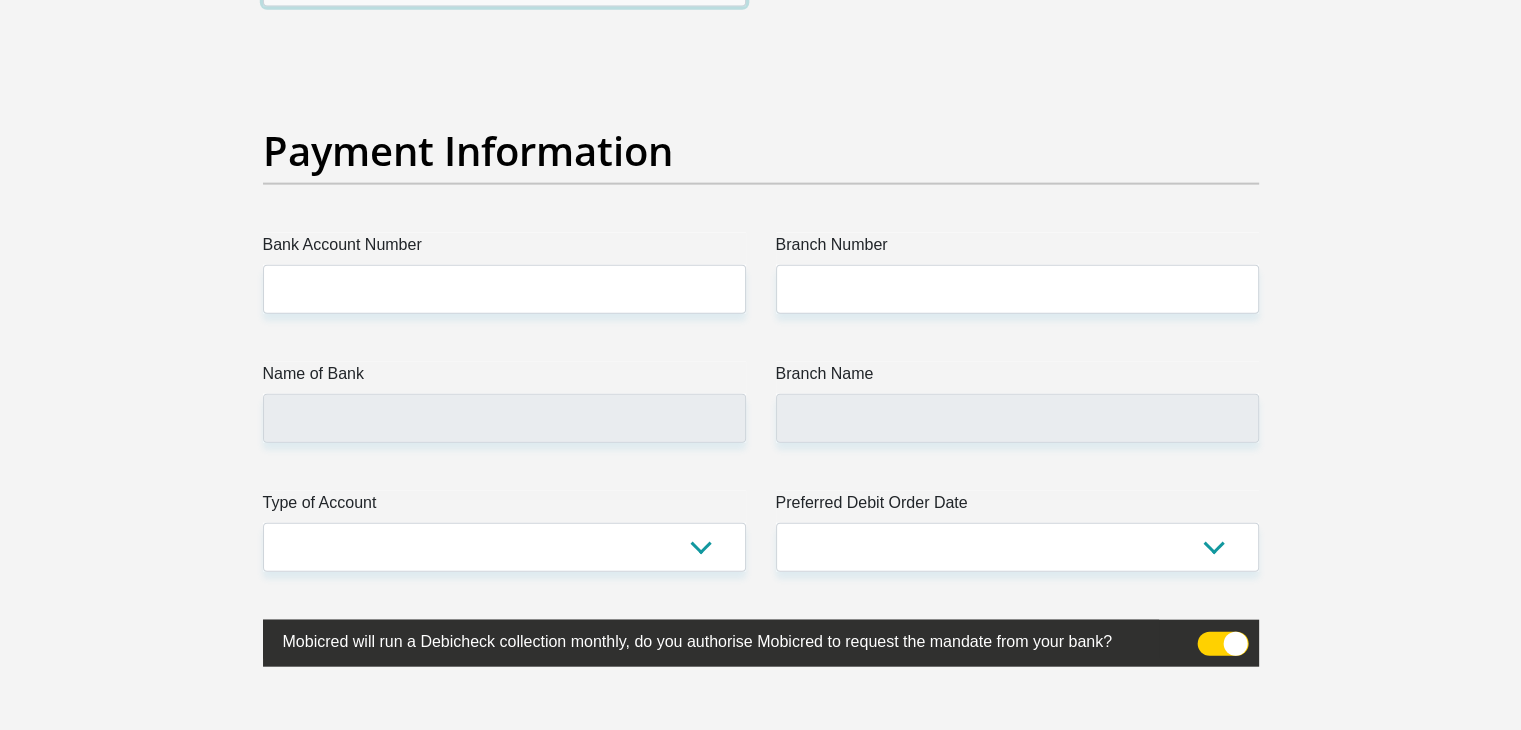 scroll, scrollTop: 4591, scrollLeft: 0, axis: vertical 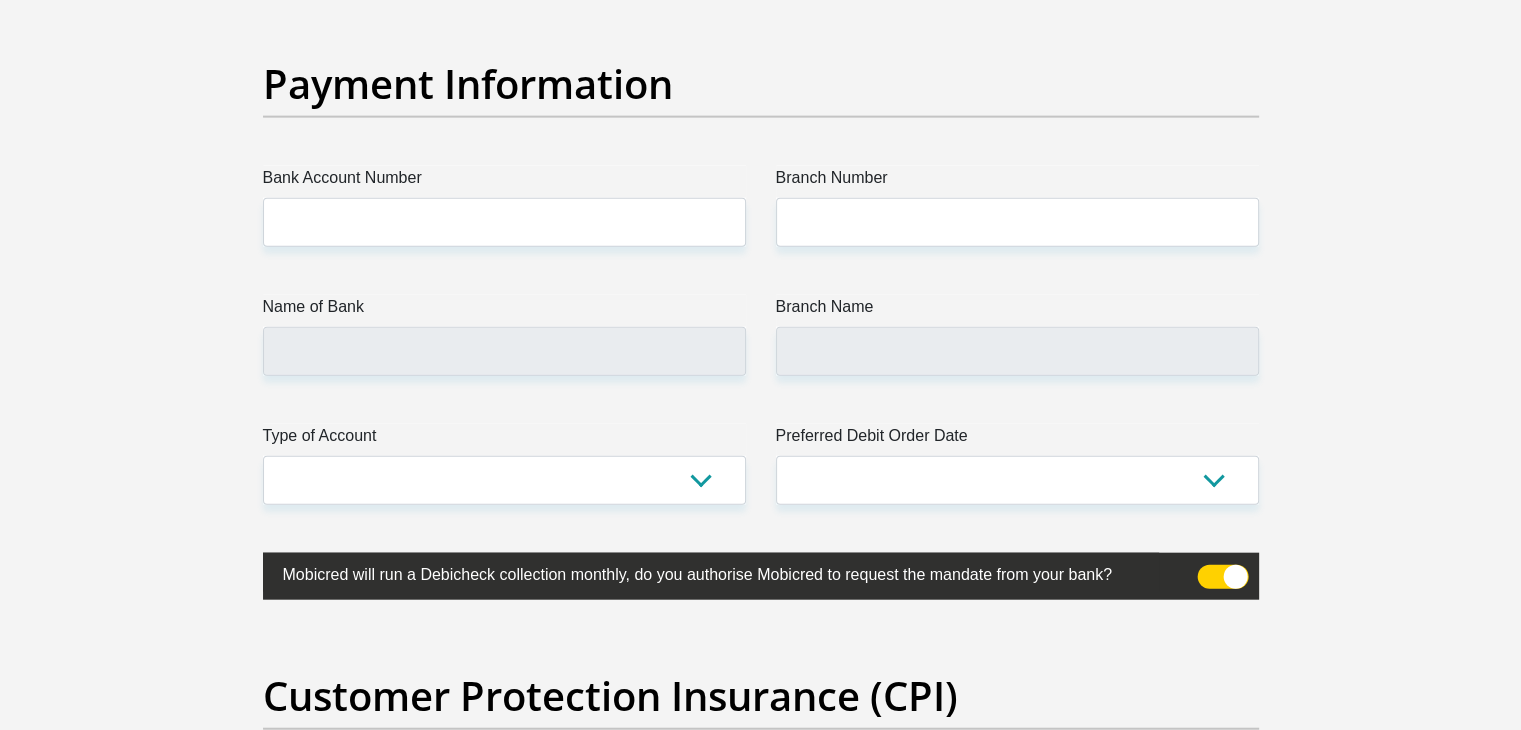 type on "0653121542" 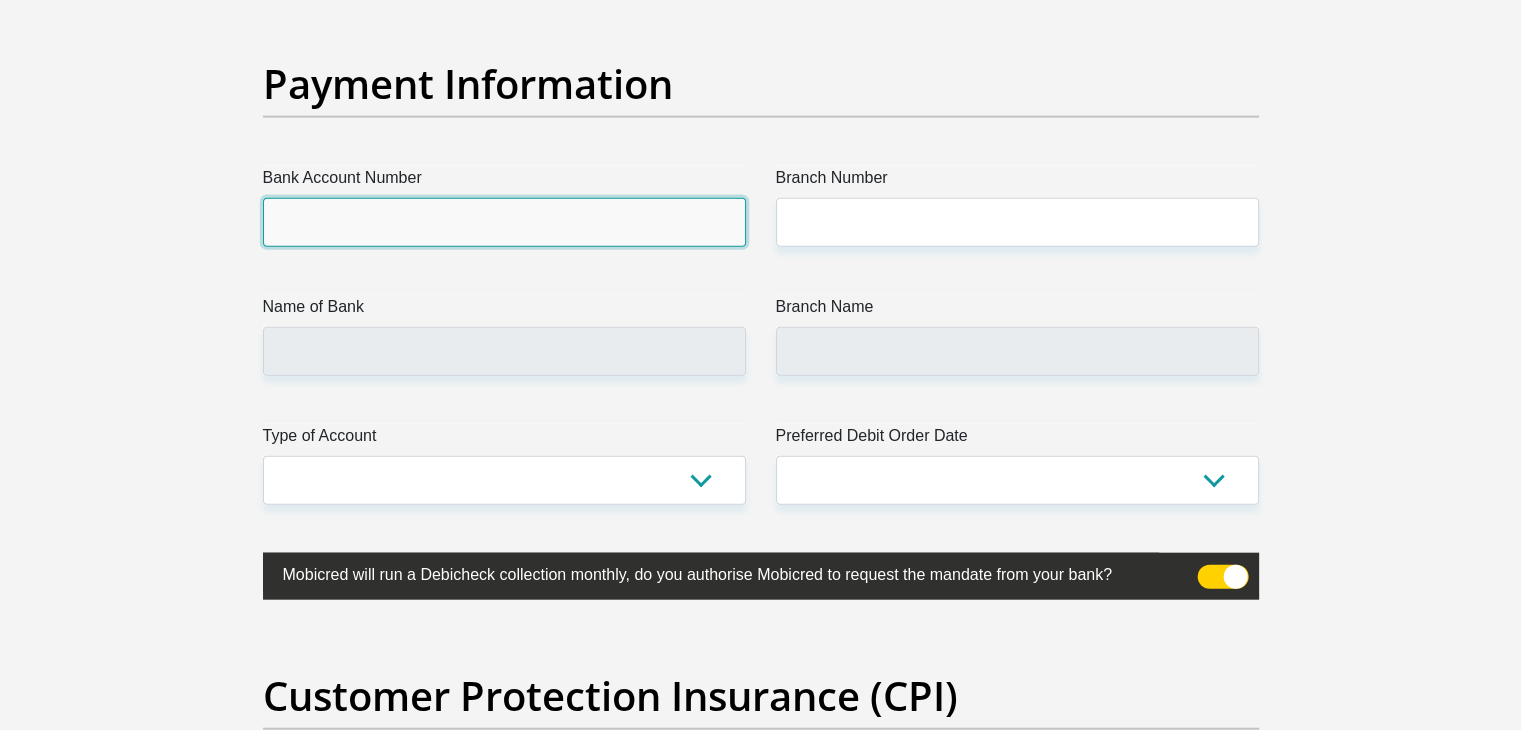 click on "Bank Account Number" at bounding box center [504, 222] 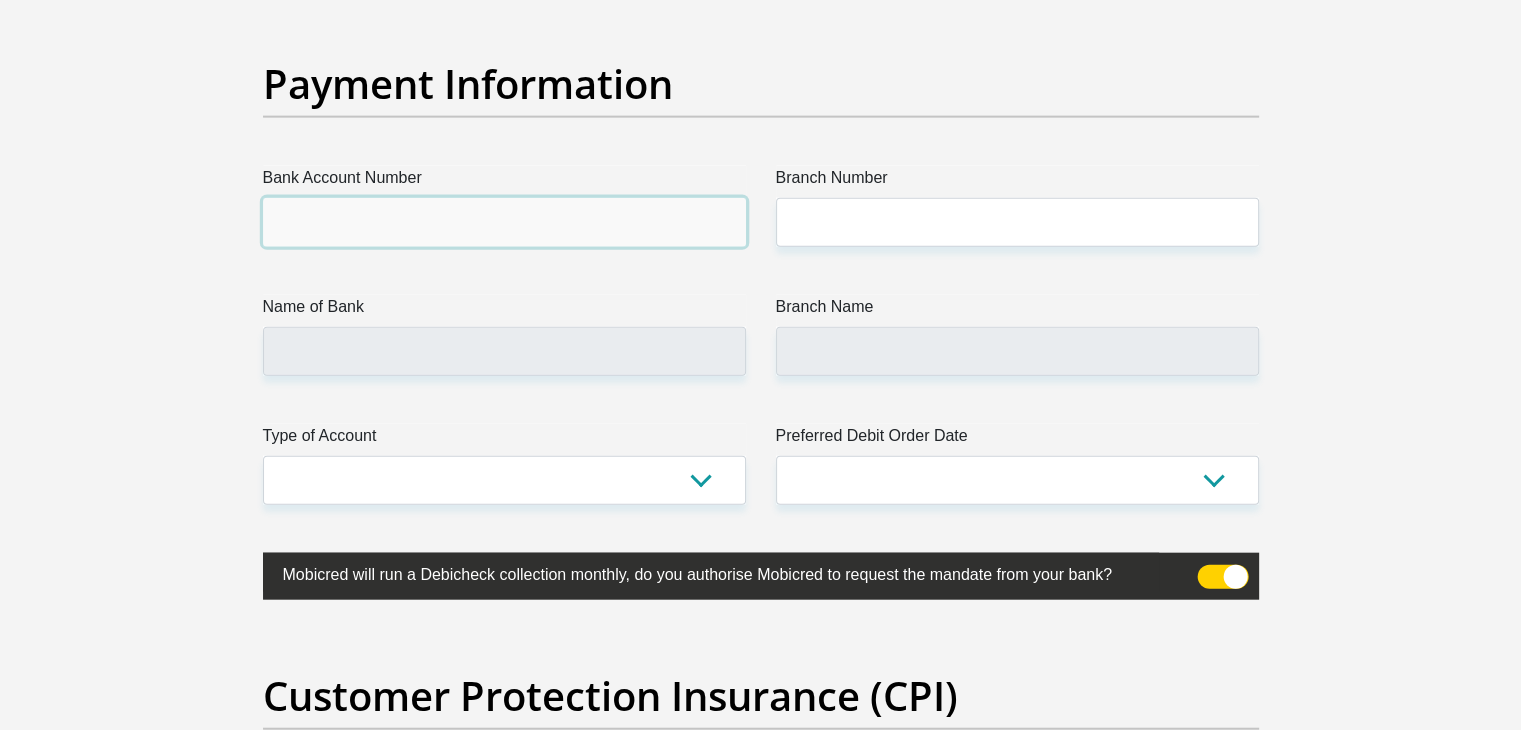 paste on "1625726552" 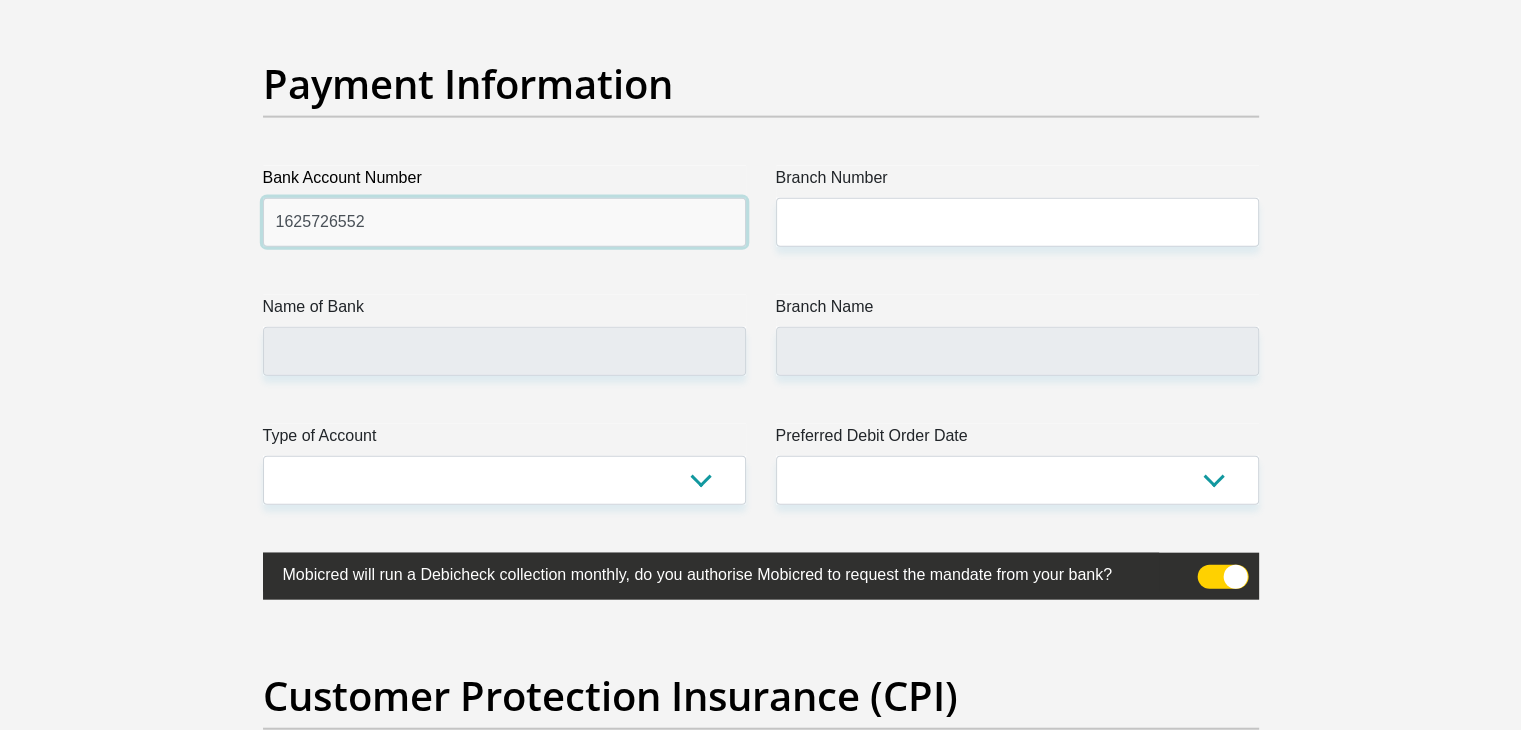 type on "1625726552" 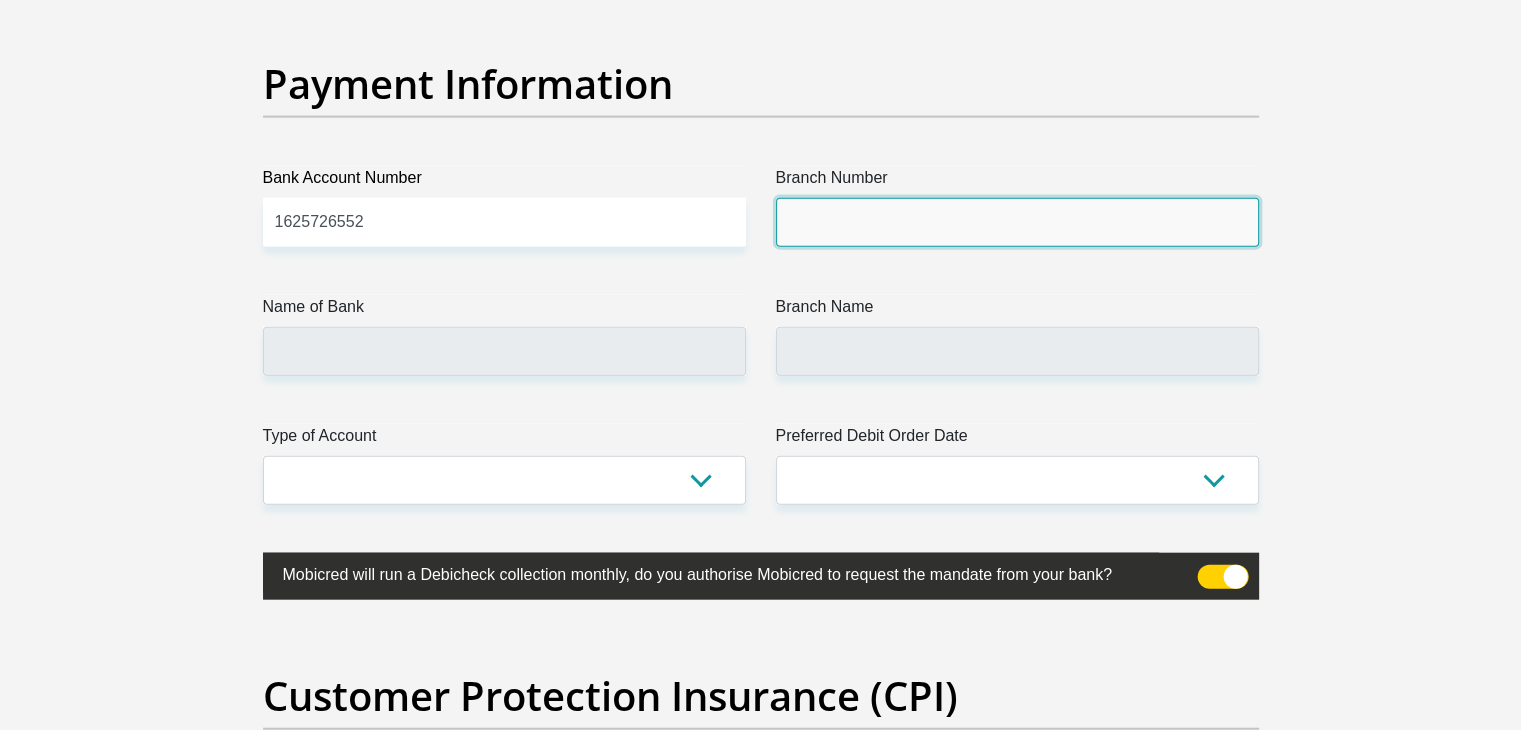 click on "Branch Number" at bounding box center (1017, 222) 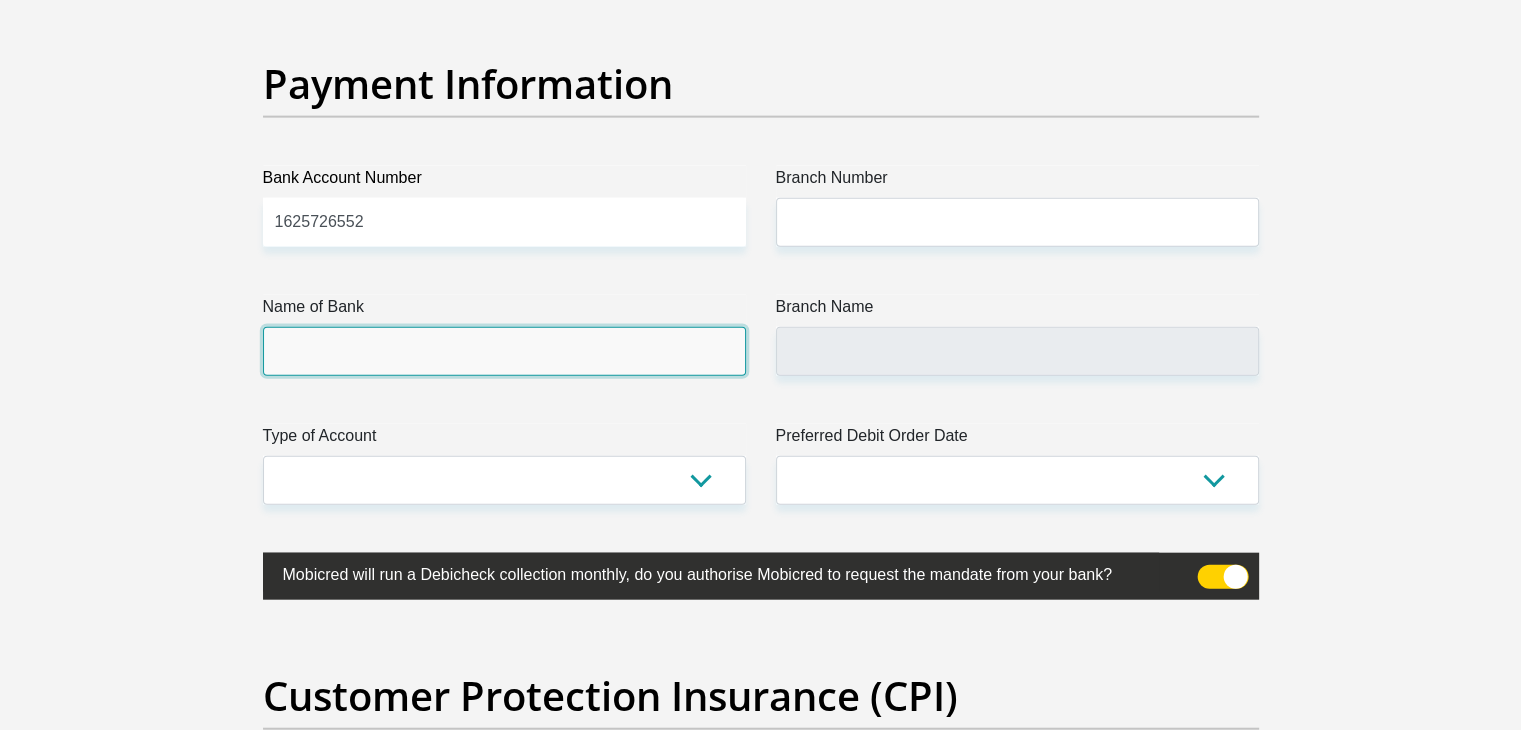 click on "Name of Bank" at bounding box center [504, 351] 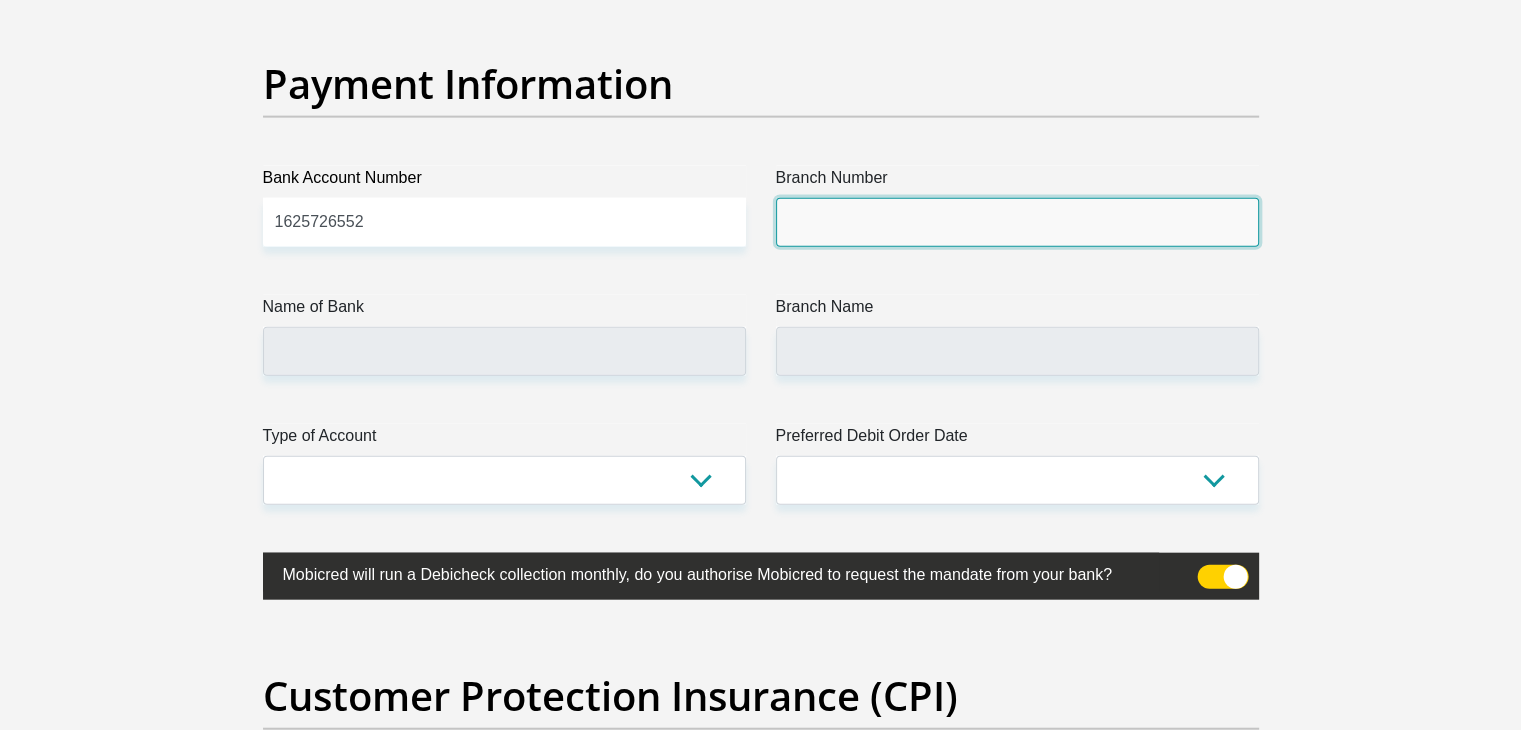 click on "Branch Number" at bounding box center (1017, 222) 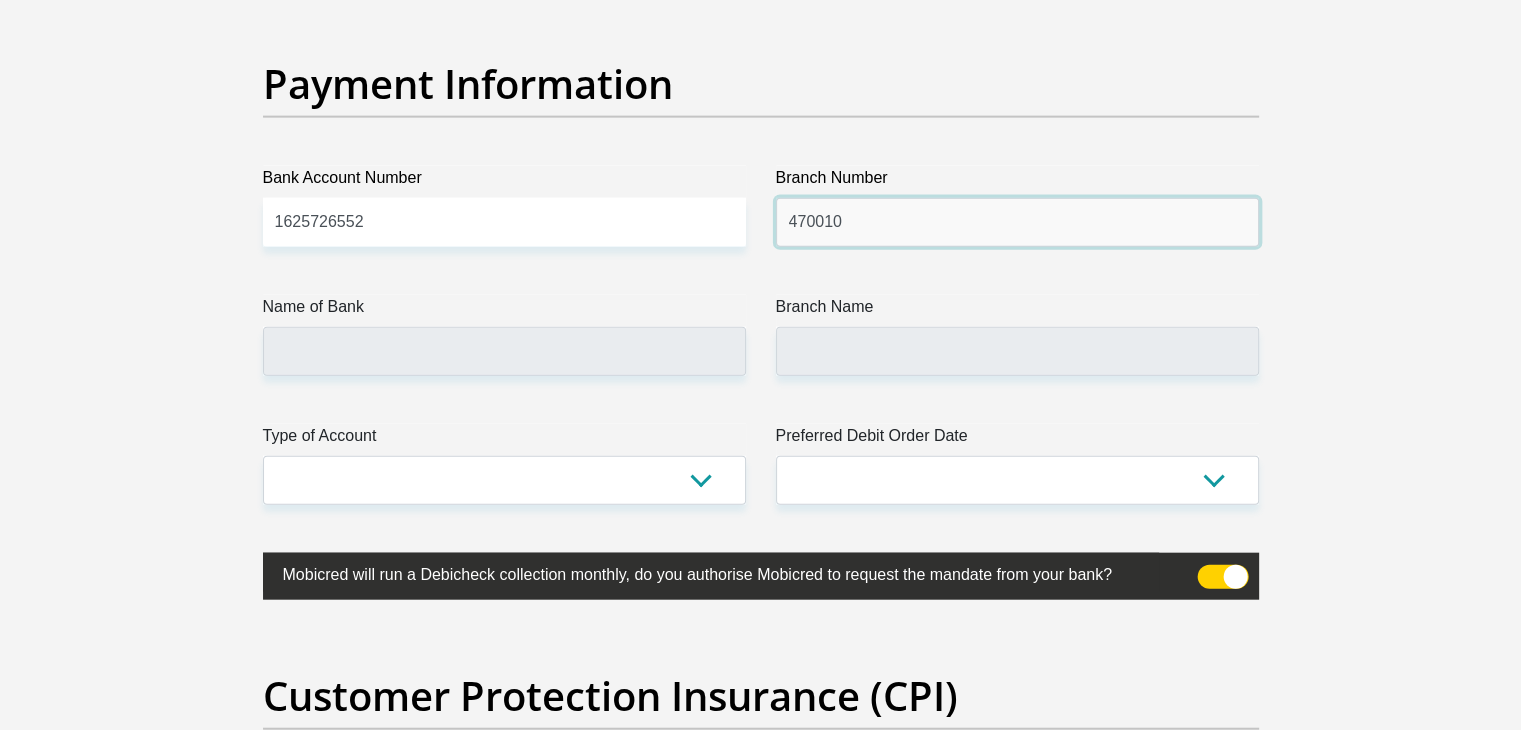 type on "470010" 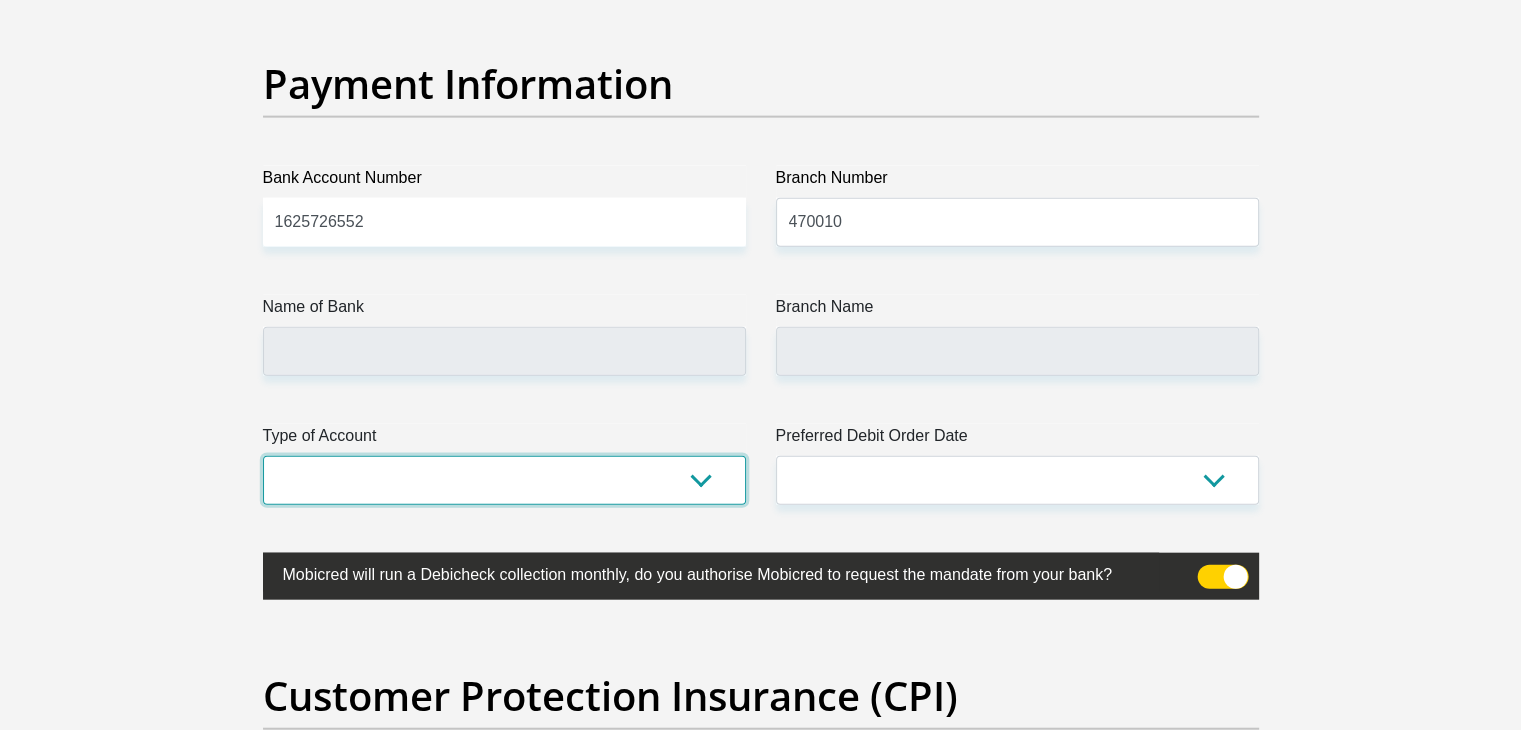 click on "Cheque
Savings" at bounding box center [504, 480] 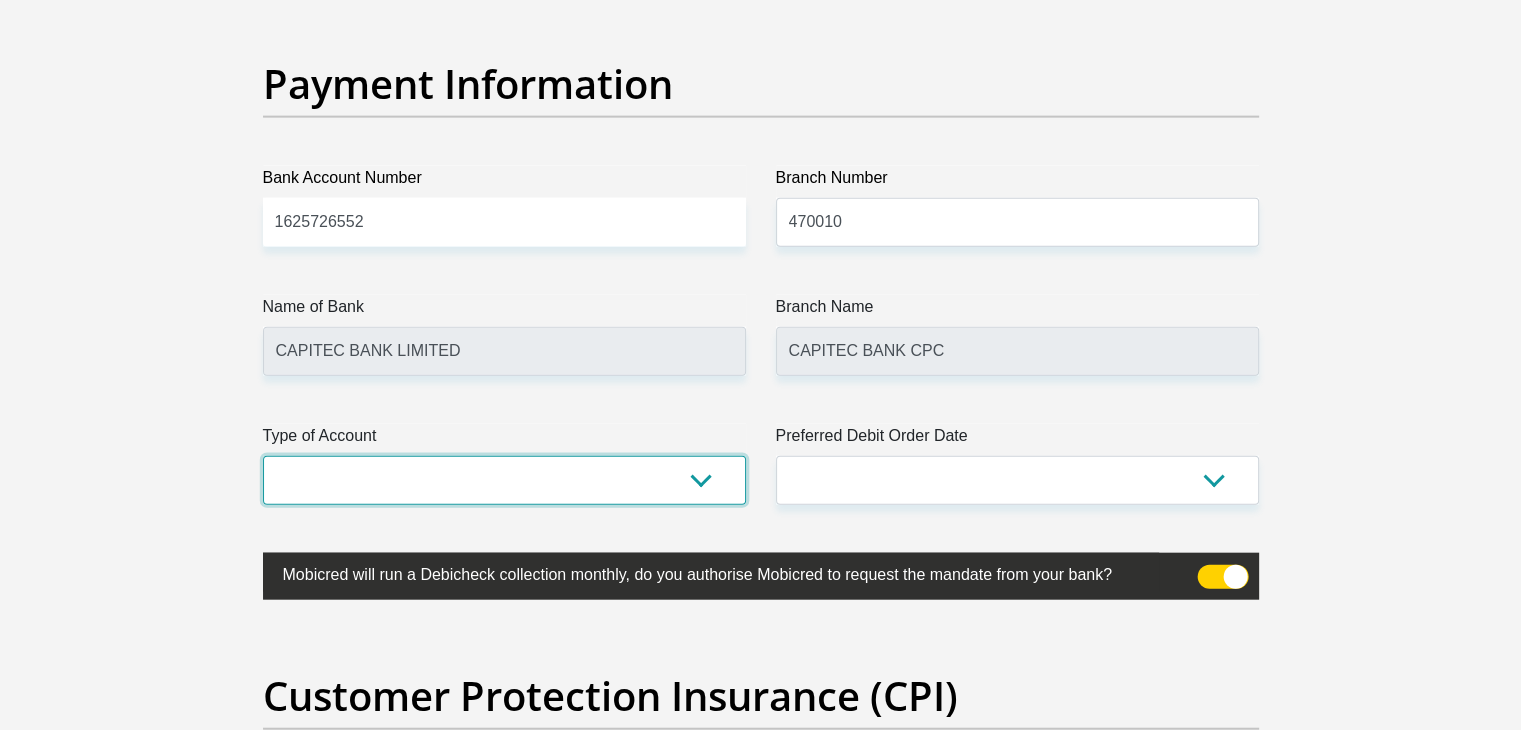 select on "SAV" 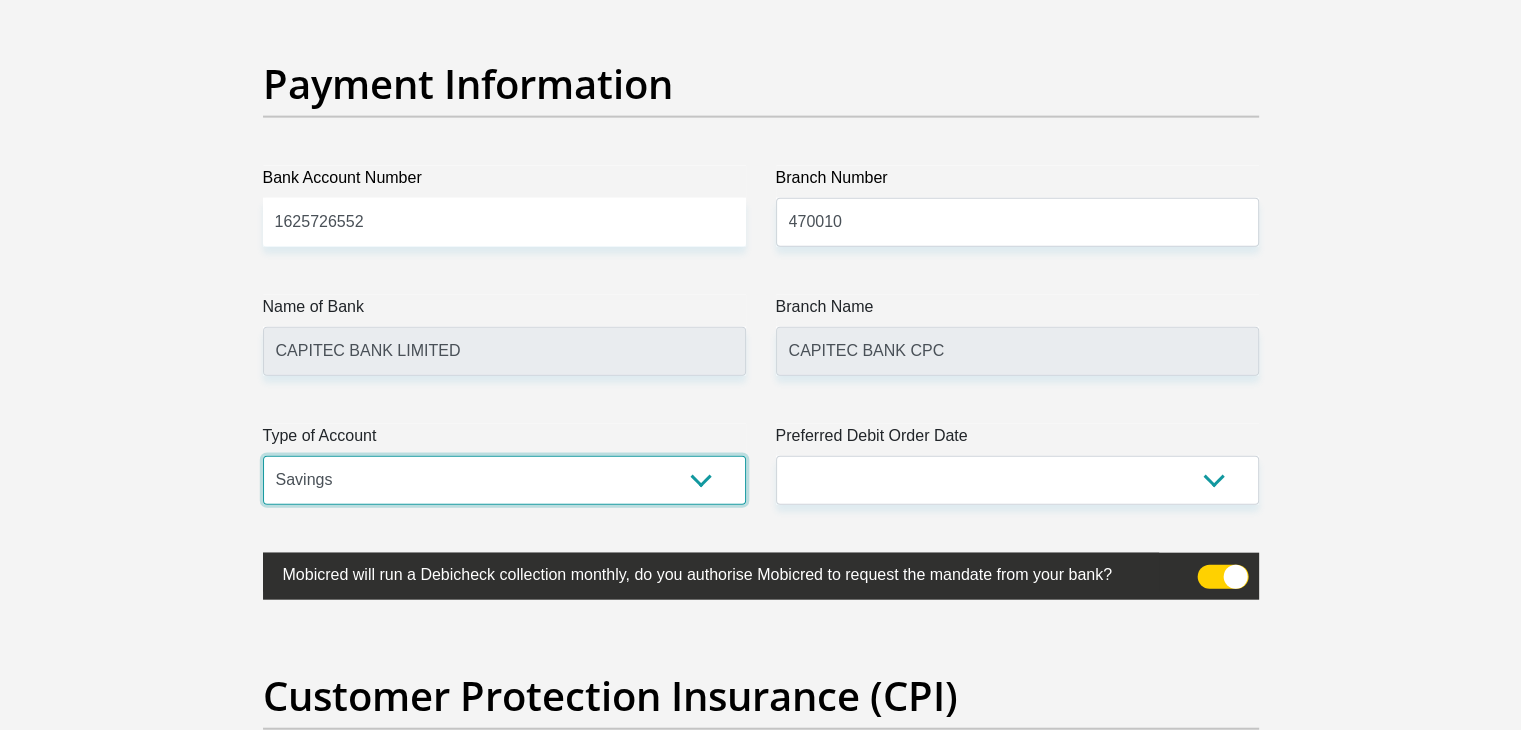 click on "Cheque
Savings" at bounding box center (504, 480) 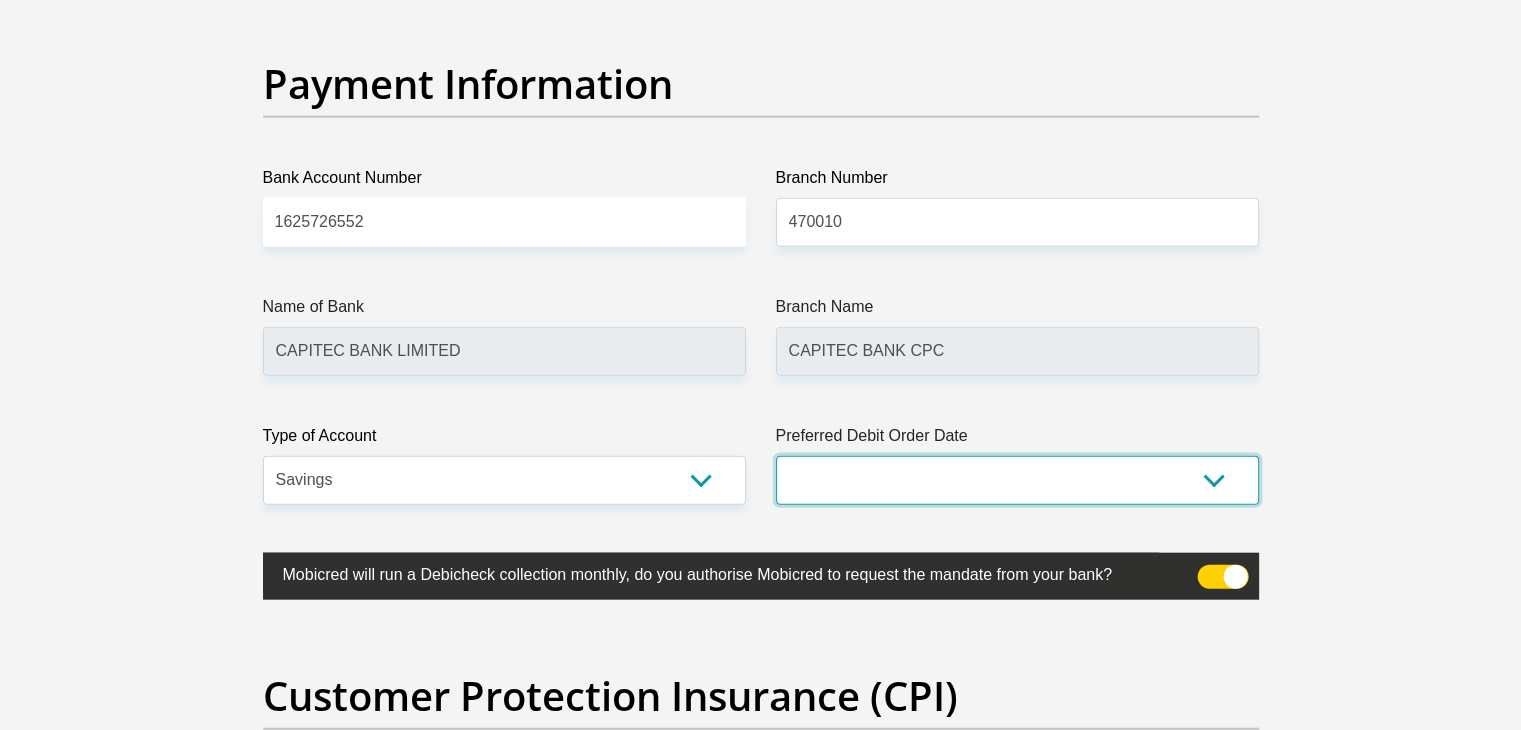 click on "1st
2nd
3rd
4th
5th
7th
18th
19th
20th
21st
22nd
23rd
24th
25th
26th
27th
28th
29th
30th" at bounding box center (1017, 480) 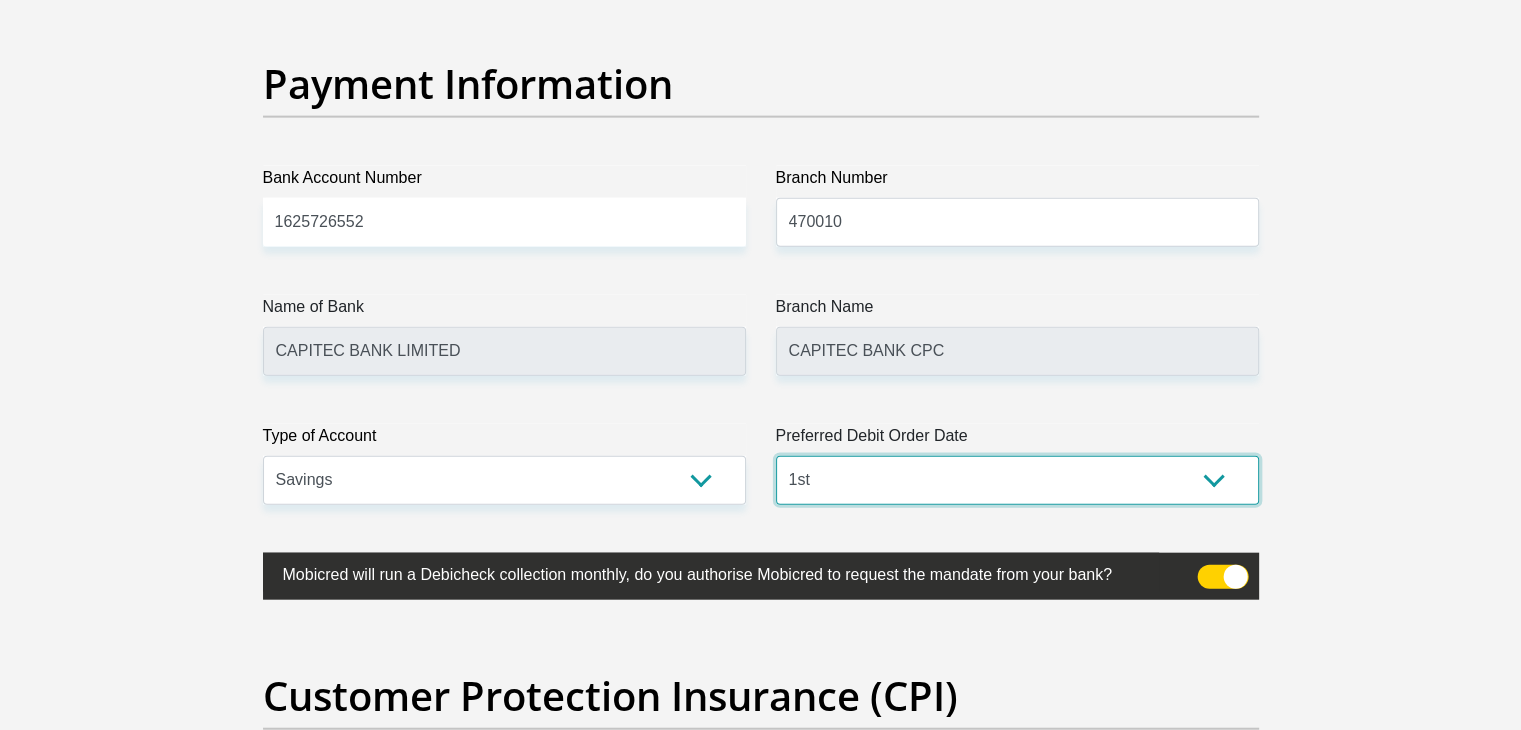 click on "1st
2nd
3rd
4th
5th
7th
18th
19th
20th
21st
22nd
23rd
24th
25th
26th
27th
28th
29th
30th" at bounding box center (1017, 480) 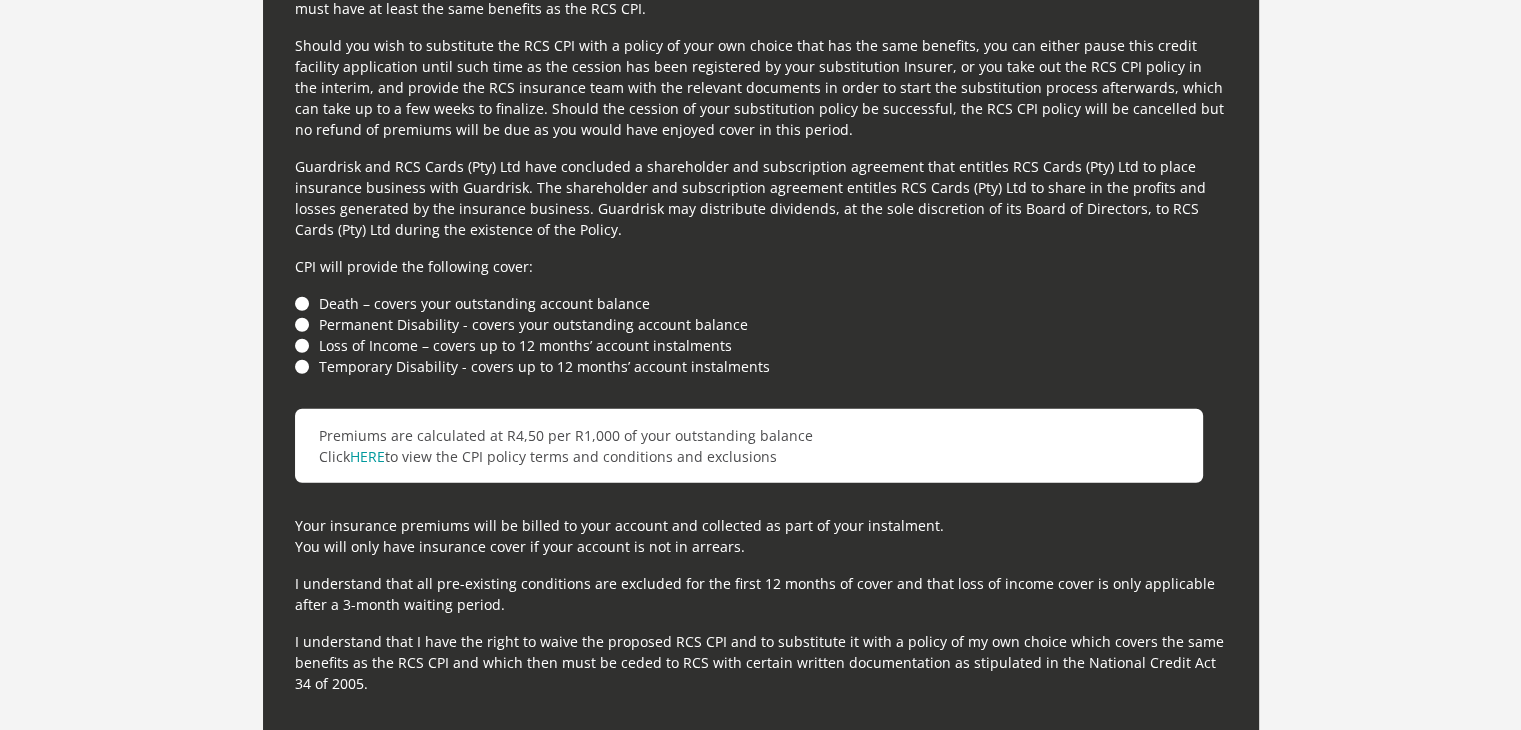 scroll, scrollTop: 5458, scrollLeft: 0, axis: vertical 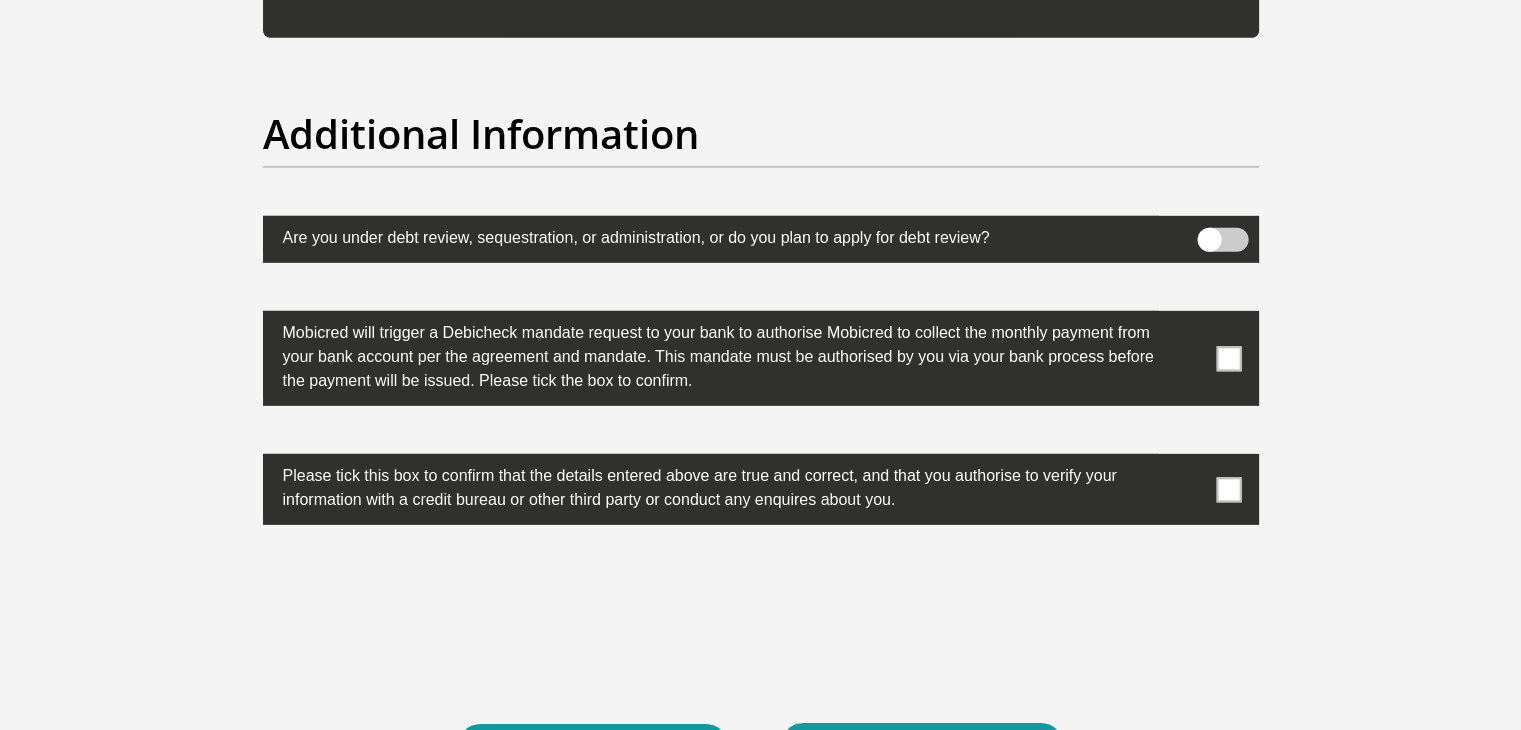 click at bounding box center [1228, 358] 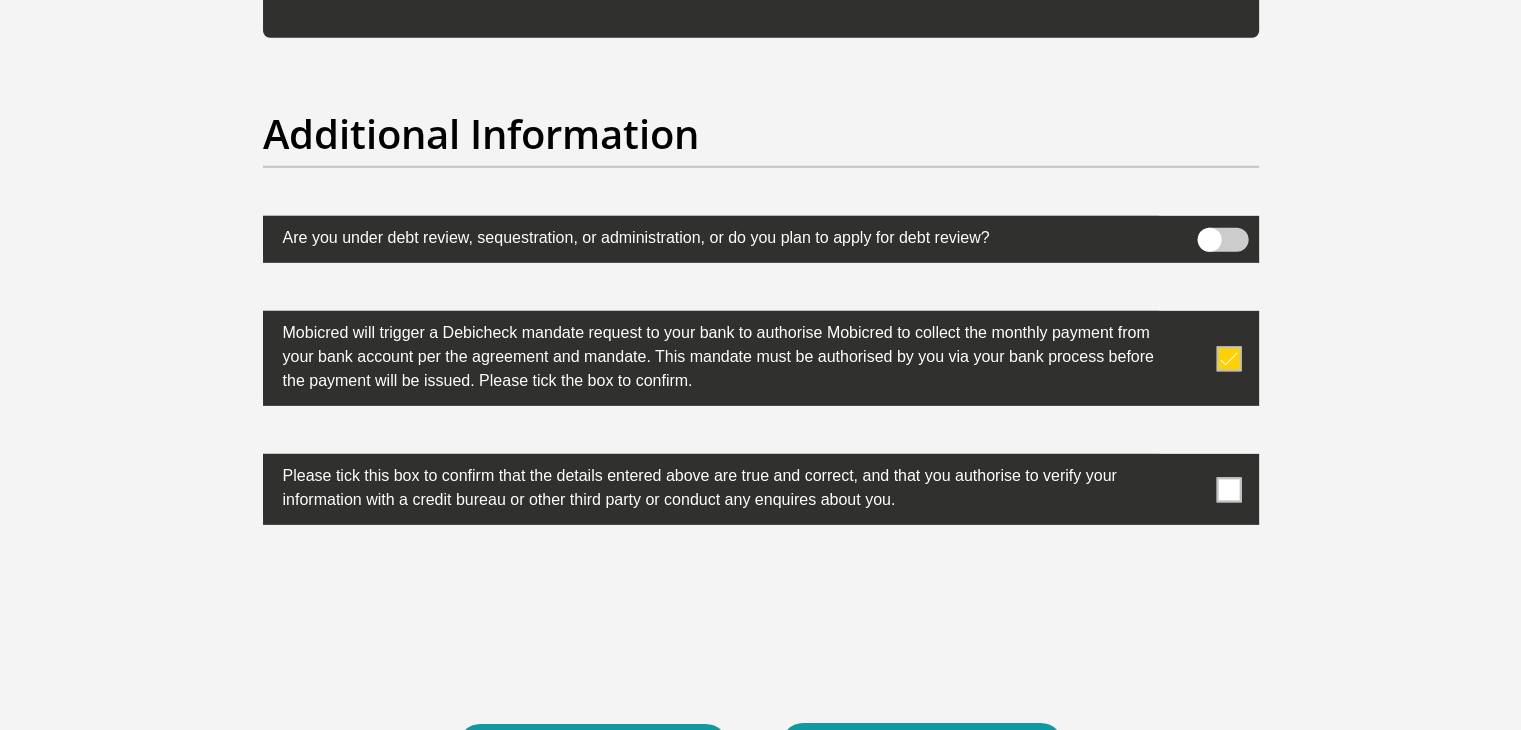 click at bounding box center [1228, 489] 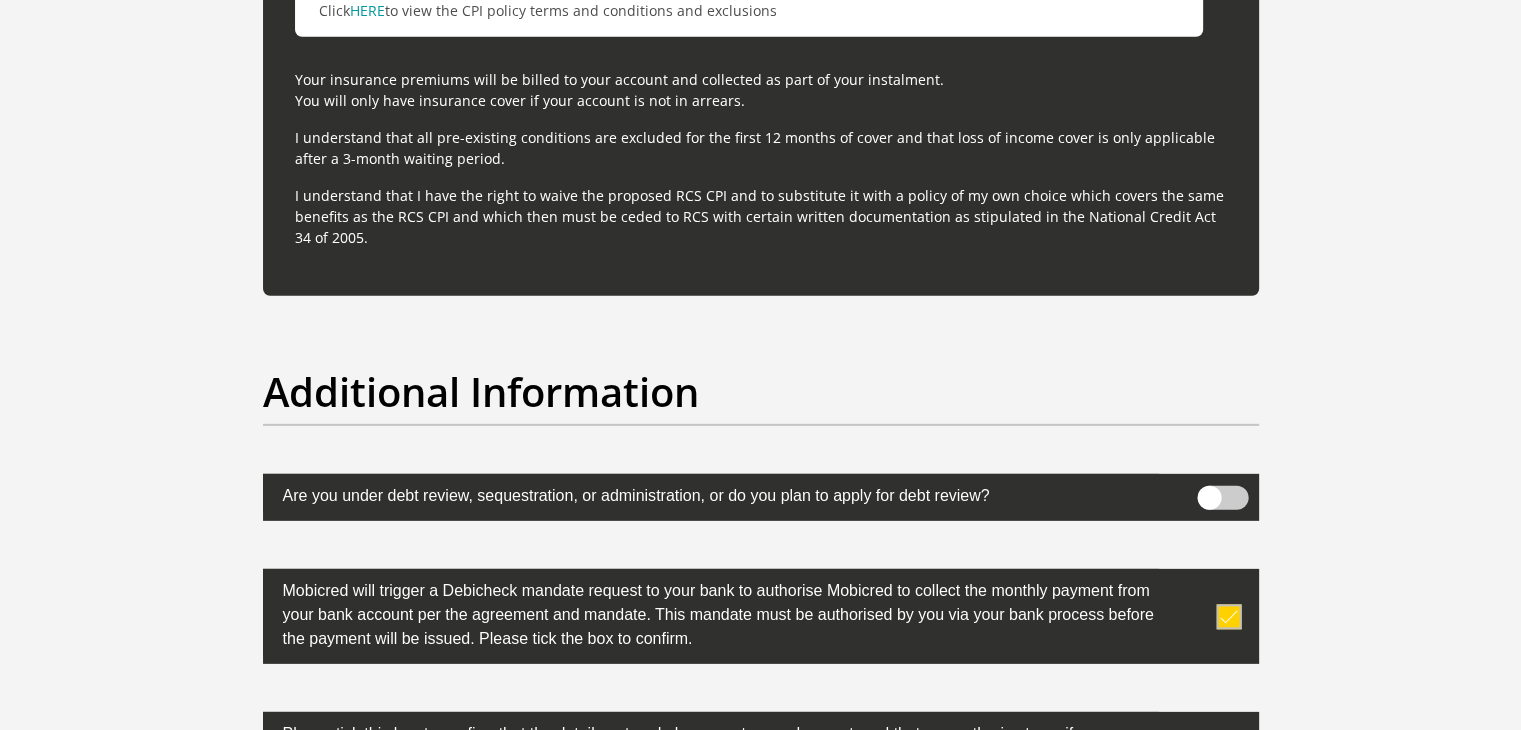 scroll, scrollTop: 6441, scrollLeft: 0, axis: vertical 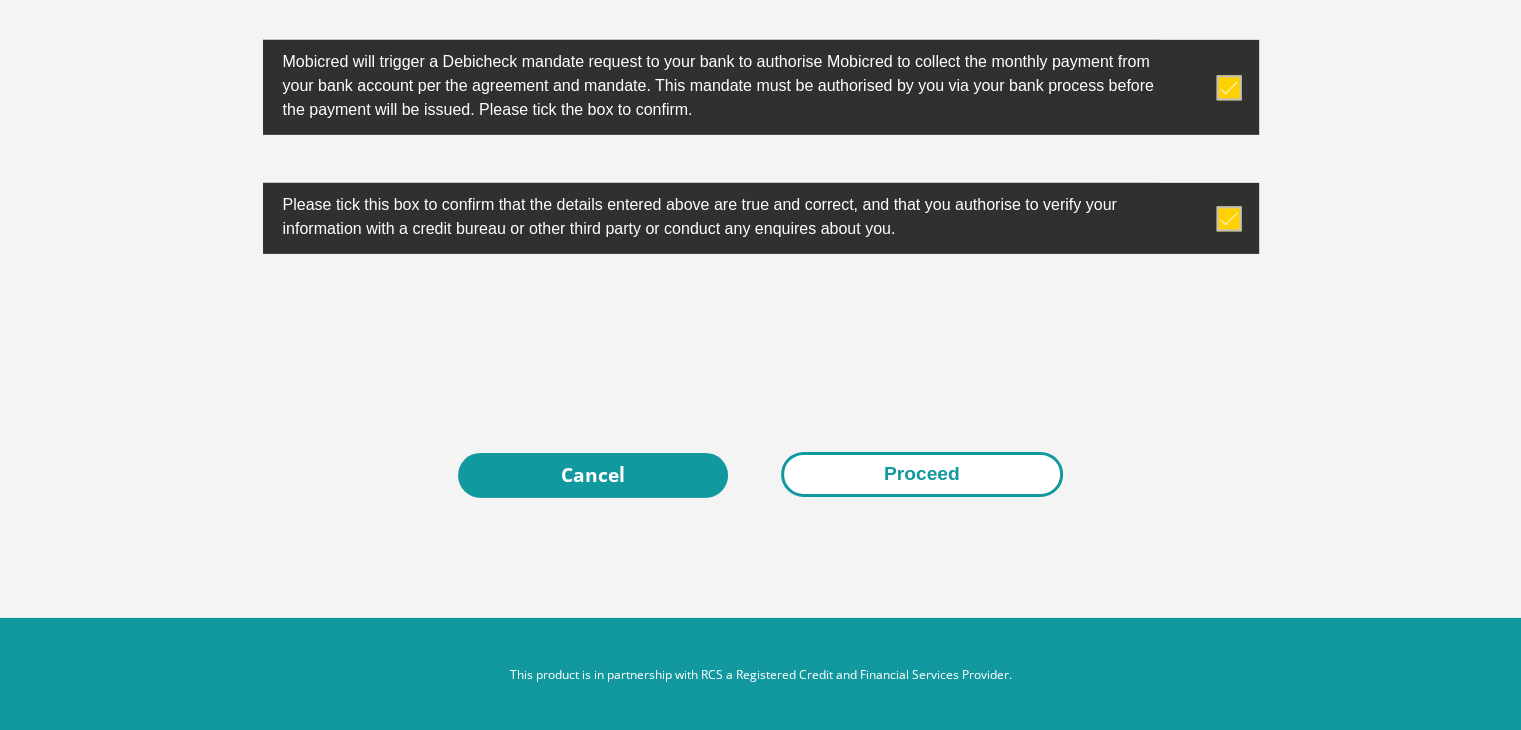 click on "Proceed" at bounding box center (922, 474) 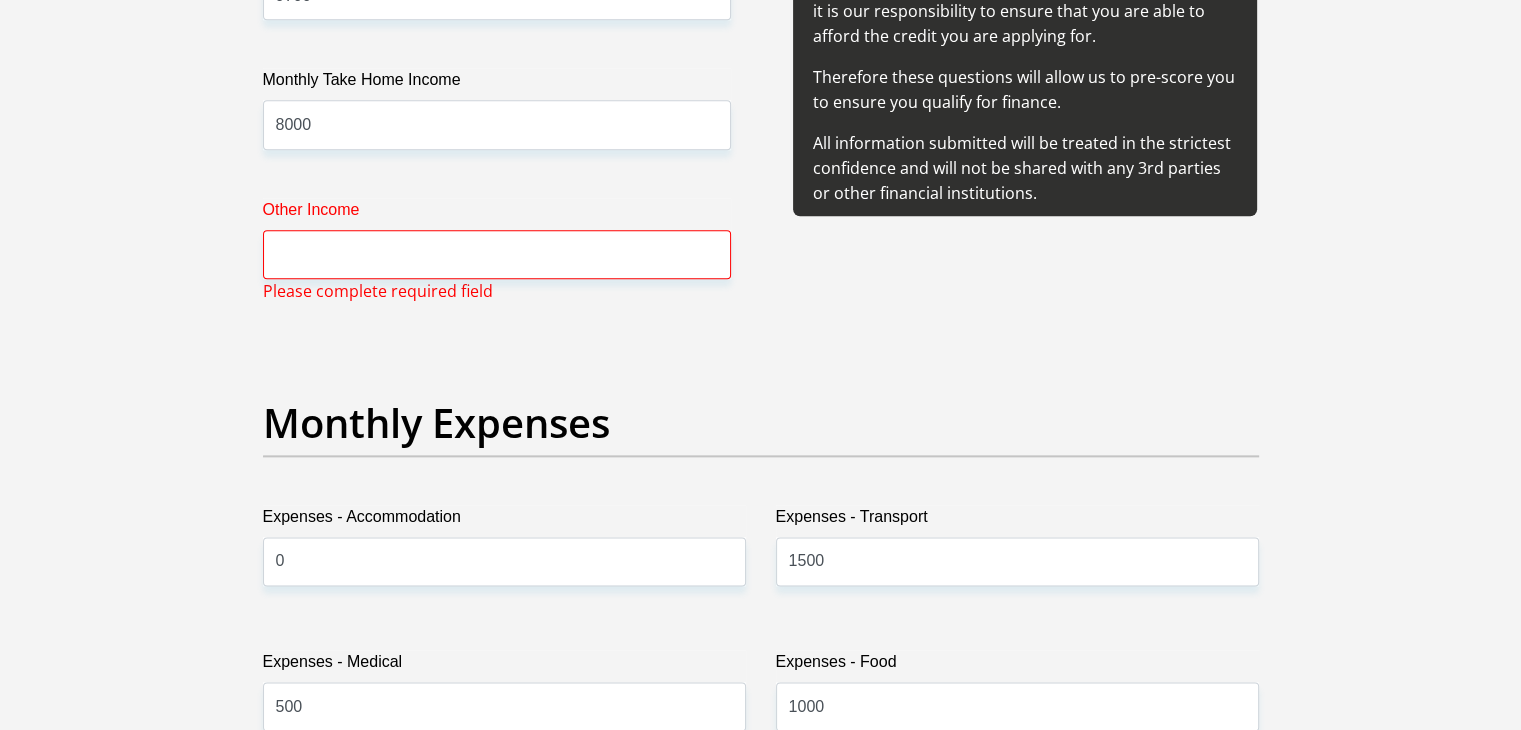 scroll, scrollTop: 2484, scrollLeft: 0, axis: vertical 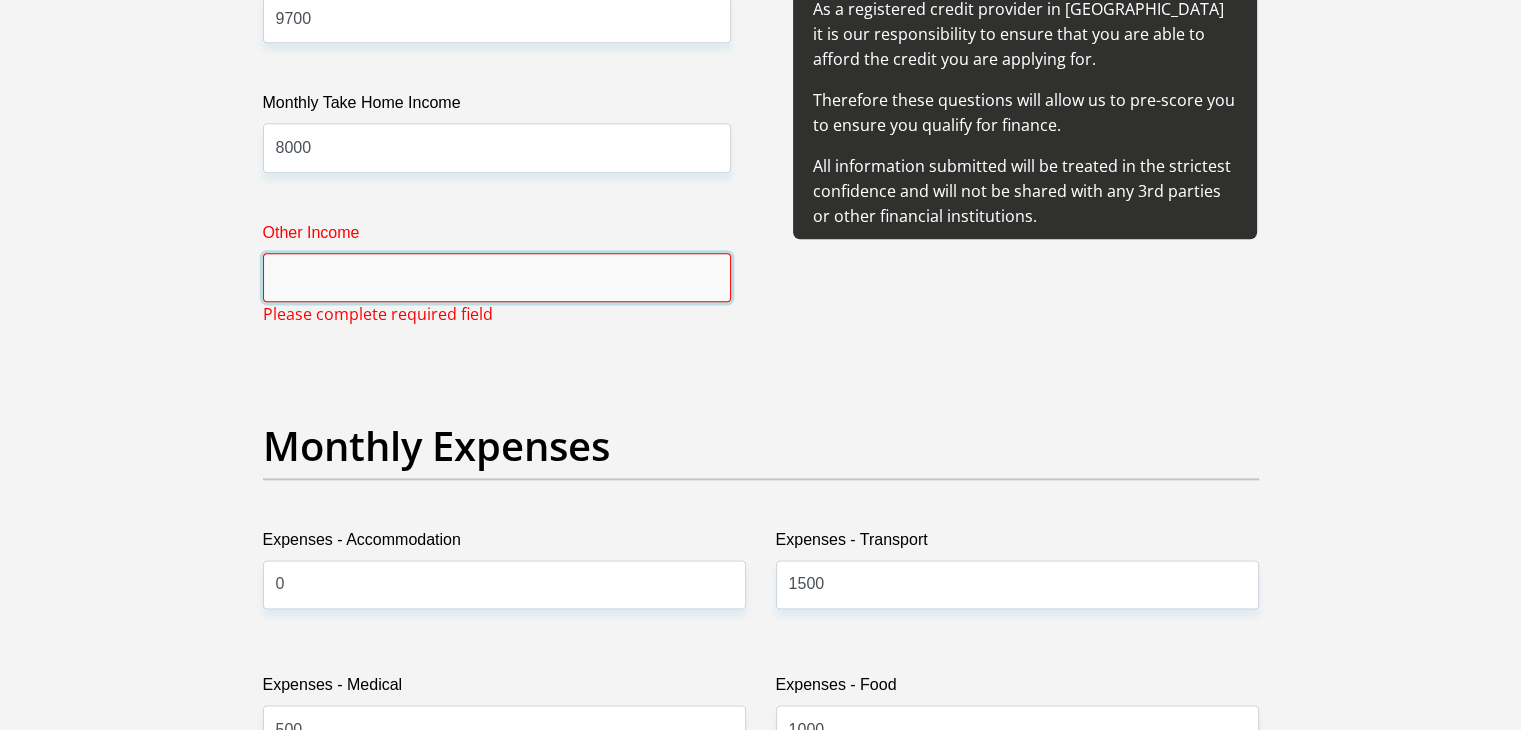 click on "Other Income" at bounding box center [497, 277] 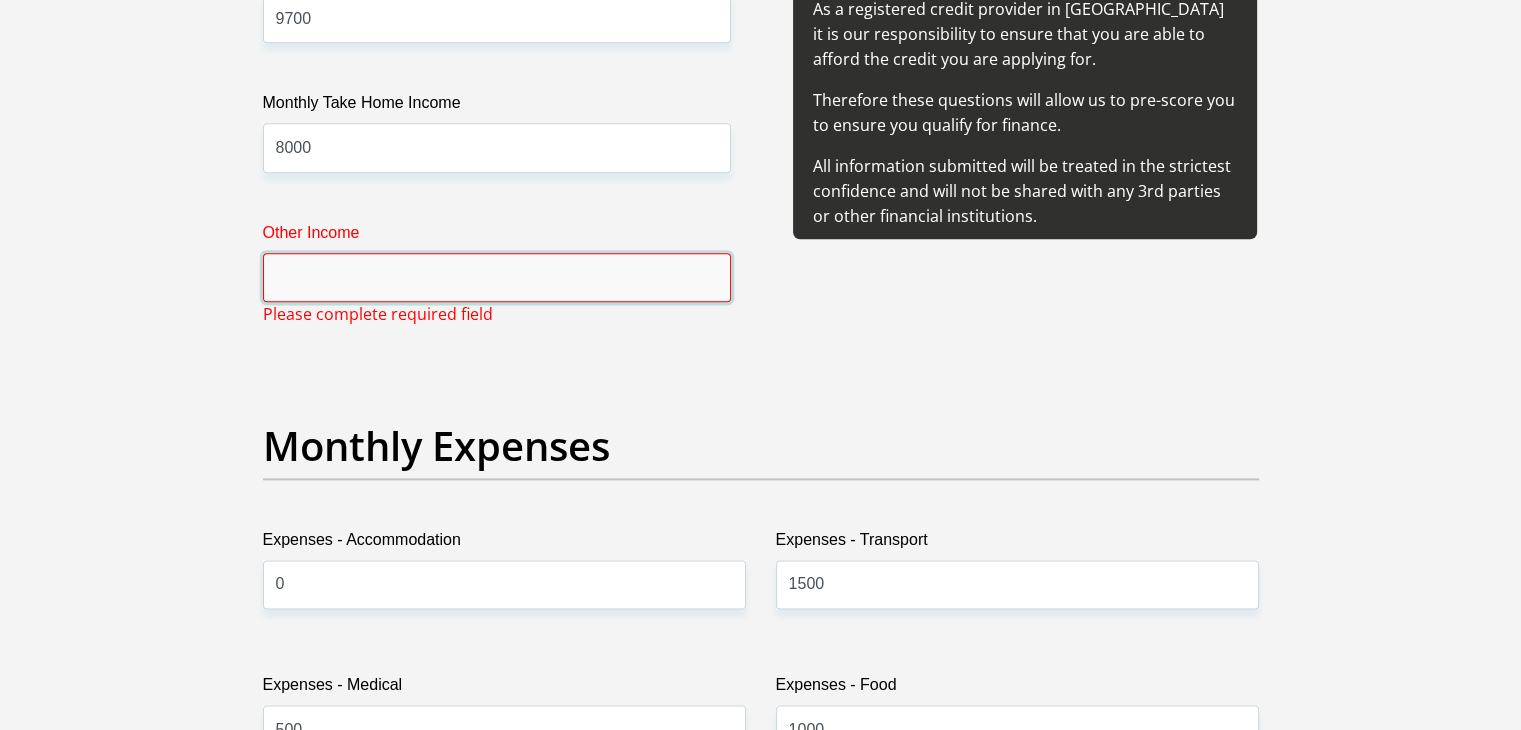 paste 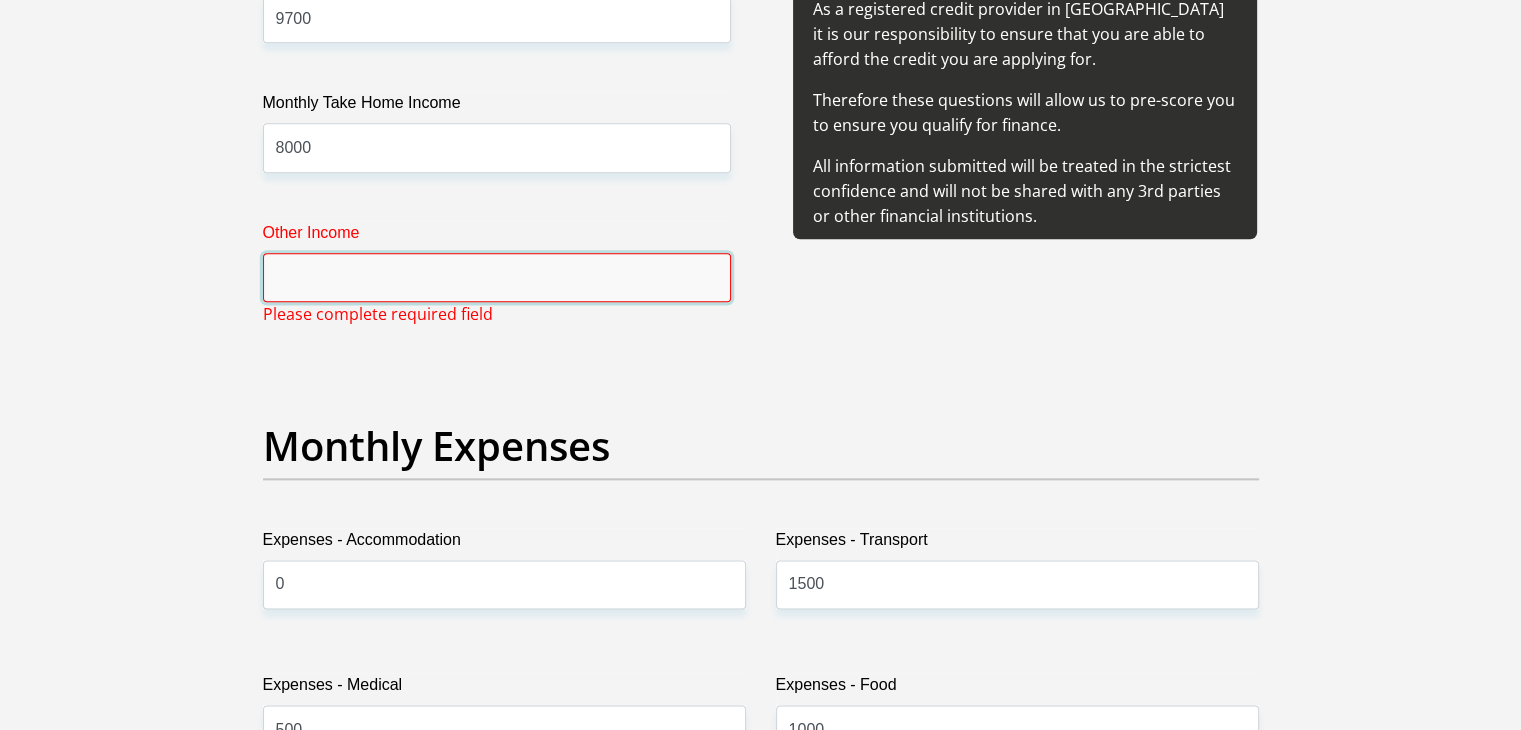 type 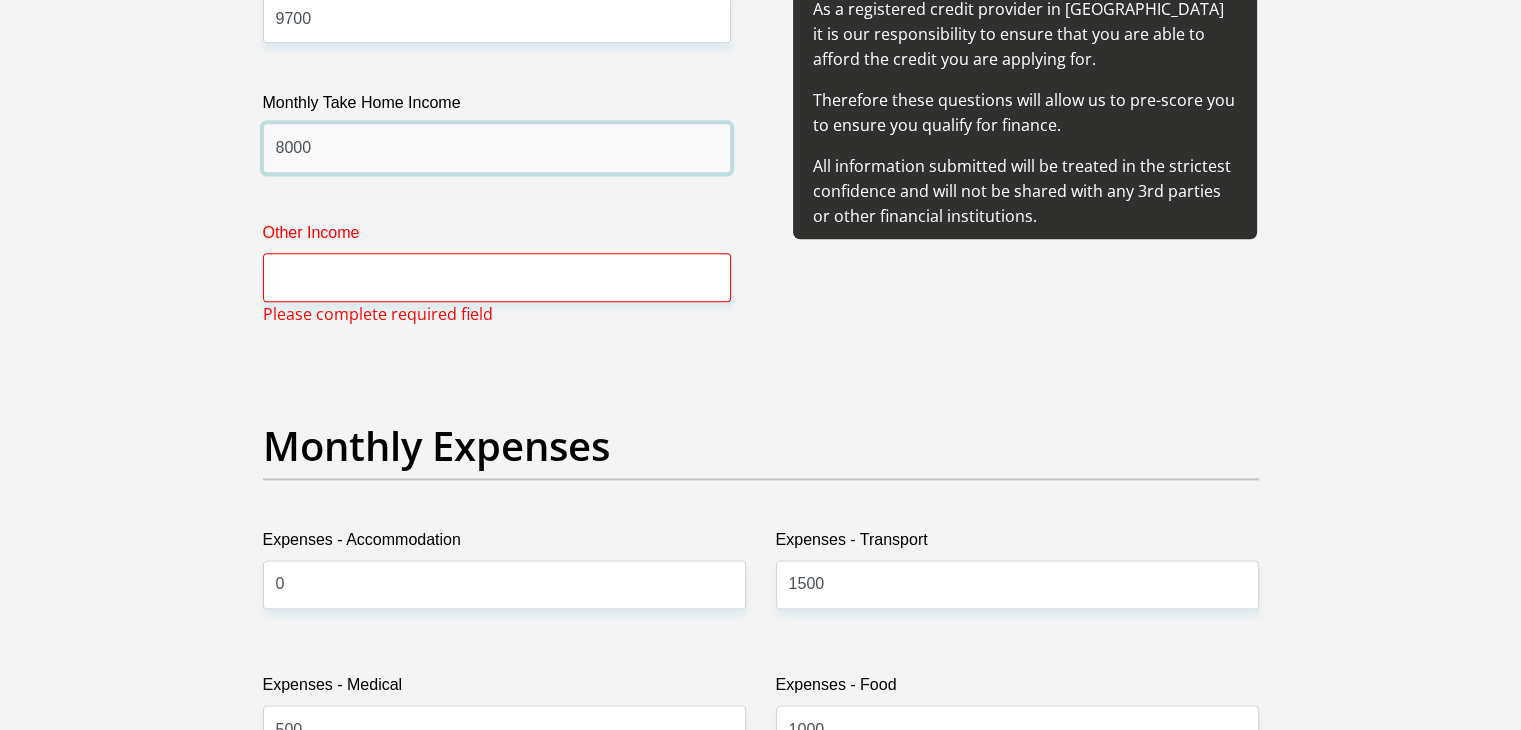 click on "8000" at bounding box center (497, 147) 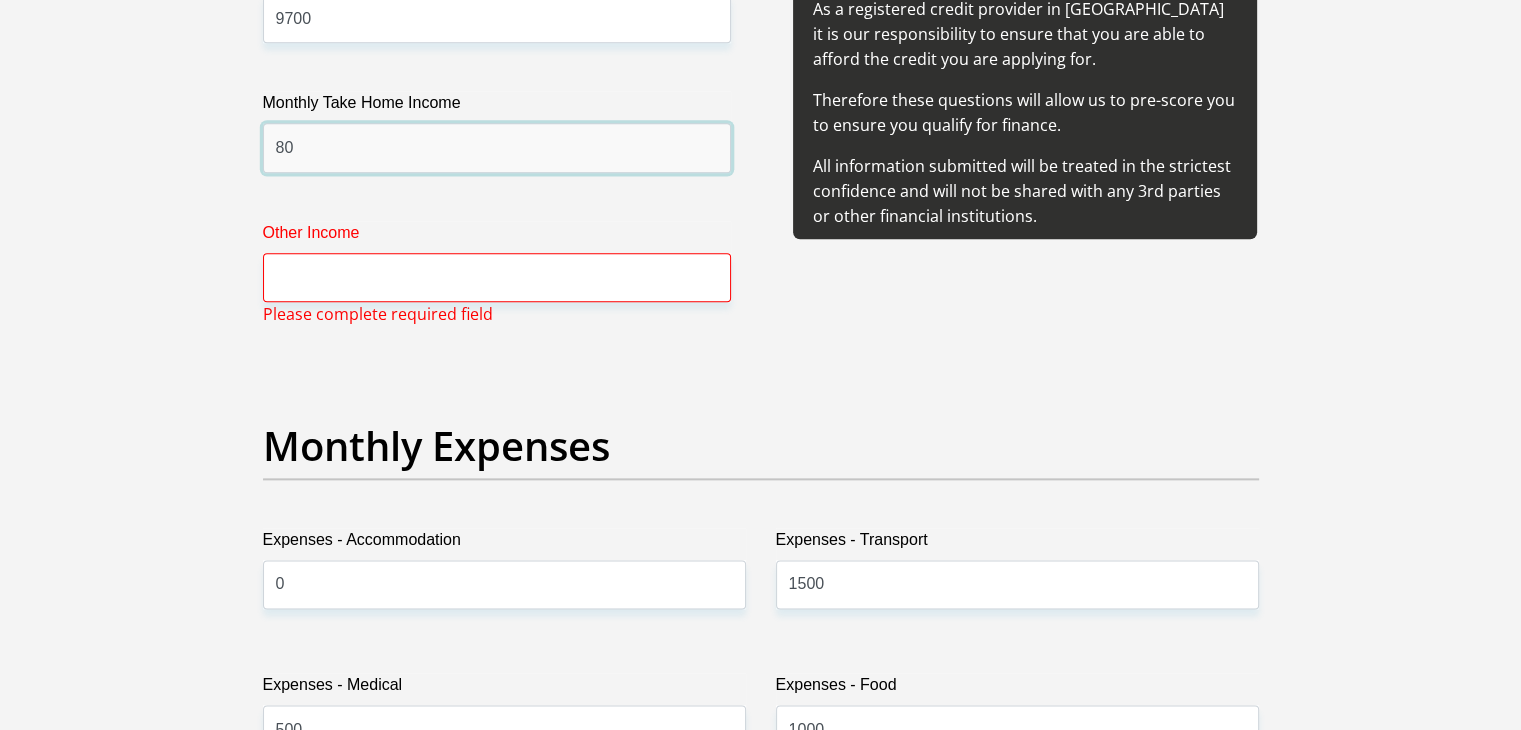 type on "8" 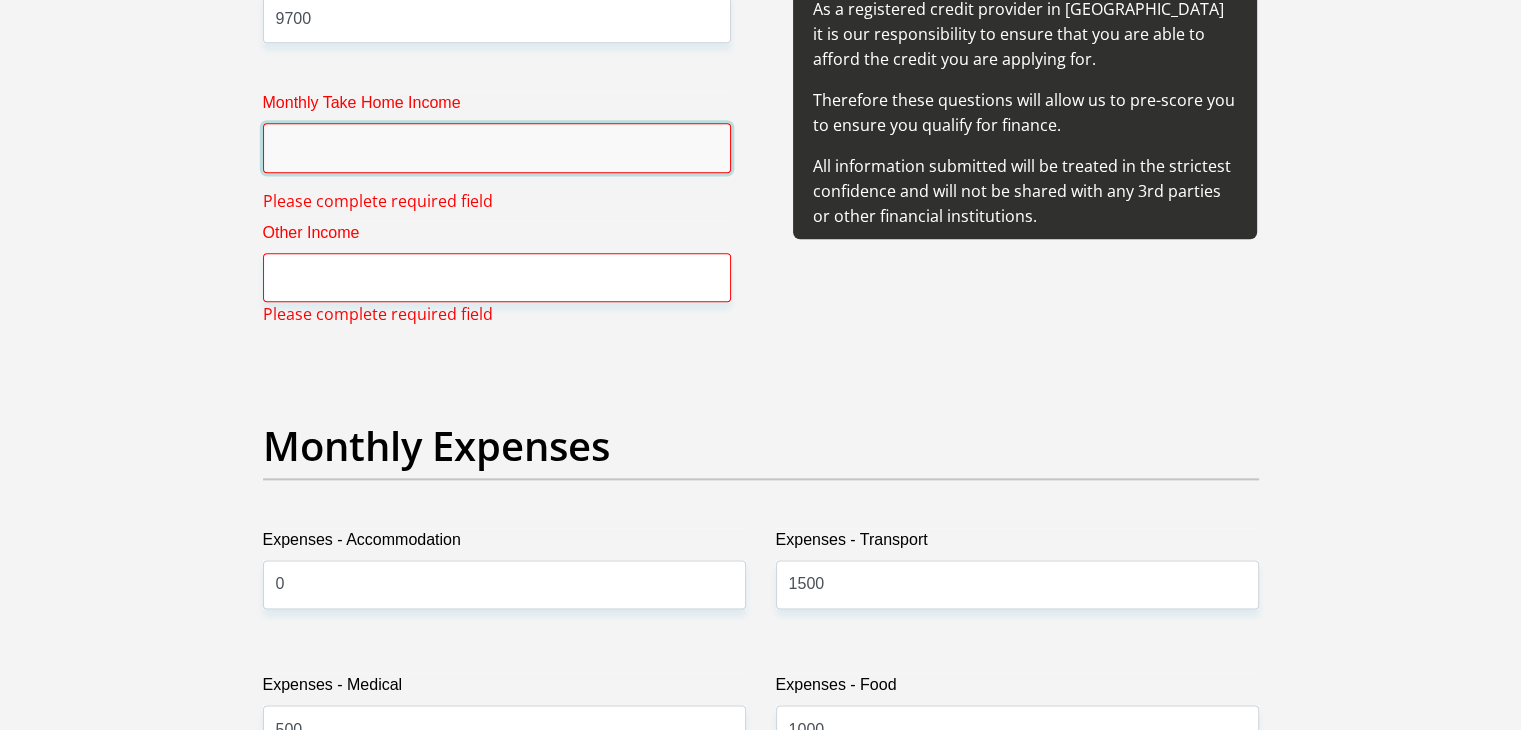 type 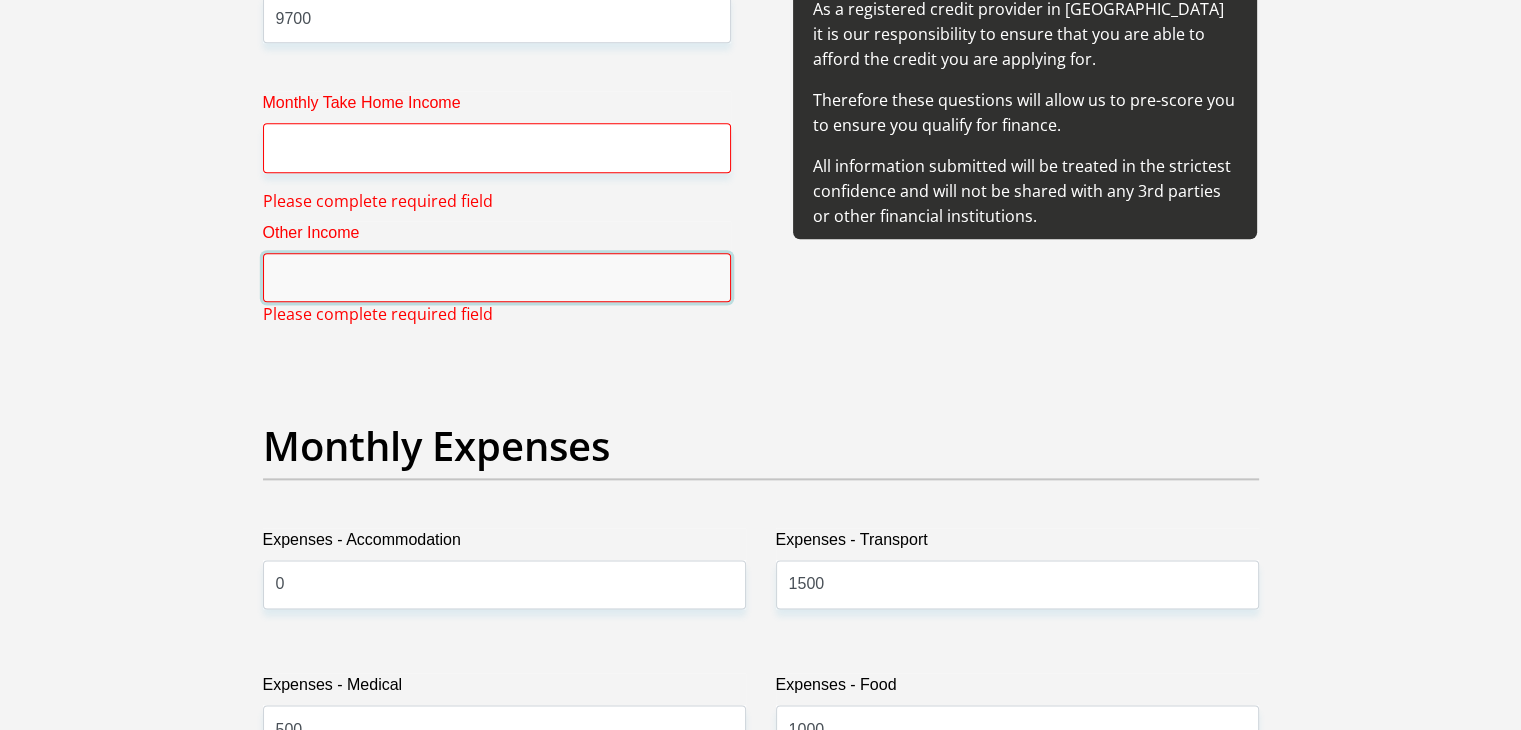 click on "Other Income" at bounding box center (497, 277) 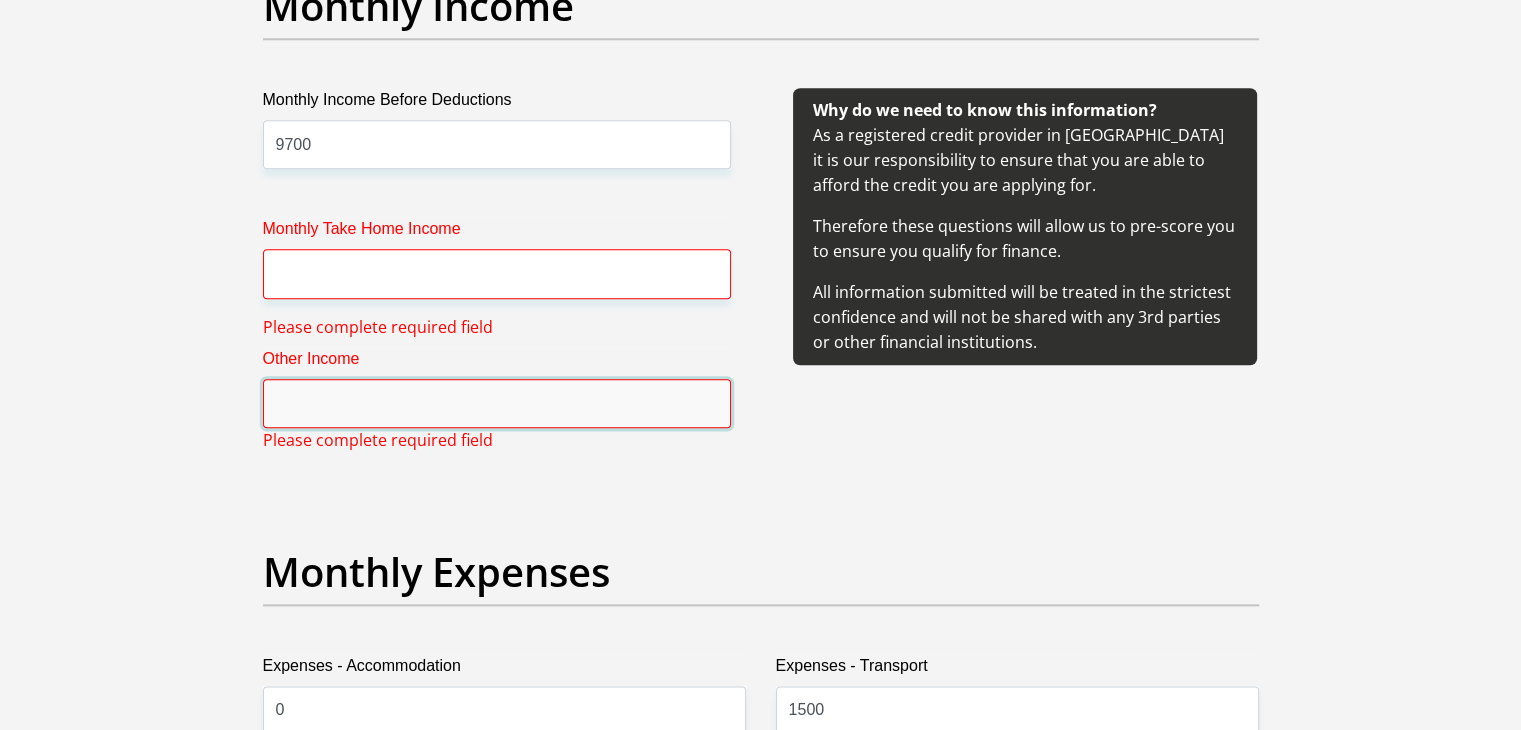 scroll, scrollTop: 2316, scrollLeft: 0, axis: vertical 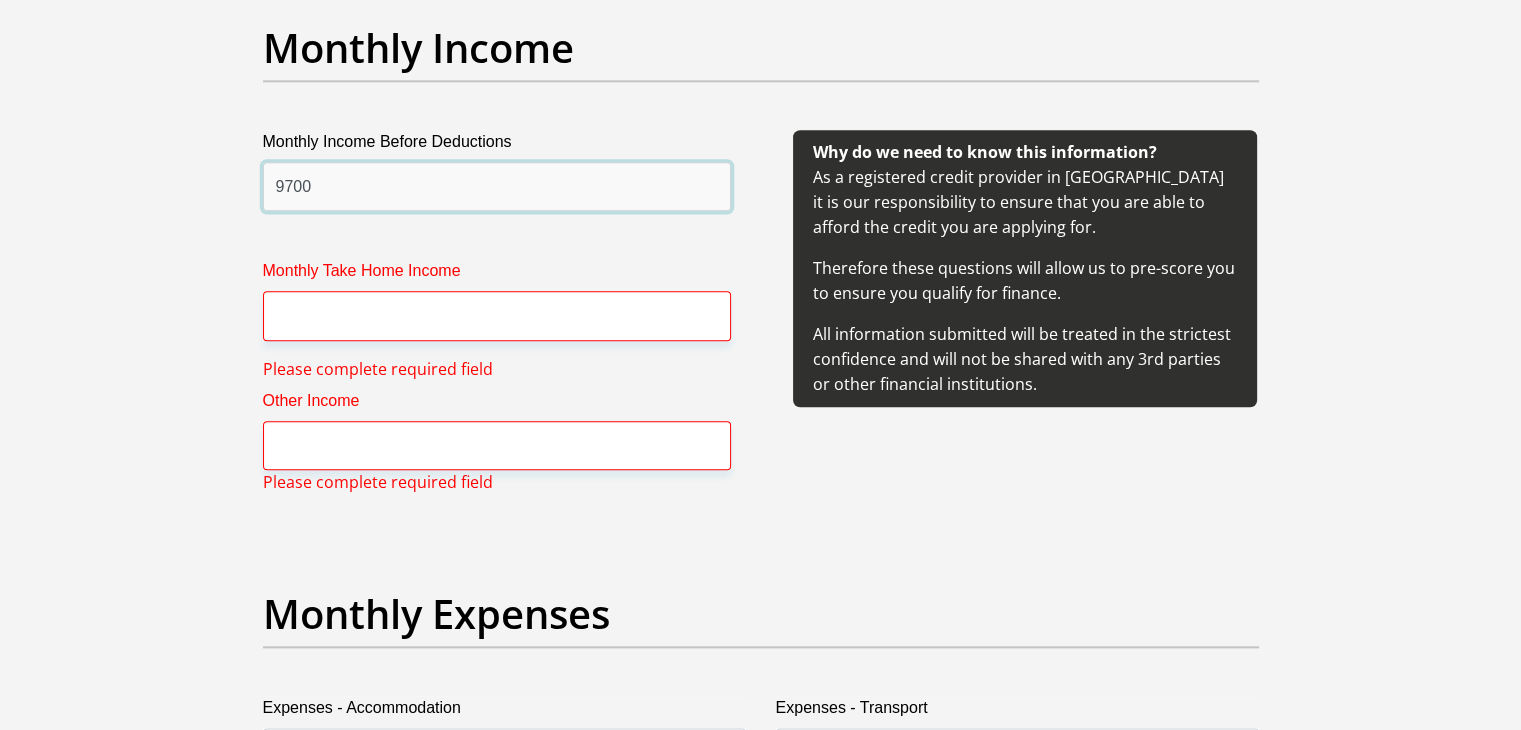 drag, startPoint x: 347, startPoint y: 183, endPoint x: 116, endPoint y: 177, distance: 231.07791 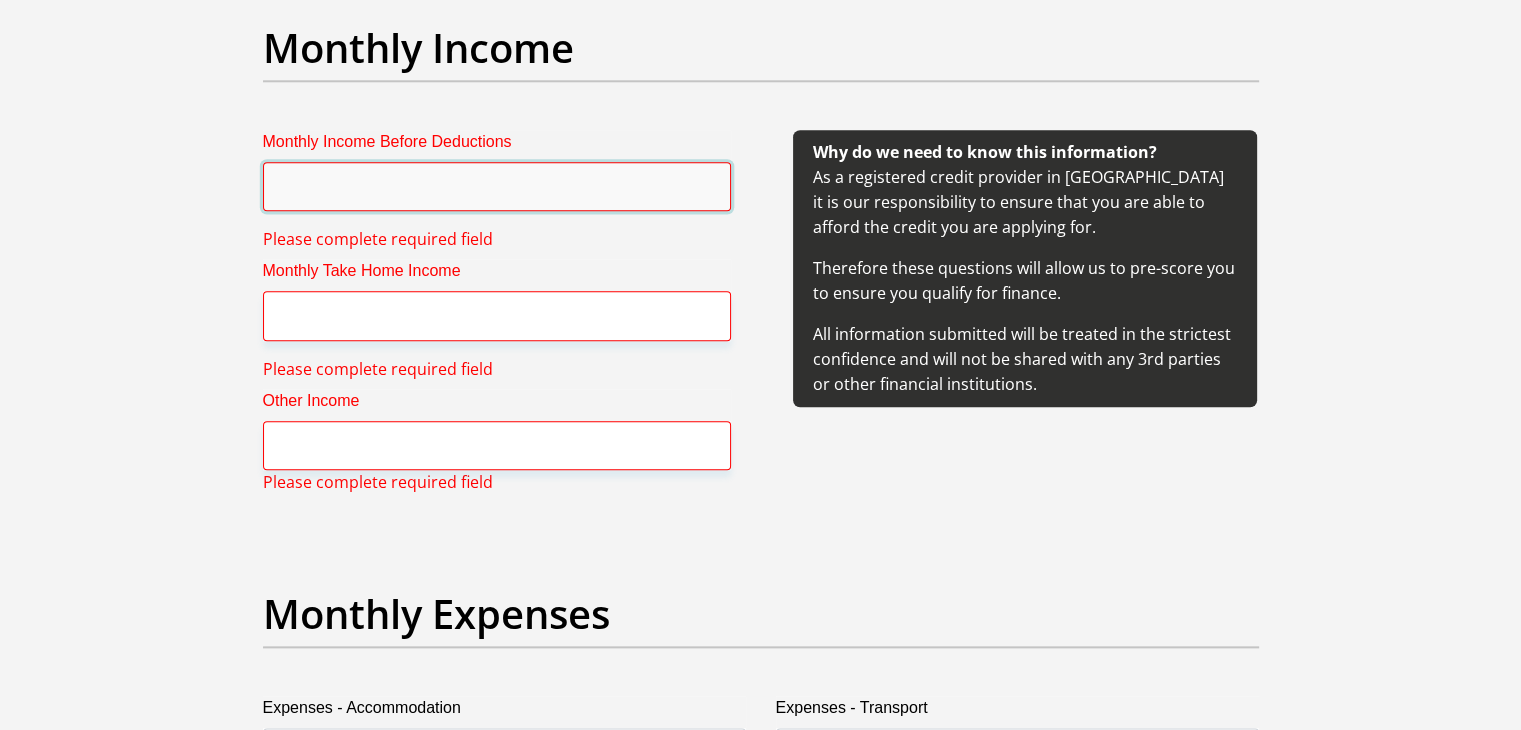 type 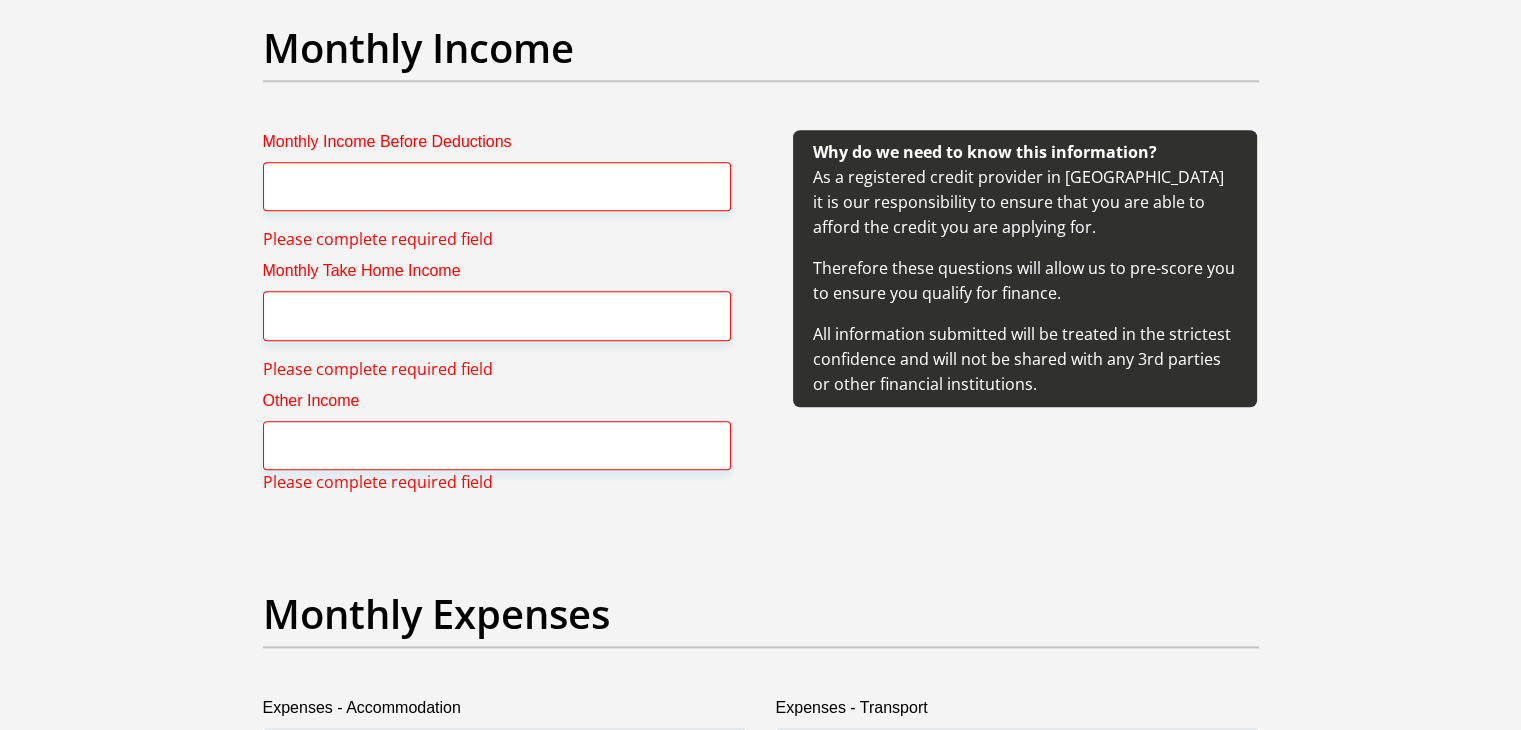 scroll, scrollTop: 6420, scrollLeft: 0, axis: vertical 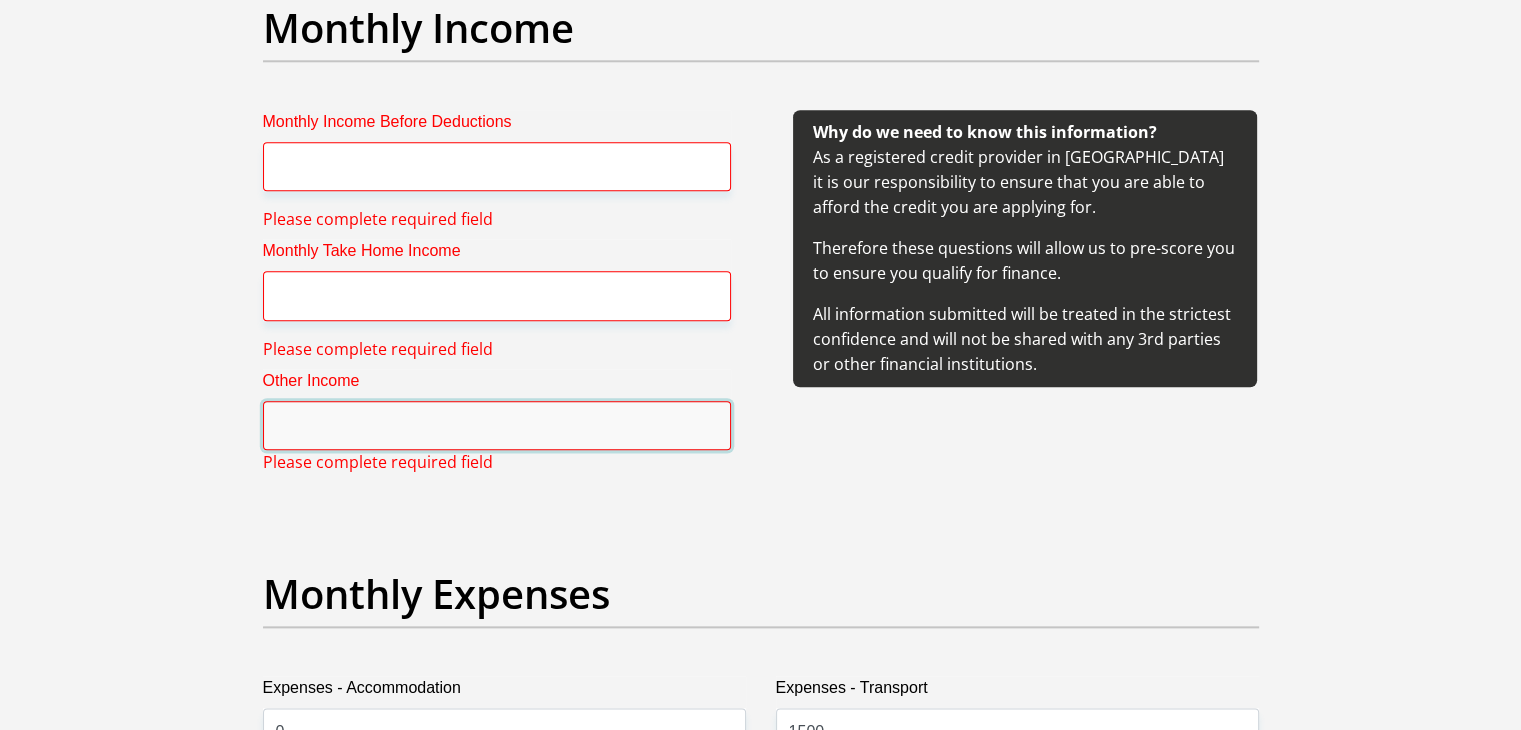click on "Other Income" at bounding box center [497, 425] 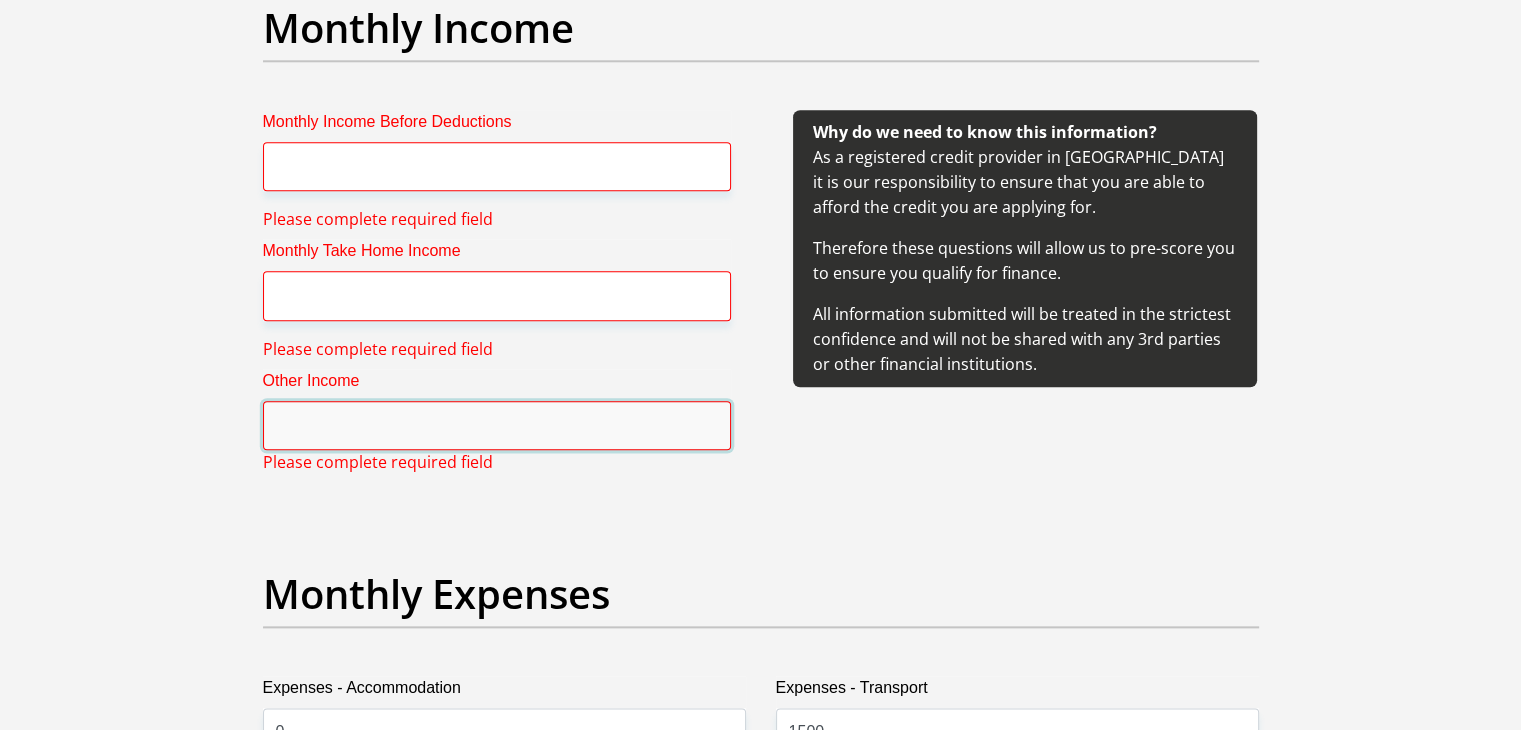 type 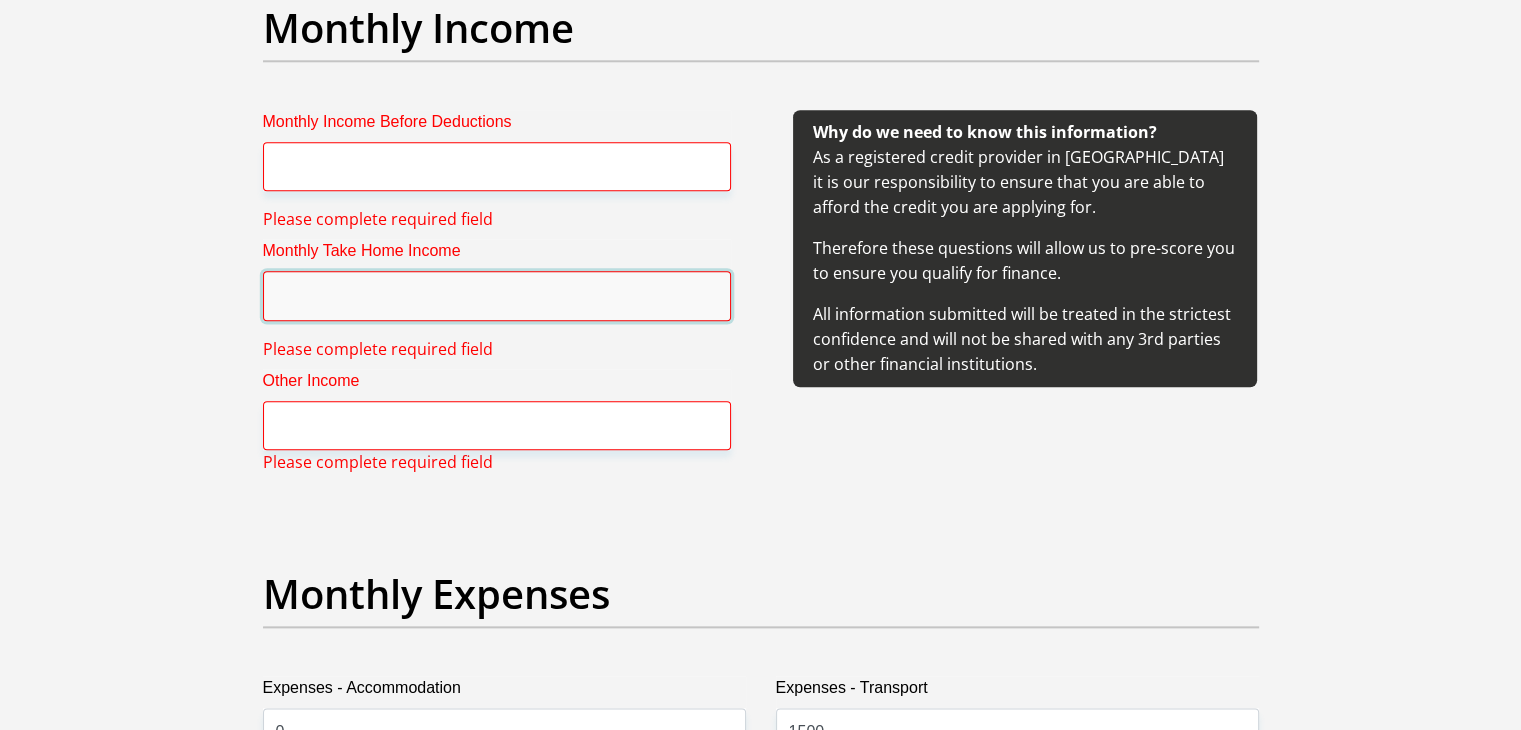click on "Monthly Take Home Income" at bounding box center [497, 295] 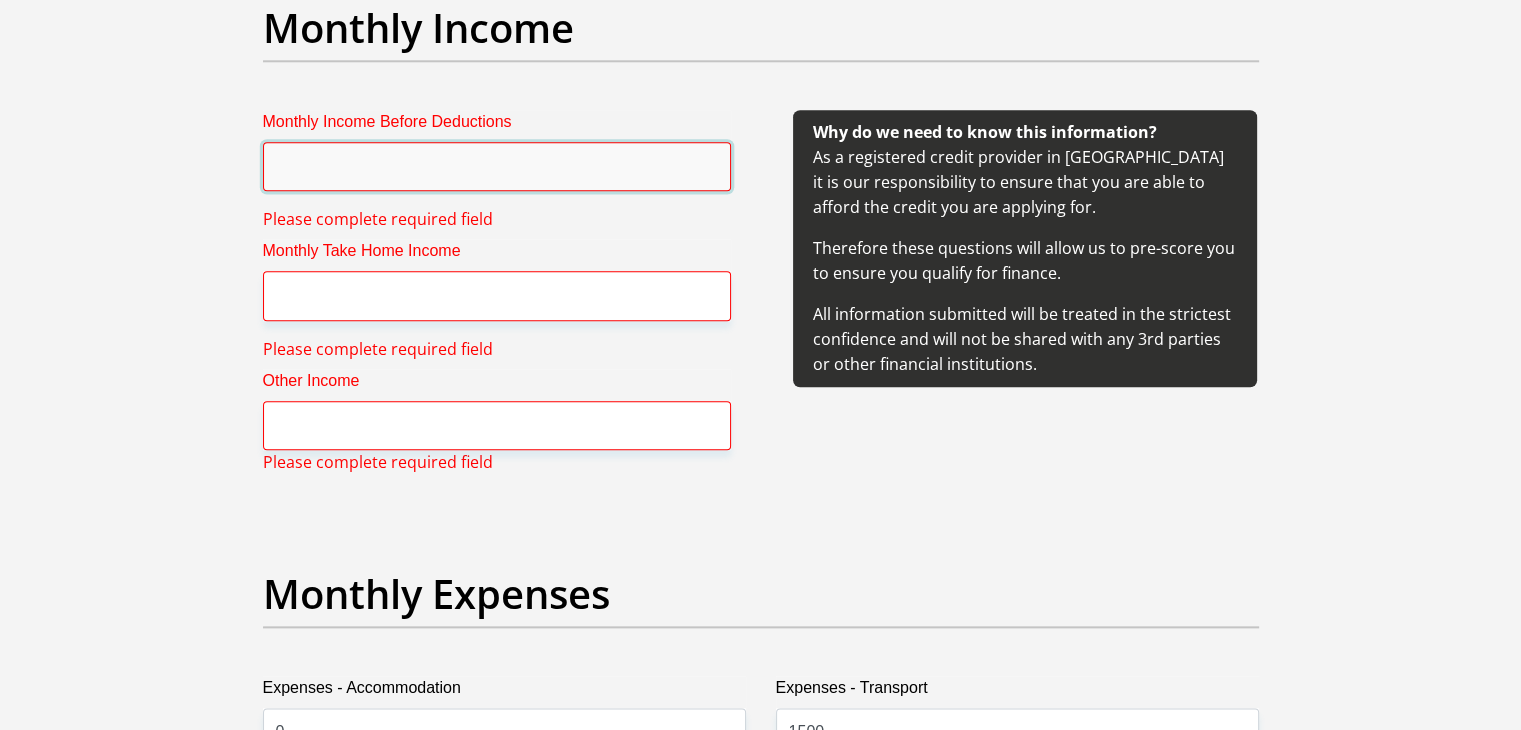 click on "Monthly Income Before Deductions" at bounding box center [497, 166] 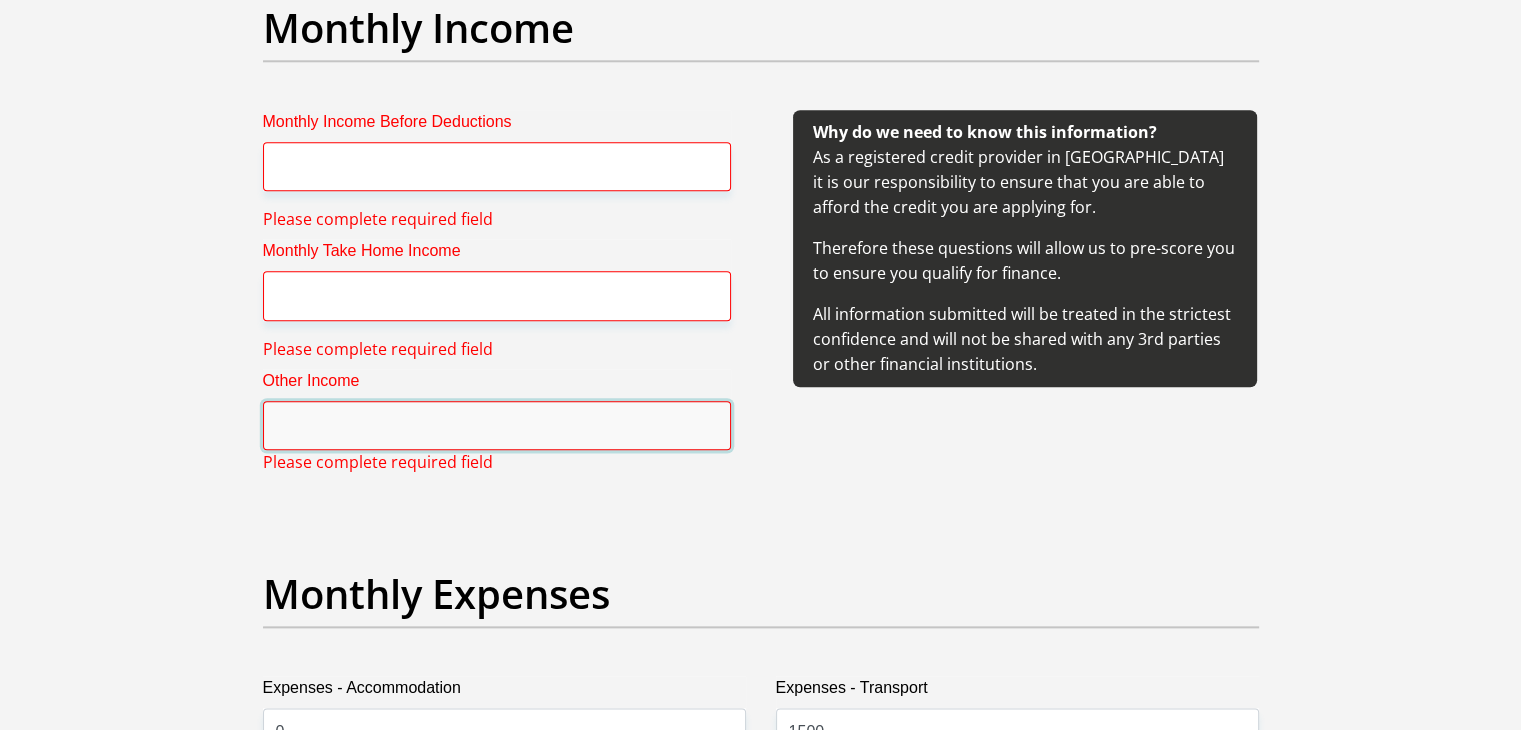 click on "Other Income" at bounding box center (497, 425) 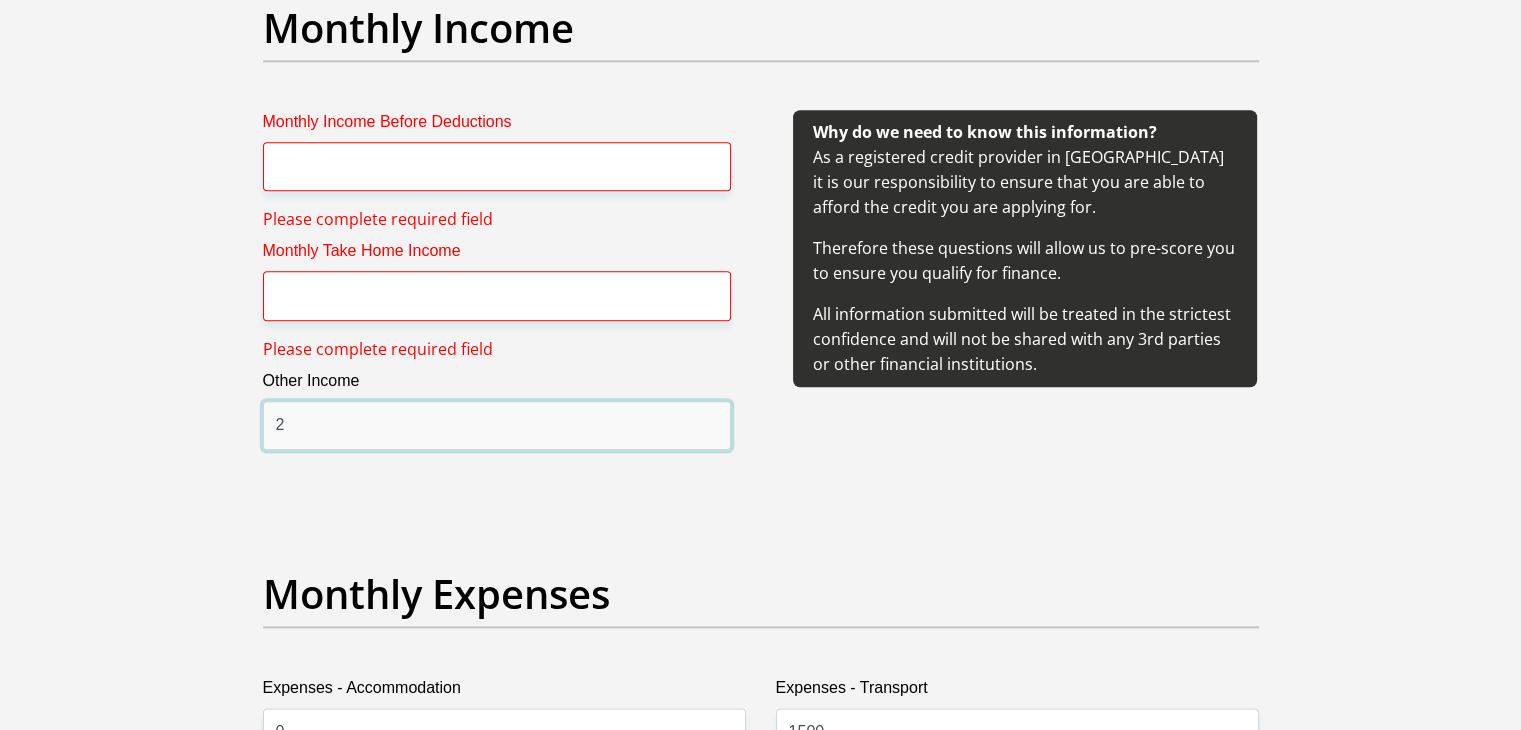 type 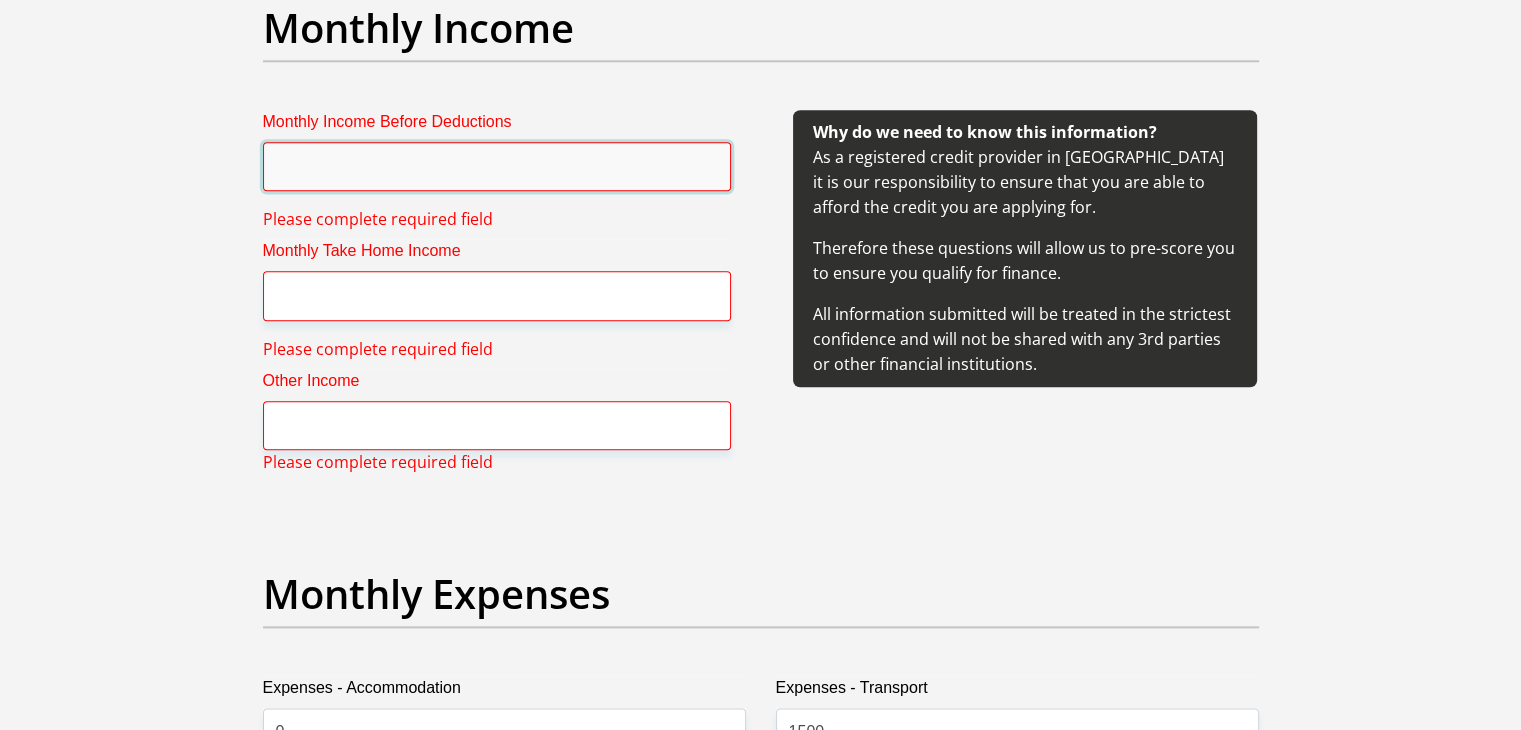 click on "Monthly Income Before Deductions" at bounding box center (497, 166) 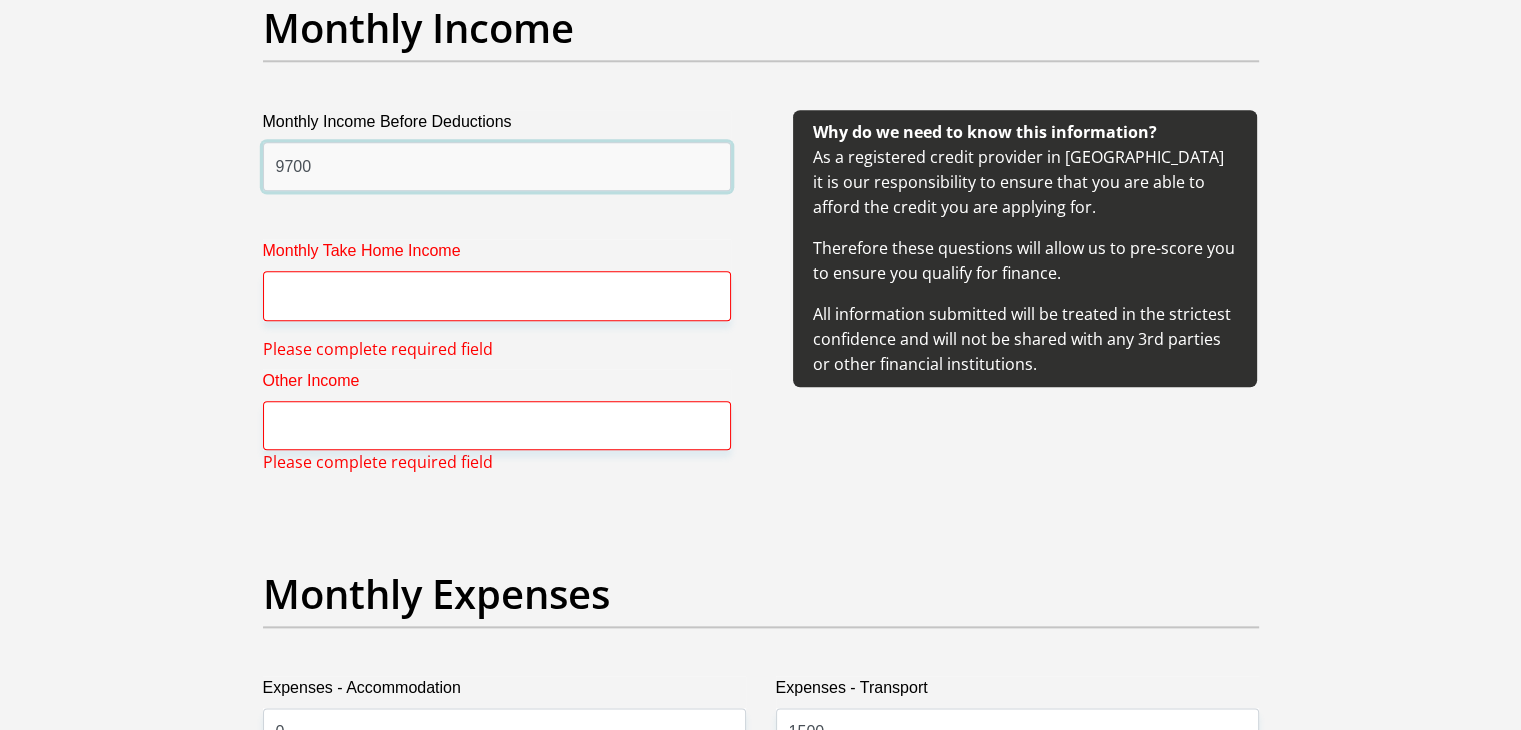 type on "9700" 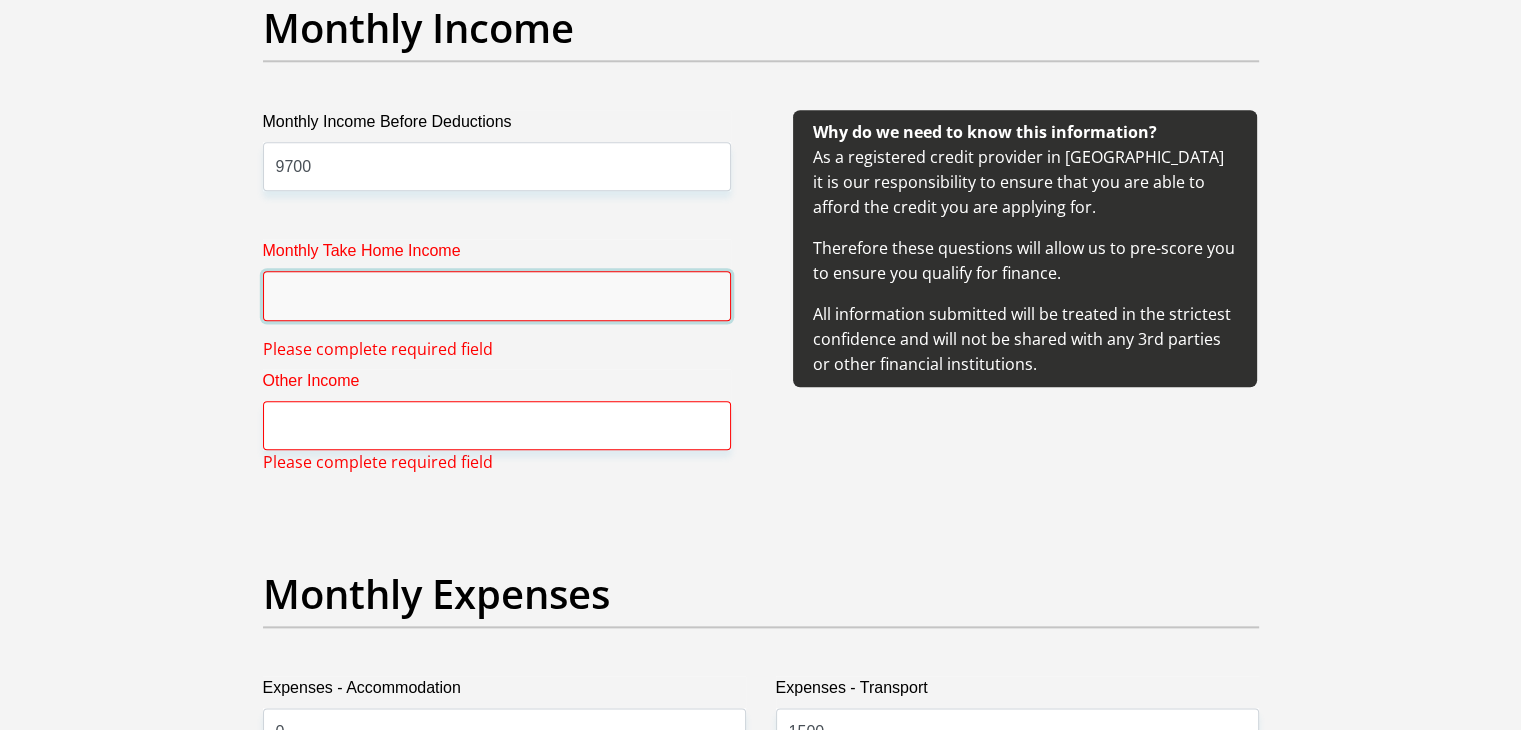 click on "Monthly Take Home Income" at bounding box center [497, 295] 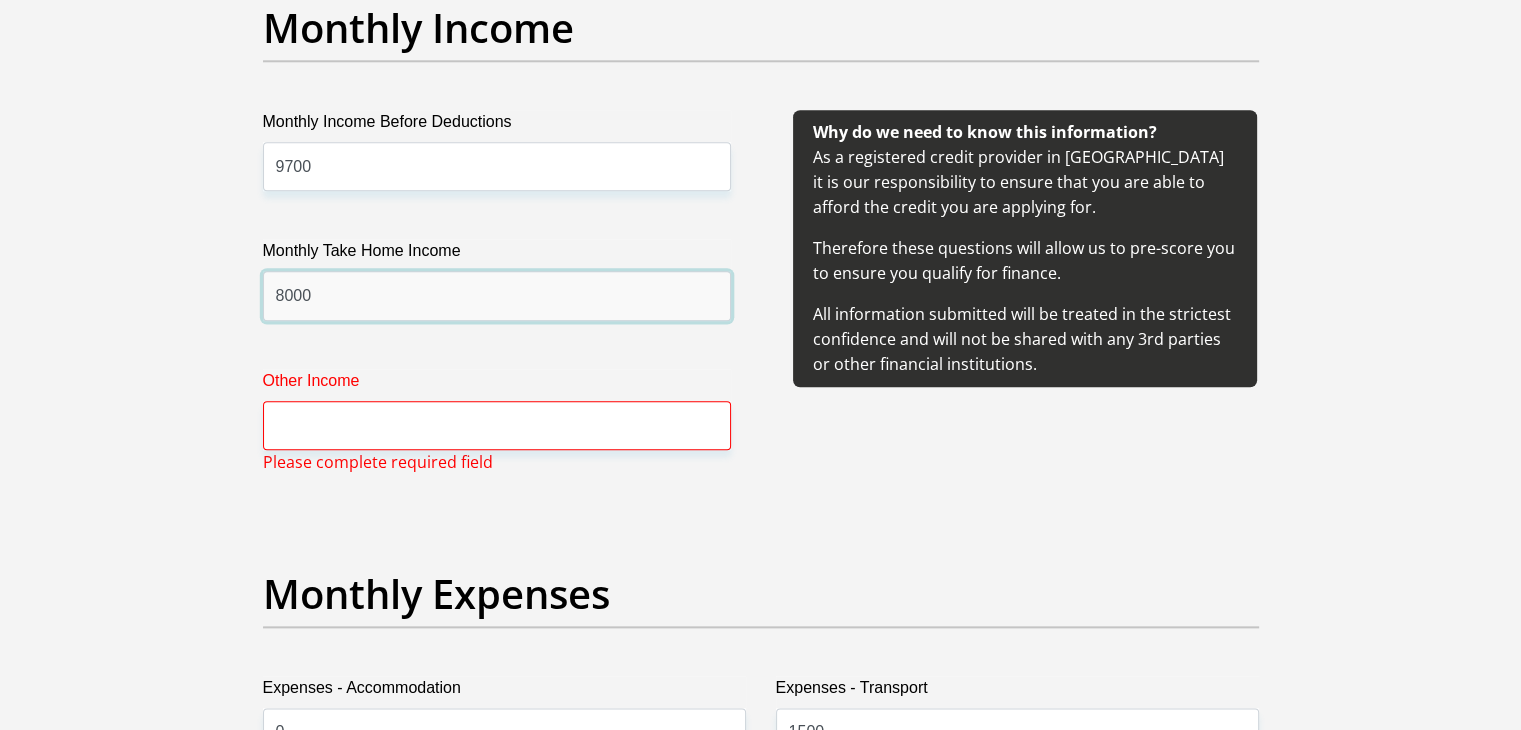 type on "8000" 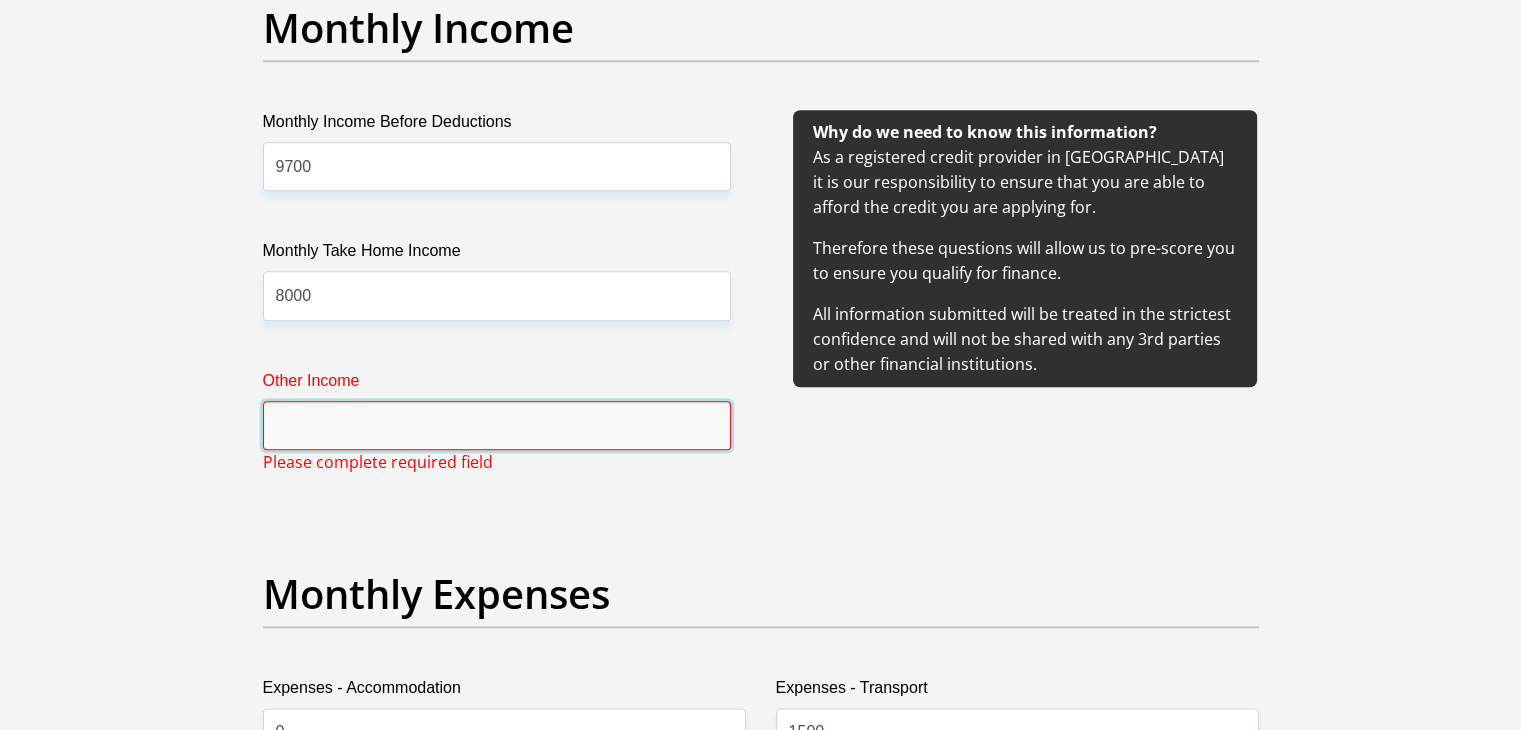 click on "Other Income" at bounding box center [497, 425] 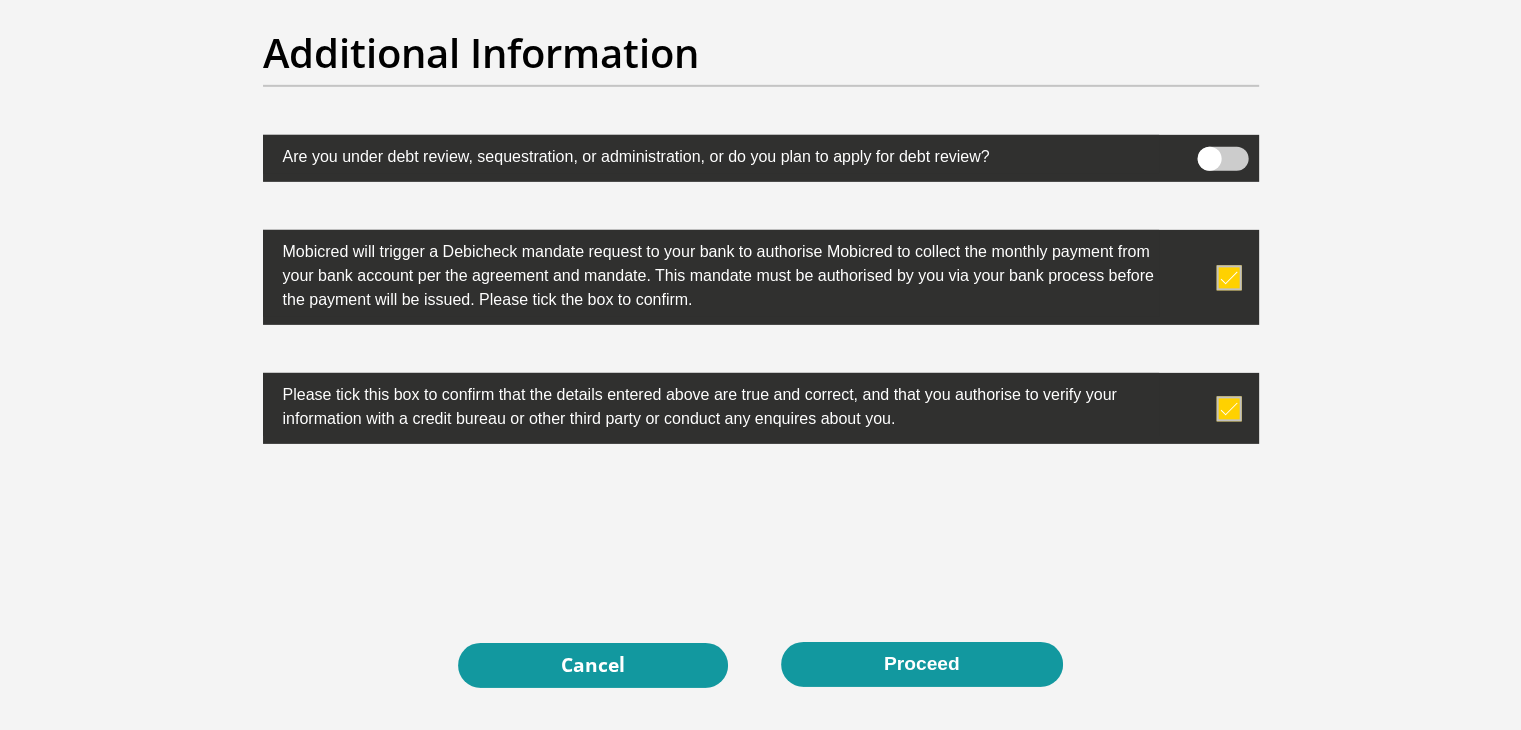 scroll, scrollTop: 6441, scrollLeft: 0, axis: vertical 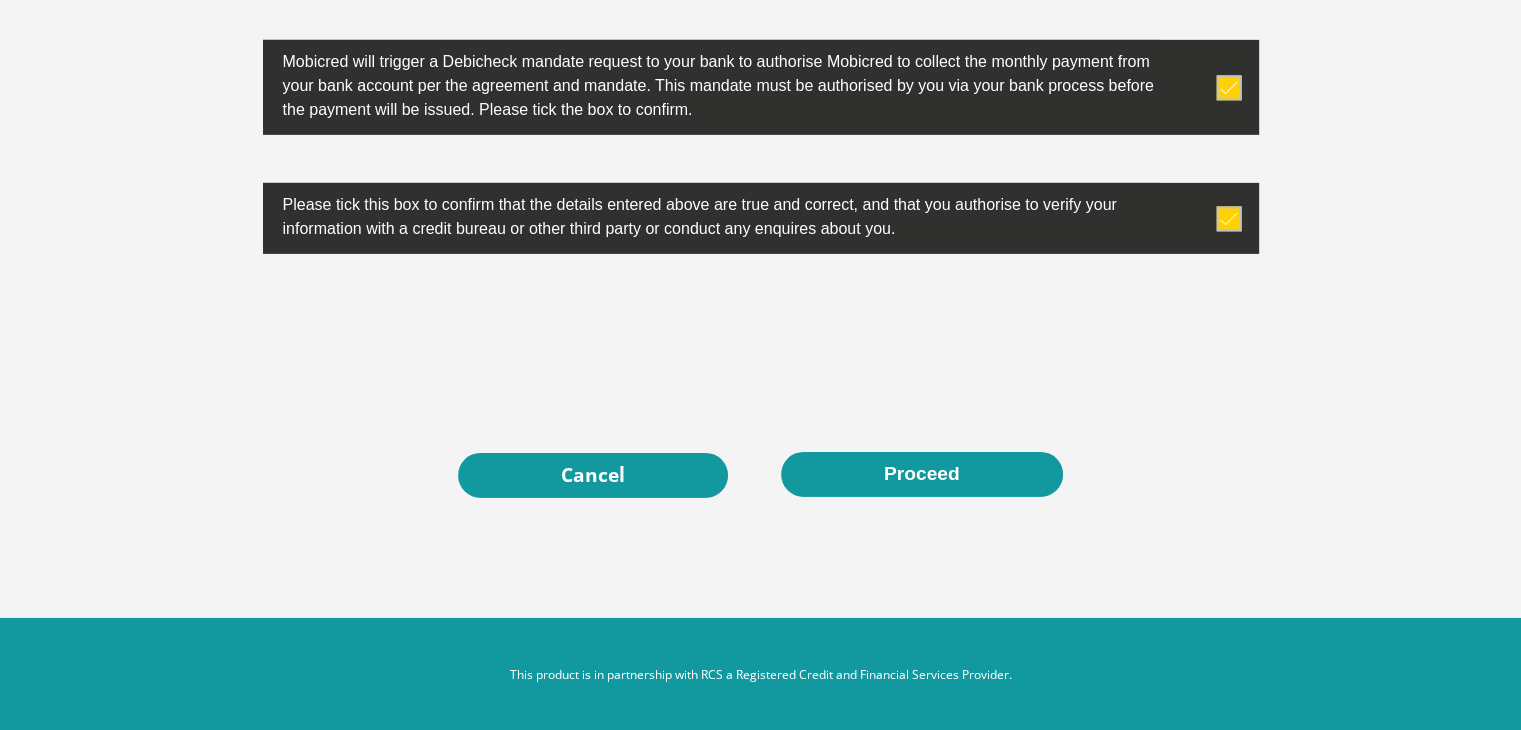 type on "500" 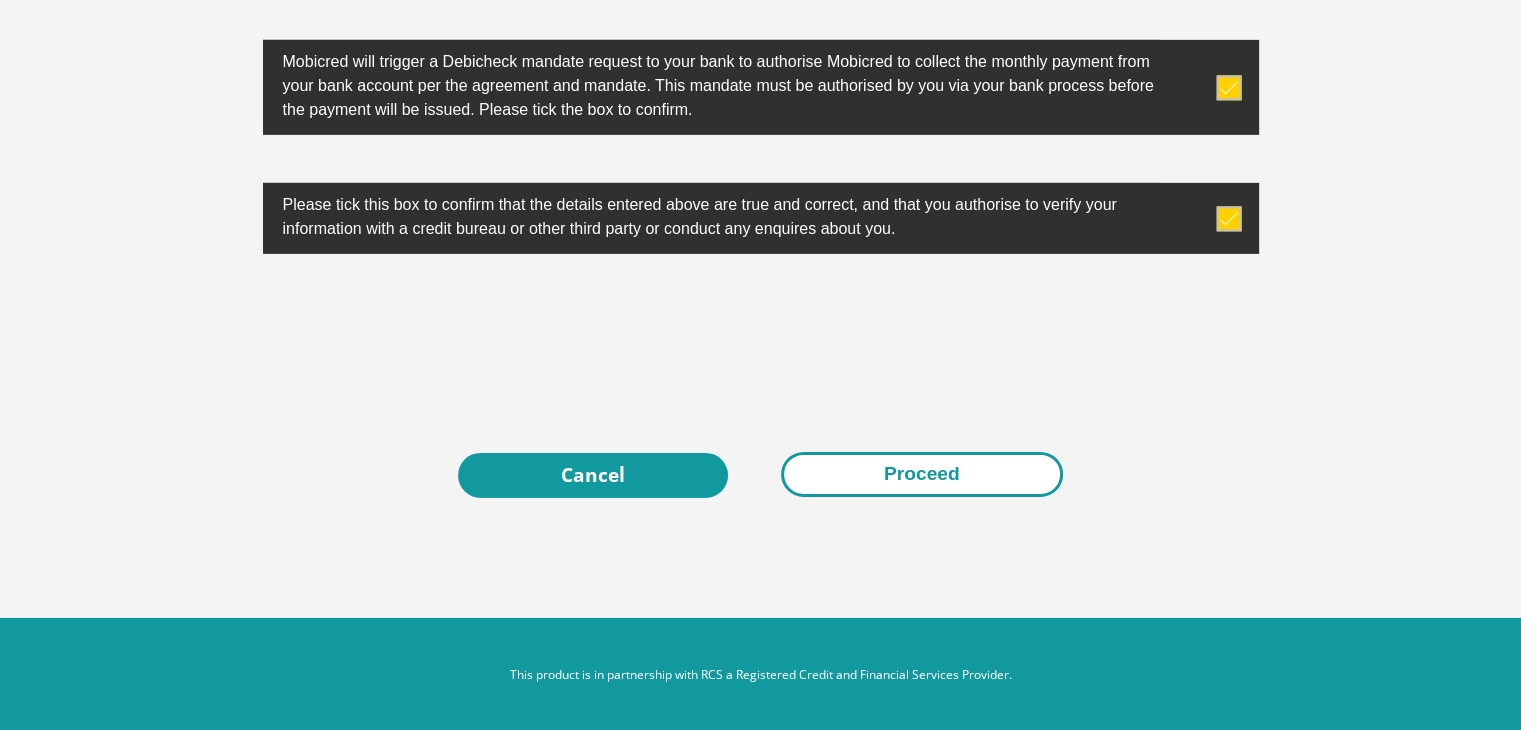 click on "Proceed" at bounding box center (922, 474) 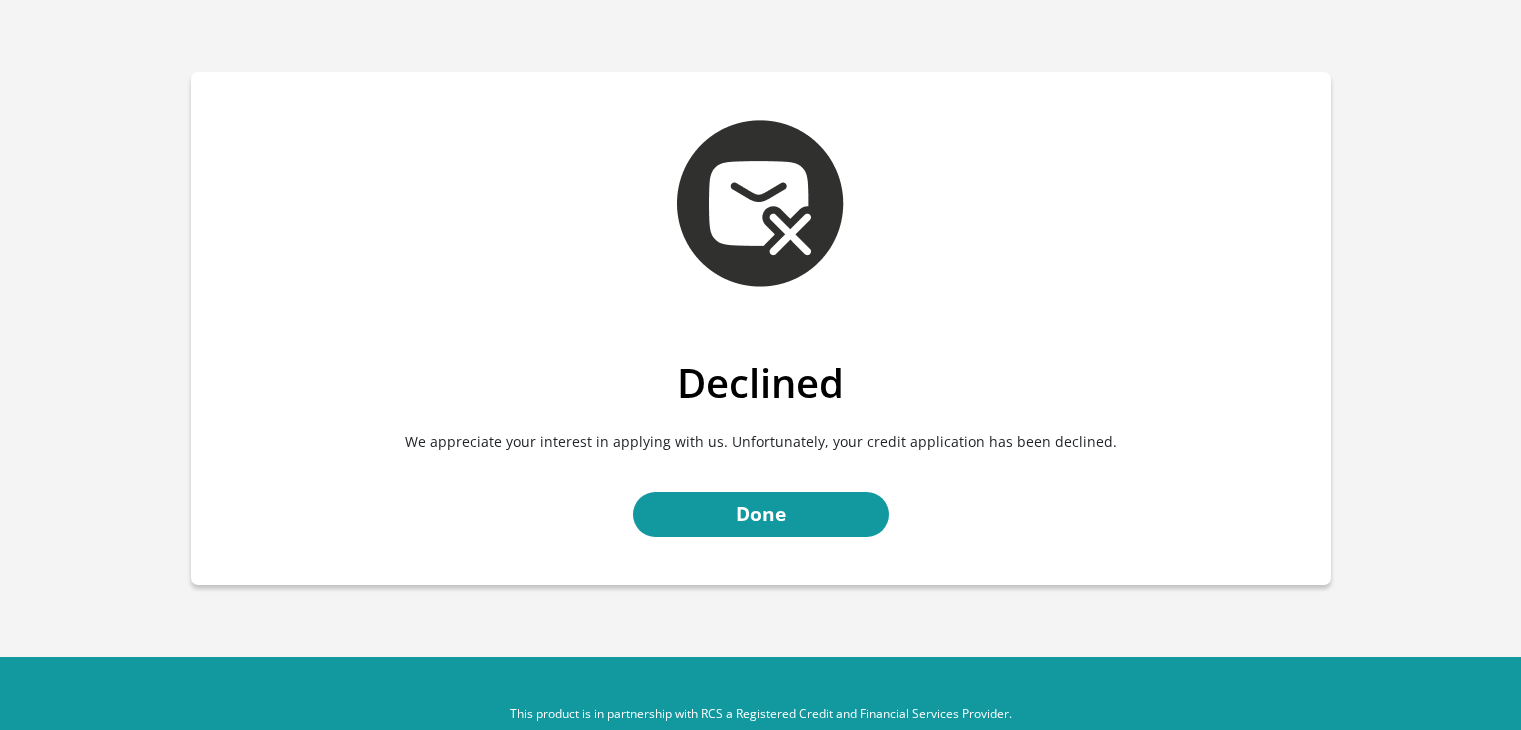 scroll, scrollTop: 0, scrollLeft: 0, axis: both 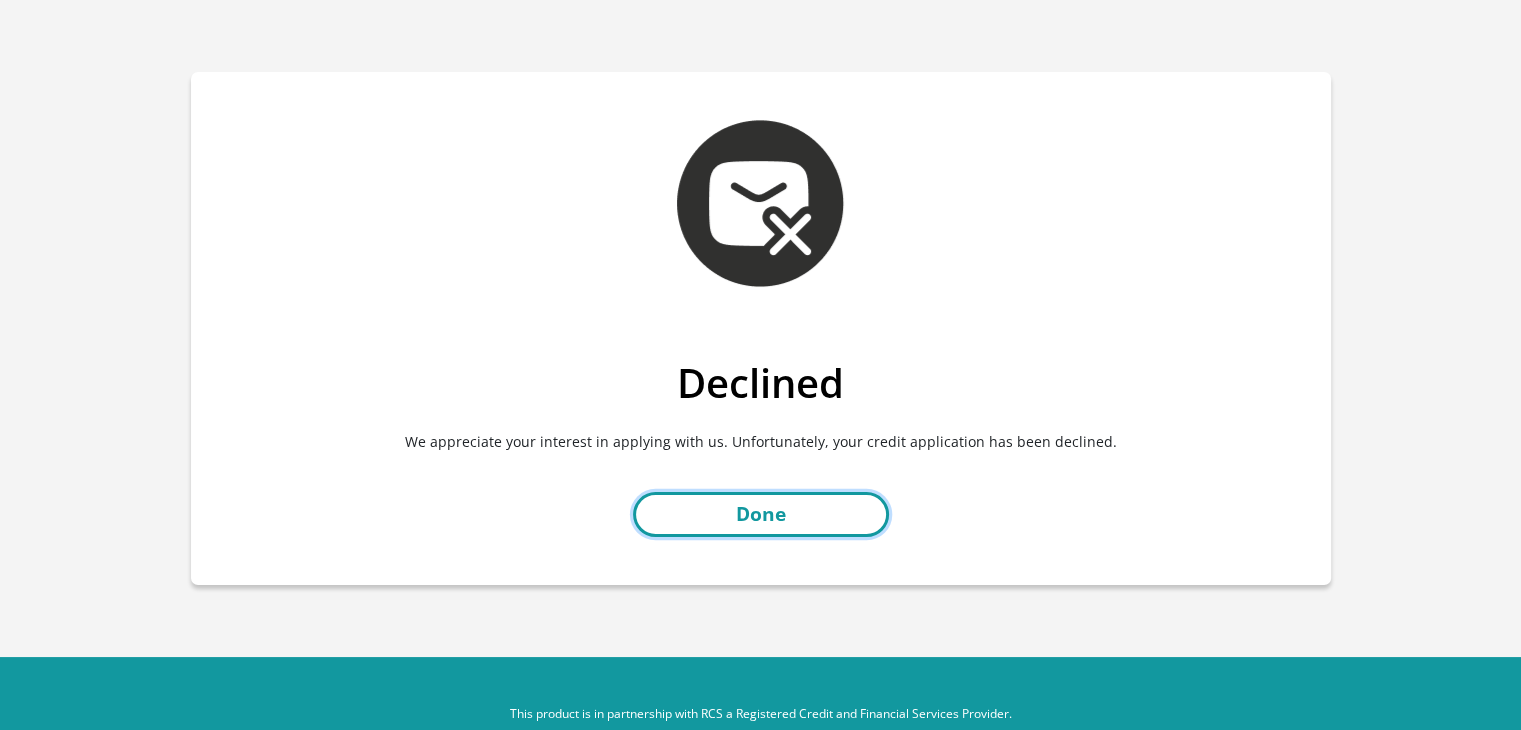 click on "Done" at bounding box center (761, 514) 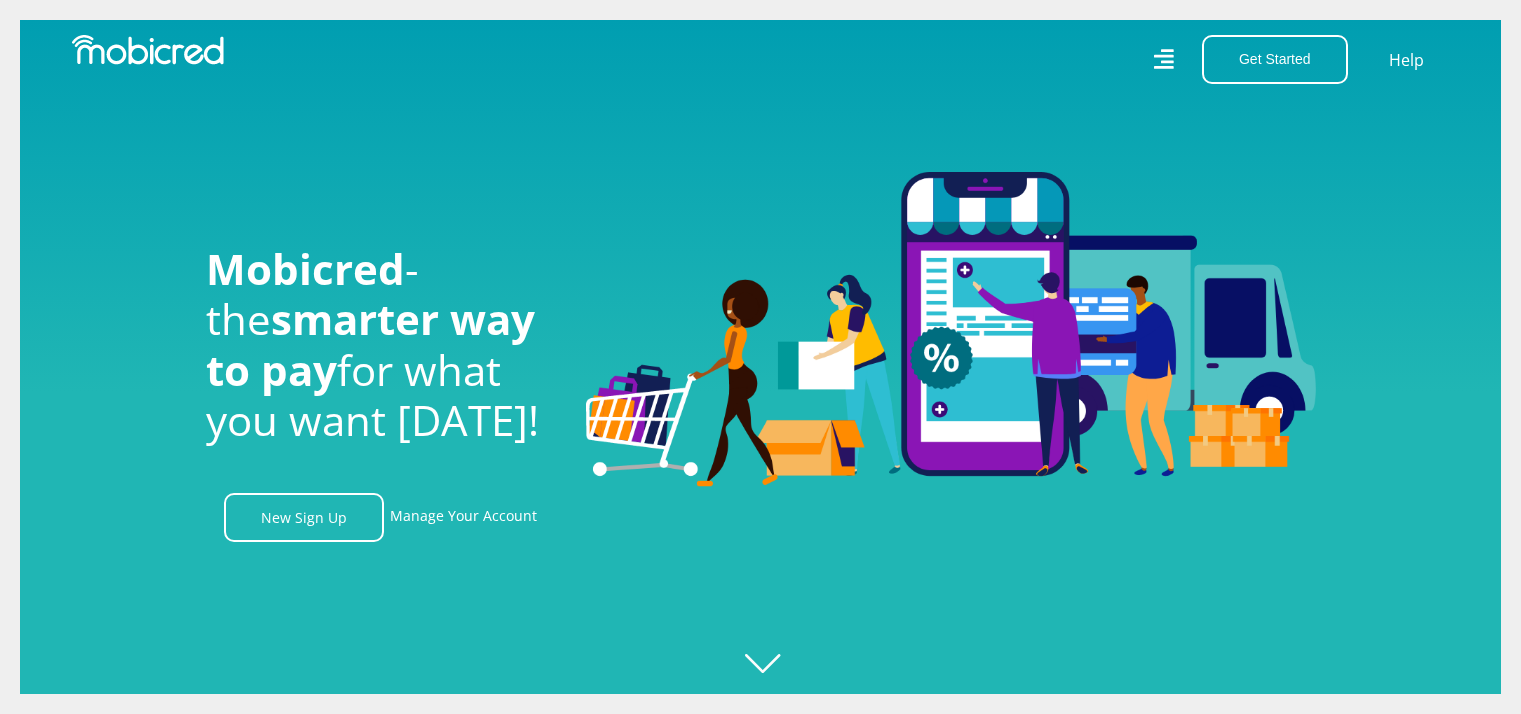 scroll, scrollTop: 0, scrollLeft: 0, axis: both 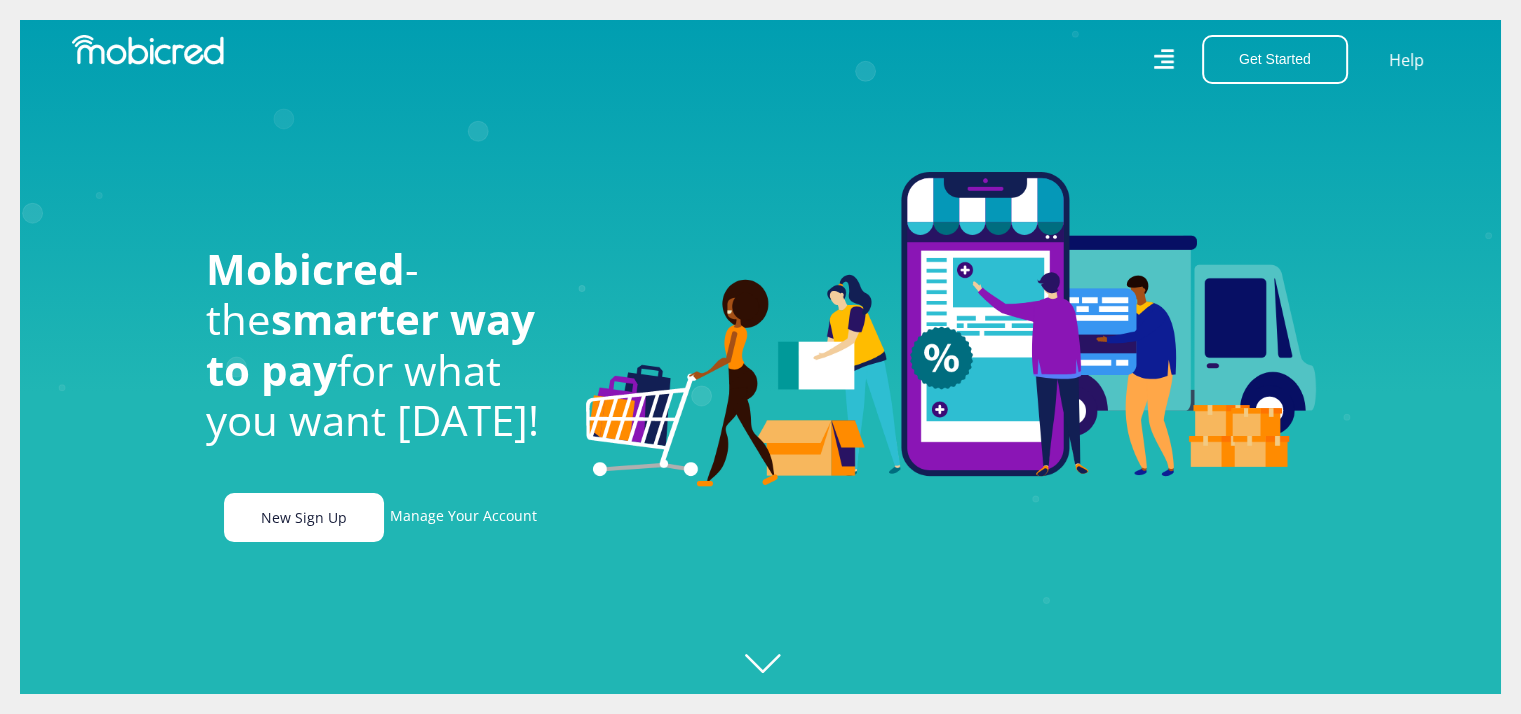 click on "New Sign Up" at bounding box center (304, 517) 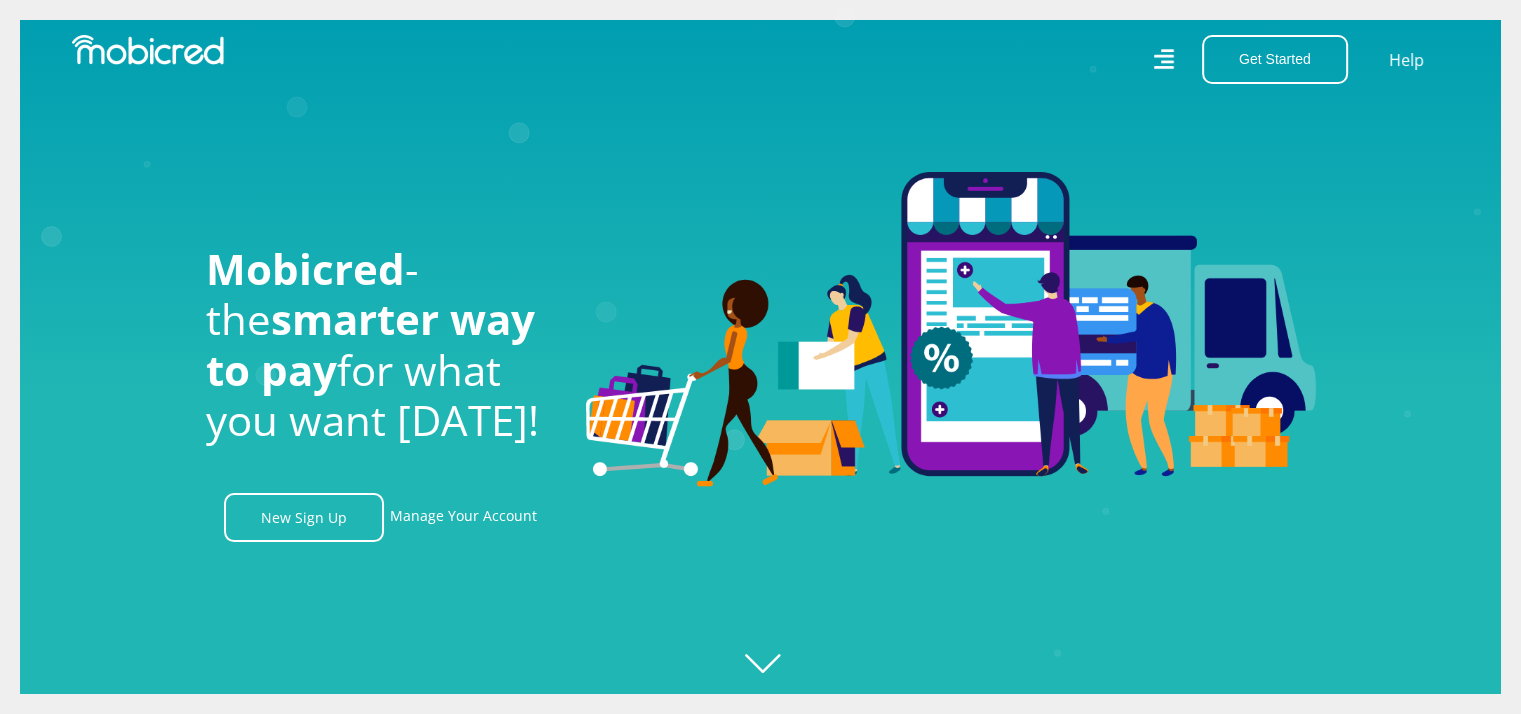 scroll, scrollTop: 0, scrollLeft: 1140, axis: horizontal 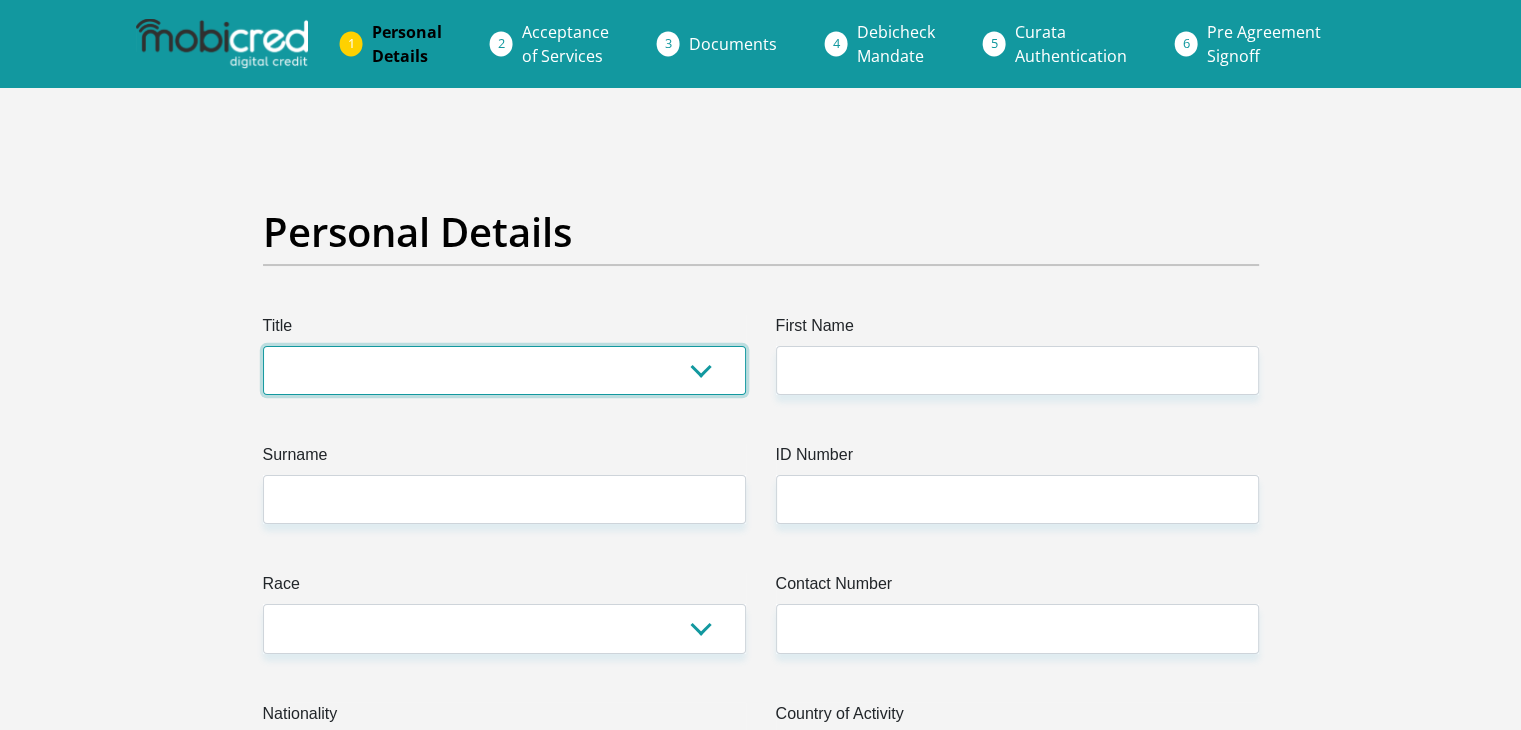 click on "Mr
Ms
Mrs
Dr
[PERSON_NAME]" at bounding box center [504, 370] 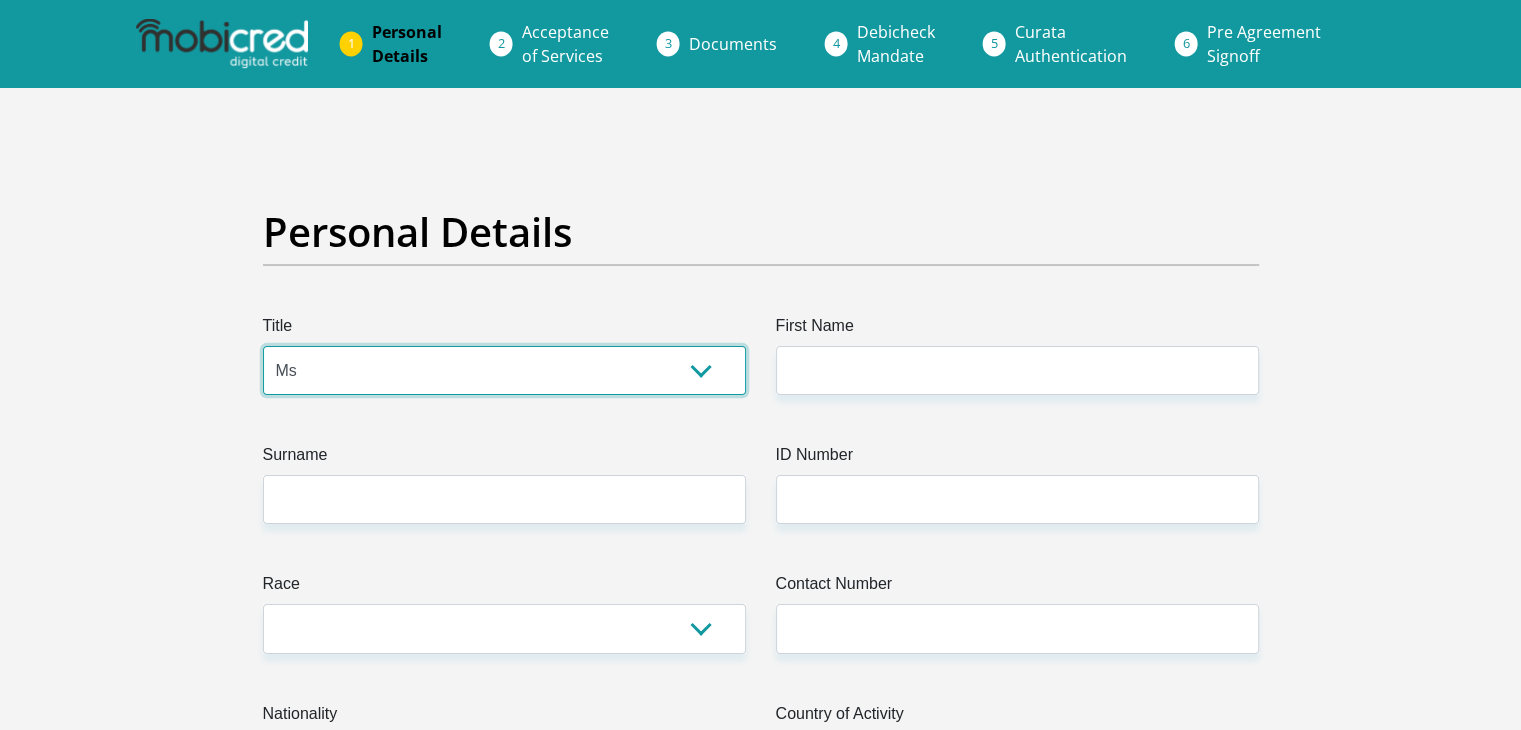 click on "Mr
Ms
Mrs
Dr
[PERSON_NAME]" at bounding box center (504, 370) 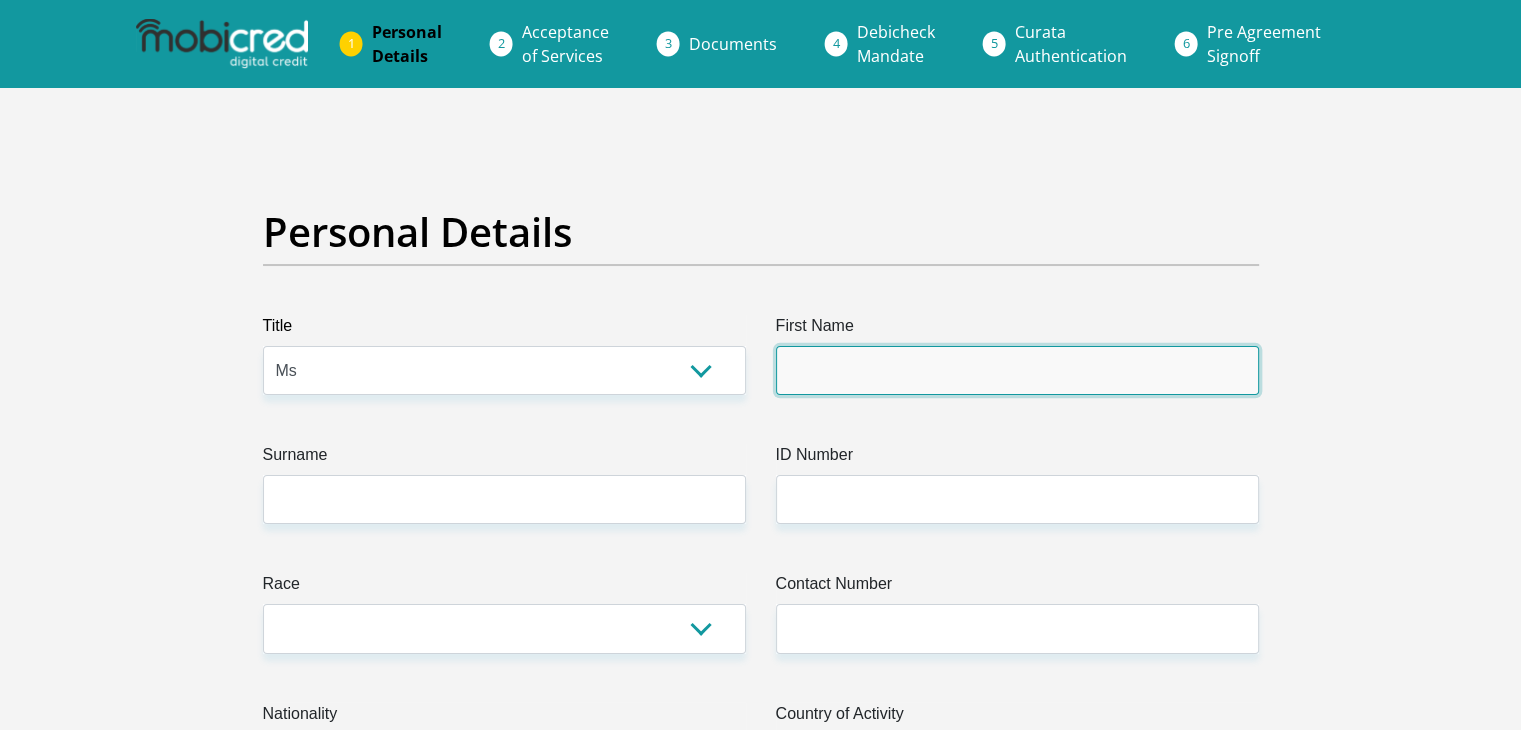 click on "First Name" at bounding box center [1017, 370] 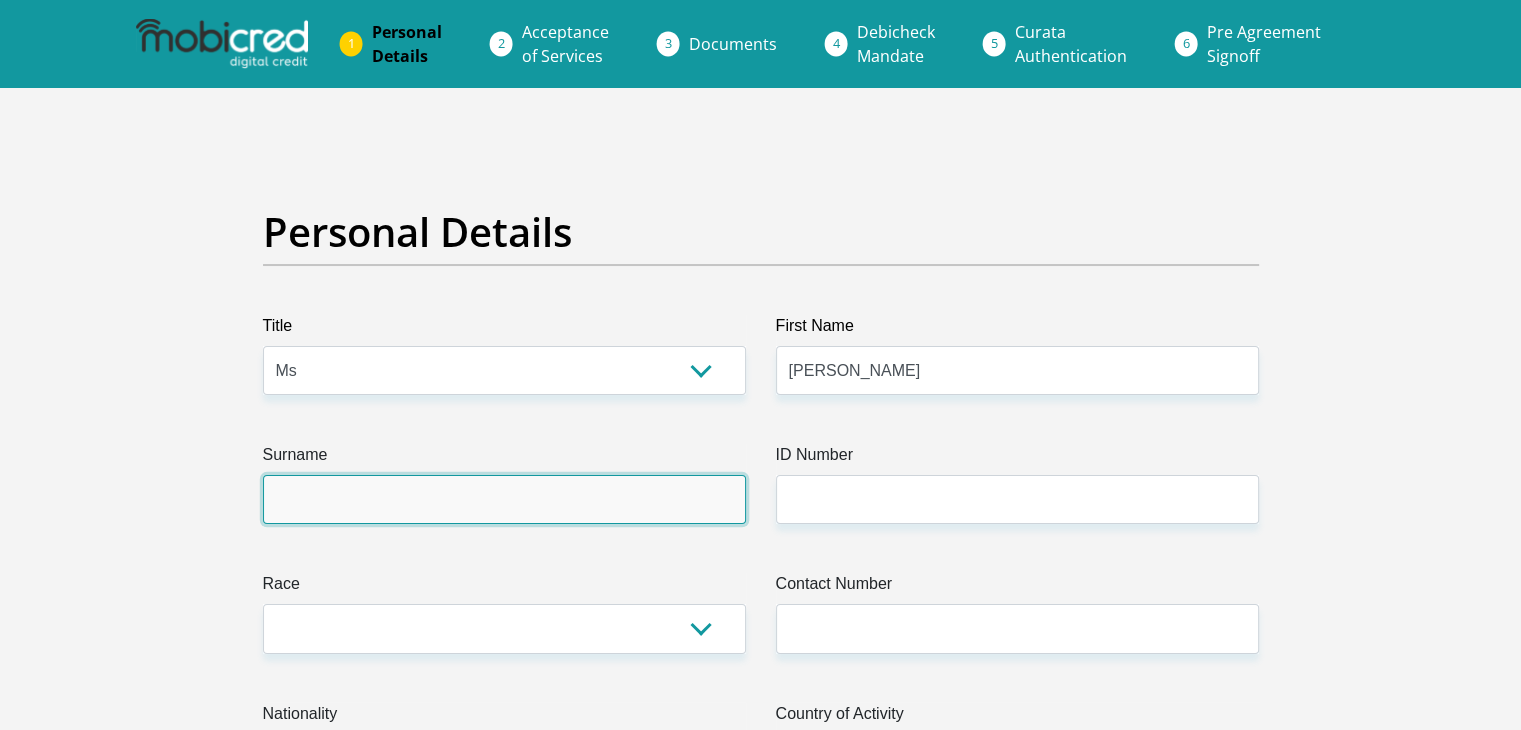 click on "Surname" at bounding box center (504, 499) 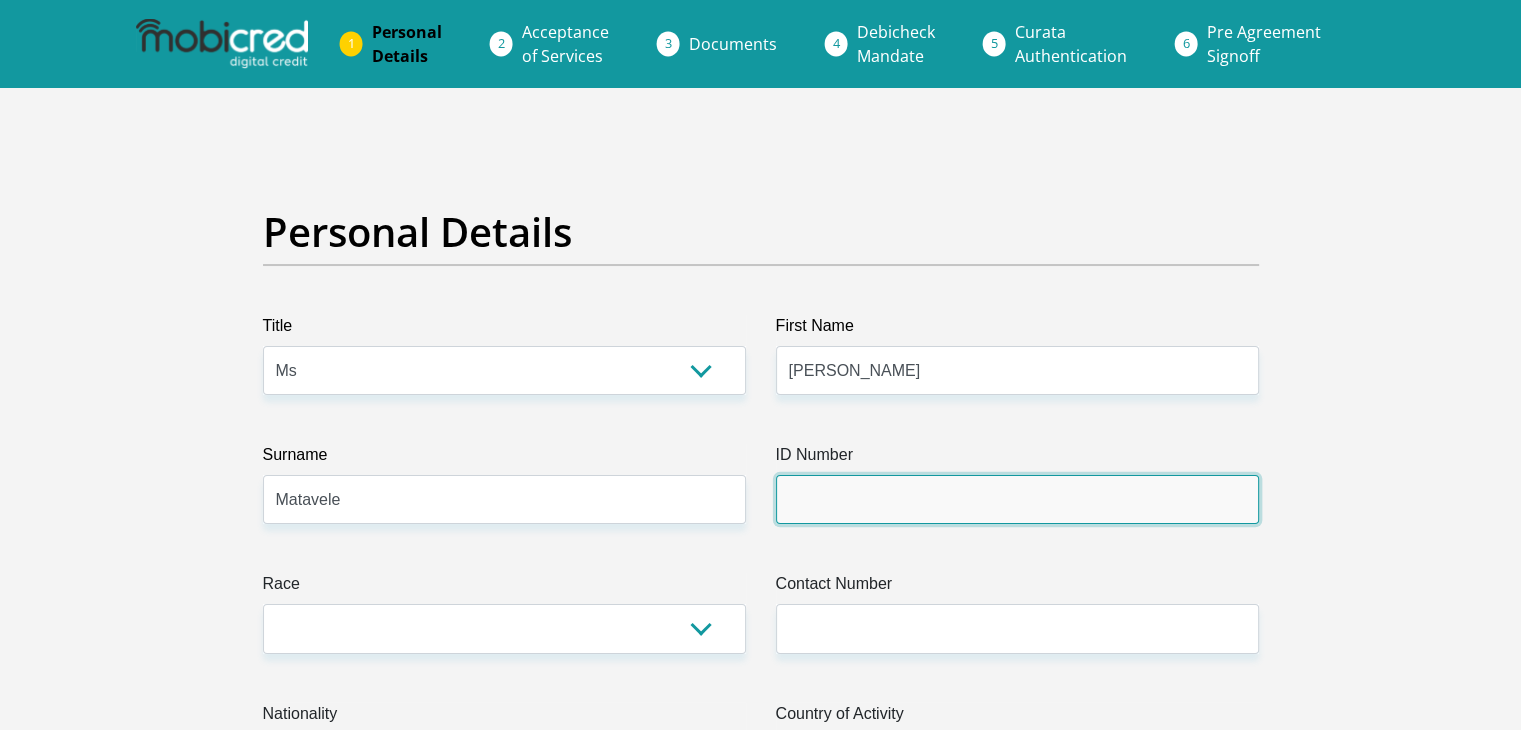 click on "ID Number" at bounding box center [1017, 499] 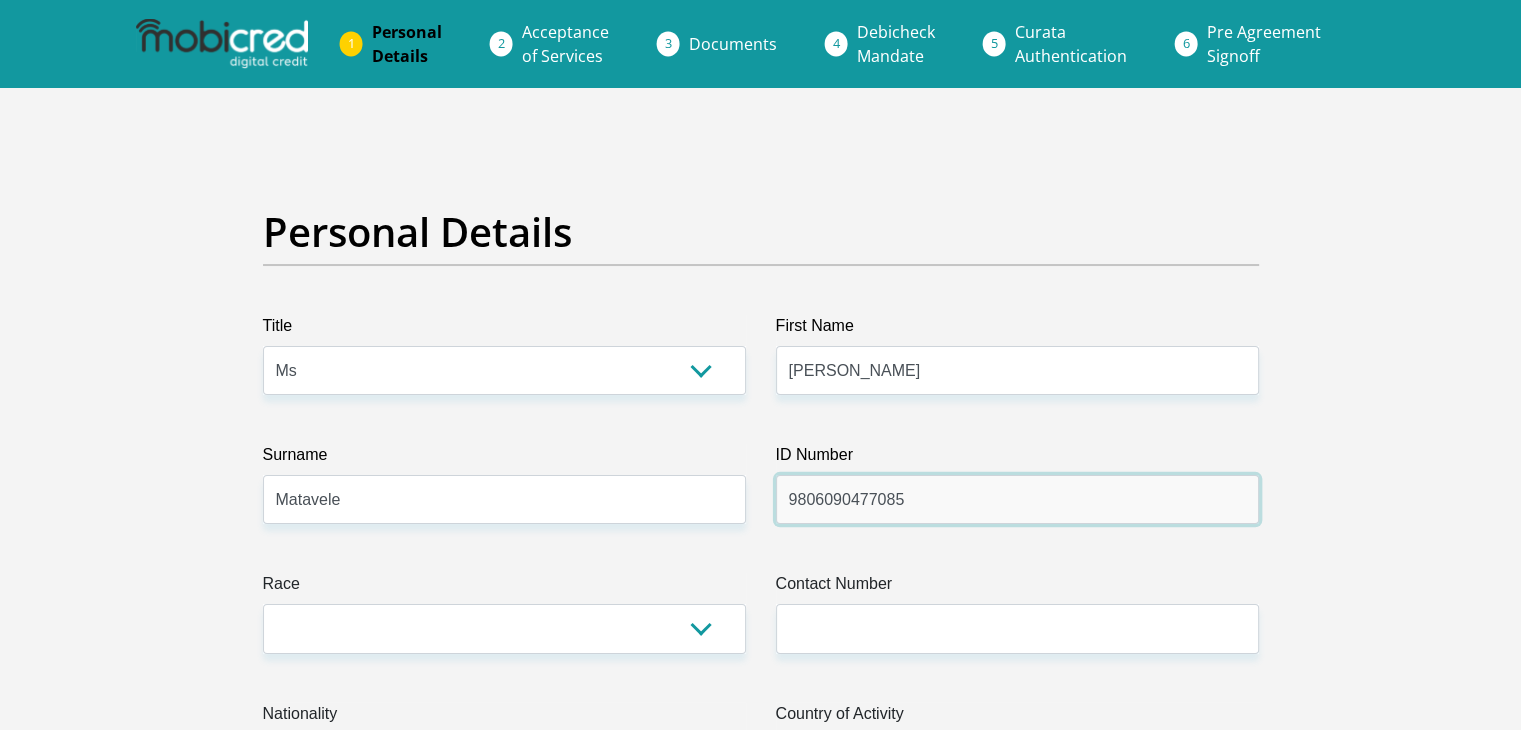 type on "9806090477085" 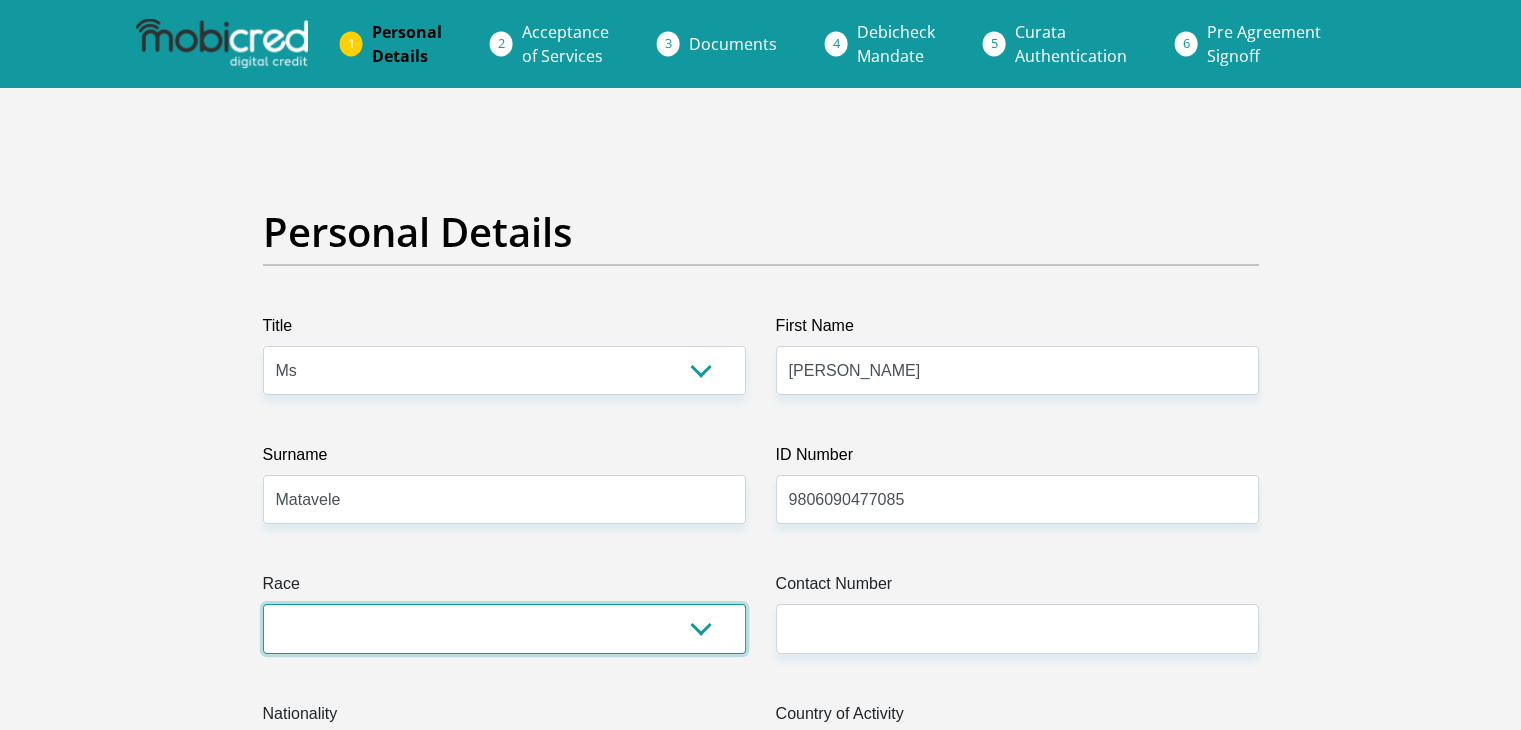 click on "Black
Coloured
Indian
White
Other" at bounding box center [504, 628] 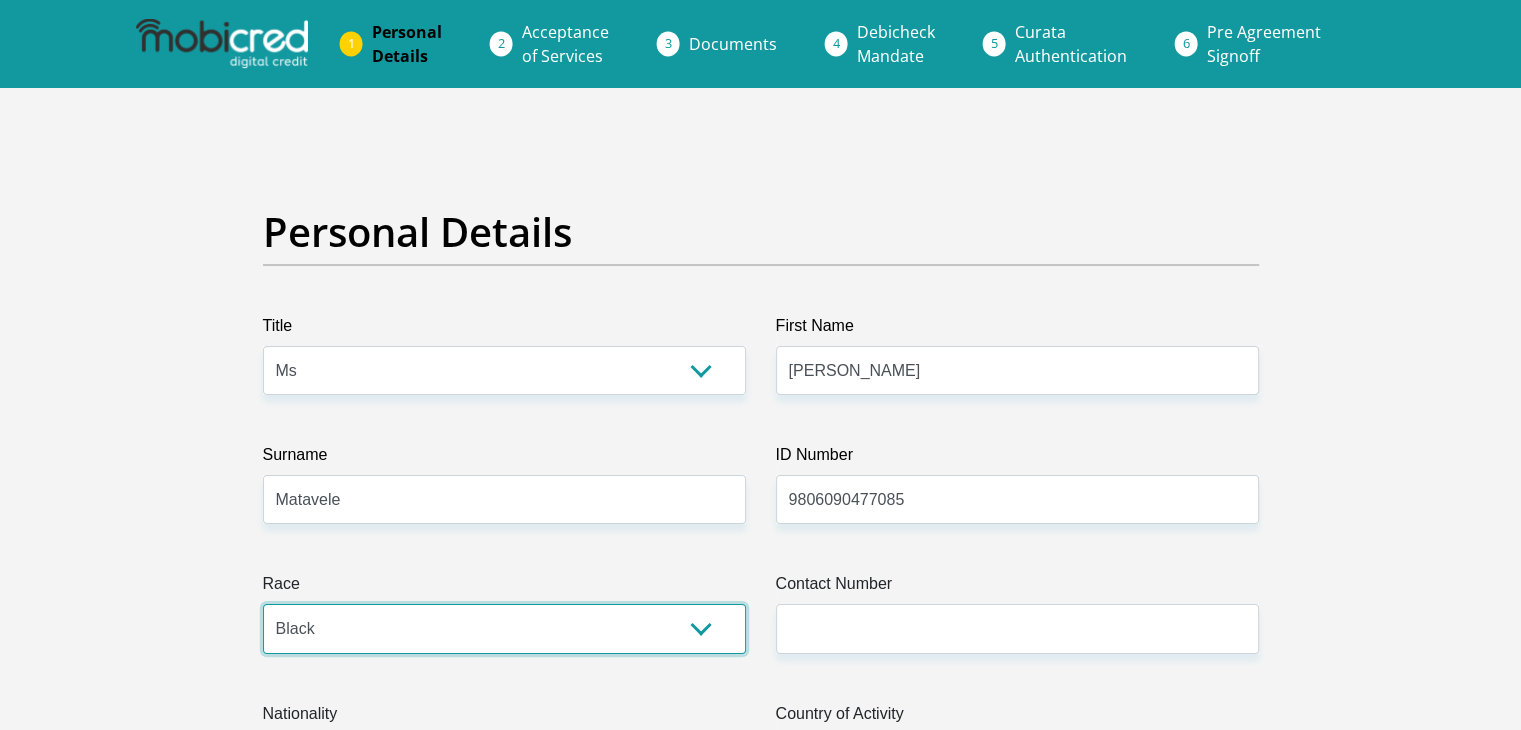 click on "Black
Coloured
Indian
White
Other" at bounding box center [504, 628] 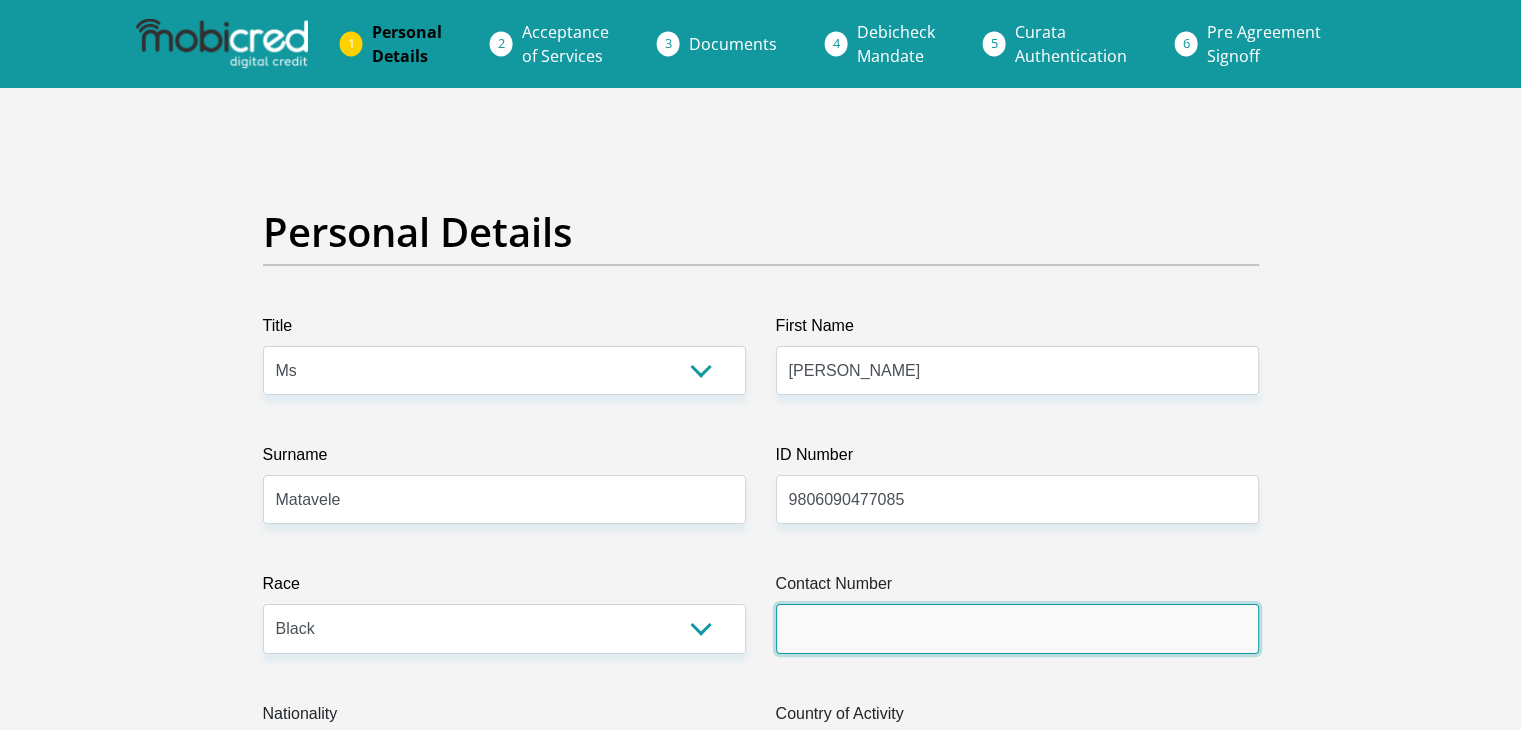 click on "Contact Number" at bounding box center [1017, 628] 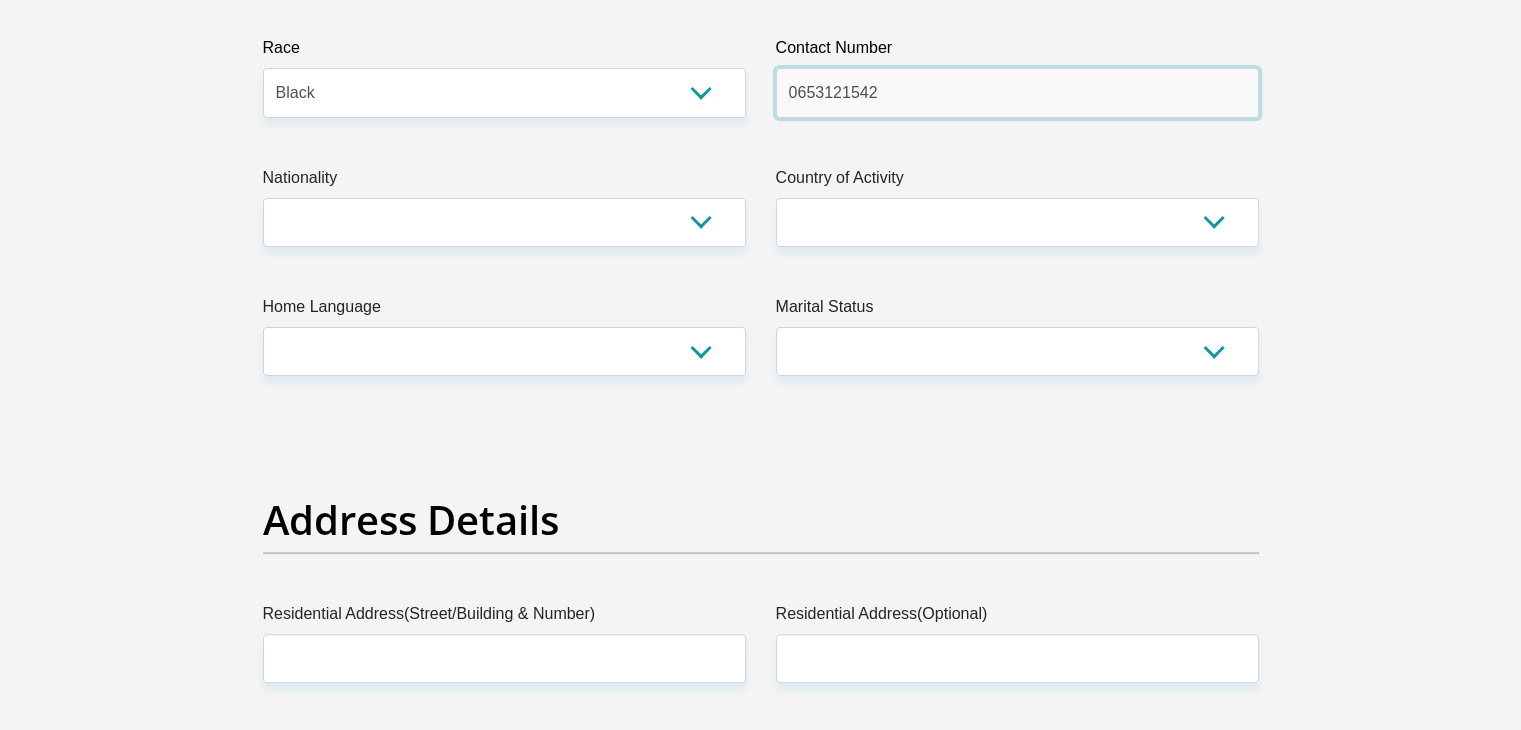 scroll, scrollTop: 569, scrollLeft: 0, axis: vertical 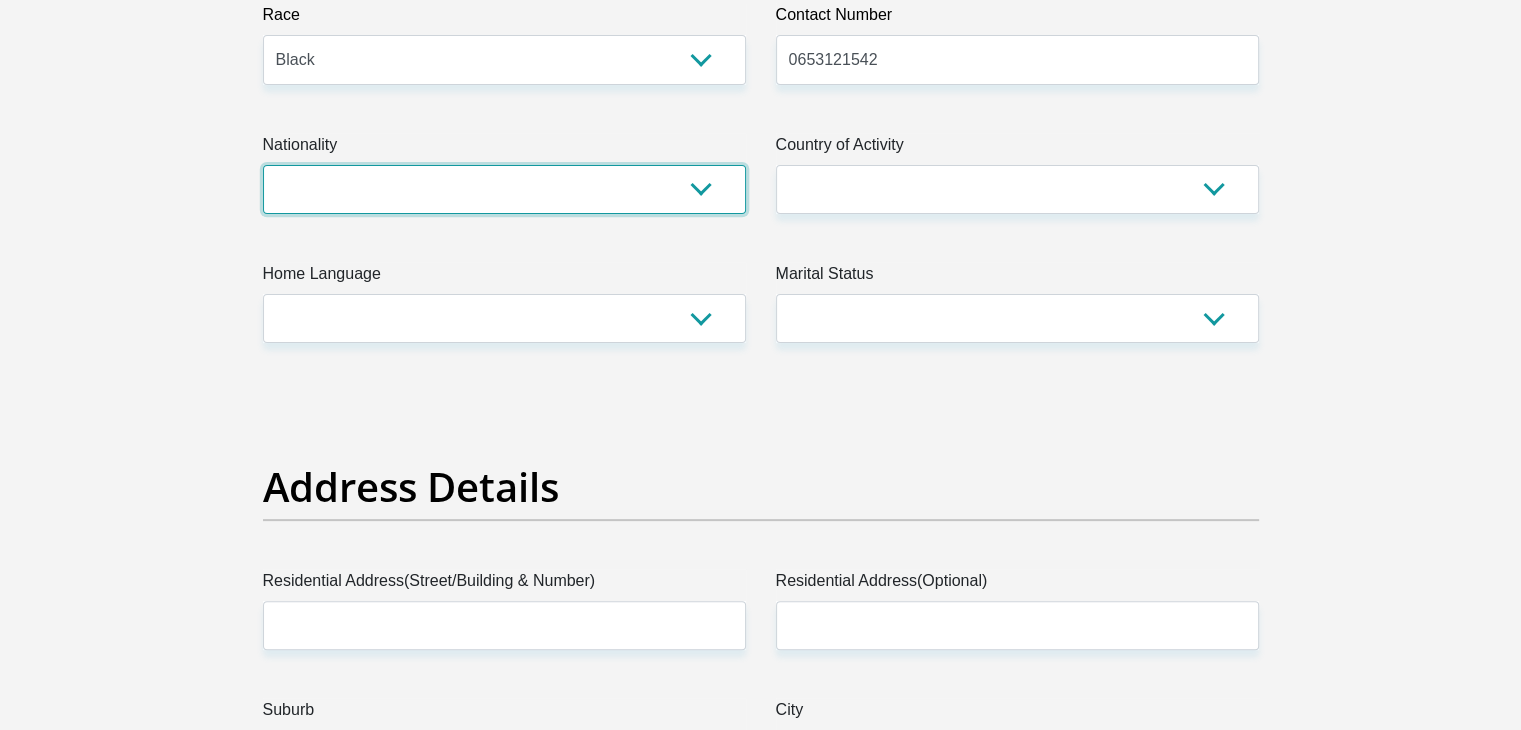 click on "South Africa
Afghanistan
Aland Islands
Albania
Algeria
America Samoa
American Virgin Islands
Andorra
Angola
Anguilla
Antarctica
Antigua and Barbuda
Argentina
Armenia
Aruba
Ascension Island
Australia
Austria
Azerbaijan
Bahamas
Bahrain
Bangladesh
Barbados
Chad" at bounding box center [504, 189] 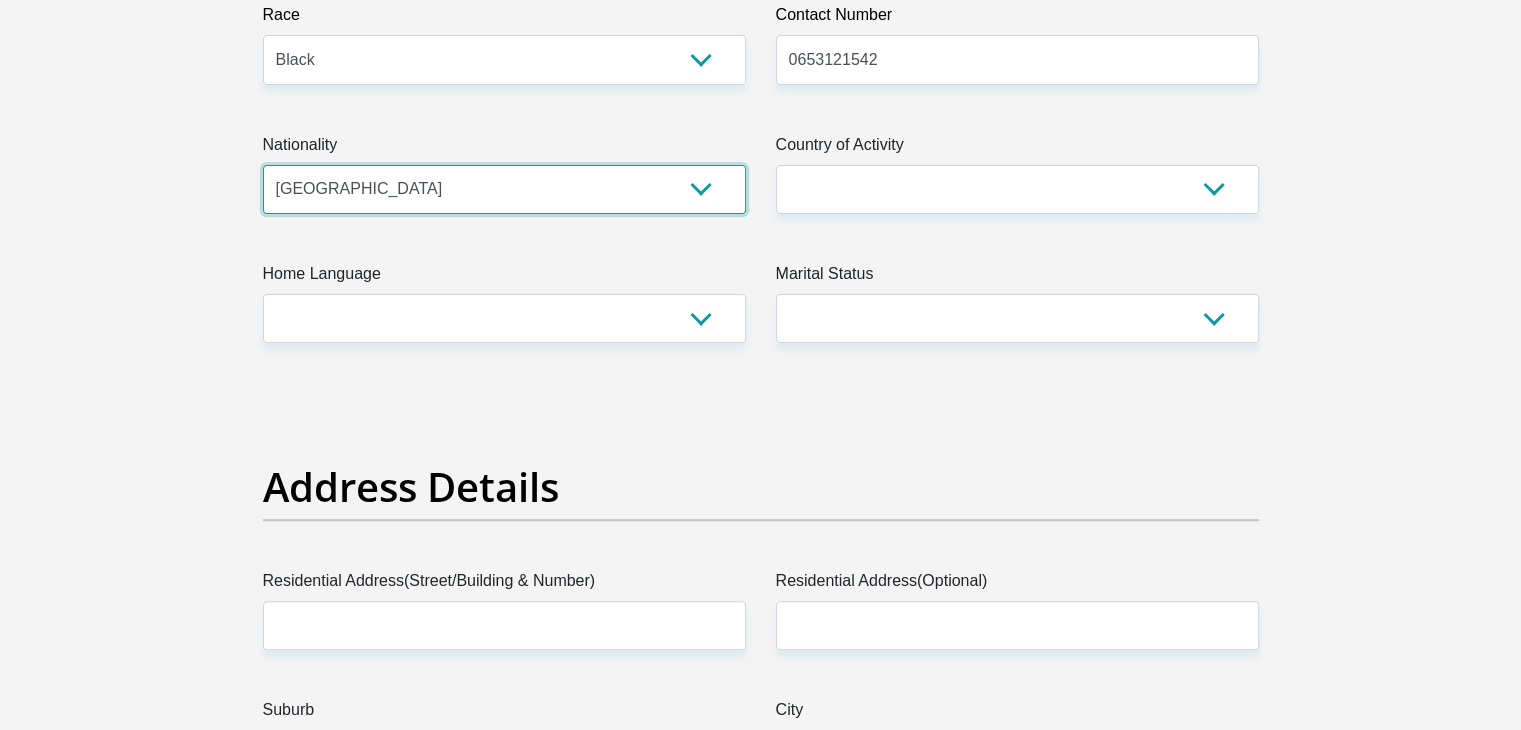 click on "South Africa
Afghanistan
Aland Islands
Albania
Algeria
America Samoa
American Virgin Islands
Andorra
Angola
Anguilla
Antarctica
Antigua and Barbuda
Argentina
Armenia
Aruba
Ascension Island
Australia
Austria
Azerbaijan
Bahamas
Bahrain
Bangladesh
Barbados
Chad" at bounding box center (504, 189) 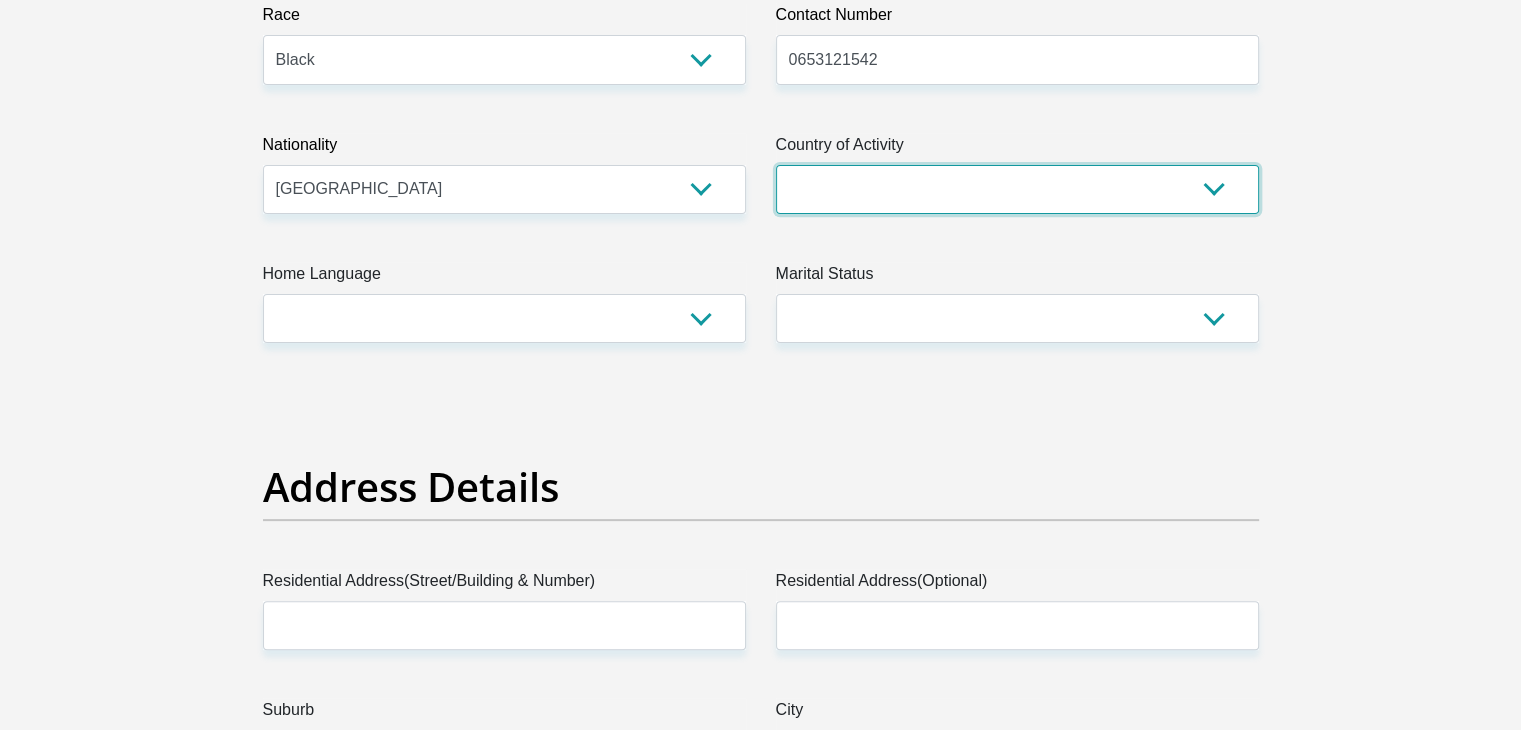click on "South Africa
Afghanistan
Aland Islands
Albania
Algeria
America Samoa
American Virgin Islands
Andorra
Angola
Anguilla
Antarctica
Antigua and Barbuda
Argentina
Armenia
Aruba
Ascension Island
Australia
Austria
Azerbaijan
Chad" at bounding box center (1017, 189) 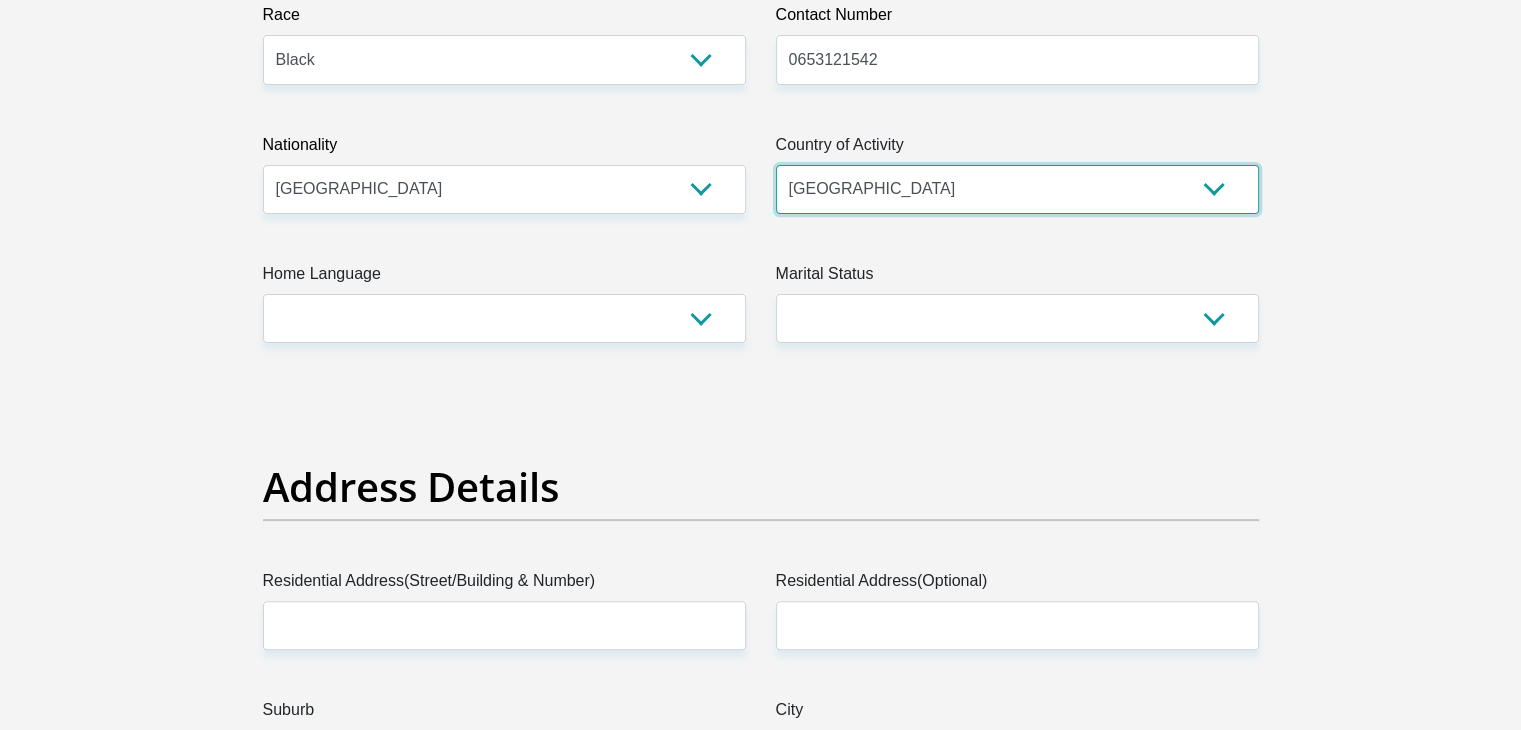 click on "South Africa
Afghanistan
Aland Islands
Albania
Algeria
America Samoa
American Virgin Islands
Andorra
Angola
Anguilla
Antarctica
Antigua and Barbuda
Argentina
Armenia
Aruba
Ascension Island
Australia
Austria
Azerbaijan
Chad" at bounding box center [1017, 189] 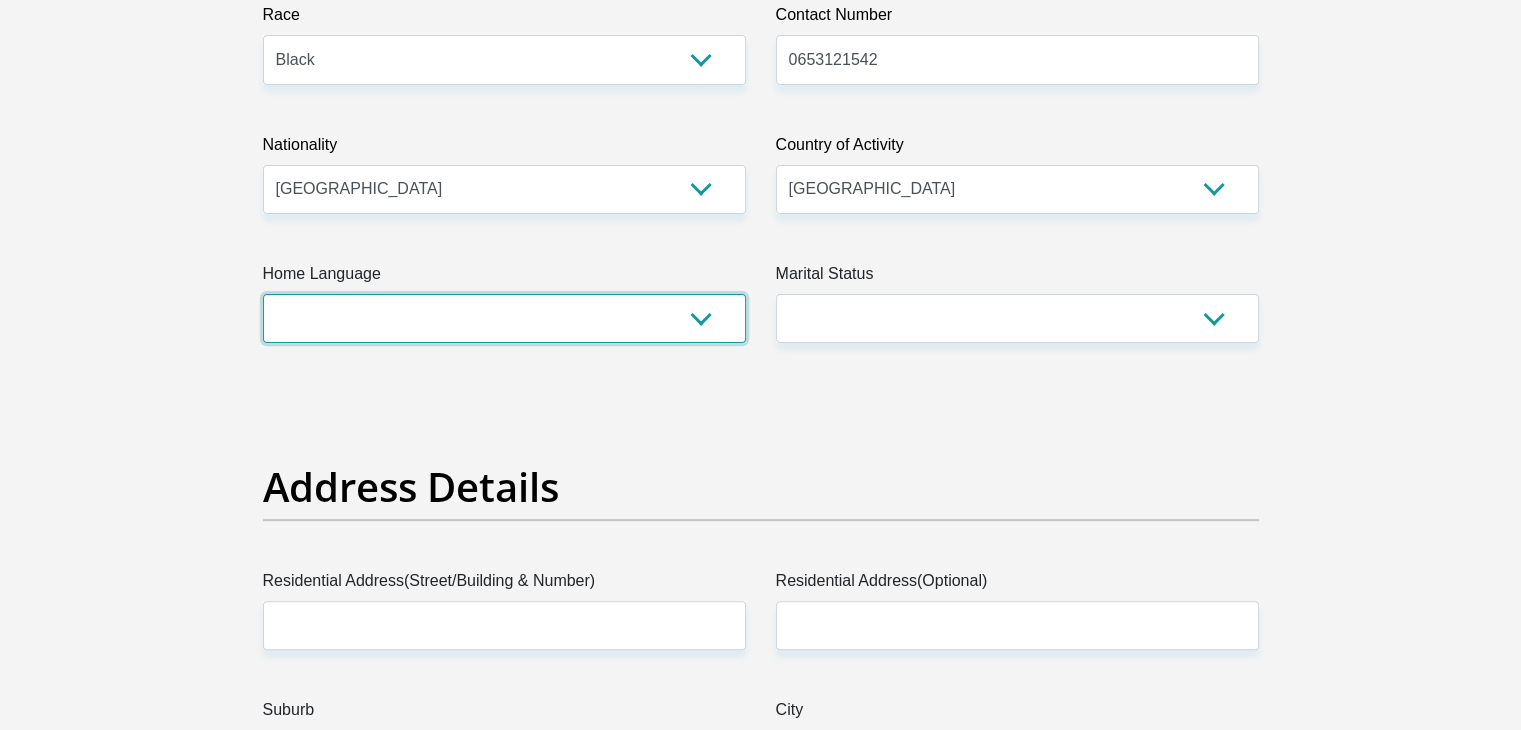 click on "Afrikaans
English
Sepedi
South Ndebele
Southern Sotho
Swati
Tsonga
Tswana
Venda
Xhosa
Zulu
Other" at bounding box center (504, 318) 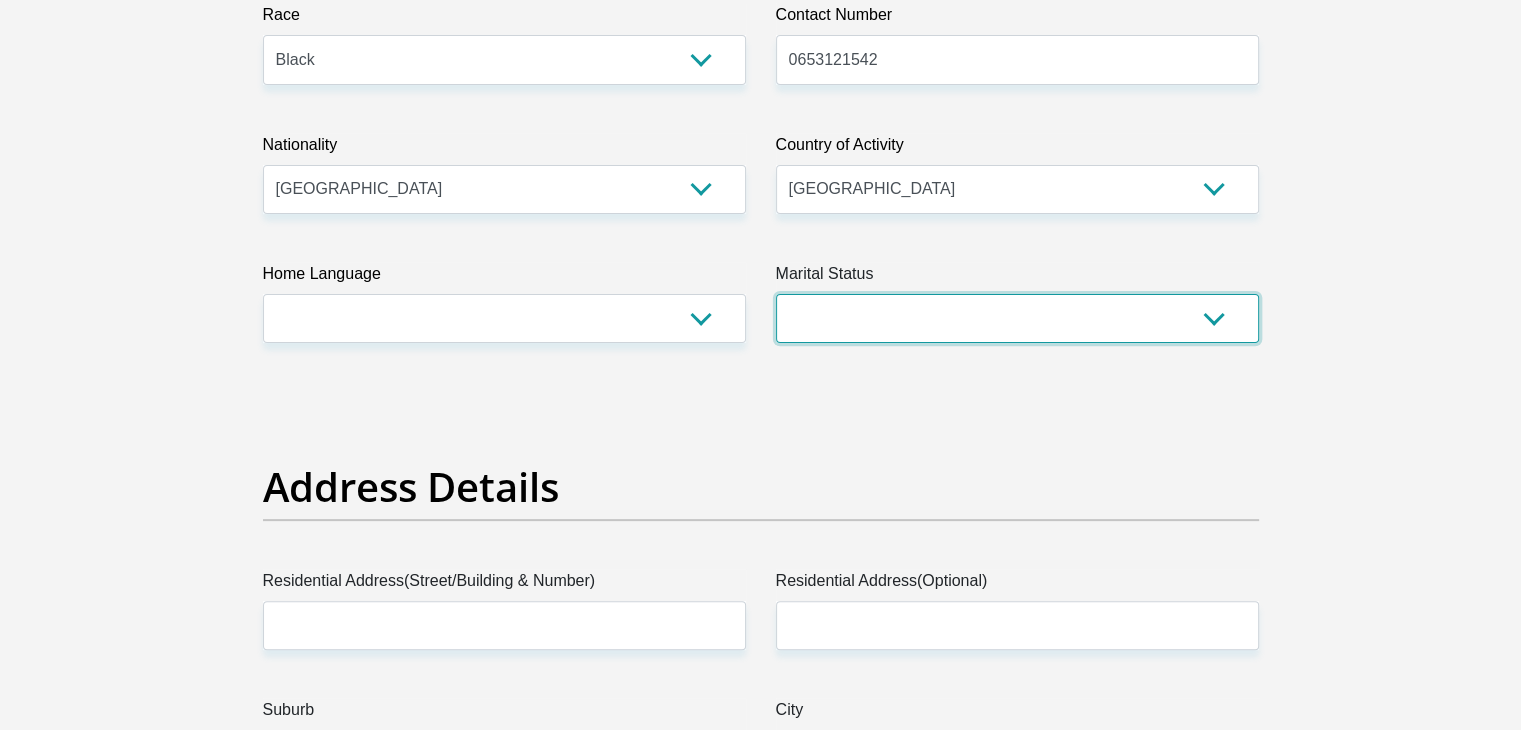 click on "Married ANC
Single
Divorced
Widowed
Married COP or Customary Law" at bounding box center [1017, 318] 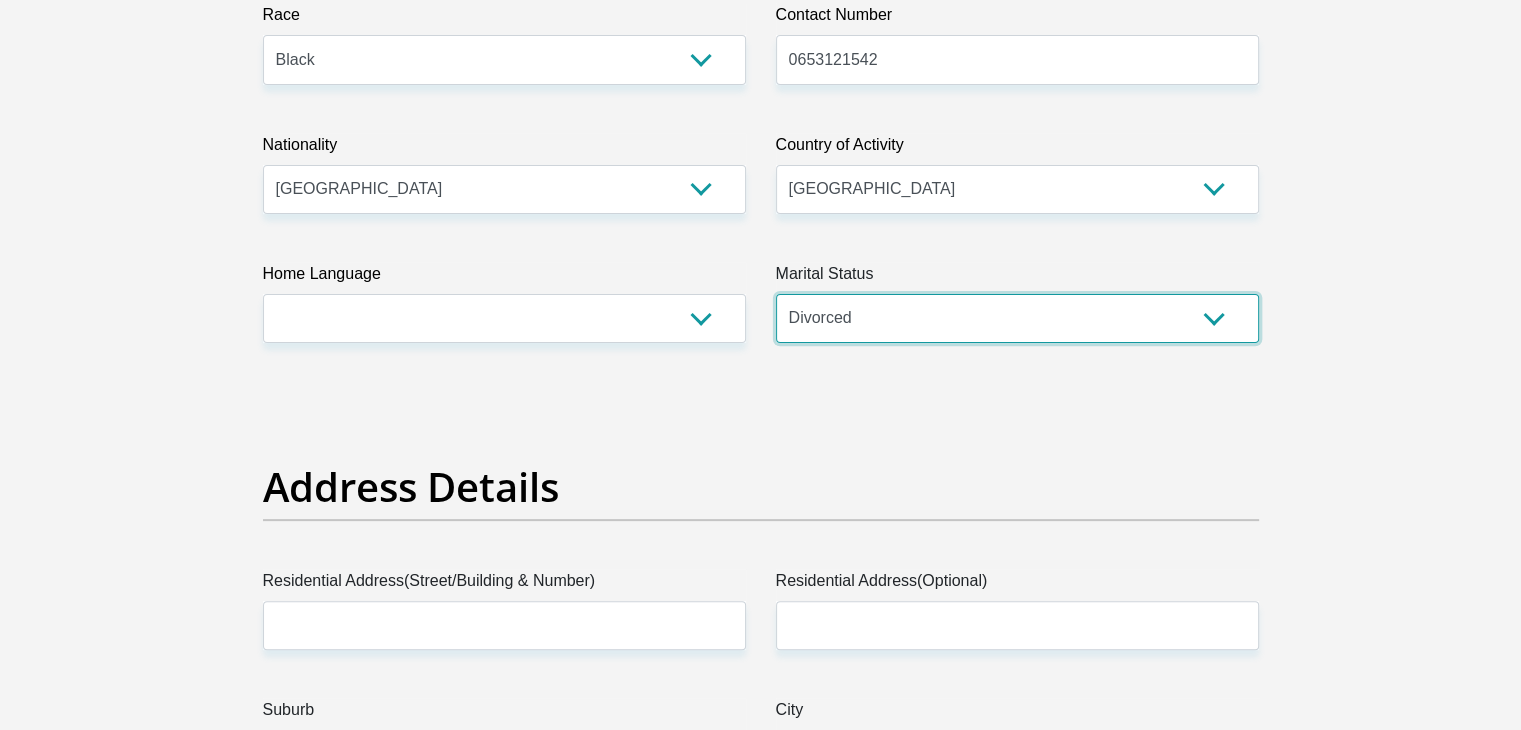 click on "Married ANC
Single
Divorced
Widowed
Married COP or Customary Law" at bounding box center [1017, 318] 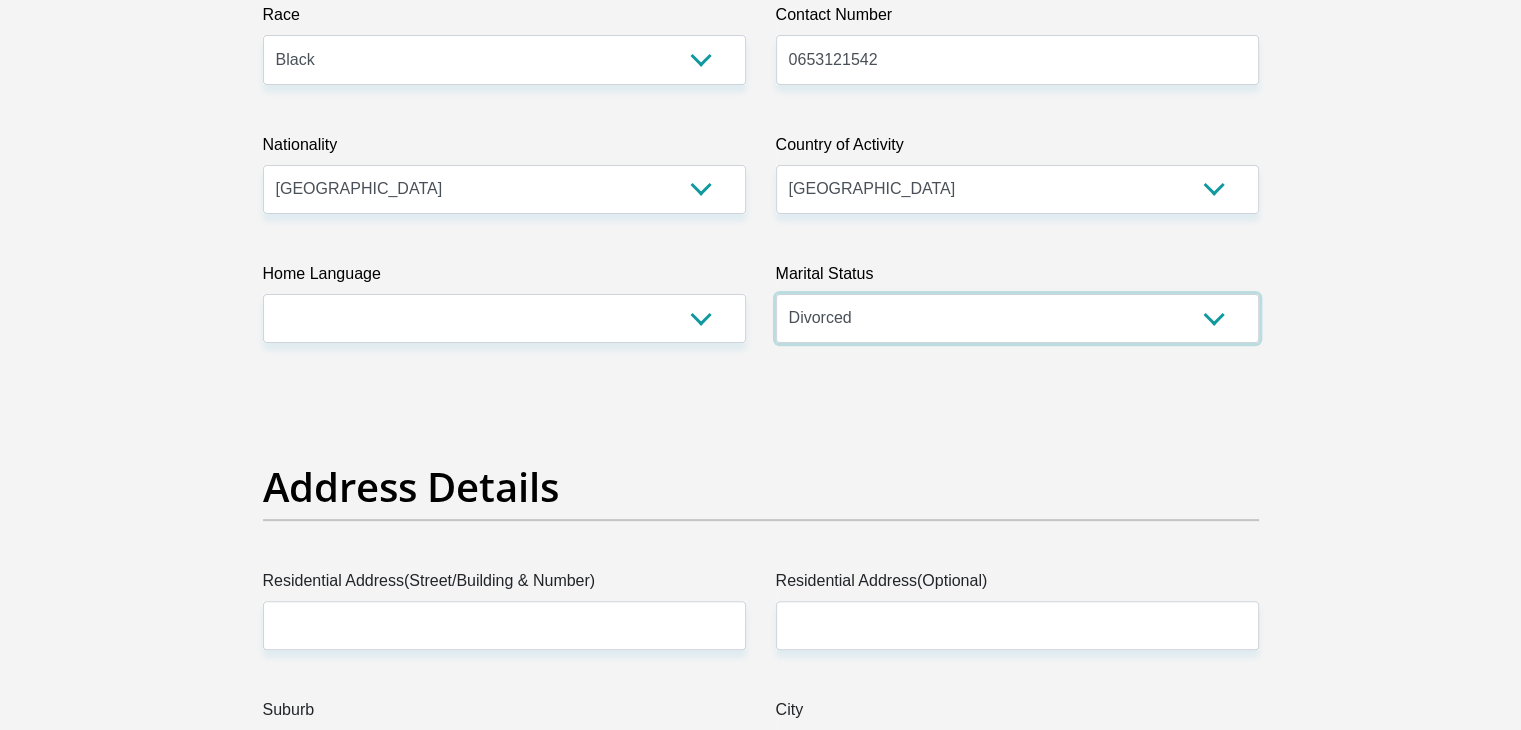 click on "Married ANC
Single
Divorced
Widowed
Married COP or Customary Law" at bounding box center [1017, 318] 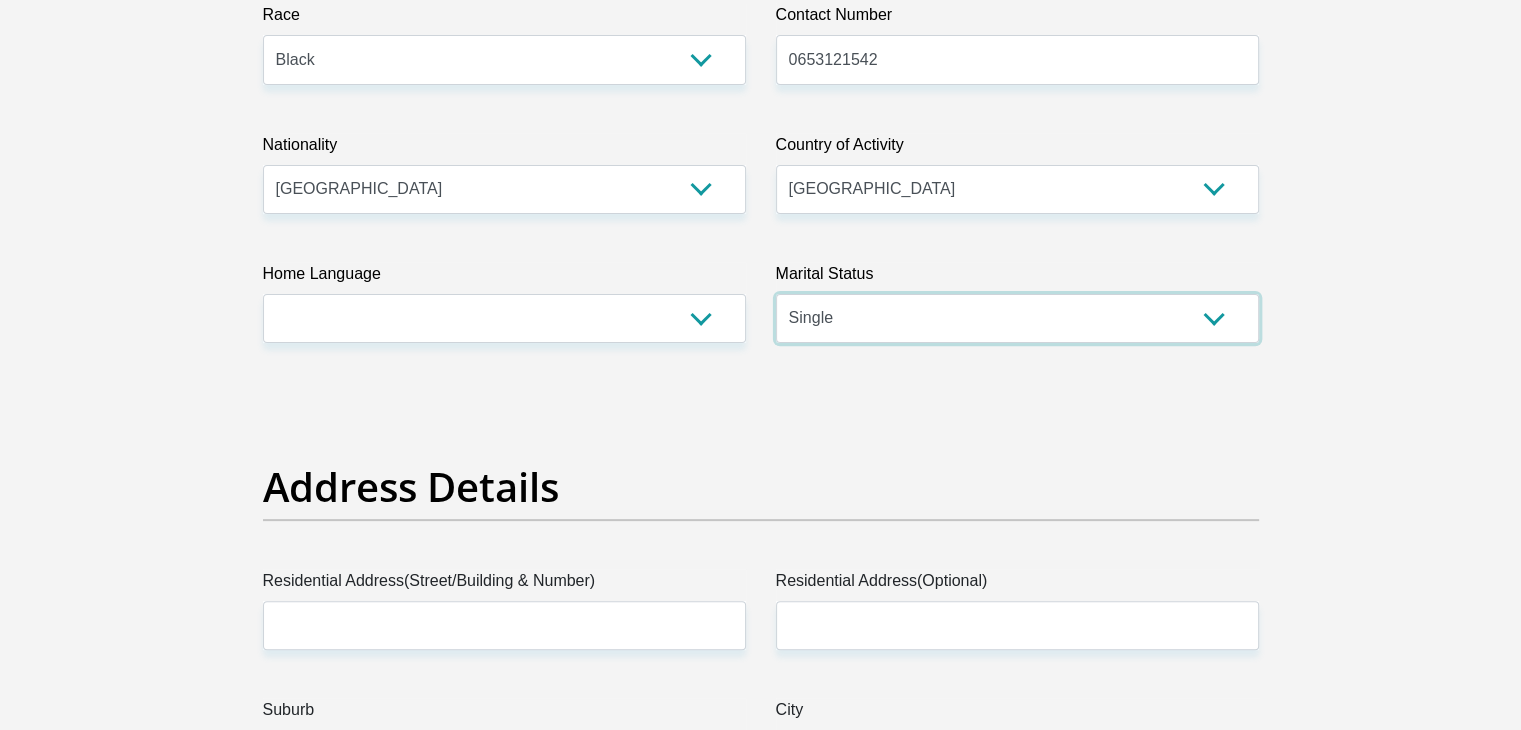 click on "Married ANC
Single
Divorced
Widowed
Married COP or Customary Law" at bounding box center (1017, 318) 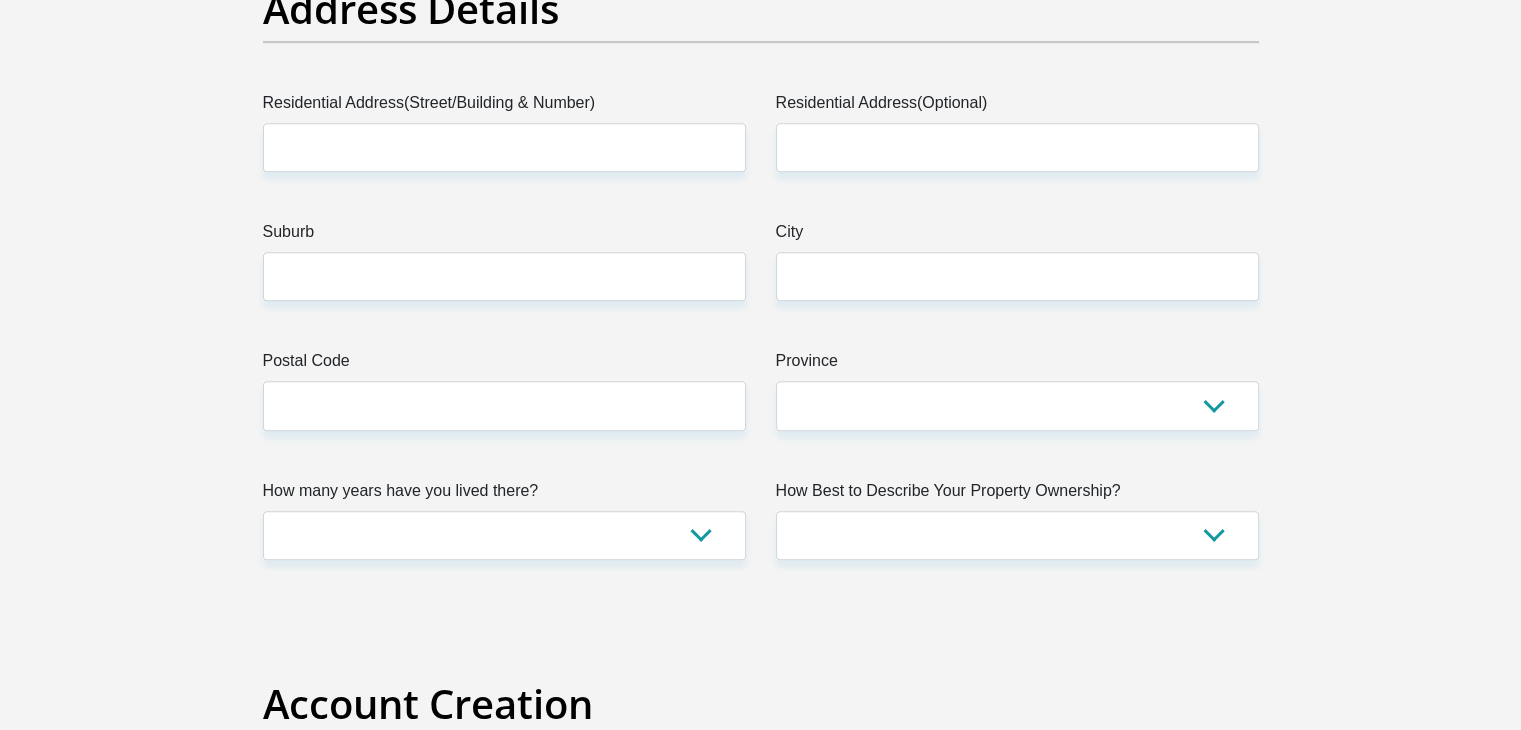 scroll, scrollTop: 1039, scrollLeft: 0, axis: vertical 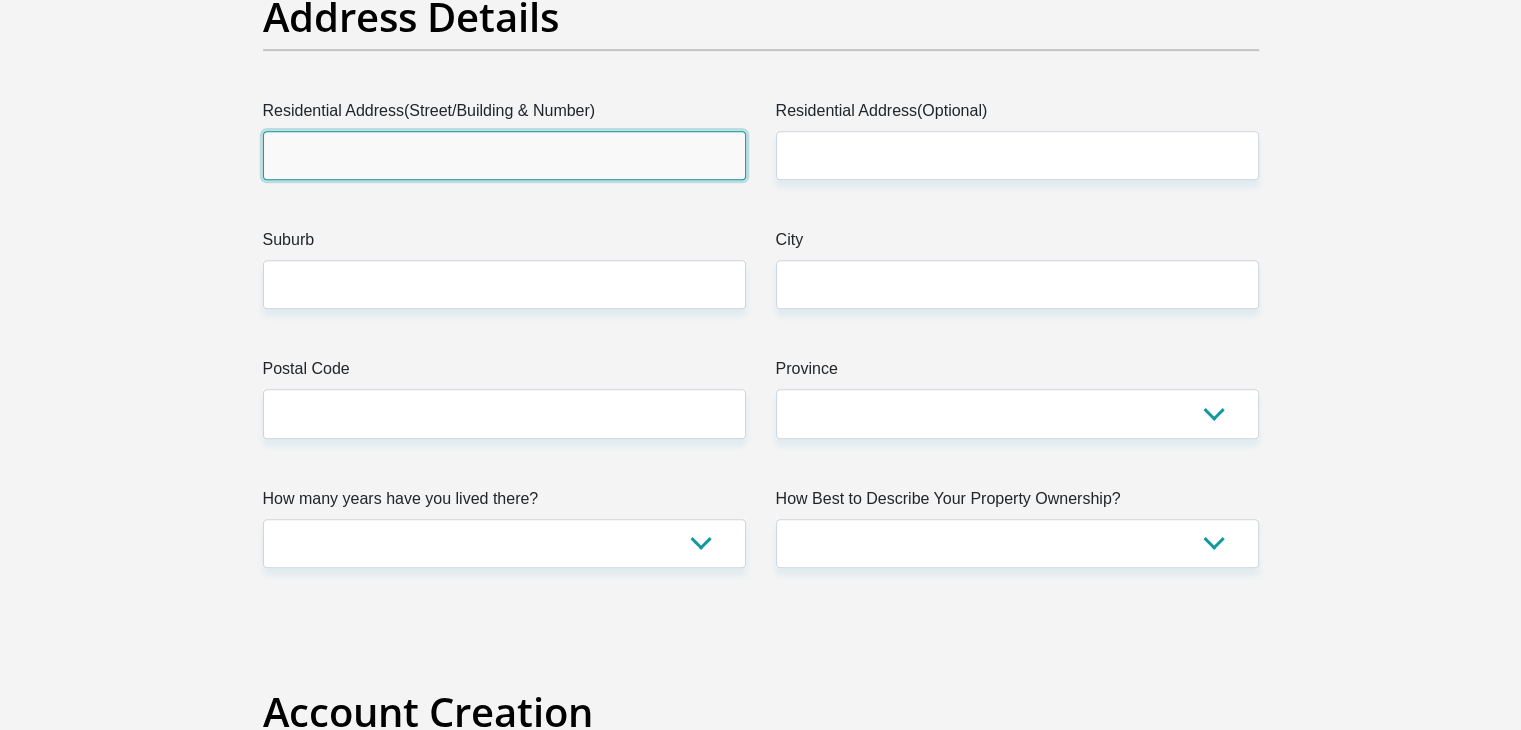 click on "Residential Address(Street/Building & Number)" at bounding box center (504, 155) 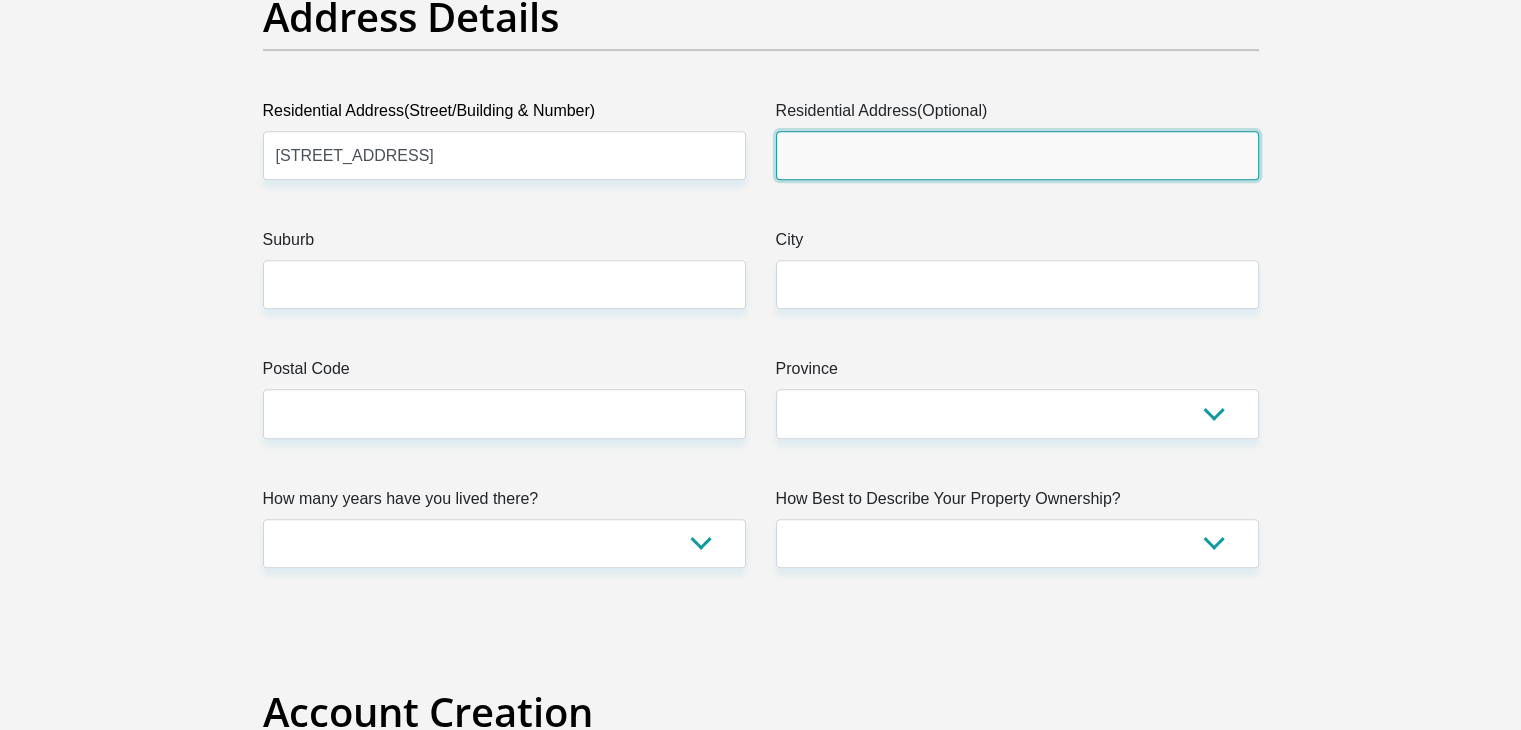 click on "Residential Address(Optional)" at bounding box center [1017, 155] 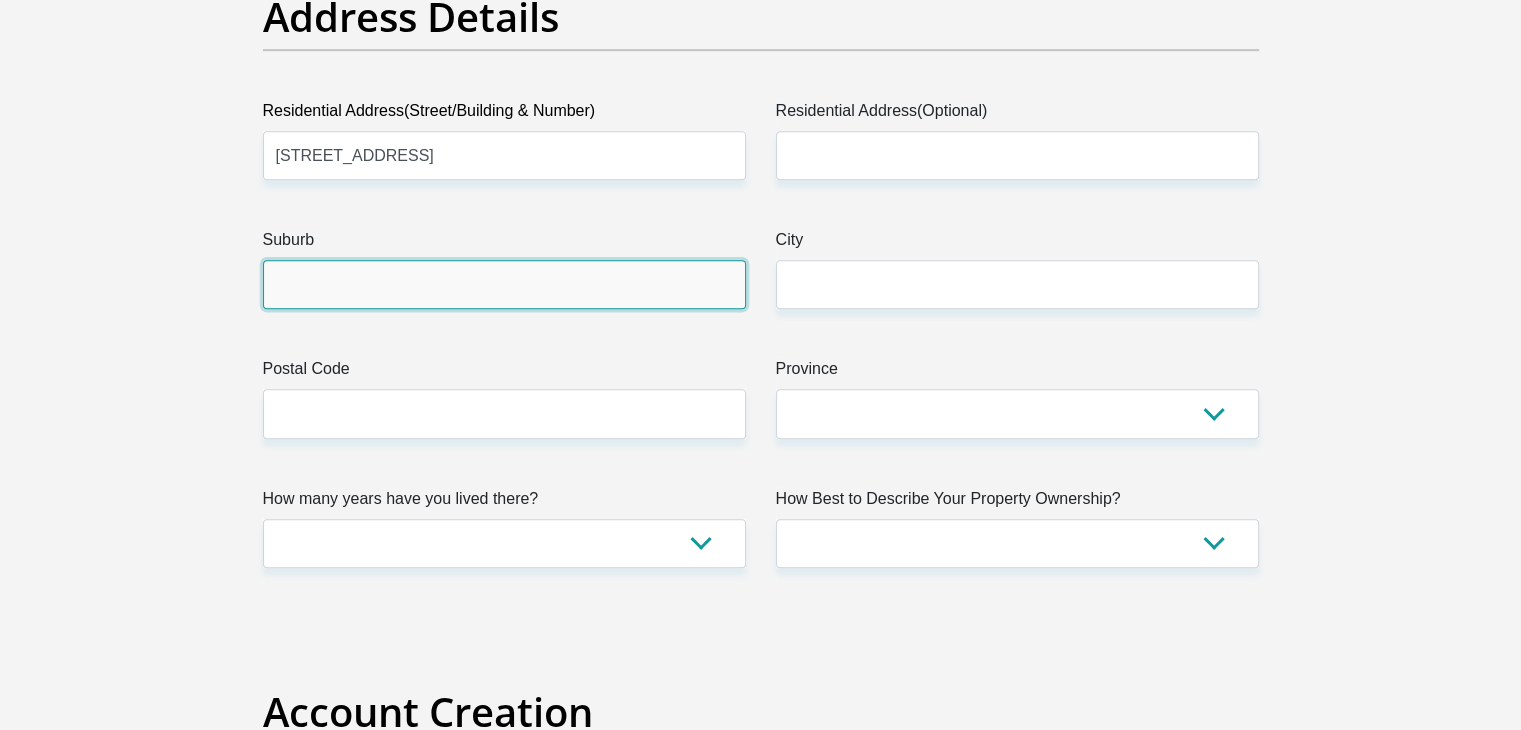click on "Suburb" at bounding box center (504, 284) 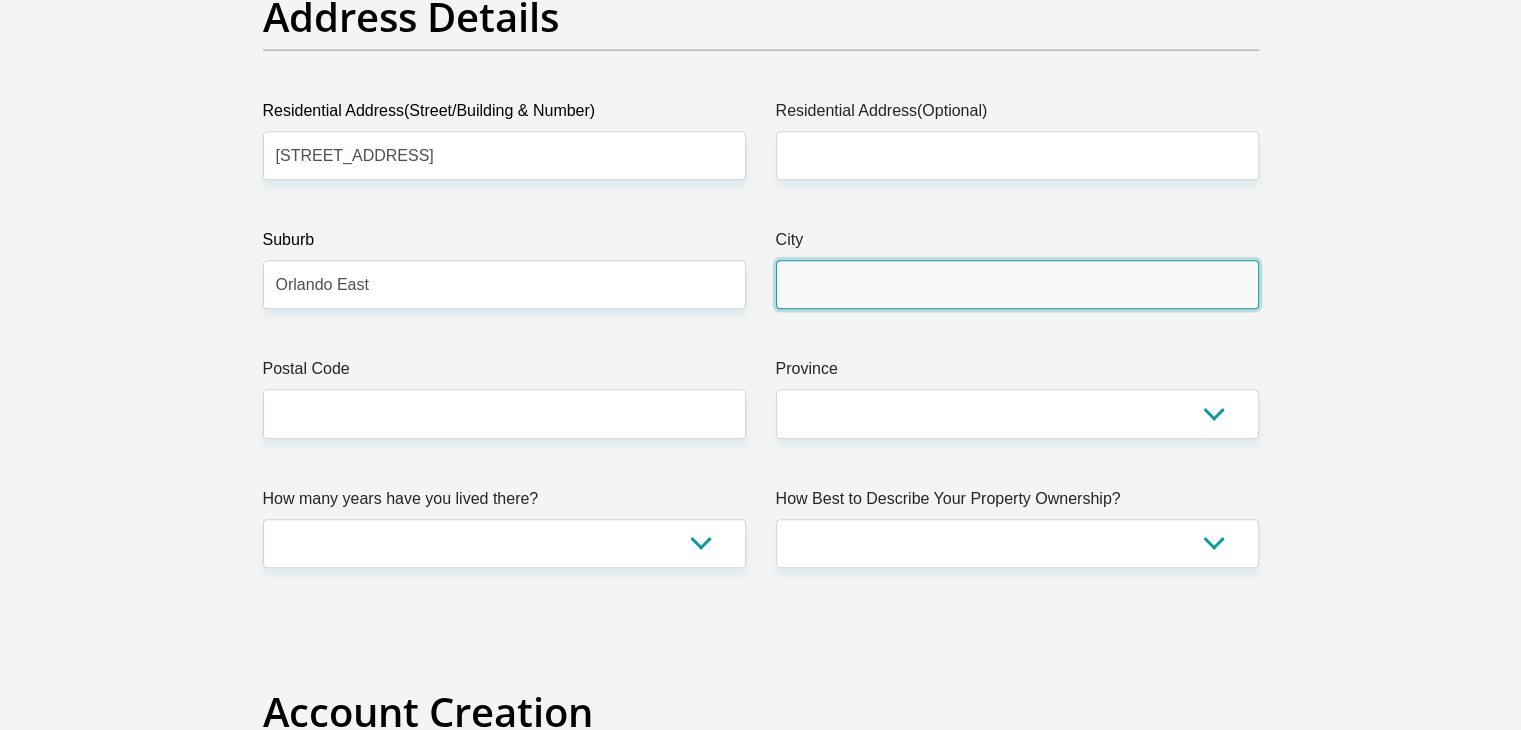click on "City" at bounding box center [1017, 284] 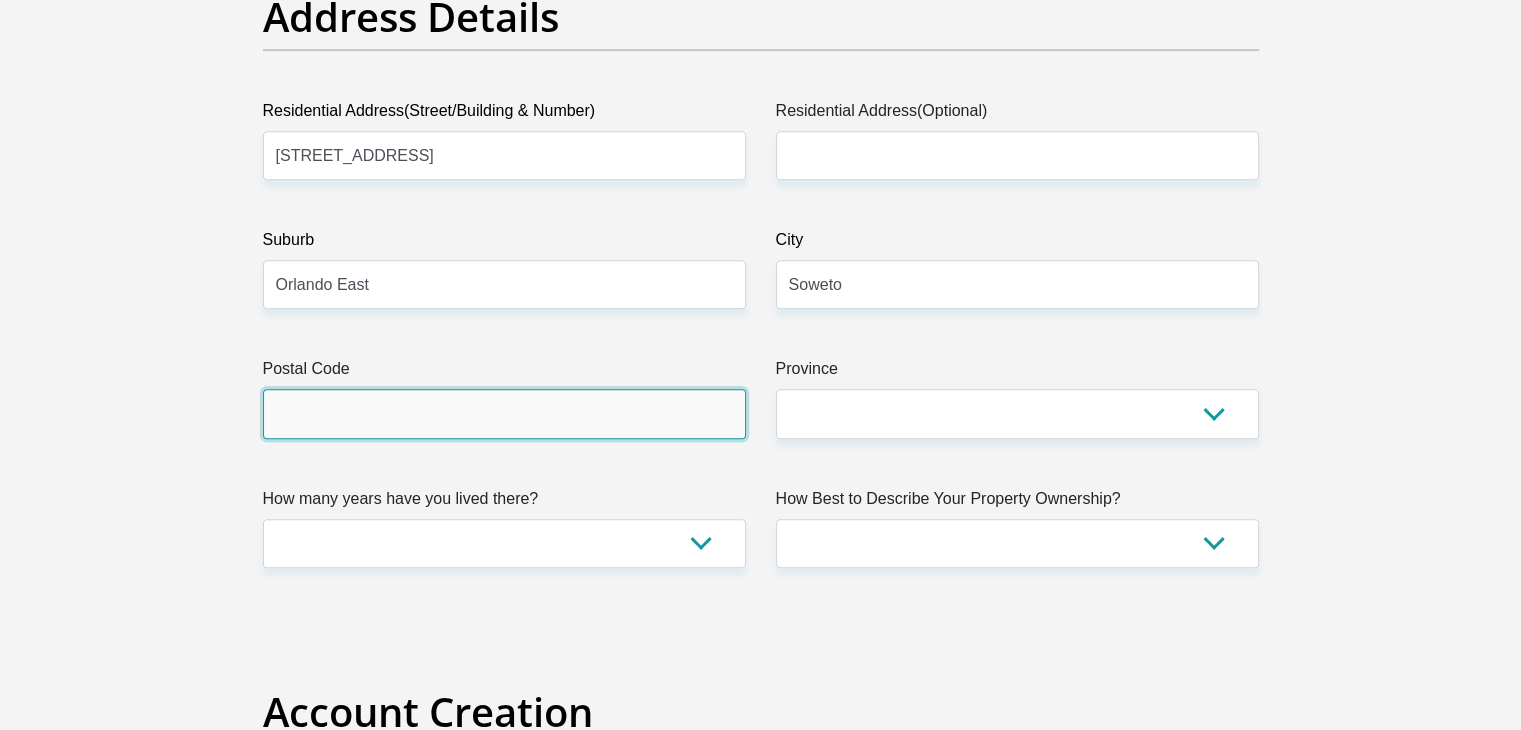 click on "Postal Code" at bounding box center (504, 413) 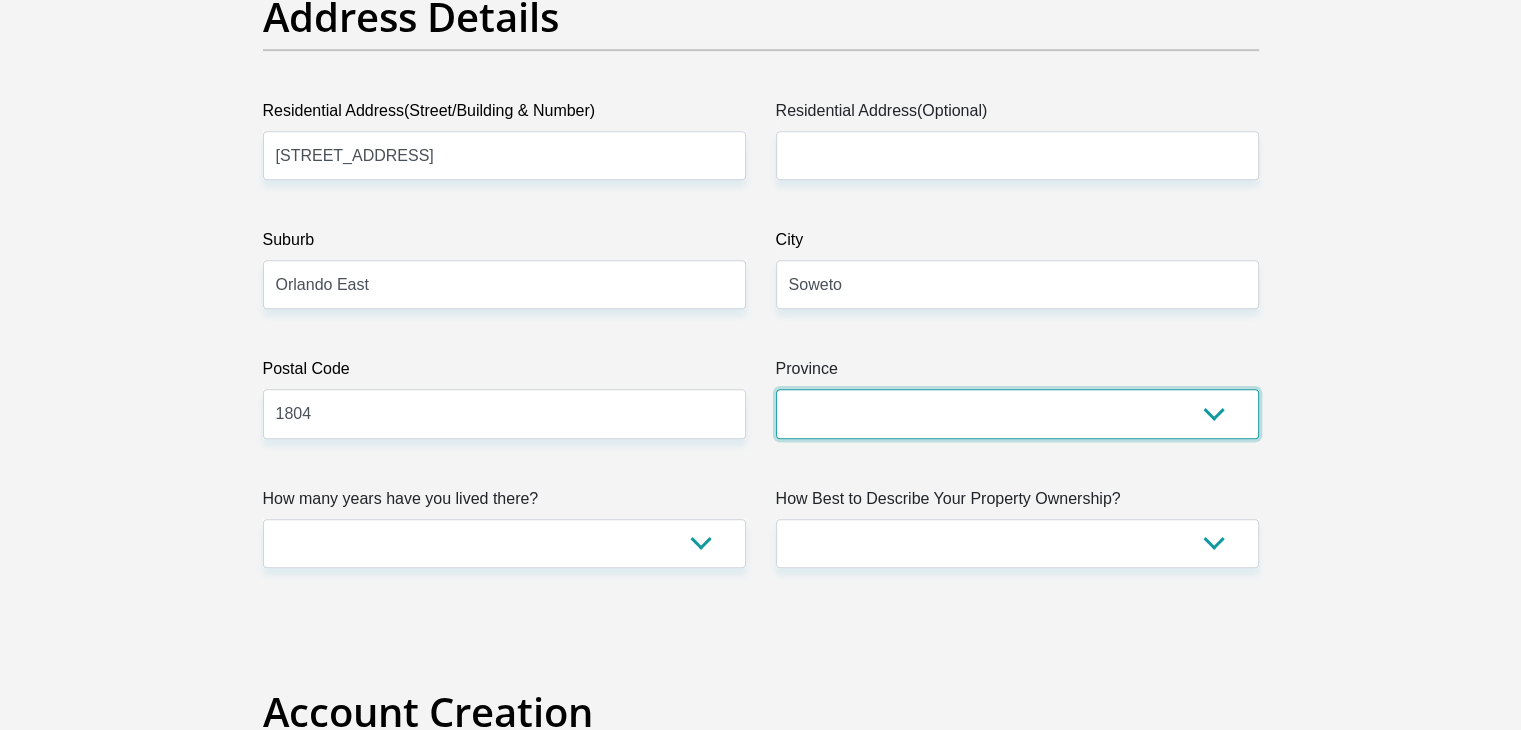 click on "Eastern Cape
Free State
Gauteng
KwaZulu-Natal
Limpopo
Mpumalanga
Northern Cape
North West
Western Cape" at bounding box center (1017, 413) 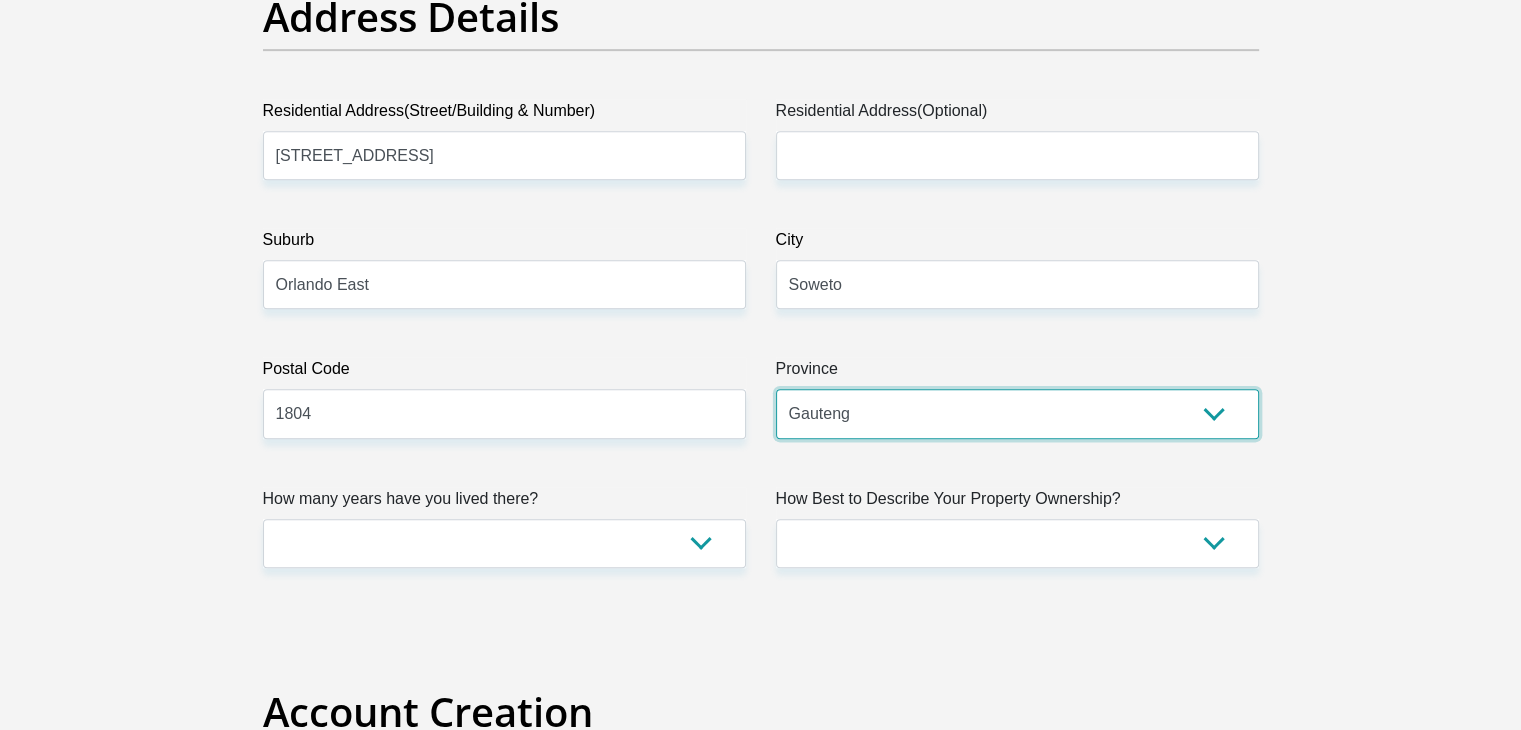 click on "Eastern Cape
Free State
Gauteng
KwaZulu-Natal
Limpopo
Mpumalanga
Northern Cape
North West
Western Cape" at bounding box center [1017, 413] 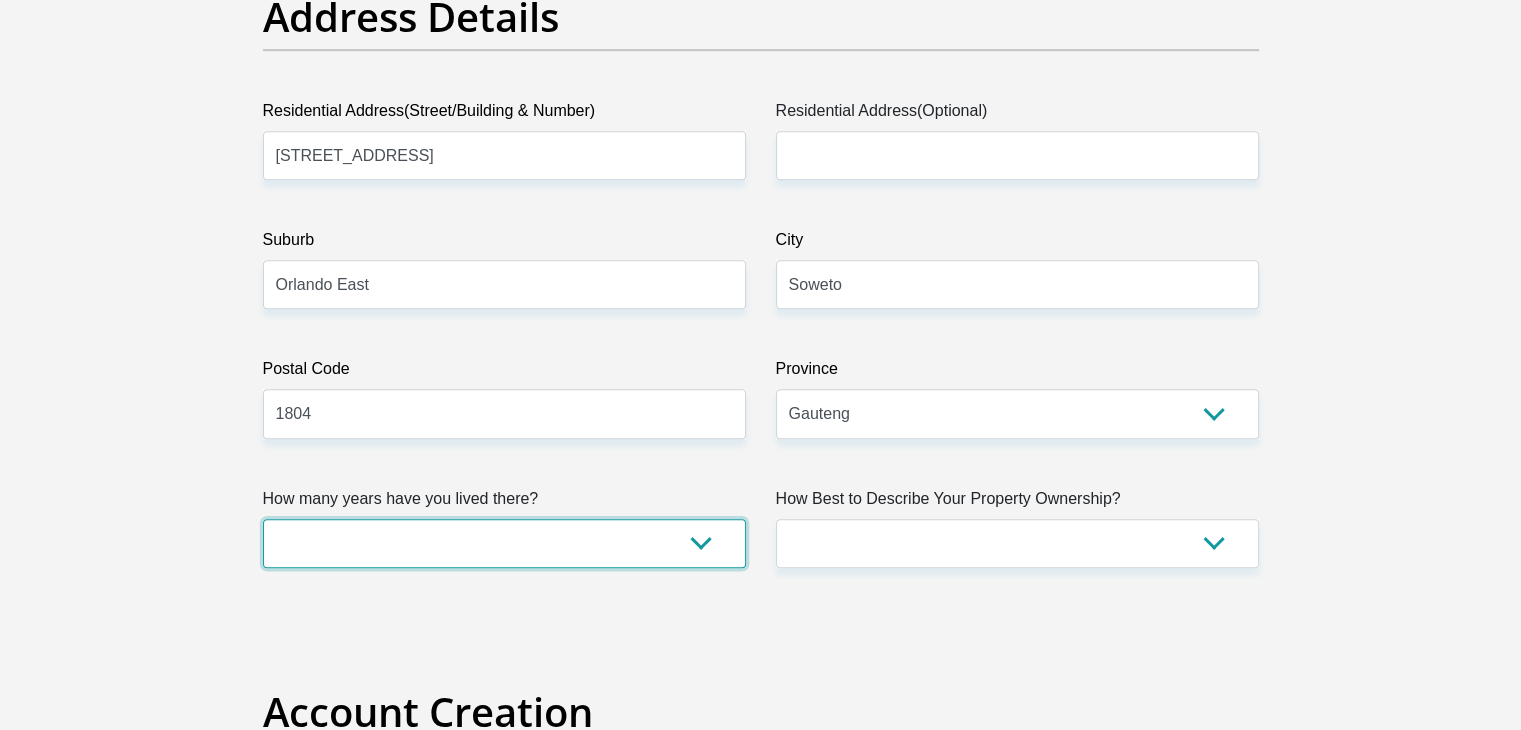 click on "less than 1 year
1-3 years
3-5 years
5+ years" at bounding box center (504, 543) 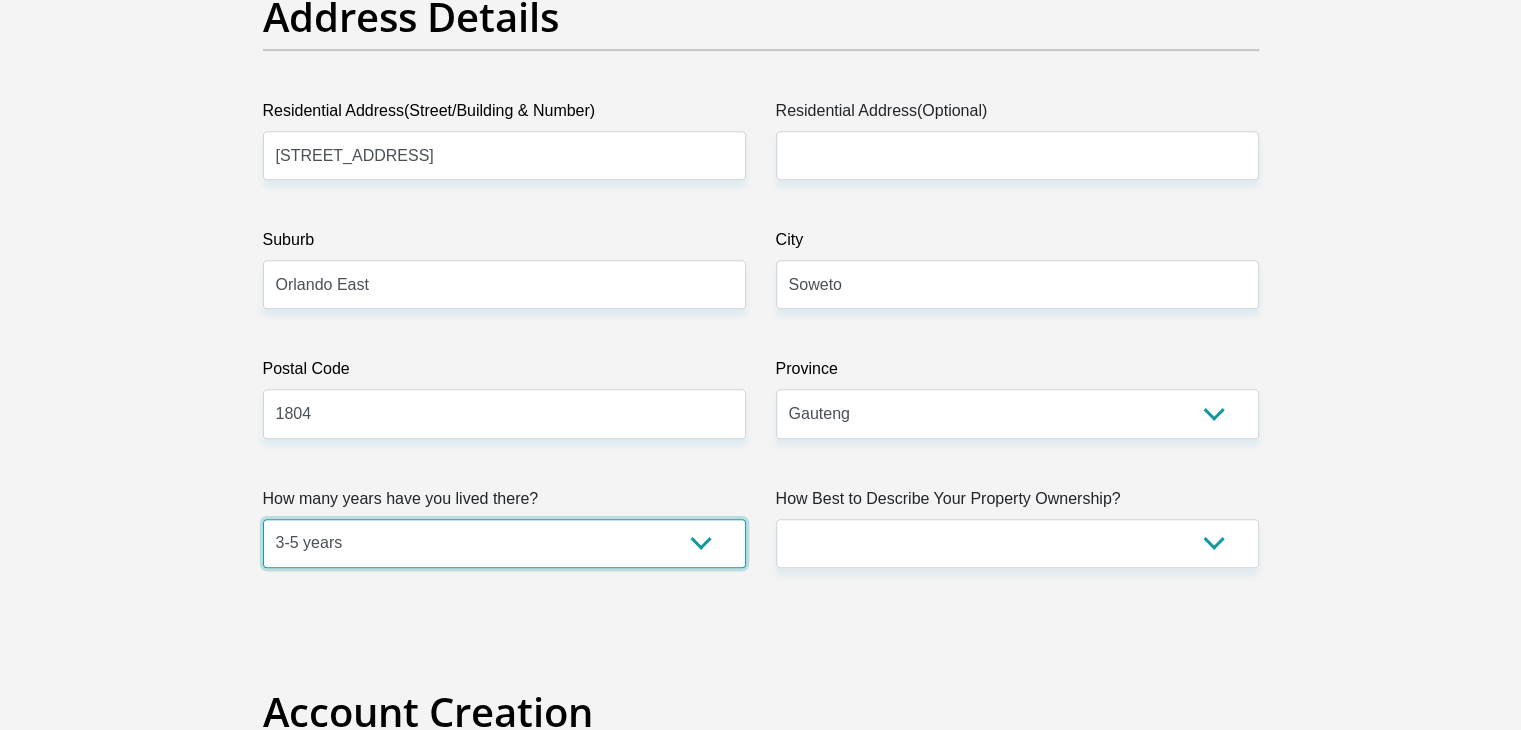 click on "less than 1 year
1-3 years
3-5 years
5+ years" at bounding box center [504, 543] 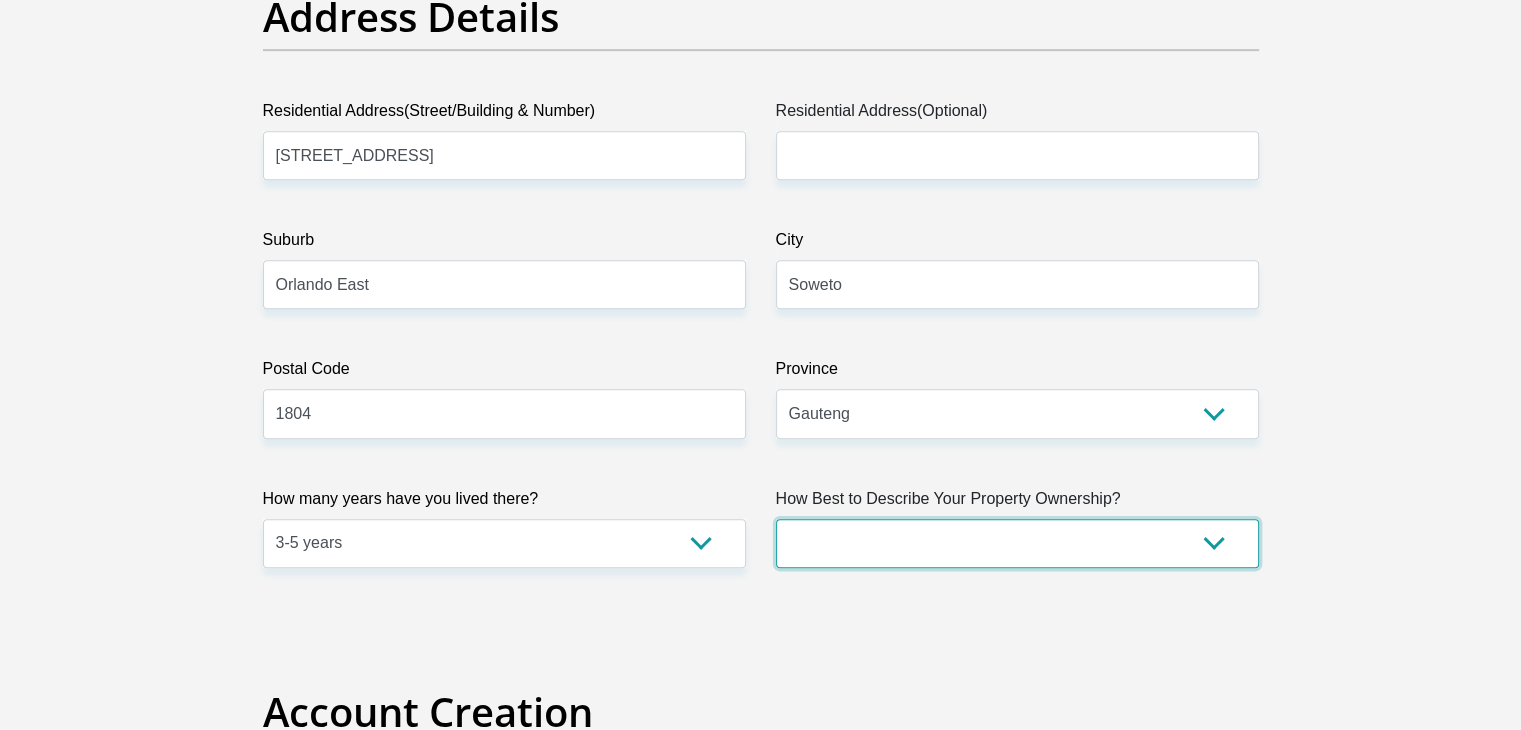 click on "Owned
Rented
Family Owned
Company Dwelling" at bounding box center [1017, 543] 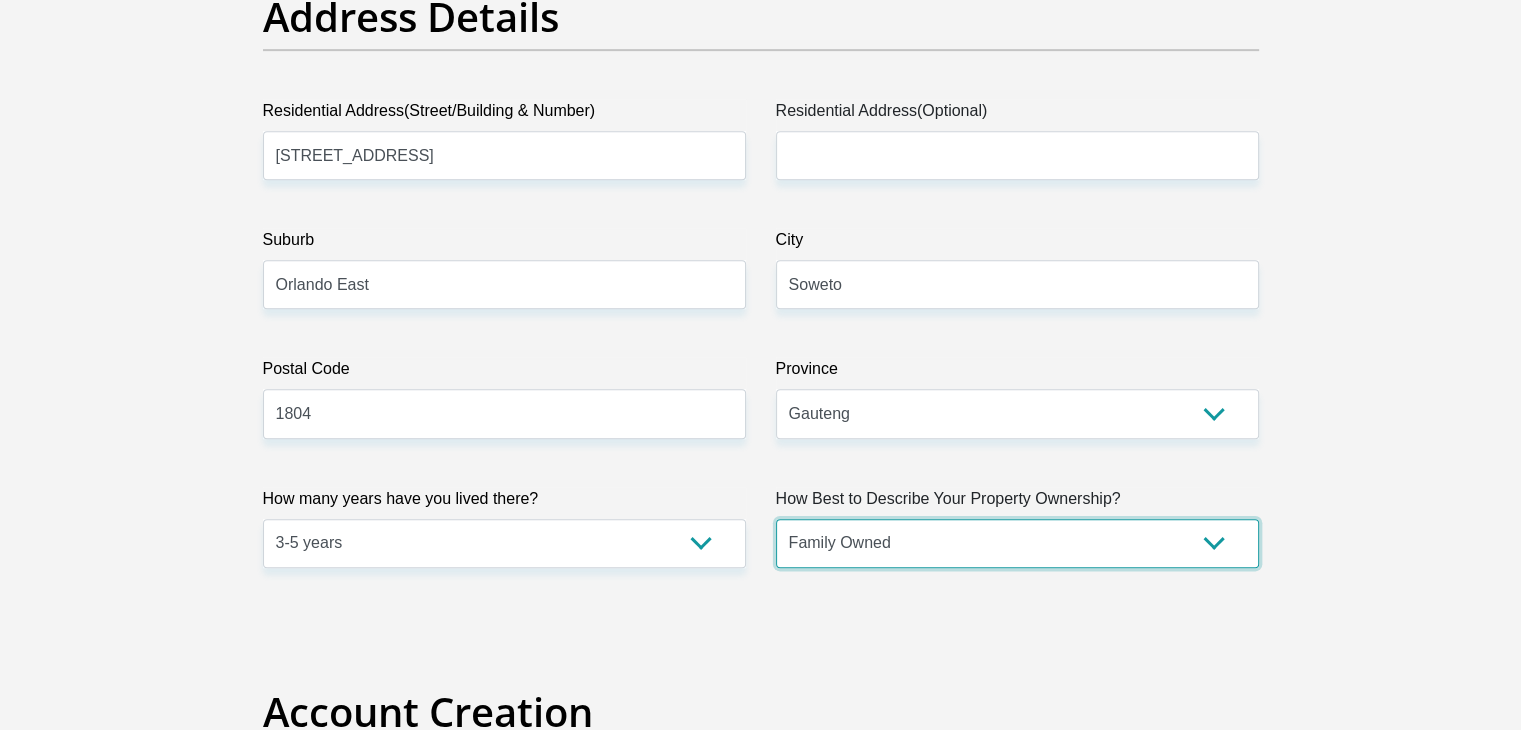 click on "Owned
Rented
Family Owned
Company Dwelling" at bounding box center [1017, 543] 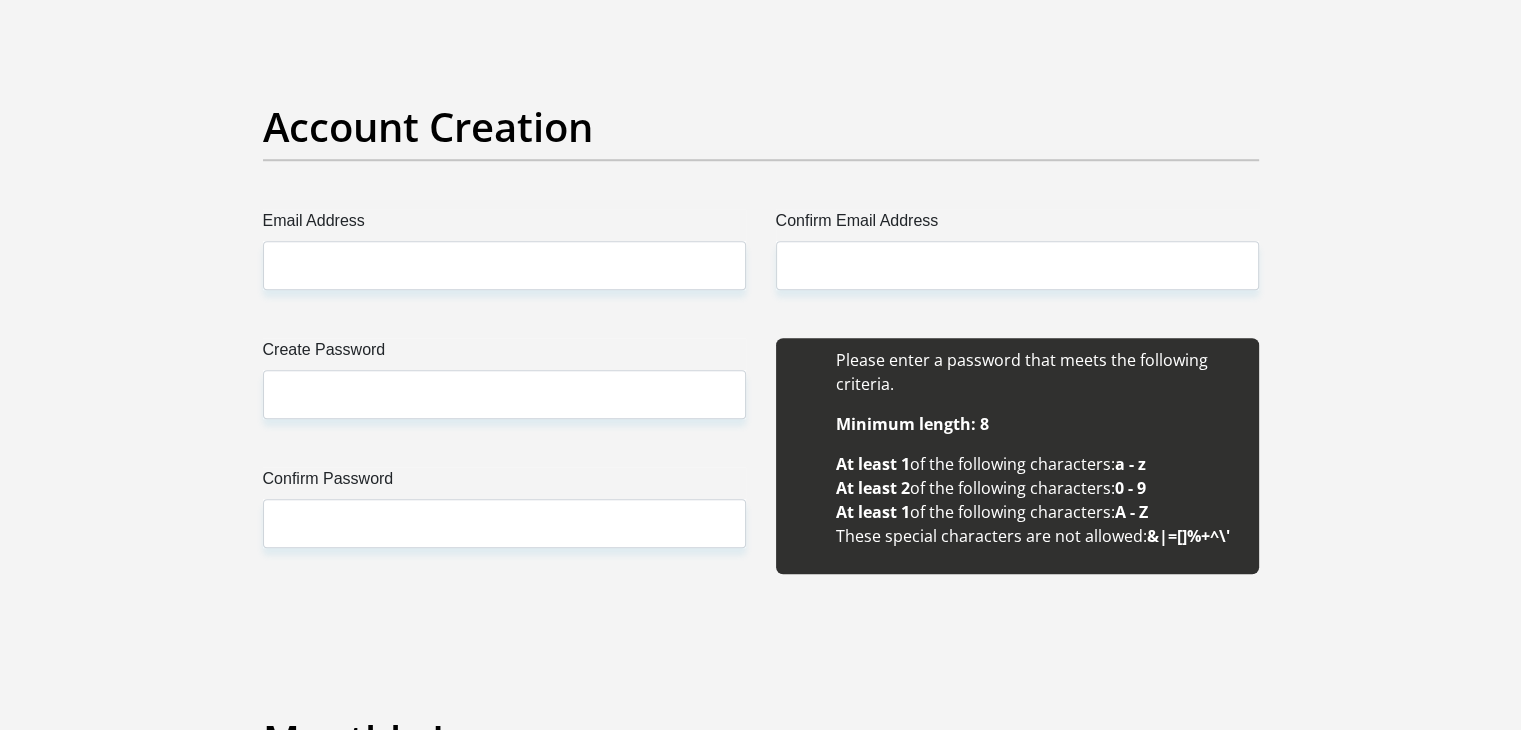 scroll, scrollTop: 1683, scrollLeft: 0, axis: vertical 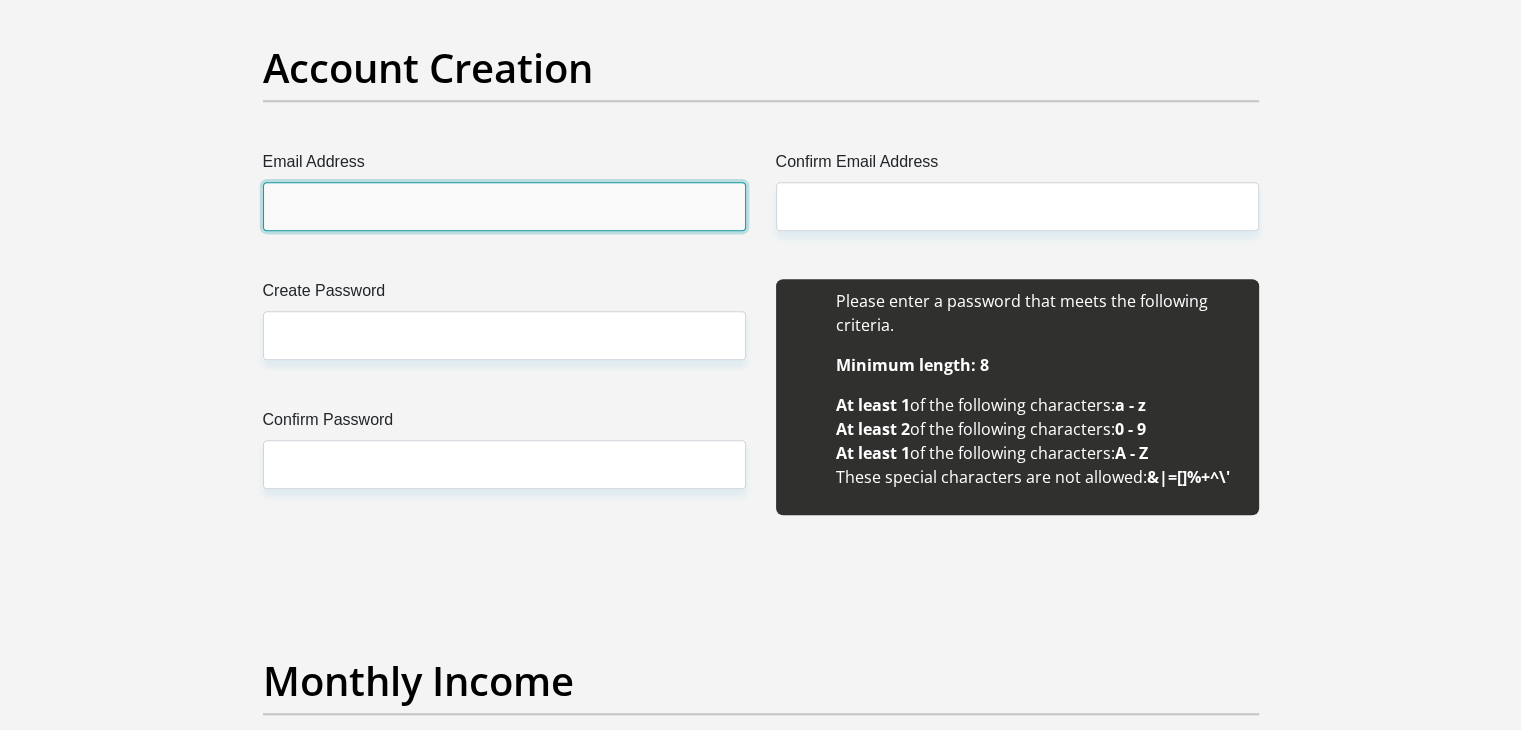 click on "Email Address" at bounding box center [504, 206] 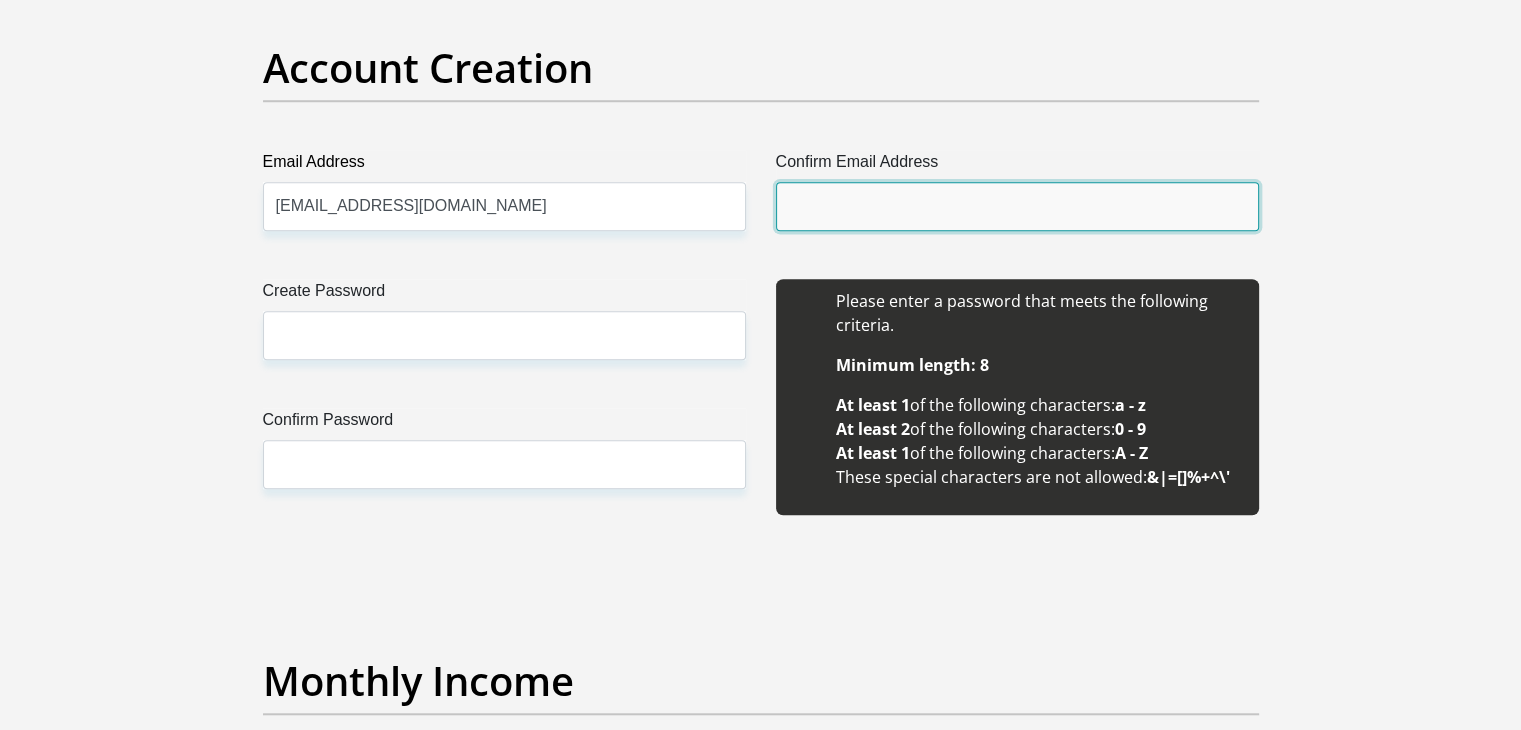 click on "Confirm Email Address" at bounding box center (1017, 206) 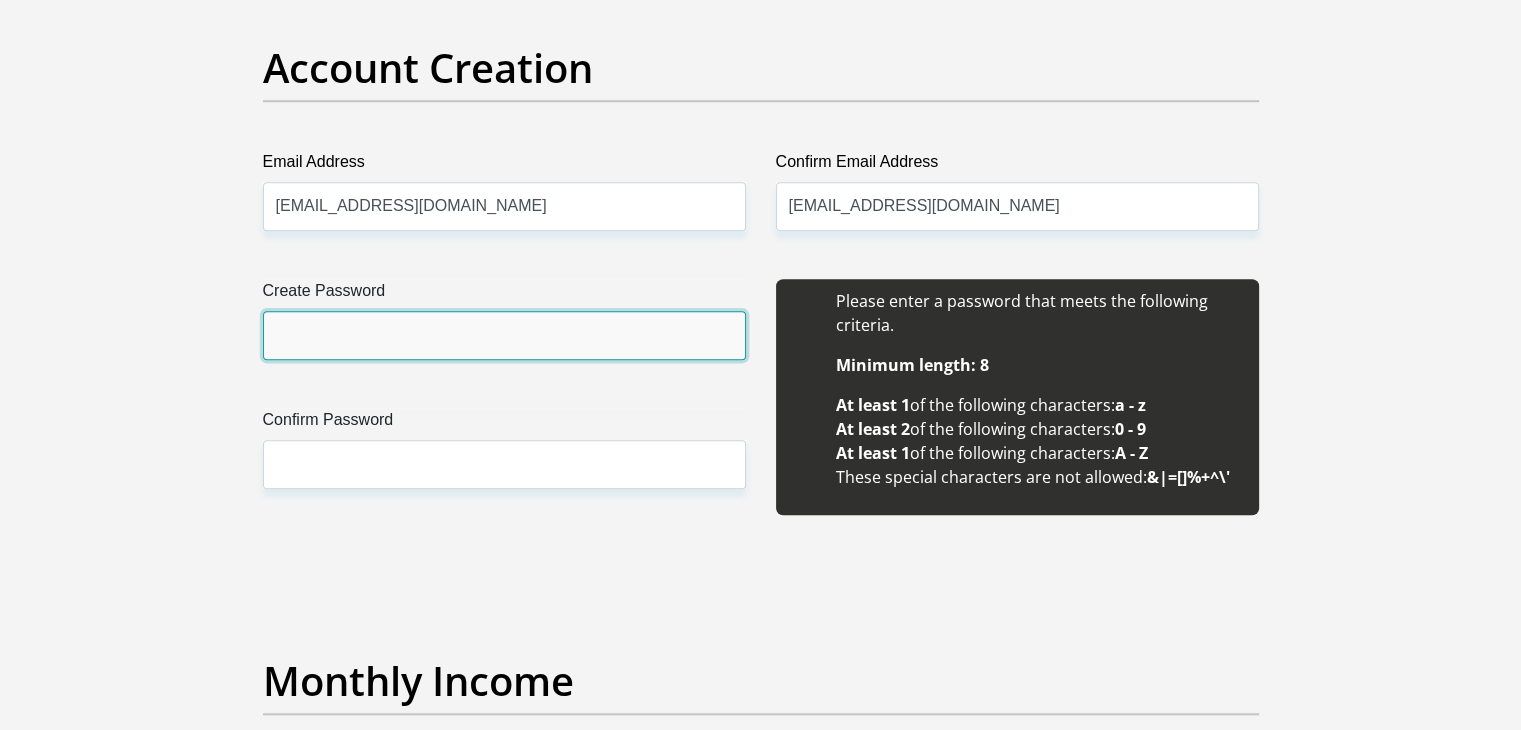 click on "Create Password" at bounding box center (504, 335) 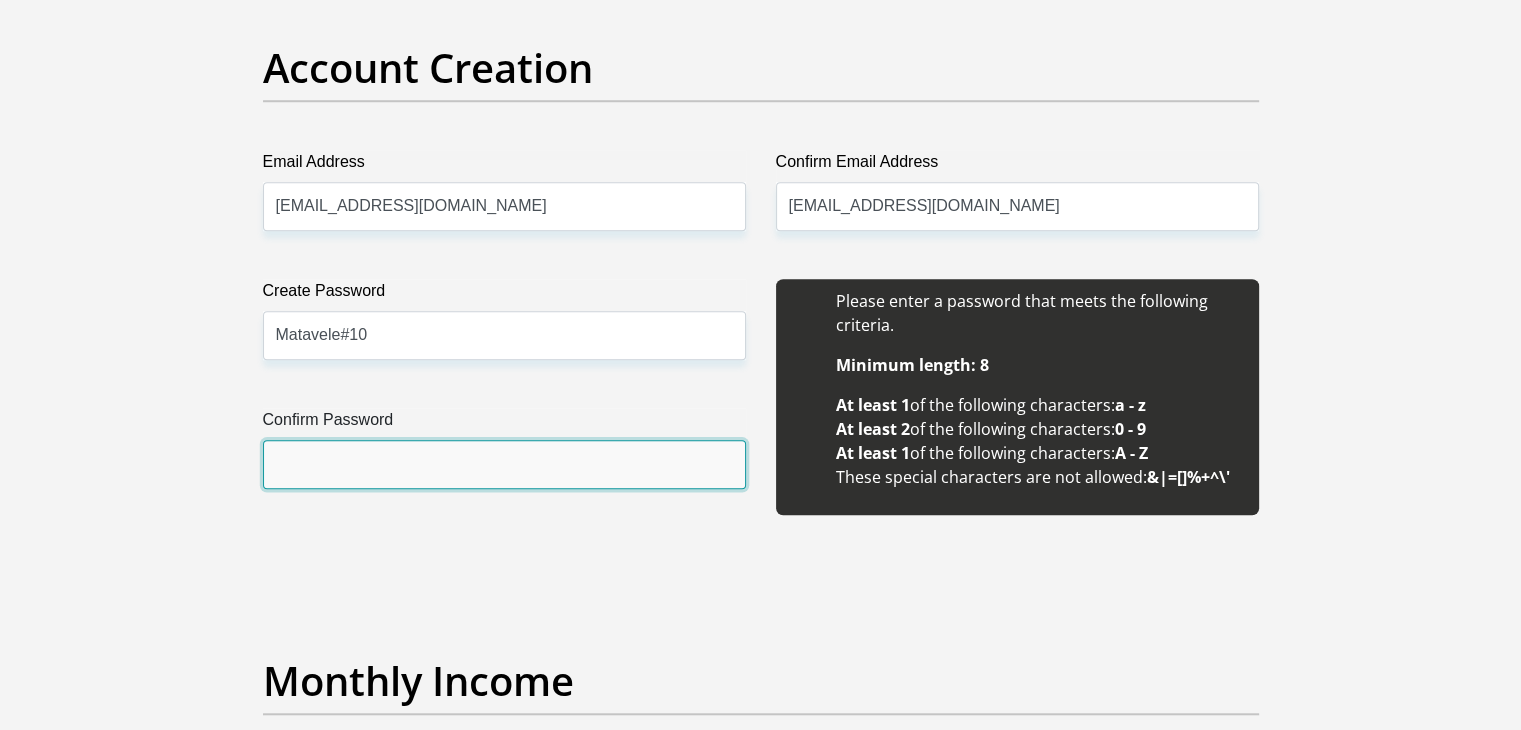 click on "Confirm Password" at bounding box center (504, 464) 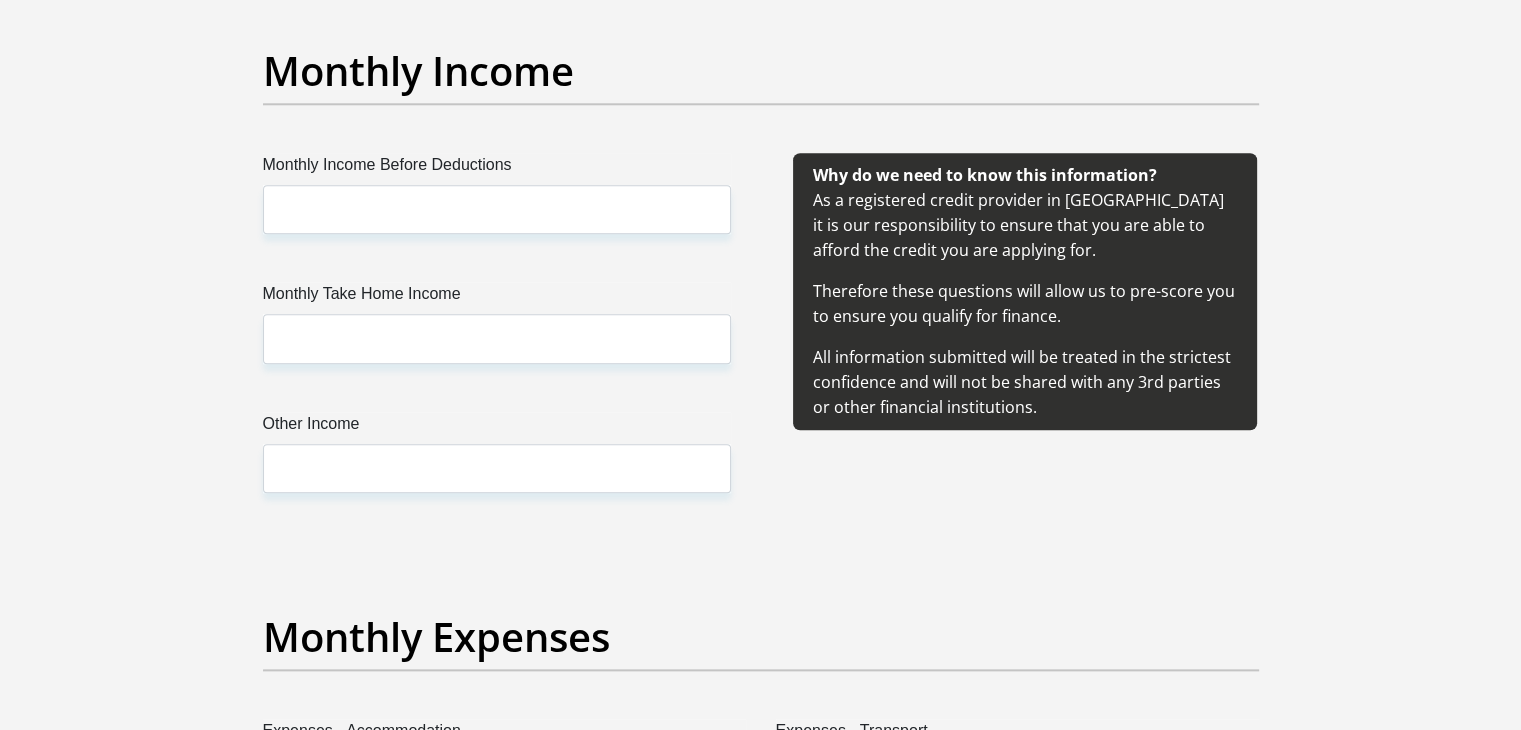 scroll, scrollTop: 2301, scrollLeft: 0, axis: vertical 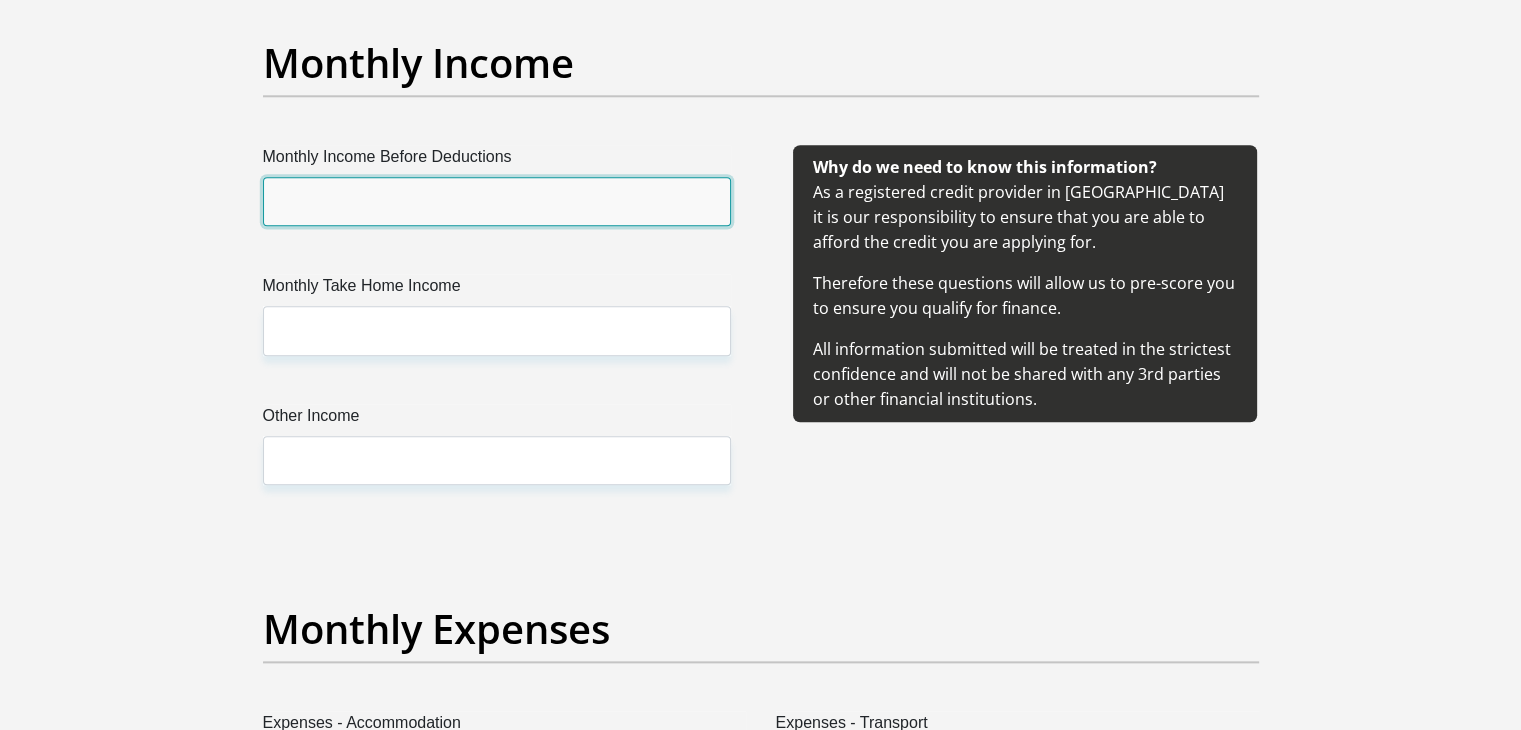 click on "Monthly Income Before Deductions" at bounding box center (497, 201) 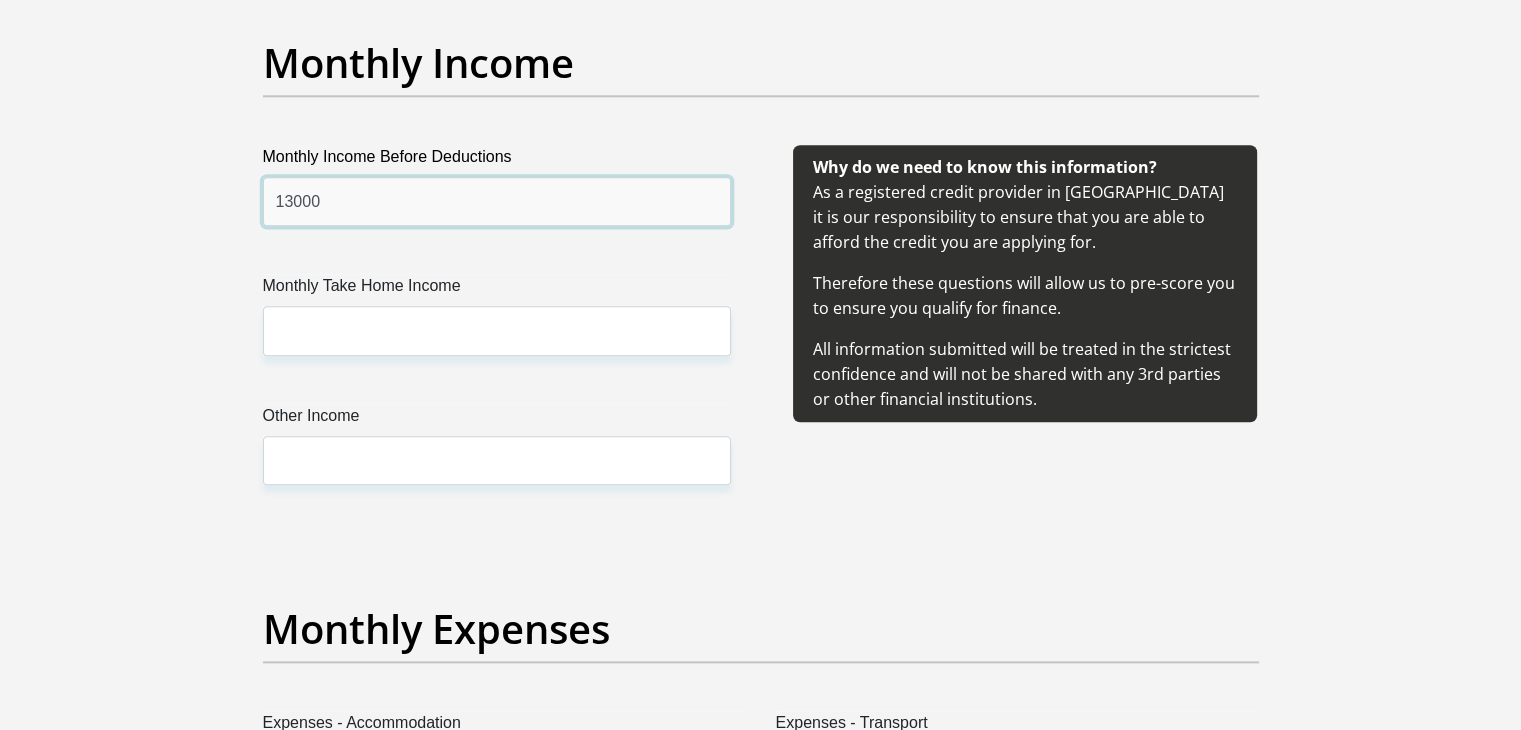 type on "13000" 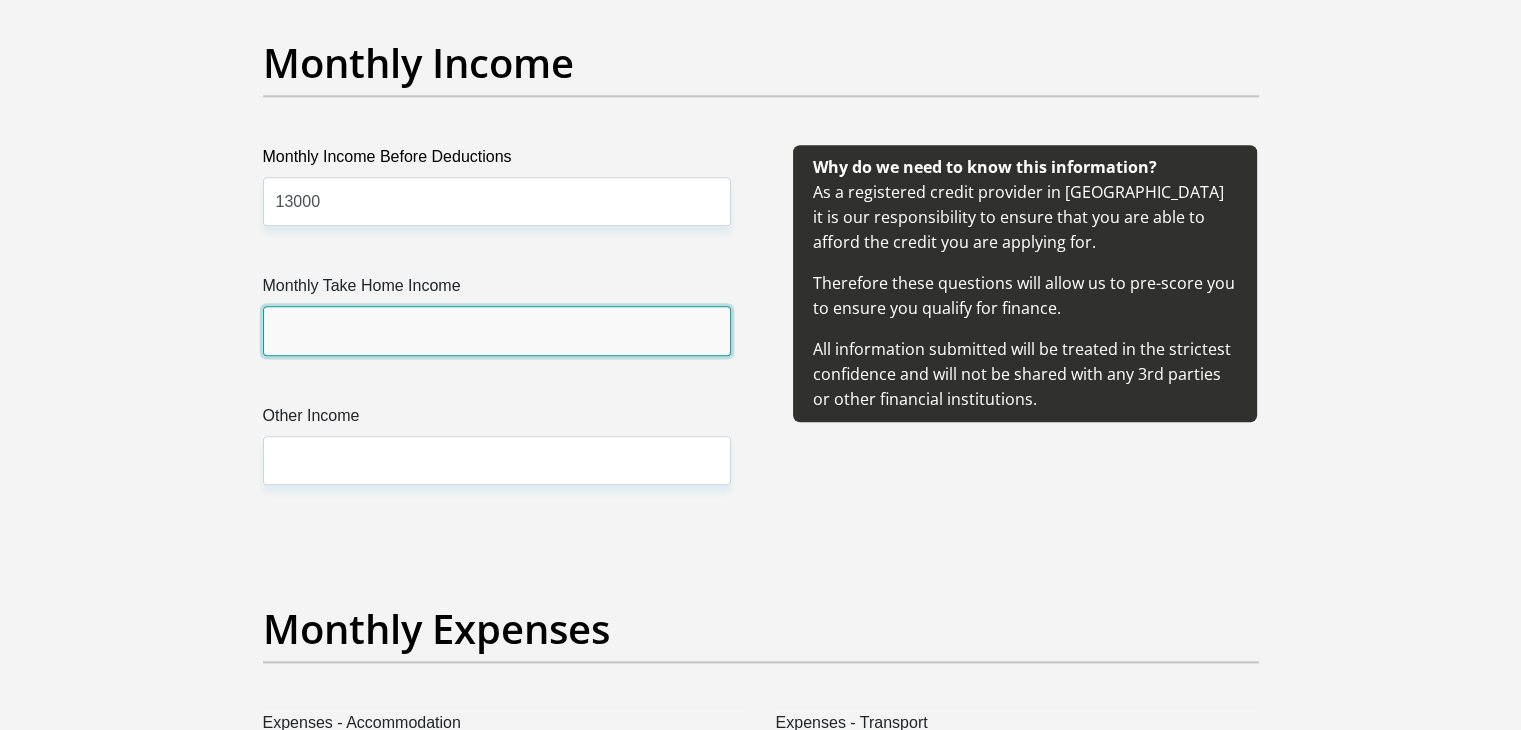click on "Monthly Take Home Income" at bounding box center (497, 330) 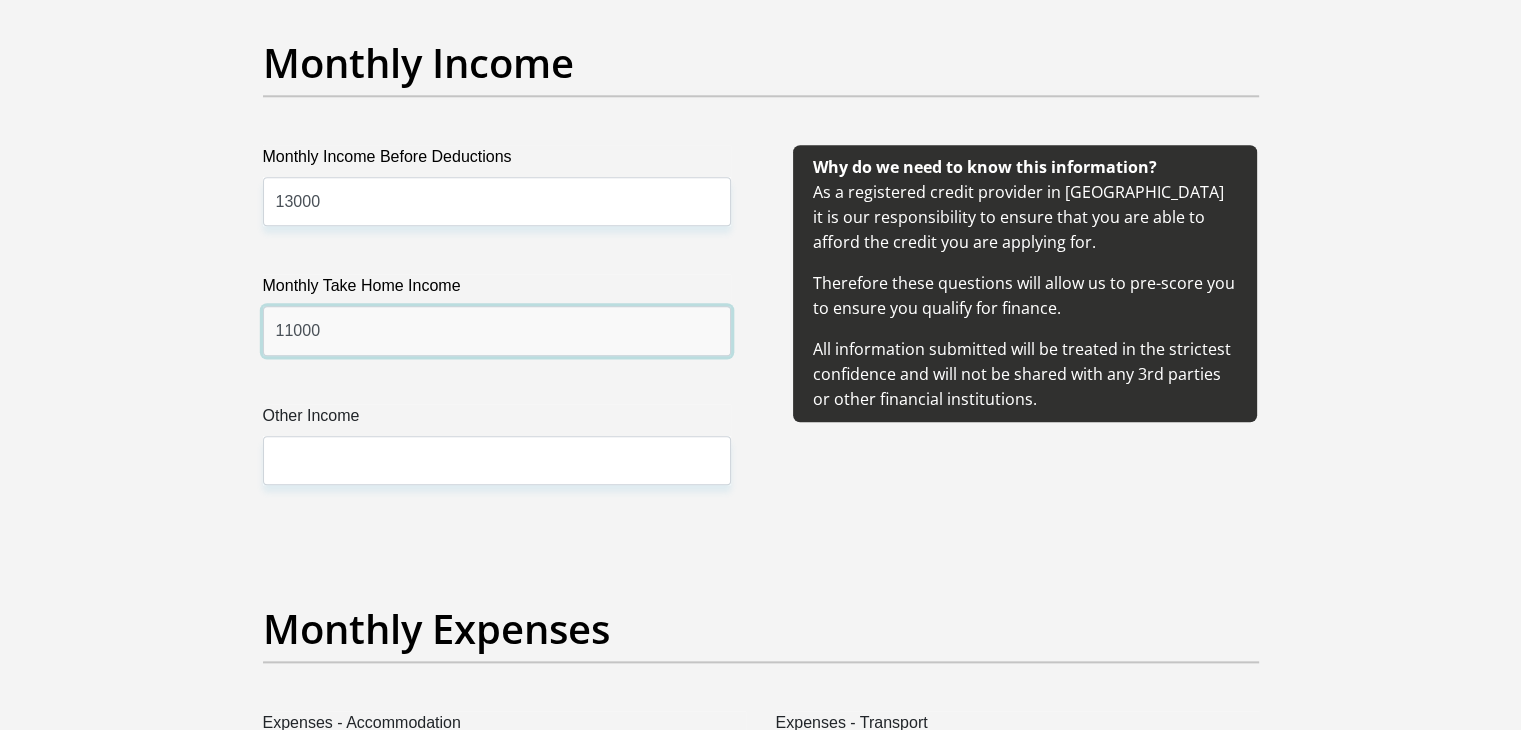 type on "11000" 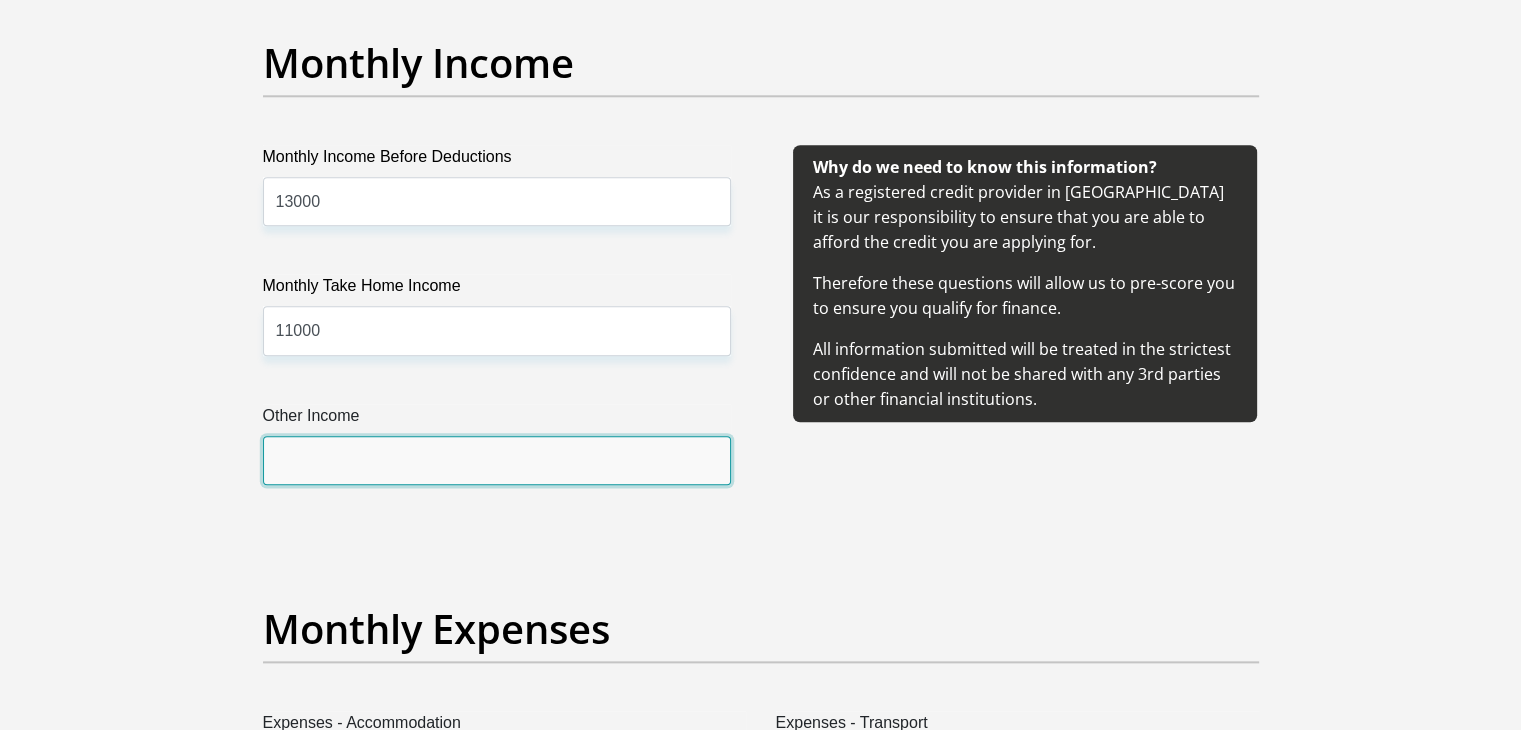 click on "Other Income" at bounding box center [497, 460] 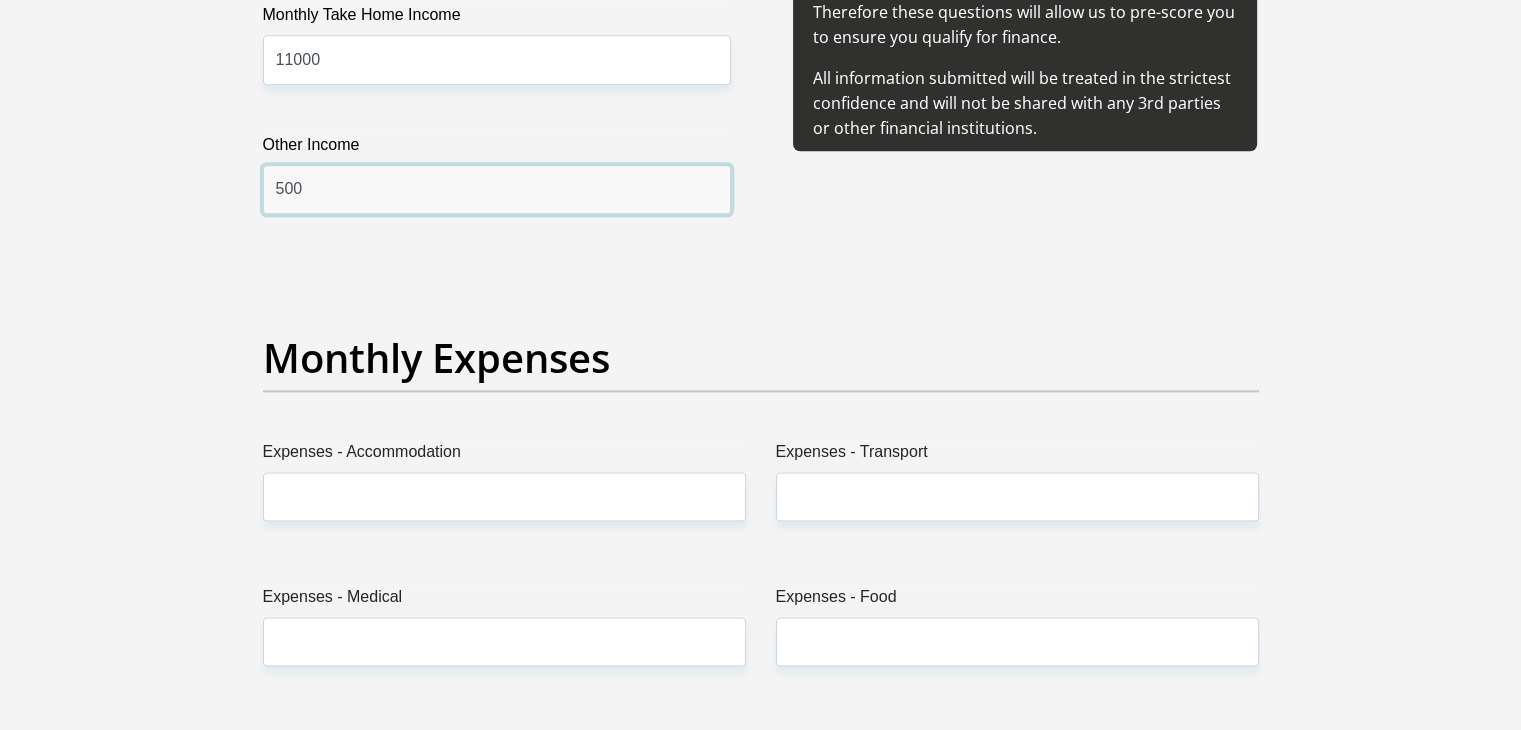 scroll, scrollTop: 2837, scrollLeft: 0, axis: vertical 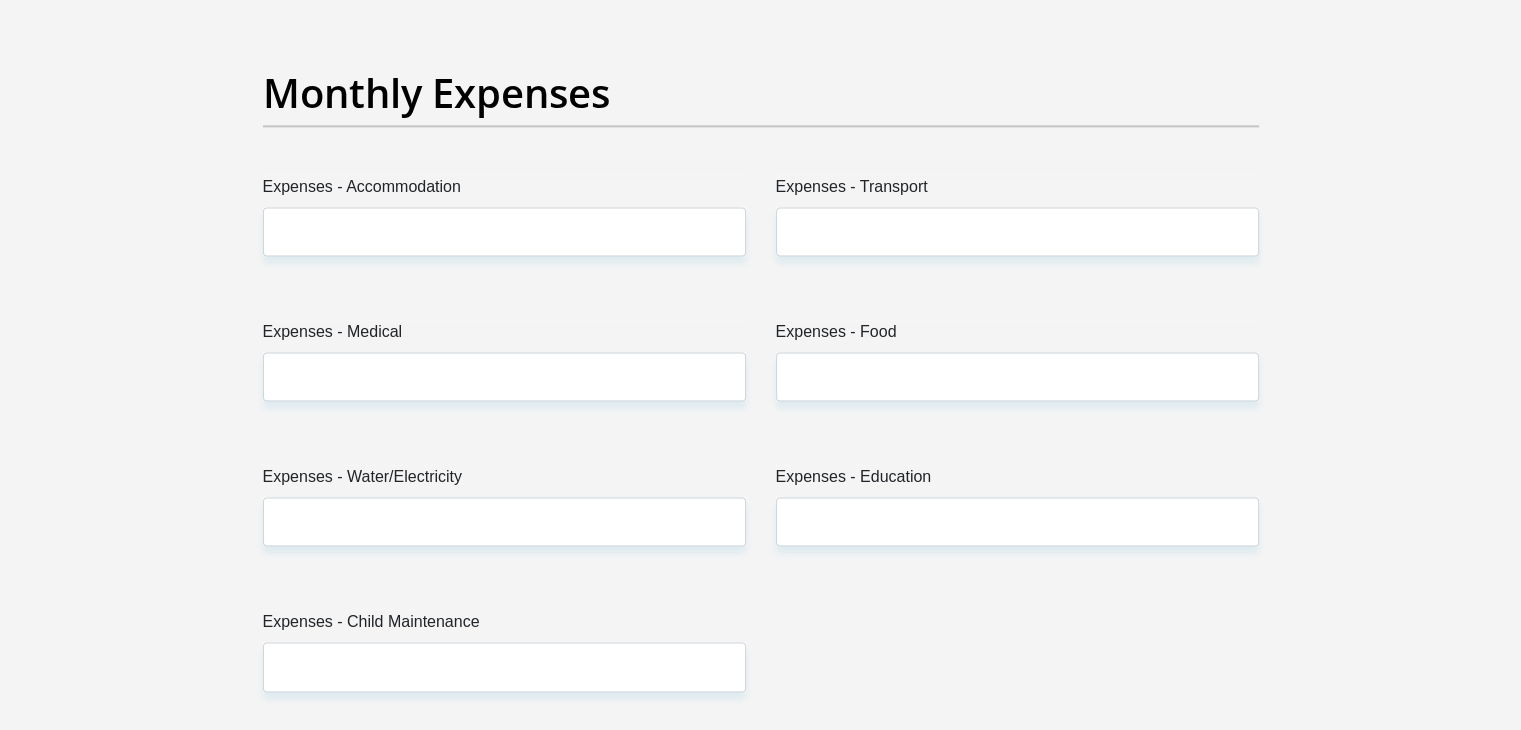 type on "500" 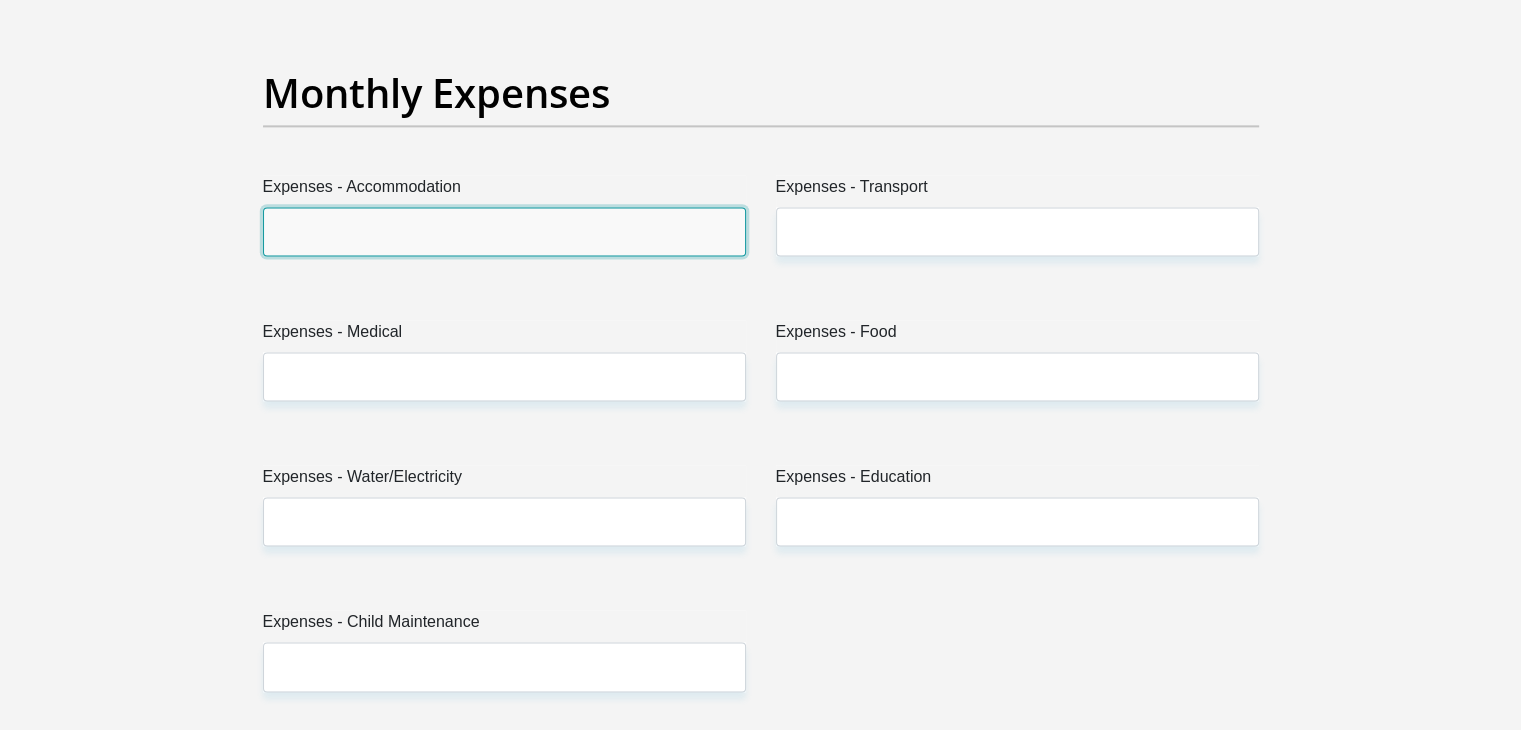 click on "Expenses - Accommodation" at bounding box center (504, 231) 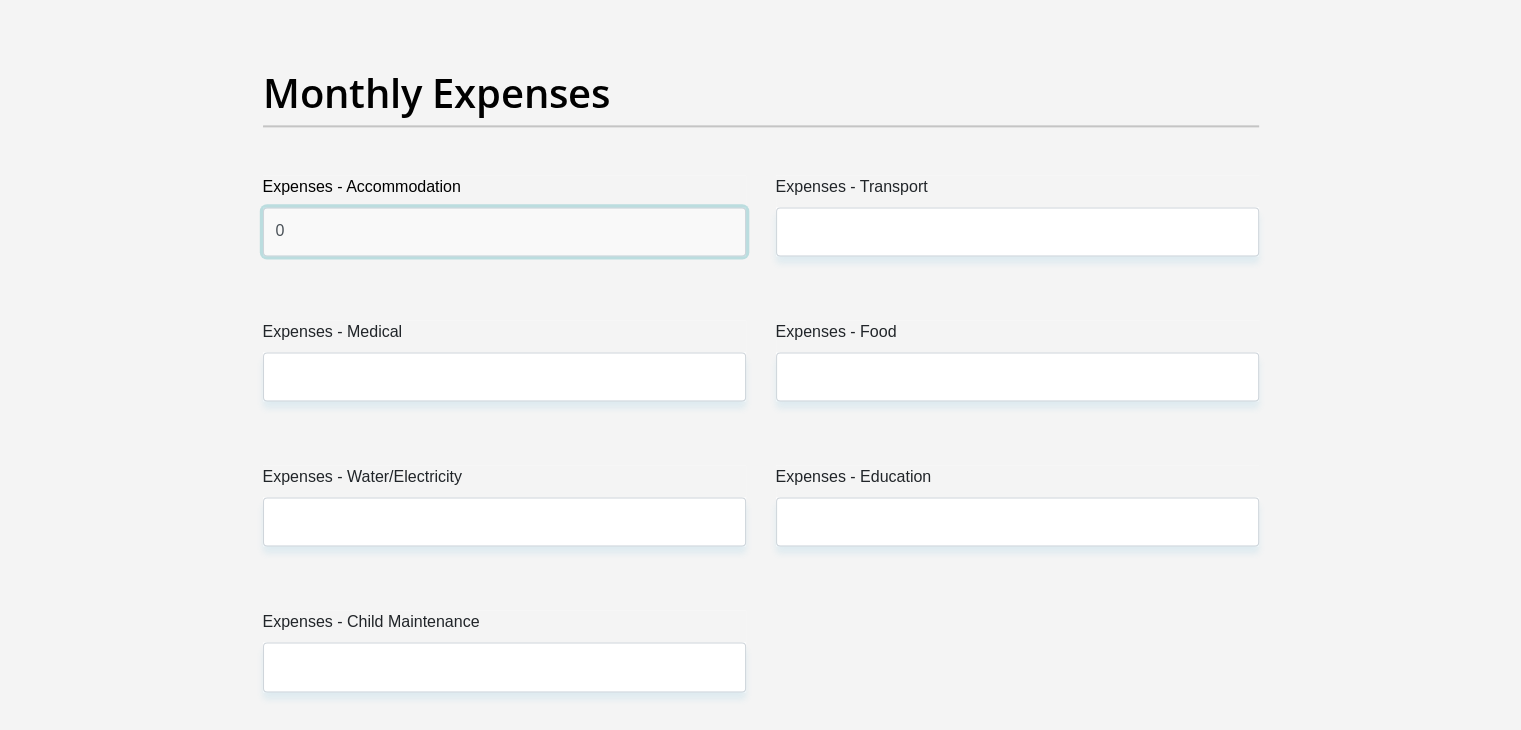 type on "0" 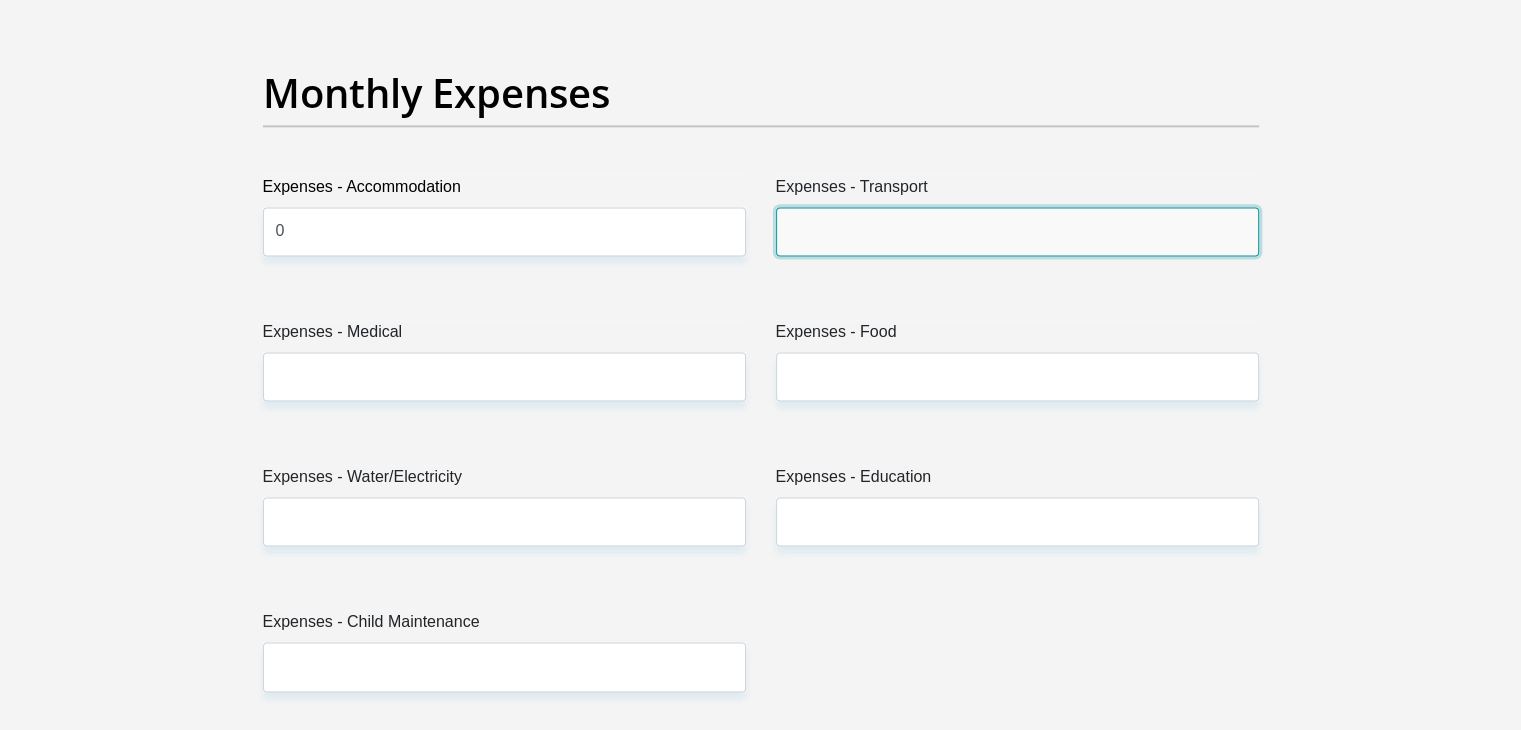 click on "Expenses - Transport" at bounding box center [1017, 231] 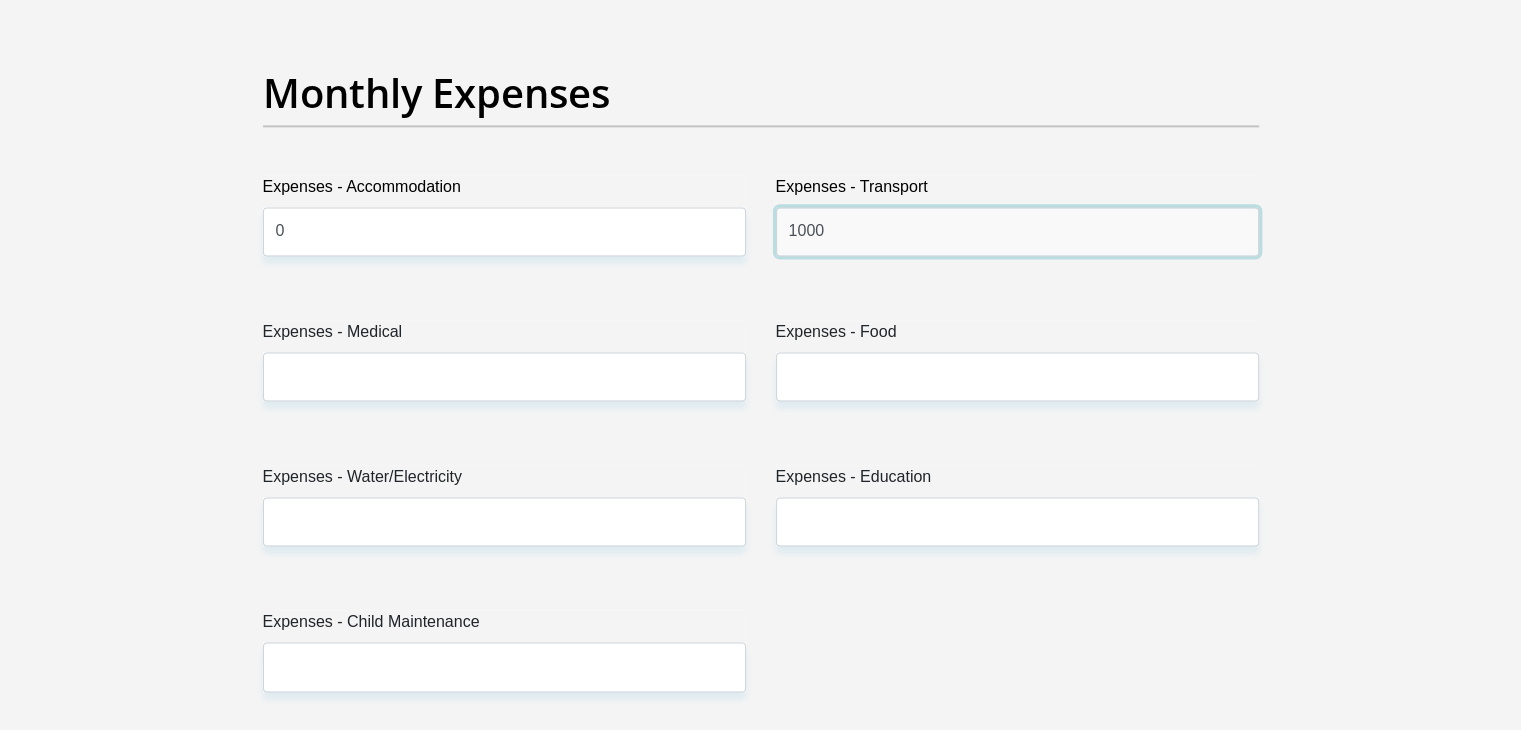 type on "1000" 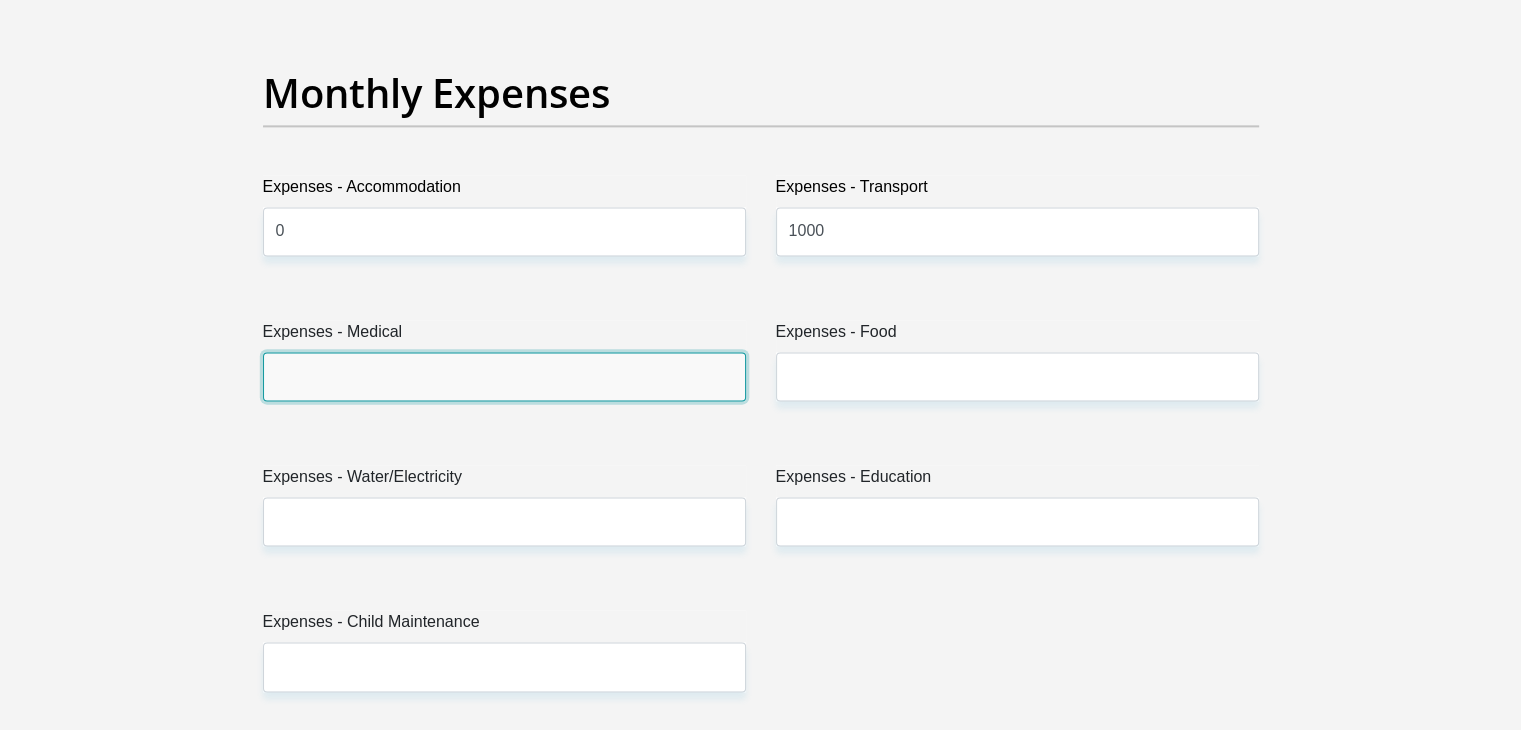 click on "Expenses - Medical" at bounding box center (504, 376) 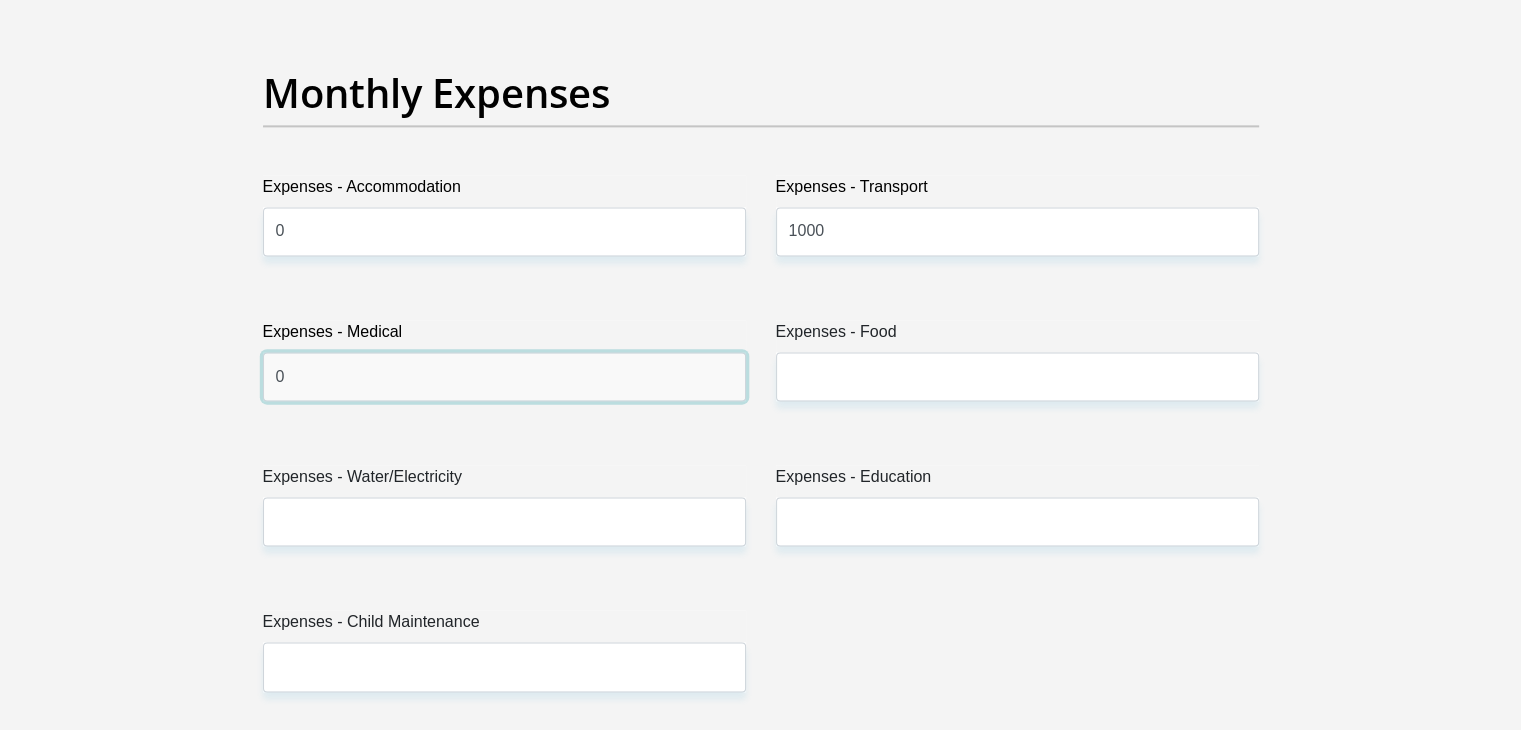 type on "0" 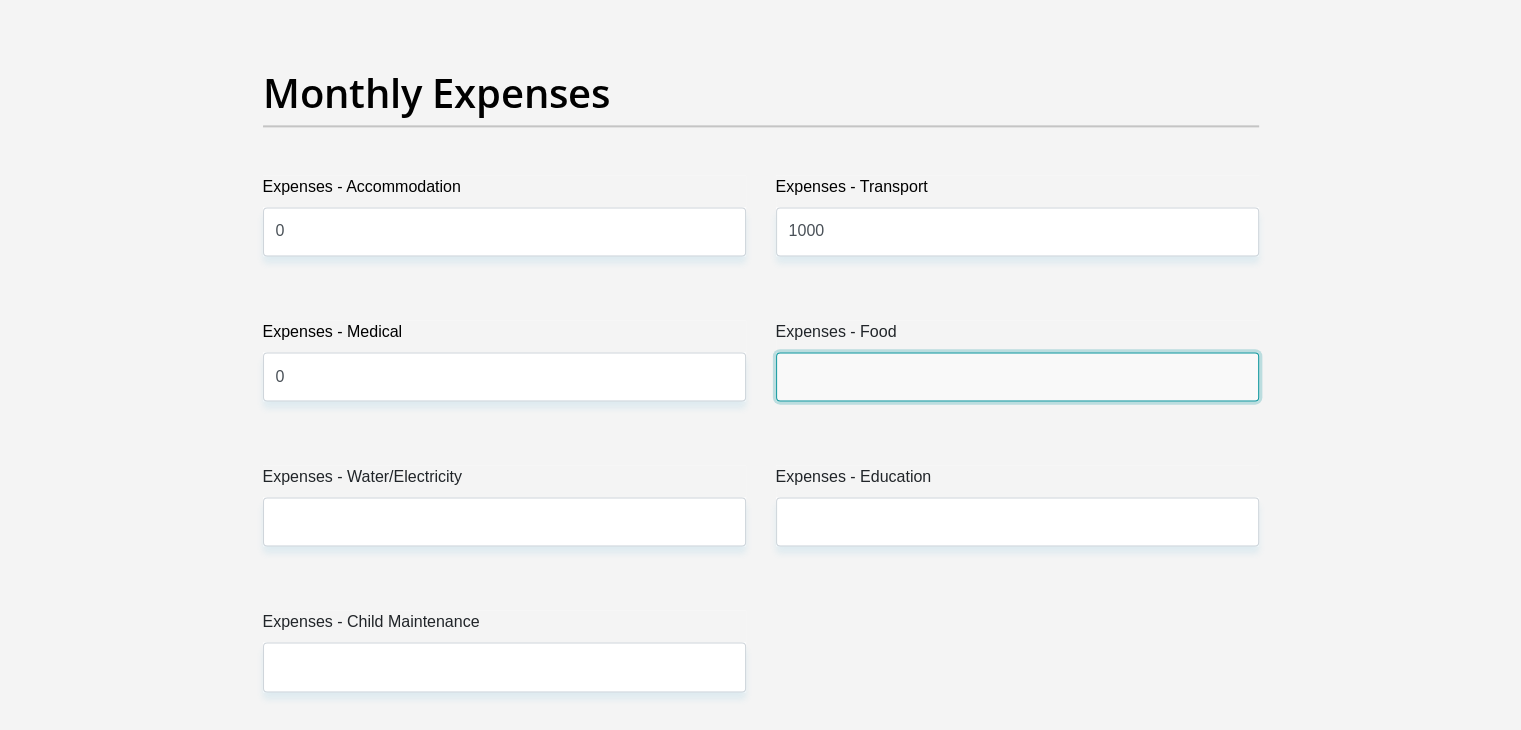 click on "Expenses - Food" at bounding box center [1017, 376] 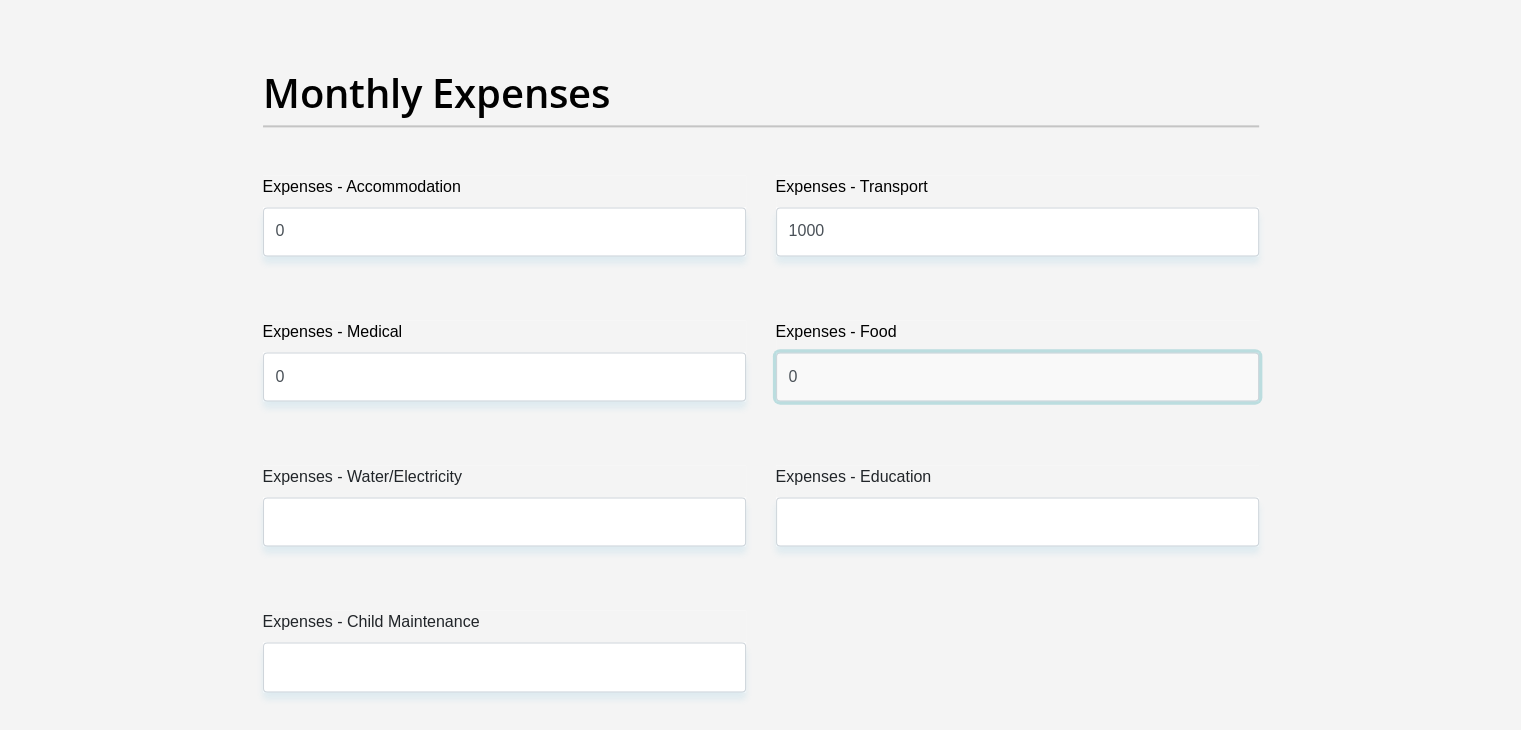 drag, startPoint x: 814, startPoint y: 380, endPoint x: 727, endPoint y: 397, distance: 88.64536 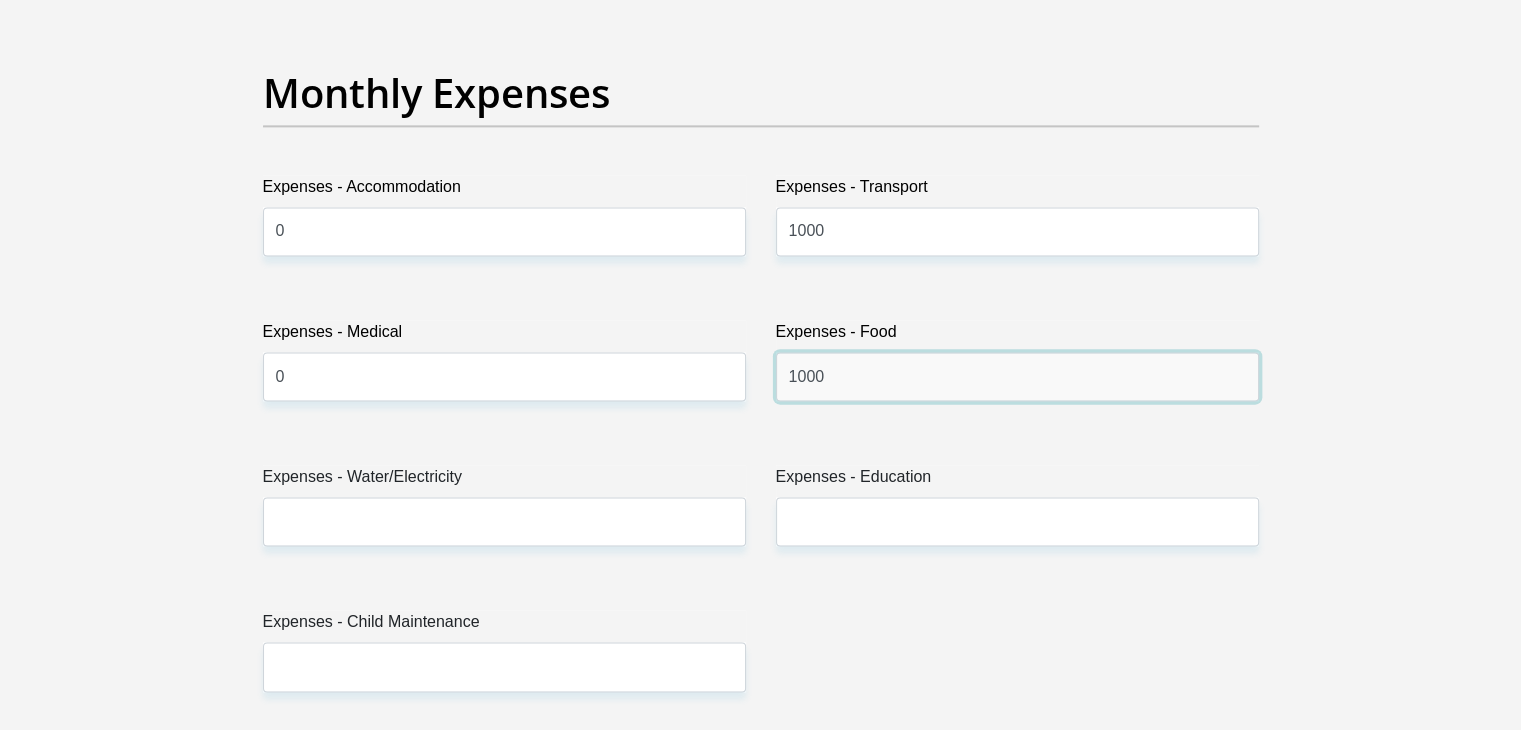 type on "1000" 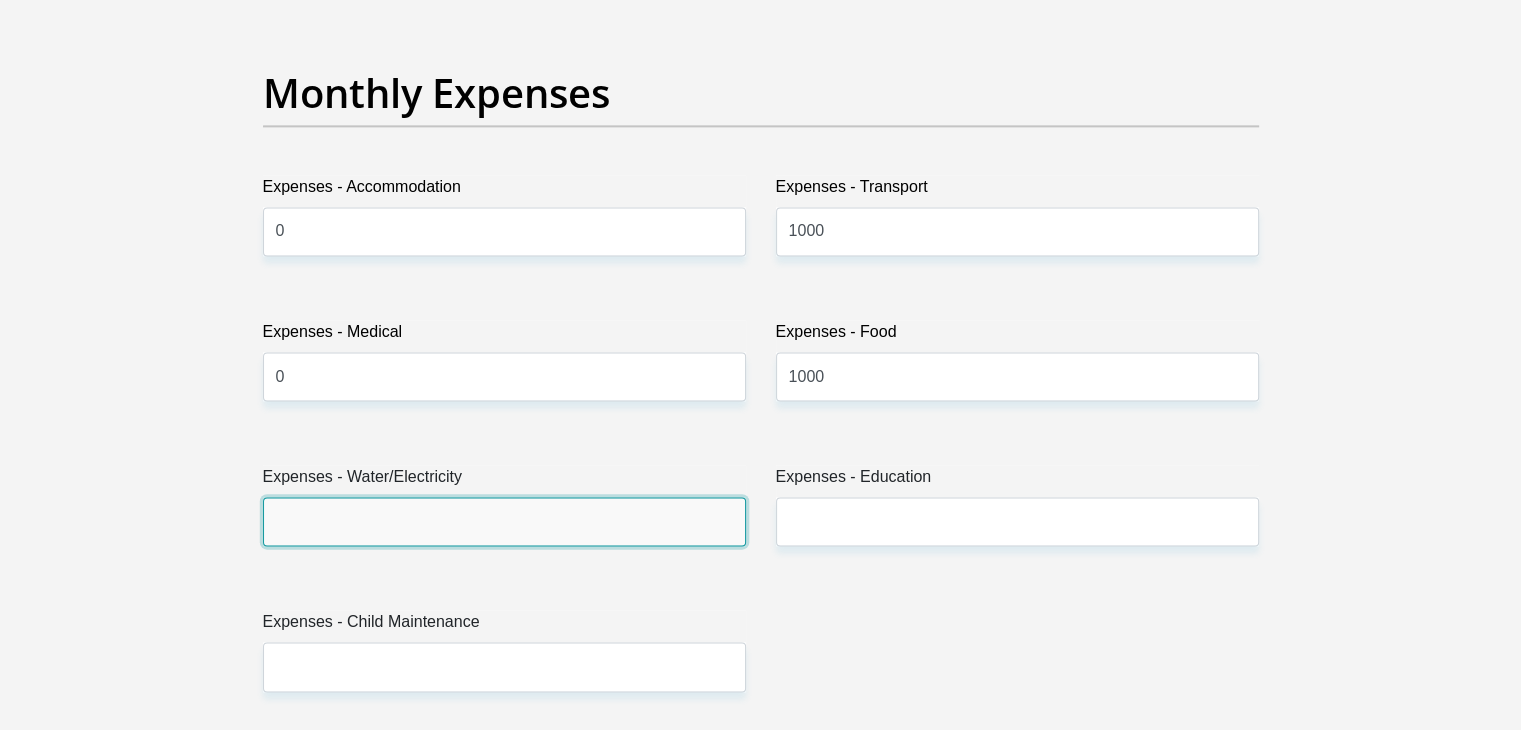 click on "Expenses - Water/Electricity" at bounding box center (504, 521) 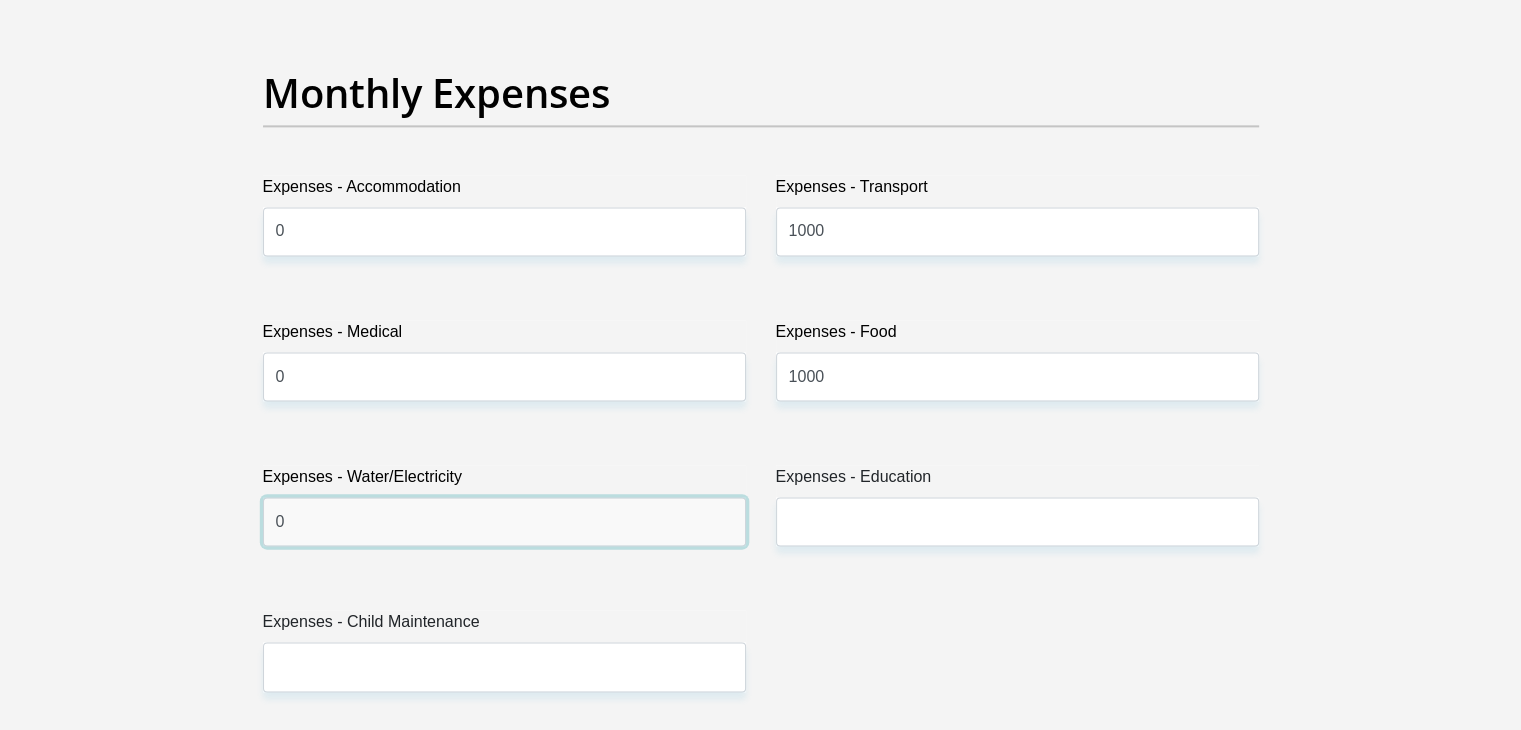 type on "0" 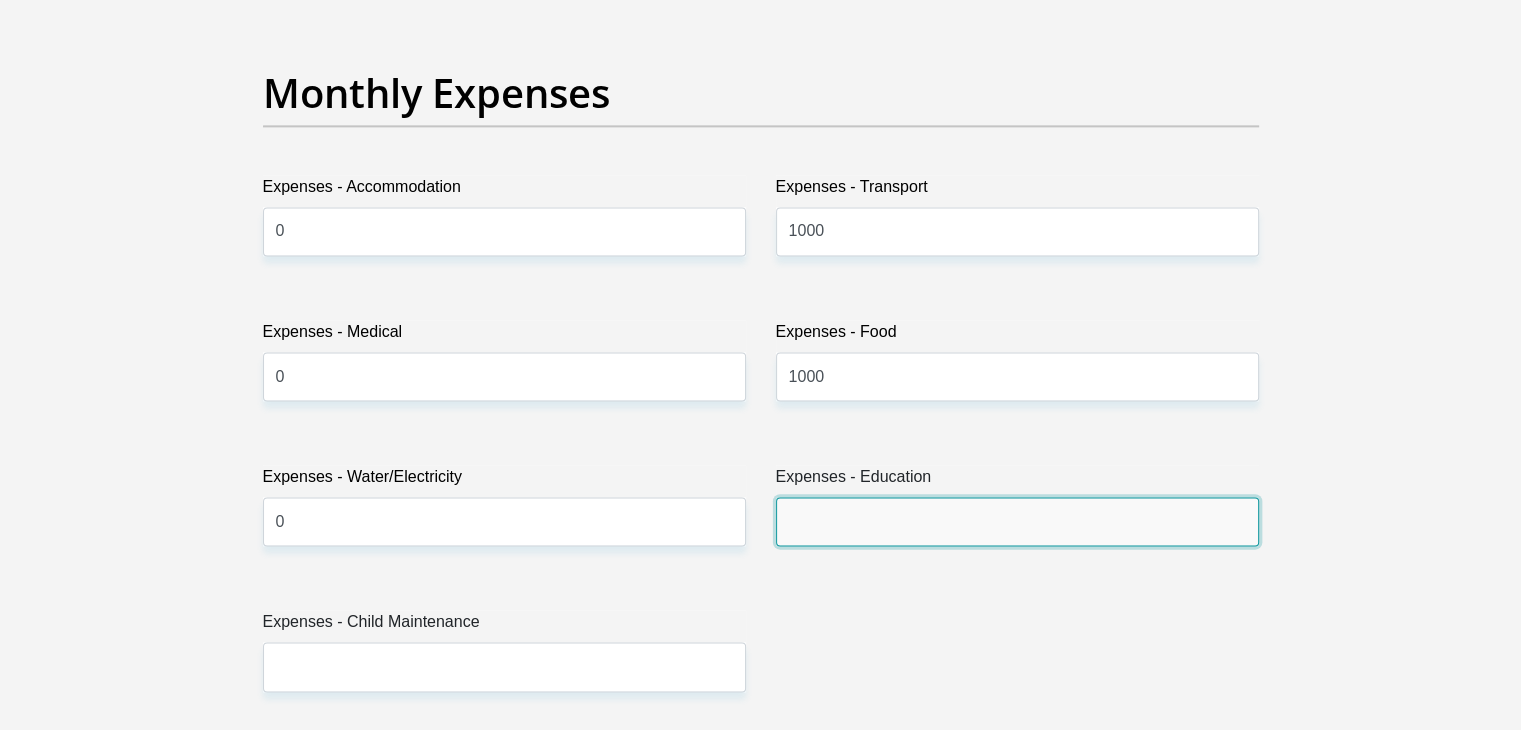click on "Expenses - Education" at bounding box center [1017, 521] 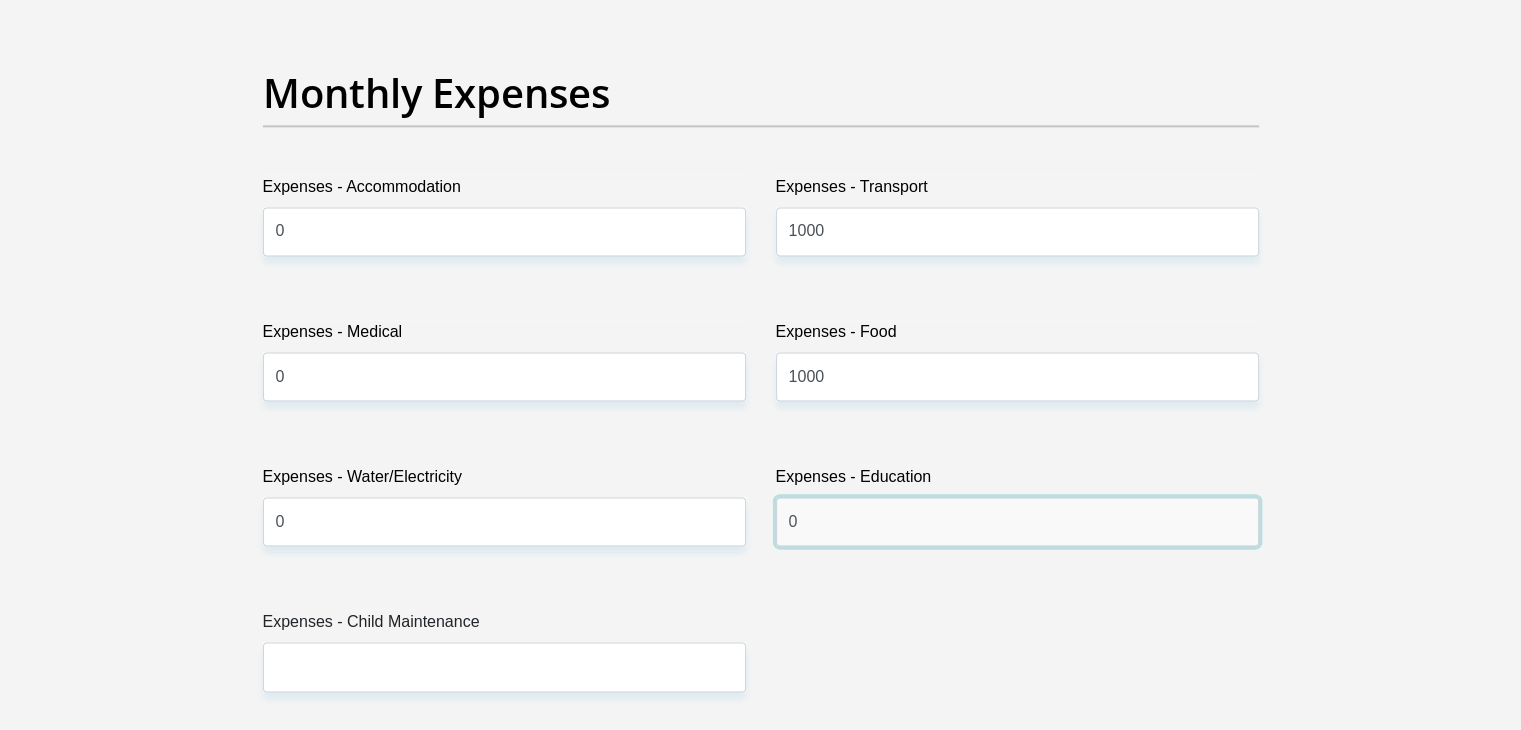 type on "0" 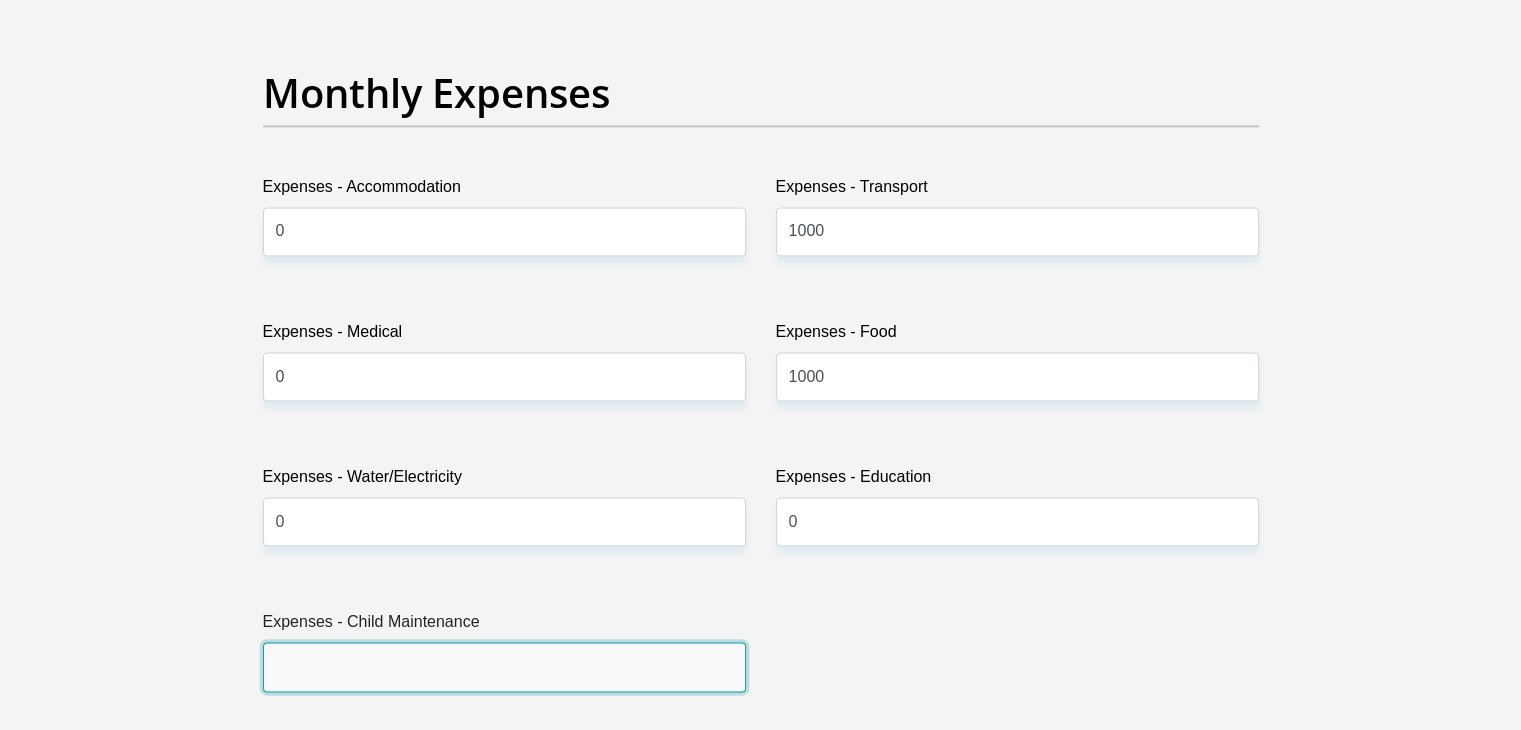 click on "Expenses - Child Maintenance" at bounding box center [504, 666] 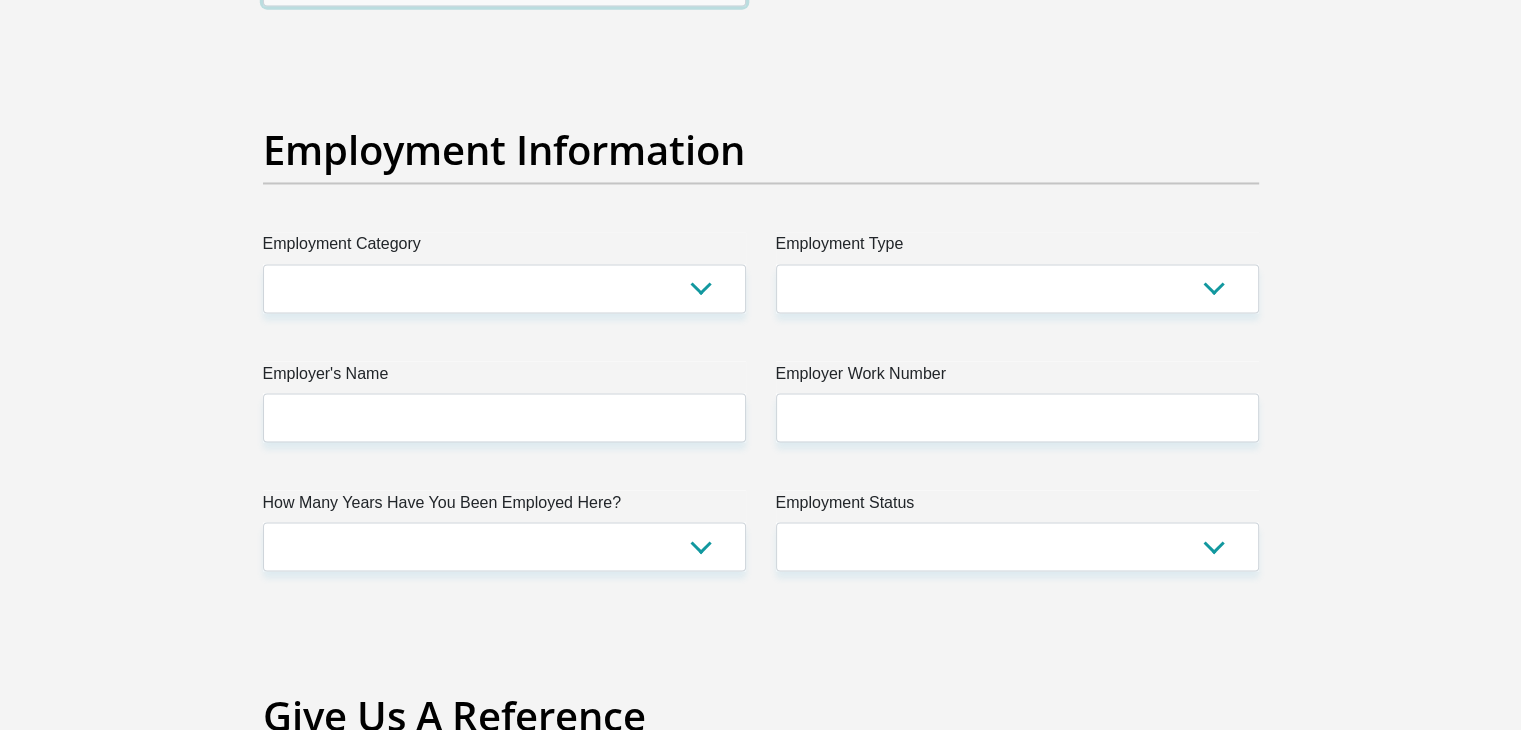 scroll, scrollTop: 3647, scrollLeft: 0, axis: vertical 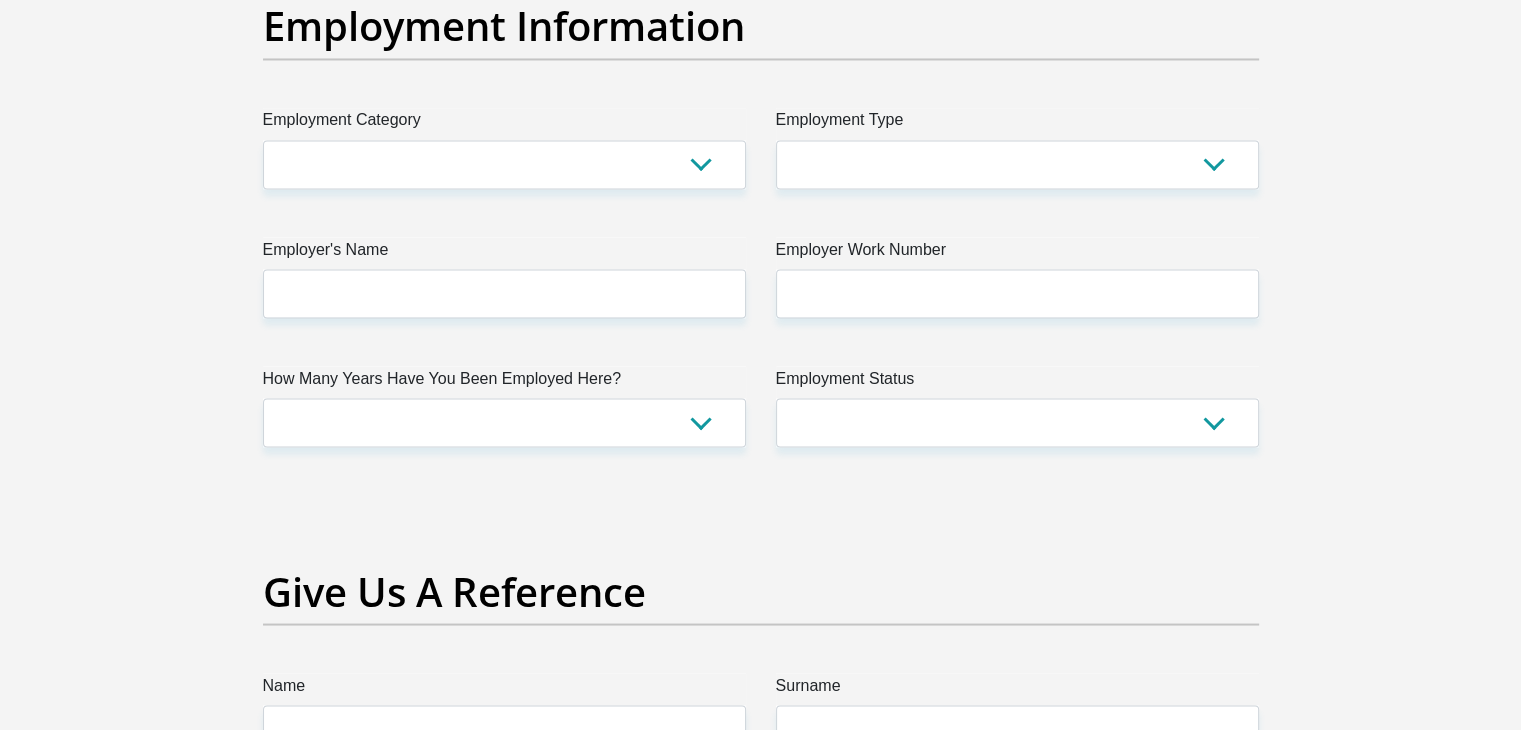 type on "0" 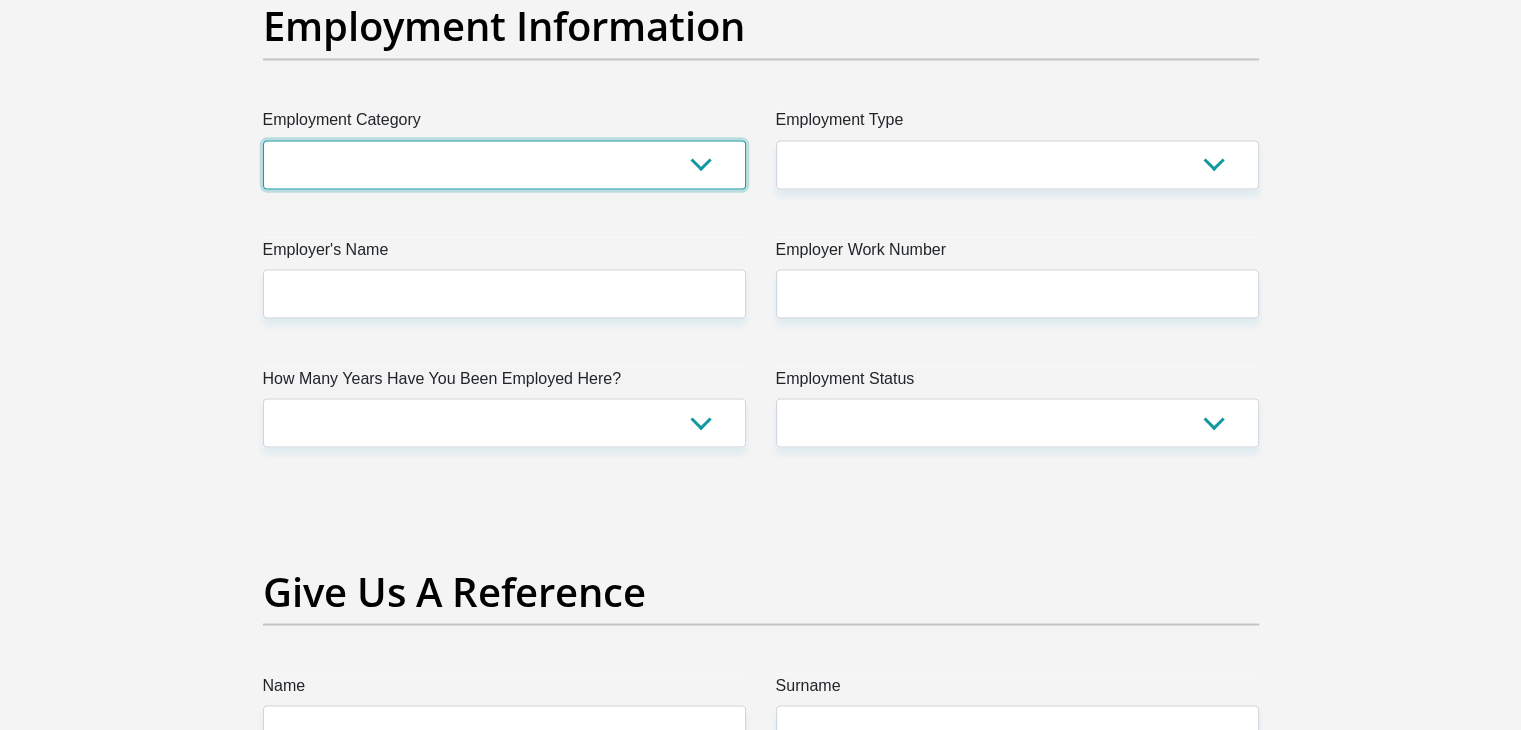 click on "AGRICULTURE
ALCOHOL & TOBACCO
CONSTRUCTION MATERIALS
METALLURGY
EQUIPMENT FOR RENEWABLE ENERGY
SPECIALIZED CONTRACTORS
CAR
GAMING (INCL. INTERNET
OTHER WHOLESALE
UNLICENSED PHARMACEUTICALS
CURRENCY EXCHANGE HOUSES
OTHER FINANCIAL INSTITUTIONS & INSURANCE
REAL ESTATE AGENTS
OIL & GAS
OTHER MATERIALS (E.G. IRON ORE)
PRECIOUS STONES & PRECIOUS METALS
POLITICAL ORGANIZATIONS
RELIGIOUS ORGANIZATIONS(NOT SECTS)
ACTI. HAVING BUSINESS DEAL WITH PUBLIC ADMINISTRATION
LAUNDROMATS" at bounding box center (504, 164) 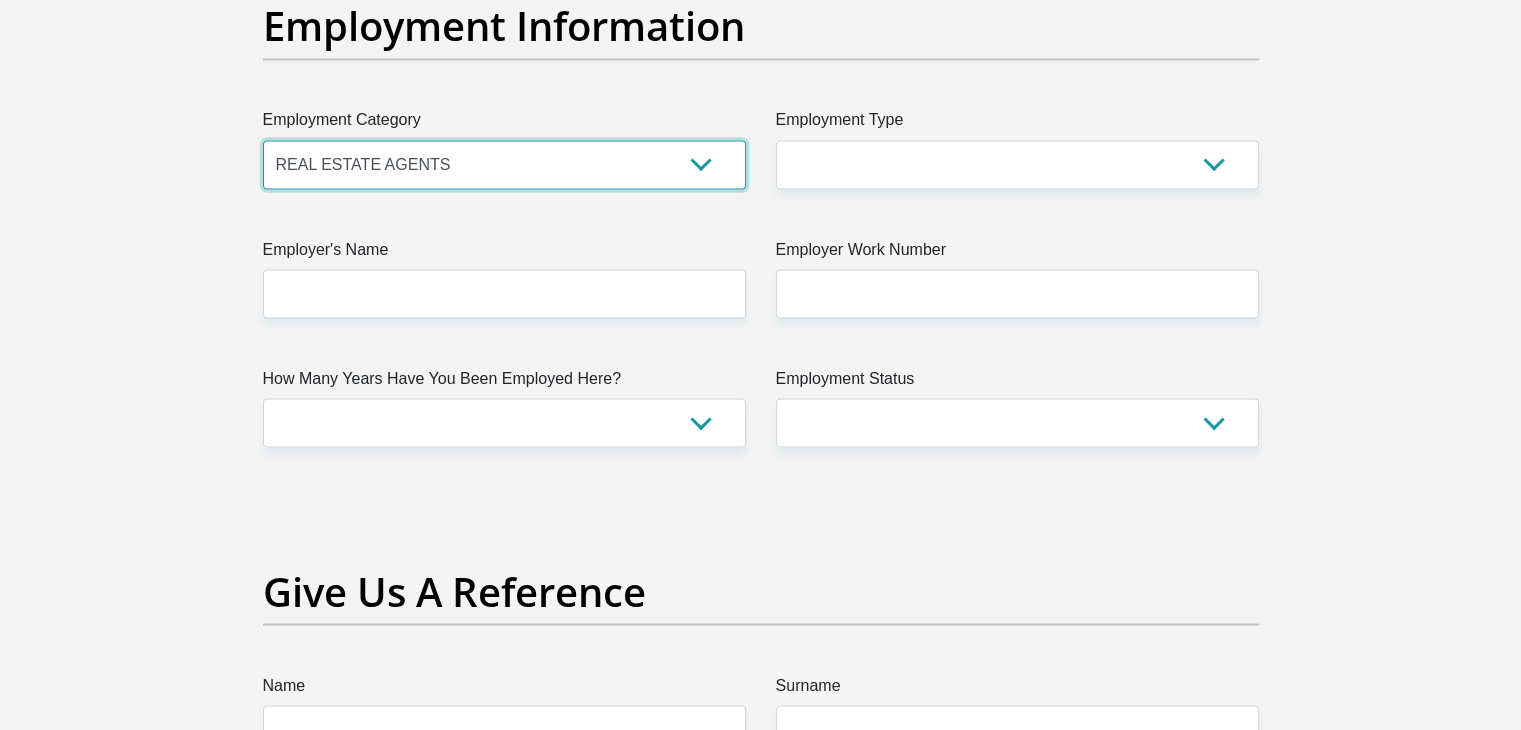 click on "AGRICULTURE
ALCOHOL & TOBACCO
CONSTRUCTION MATERIALS
METALLURGY
EQUIPMENT FOR RENEWABLE ENERGY
SPECIALIZED CONTRACTORS
CAR
GAMING (INCL. INTERNET
OTHER WHOLESALE
UNLICENSED PHARMACEUTICALS
CURRENCY EXCHANGE HOUSES
OTHER FINANCIAL INSTITUTIONS & INSURANCE
REAL ESTATE AGENTS
OIL & GAS
OTHER MATERIALS (E.G. IRON ORE)
PRECIOUS STONES & PRECIOUS METALS
POLITICAL ORGANIZATIONS
RELIGIOUS ORGANIZATIONS(NOT SECTS)
ACTI. HAVING BUSINESS DEAL WITH PUBLIC ADMINISTRATION
LAUNDROMATS" at bounding box center [504, 164] 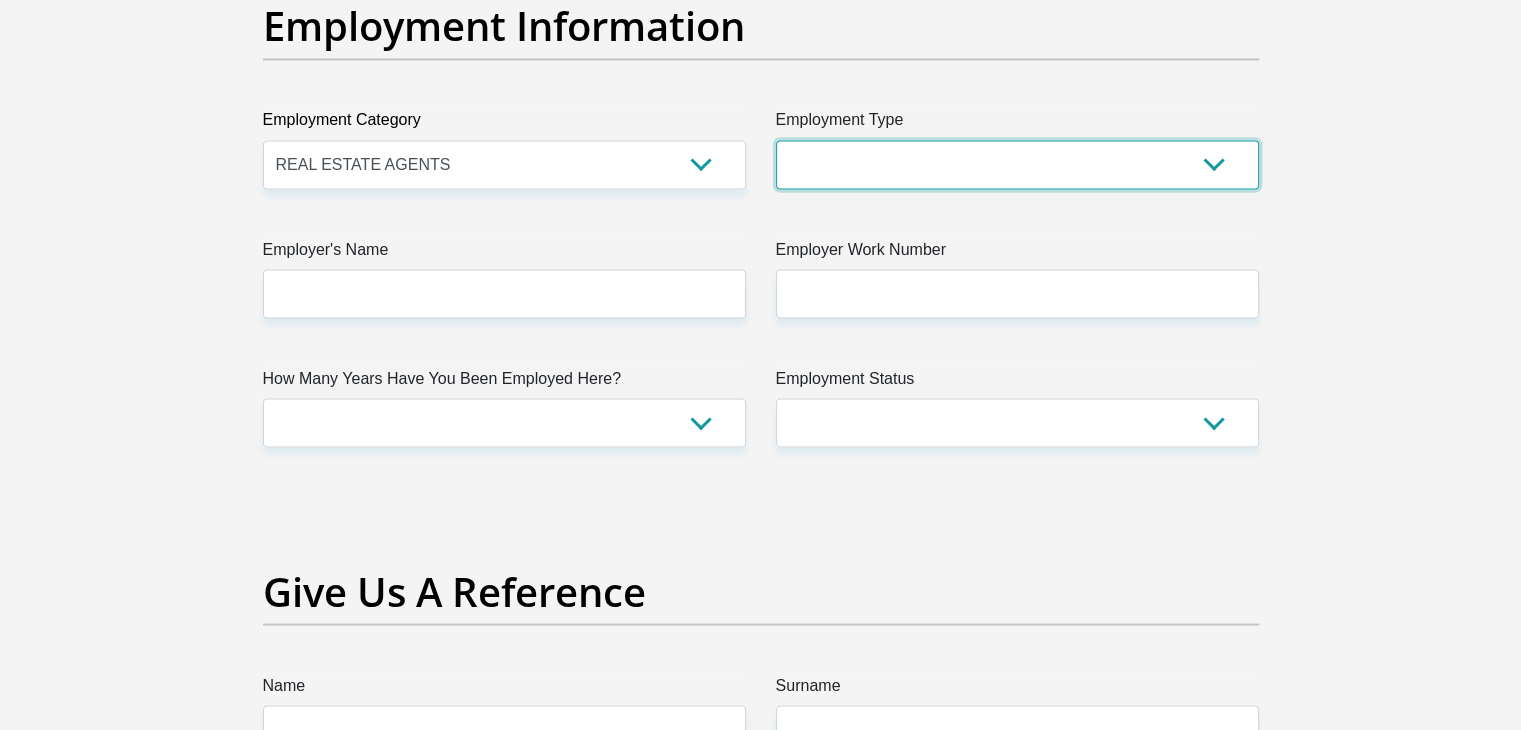 click on "College/Lecturer
Craft Seller
Creative
Driver
Executive
Farmer
Forces - Non Commissioned
Forces - Officer
Hawker
Housewife
Labourer
Licenced Professional
Manager
Miner
Non Licenced Professional
Office Staff/Clerk
Outside Worker
Pensioner
Permanent Teacher
Production/Manufacturing
Sales
Self-Employed
Semi-Professional Worker
Service Industry  Social Worker  Student" at bounding box center (1017, 164) 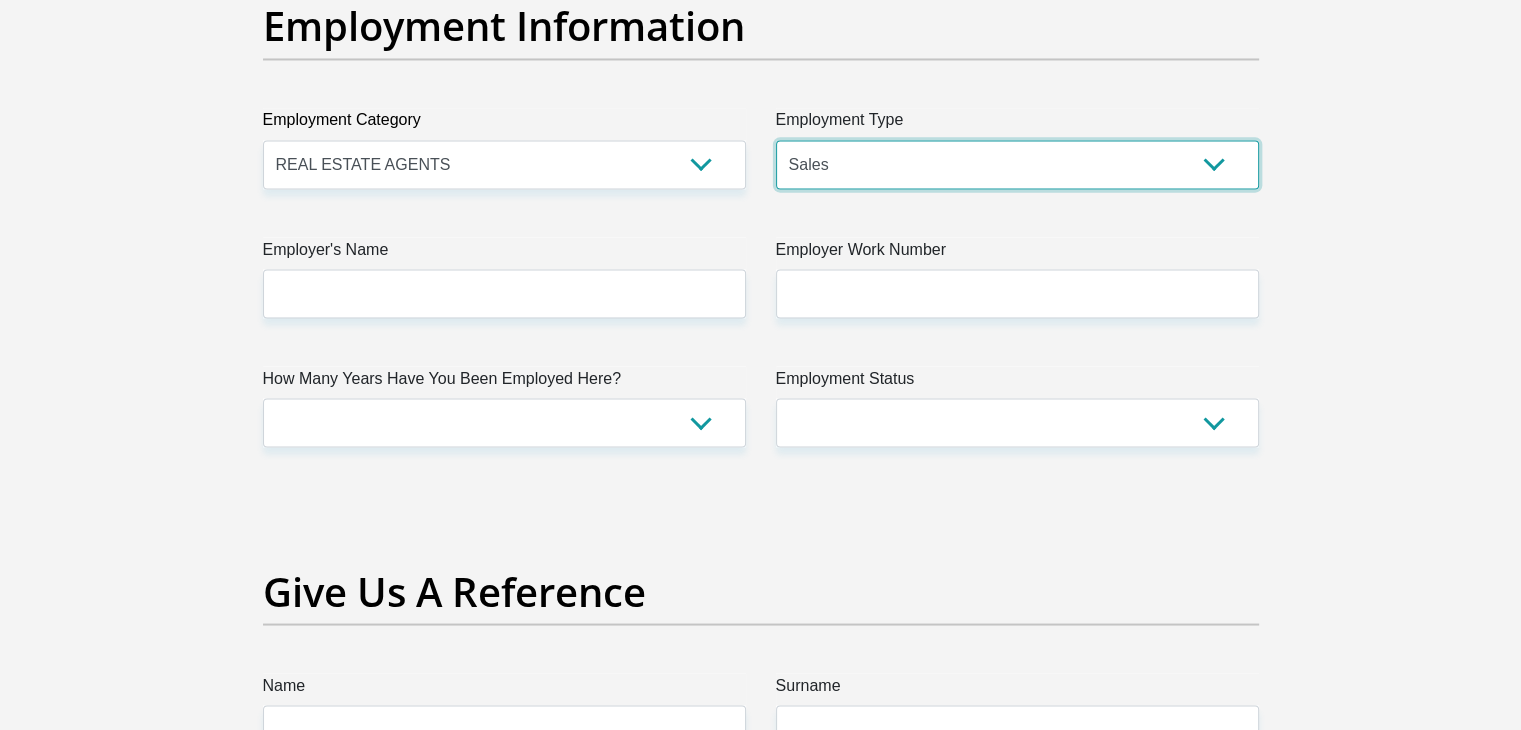 click on "College/Lecturer
Craft Seller
Creative
Driver
Executive
Farmer
Forces - Non Commissioned
Forces - Officer
Hawker
Housewife
Labourer
Licenced Professional
Manager
Miner
Non Licenced Professional
Office Staff/Clerk
Outside Worker
Pensioner
Permanent Teacher
Production/Manufacturing
Sales
Self-Employed
Semi-Professional Worker
Service Industry  Social Worker  Student" at bounding box center [1017, 164] 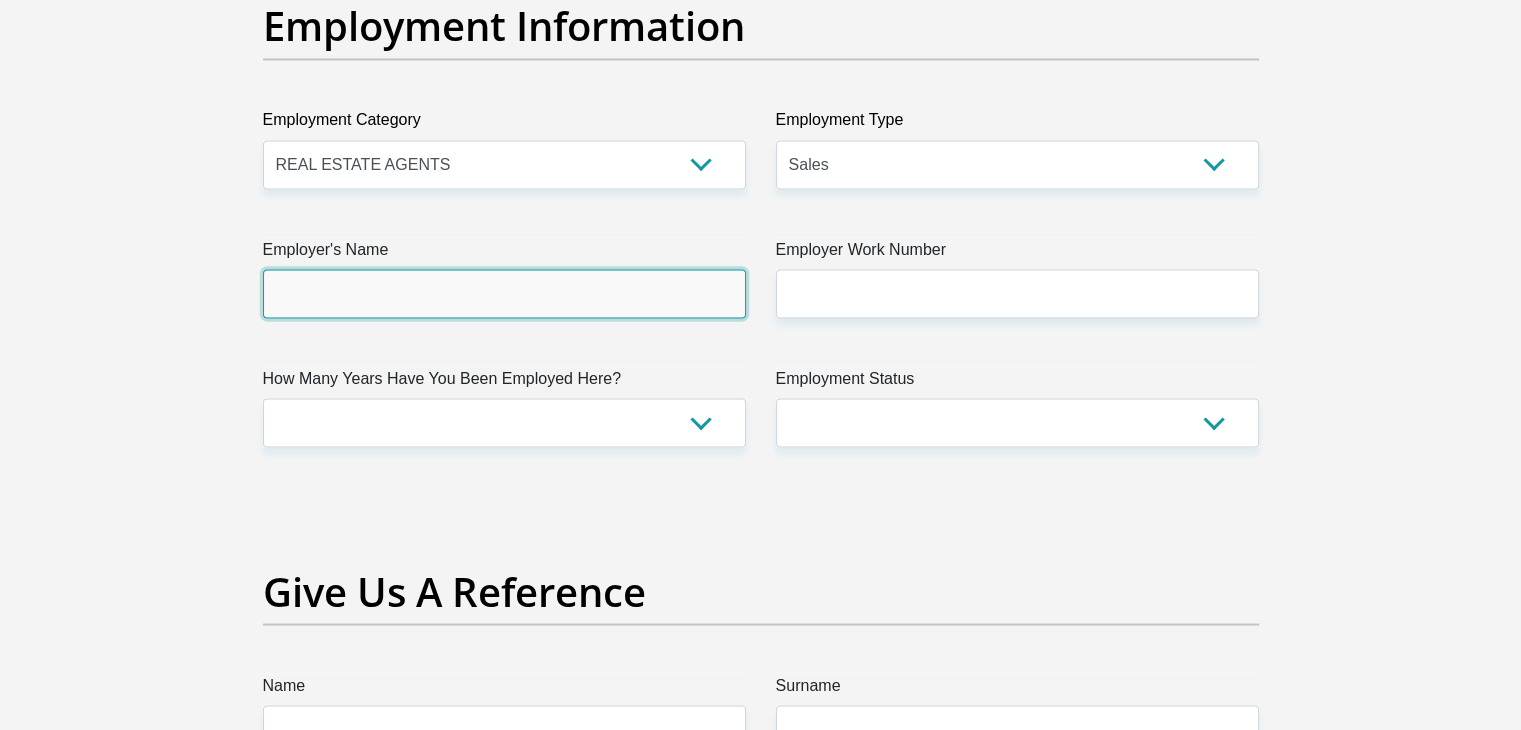click on "Employer's Name" at bounding box center (504, 293) 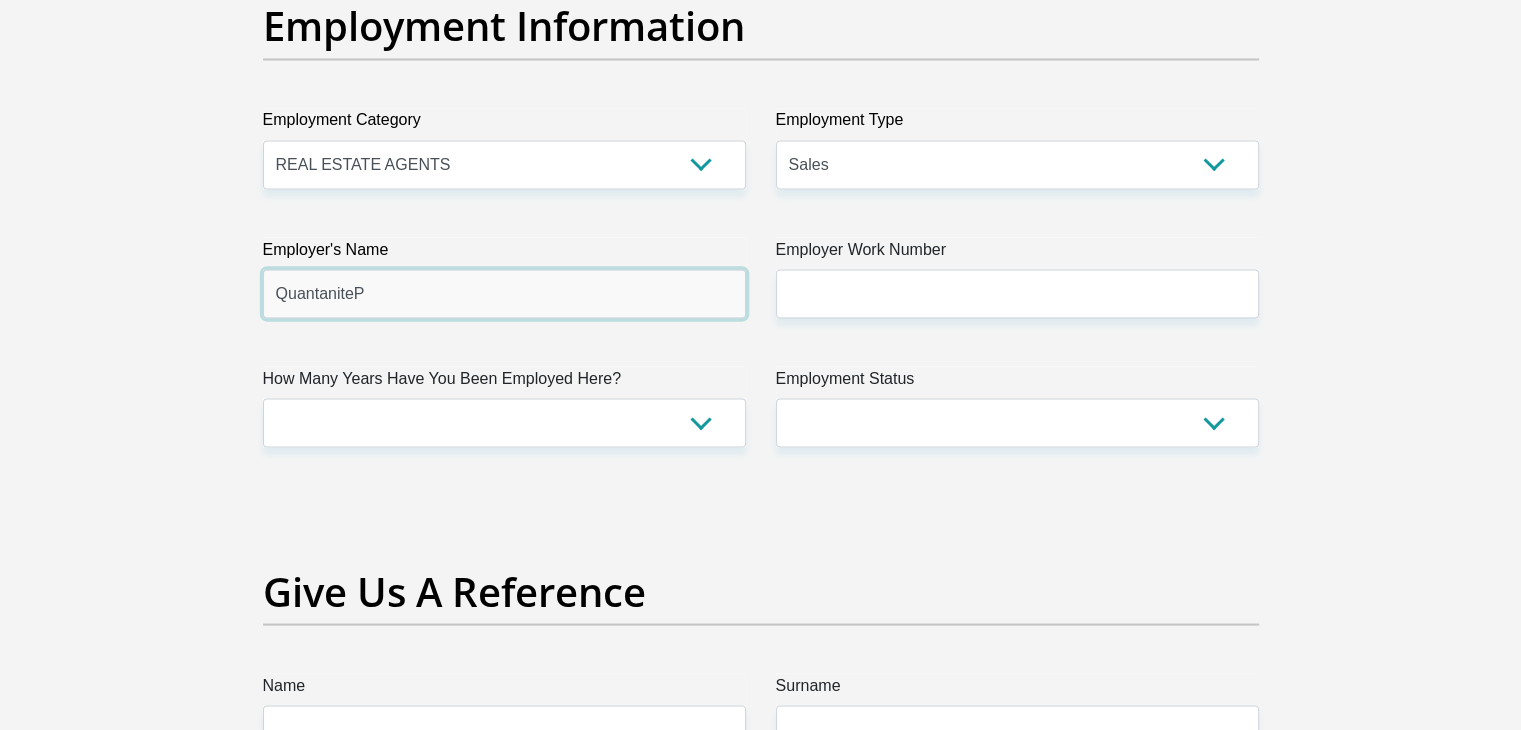 type on "Quantanite" 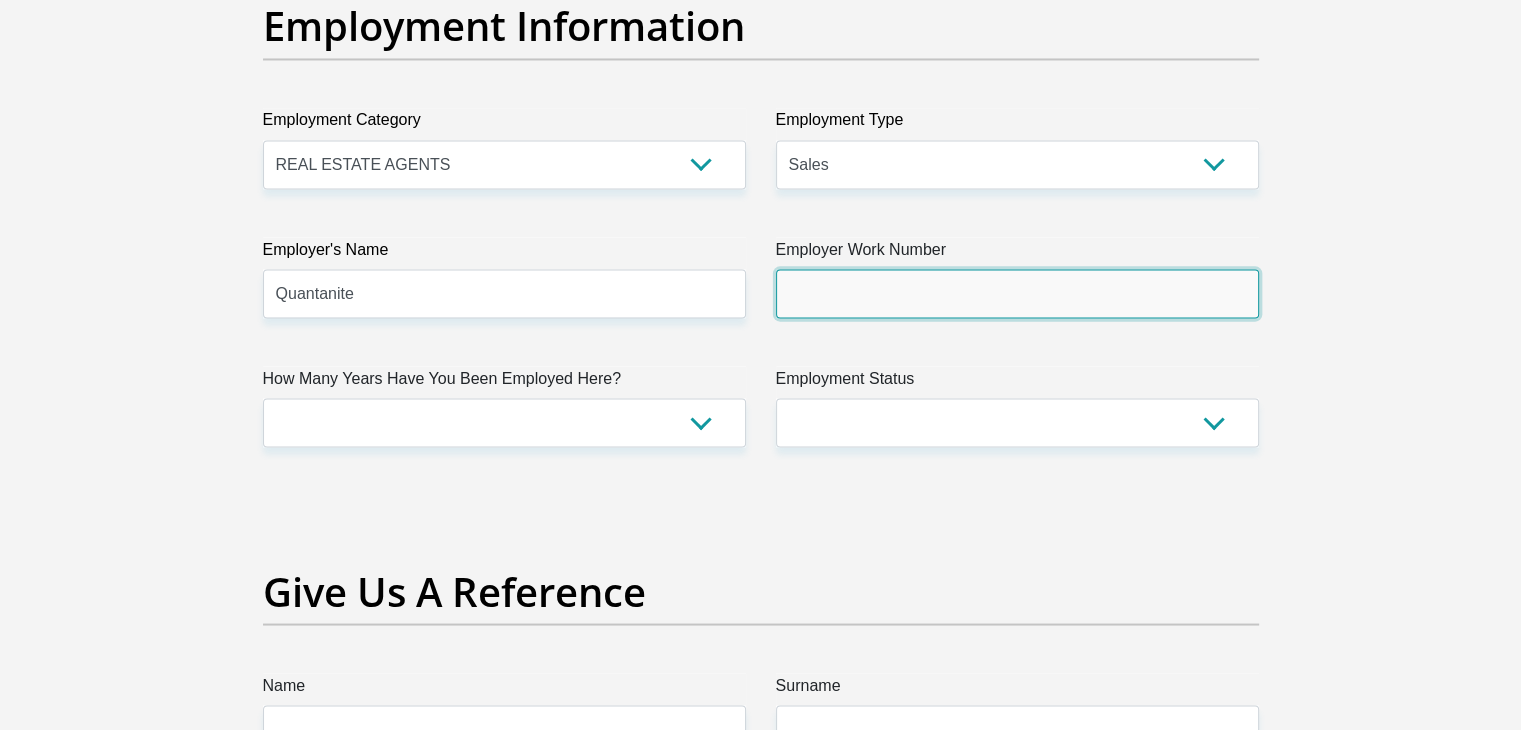 click on "Employer Work Number" at bounding box center (1017, 293) 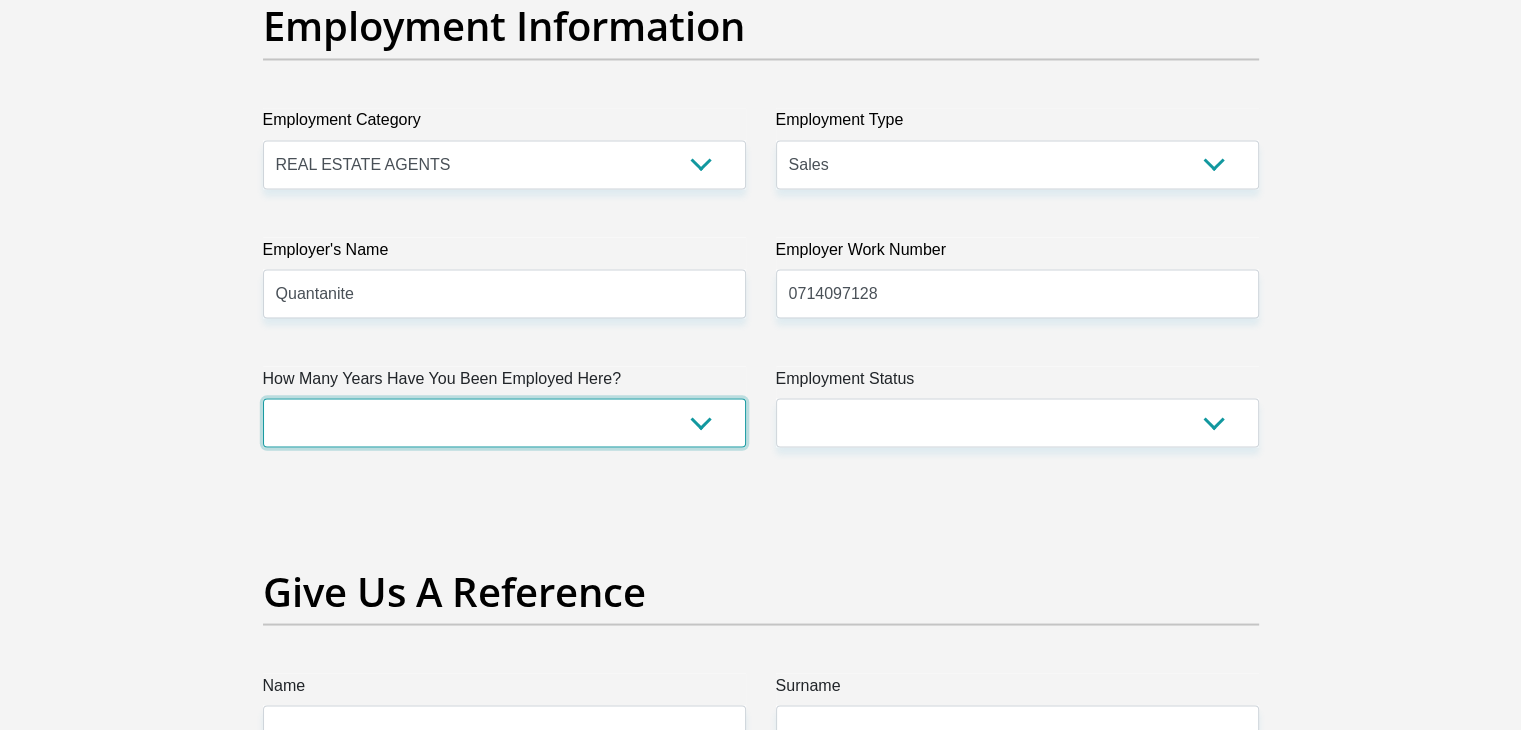 click on "less than 1 year
1-3 years
3-5 years
5+ years" at bounding box center [504, 422] 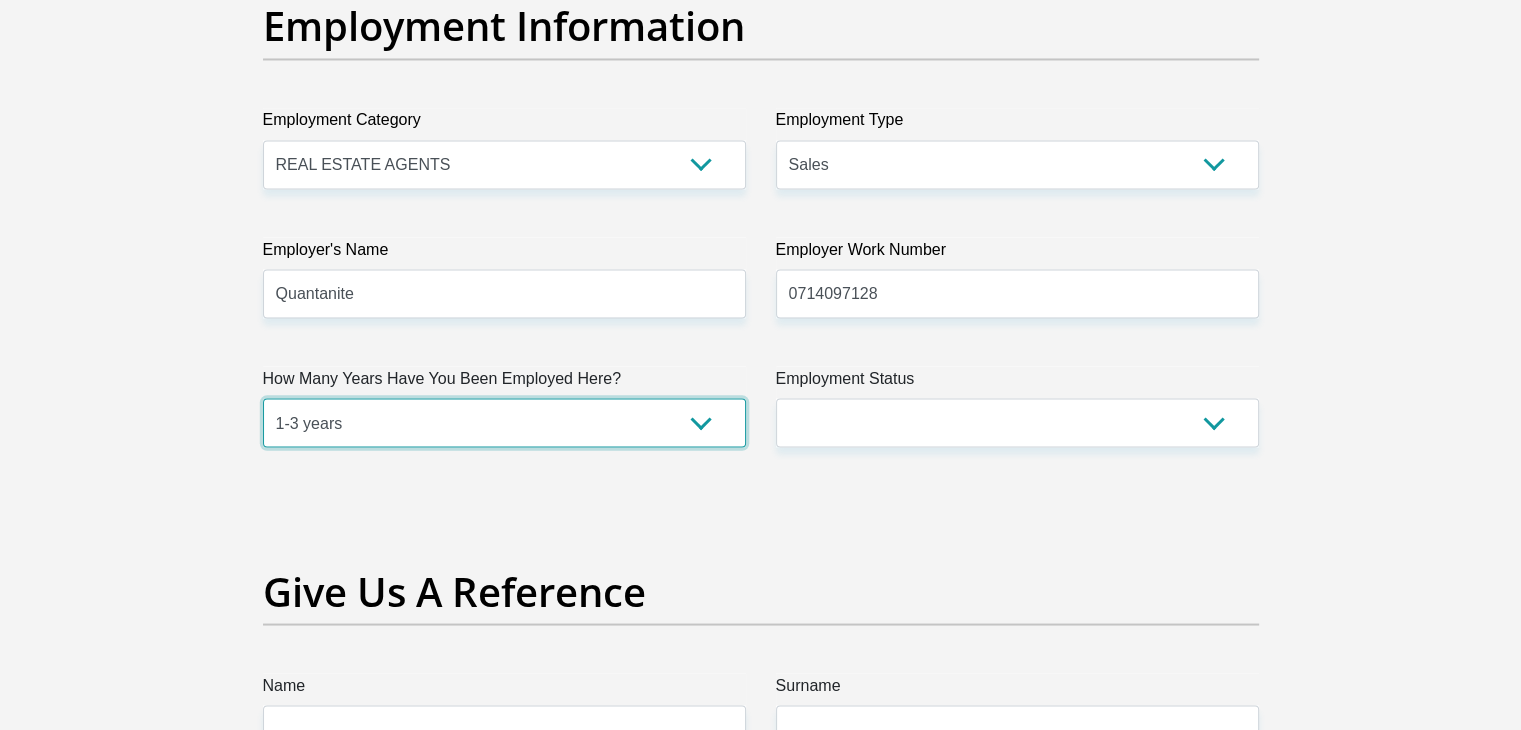click on "less than 1 year
1-3 years
3-5 years
5+ years" at bounding box center [504, 422] 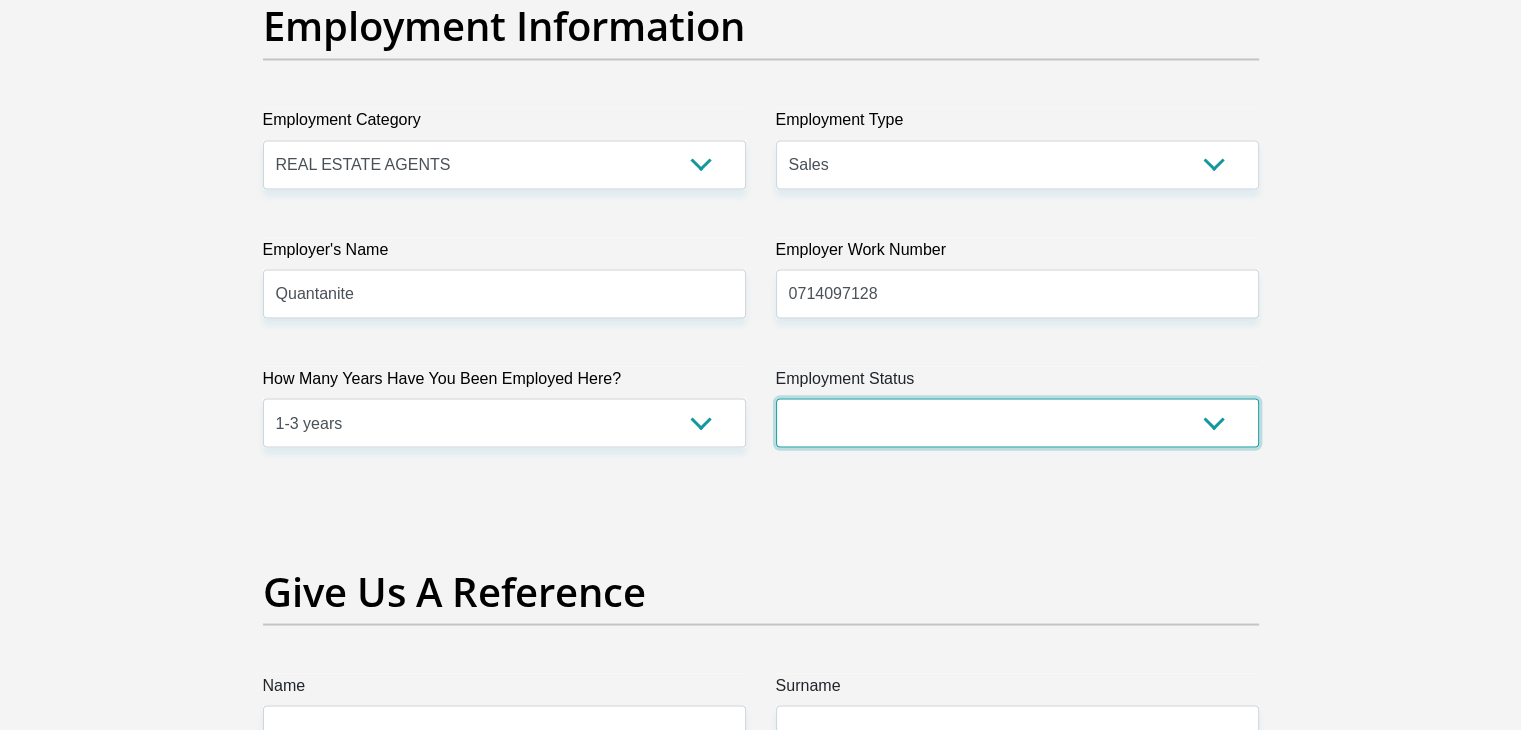 click on "Permanent/Full-time
Part-time/Casual
Contract Worker
Self-Employed
Housewife
Retired
Student
Medically Boarded
Disability
Unemployed" at bounding box center [1017, 422] 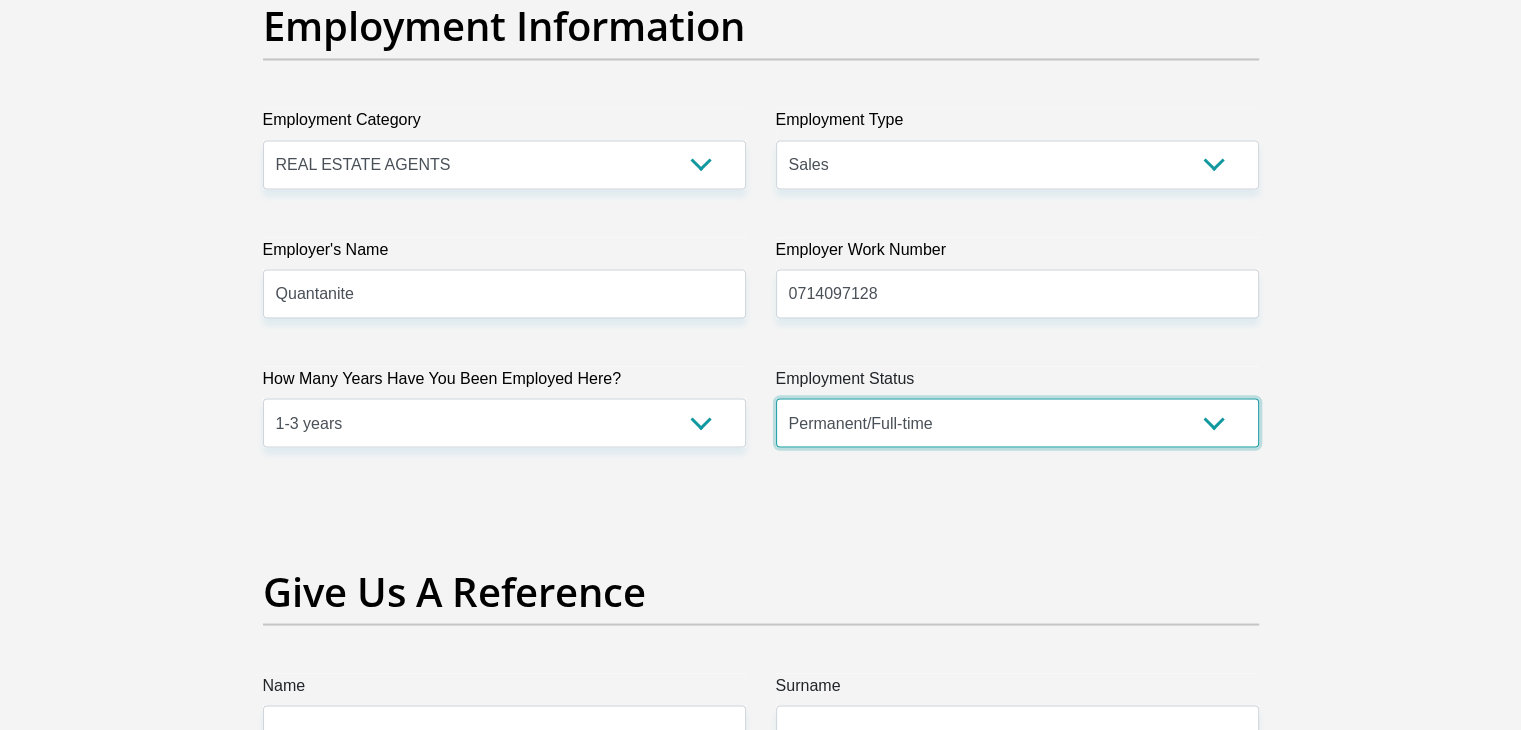 click on "Permanent/Full-time
Part-time/Casual
Contract Worker
Self-Employed
Housewife
Retired
Student
Medically Boarded
Disability
Unemployed" at bounding box center (1017, 422) 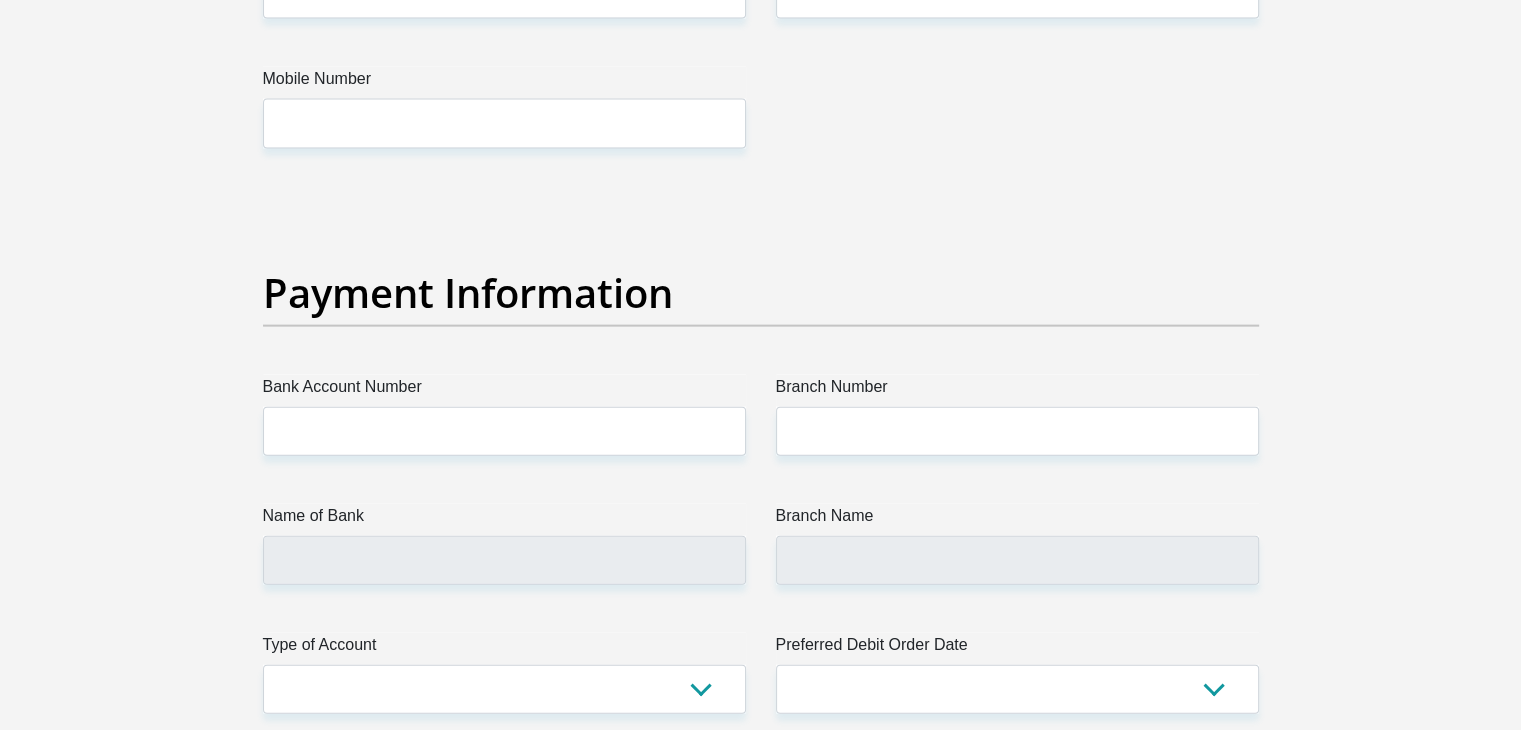 scroll, scrollTop: 4373, scrollLeft: 0, axis: vertical 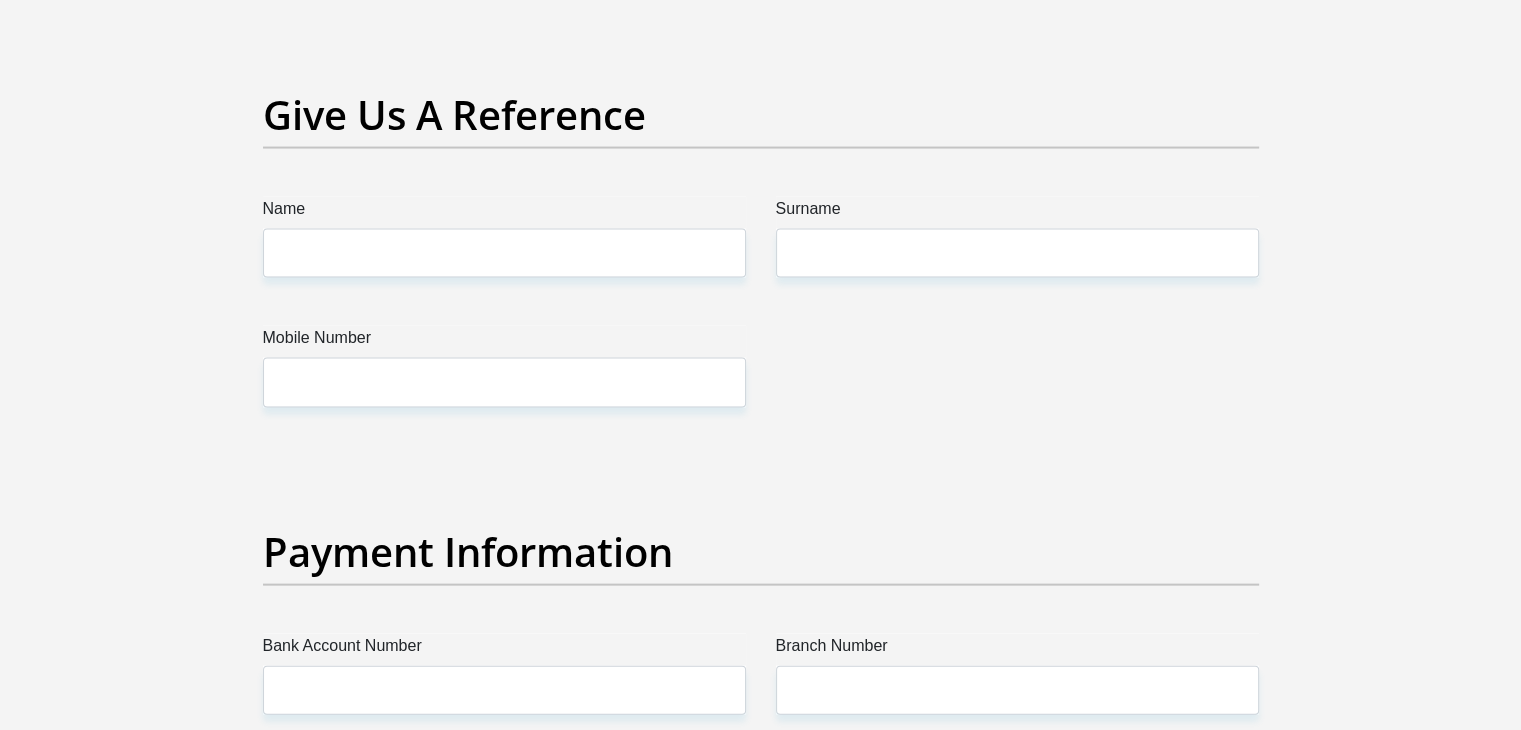 click on "Name" at bounding box center [504, 213] 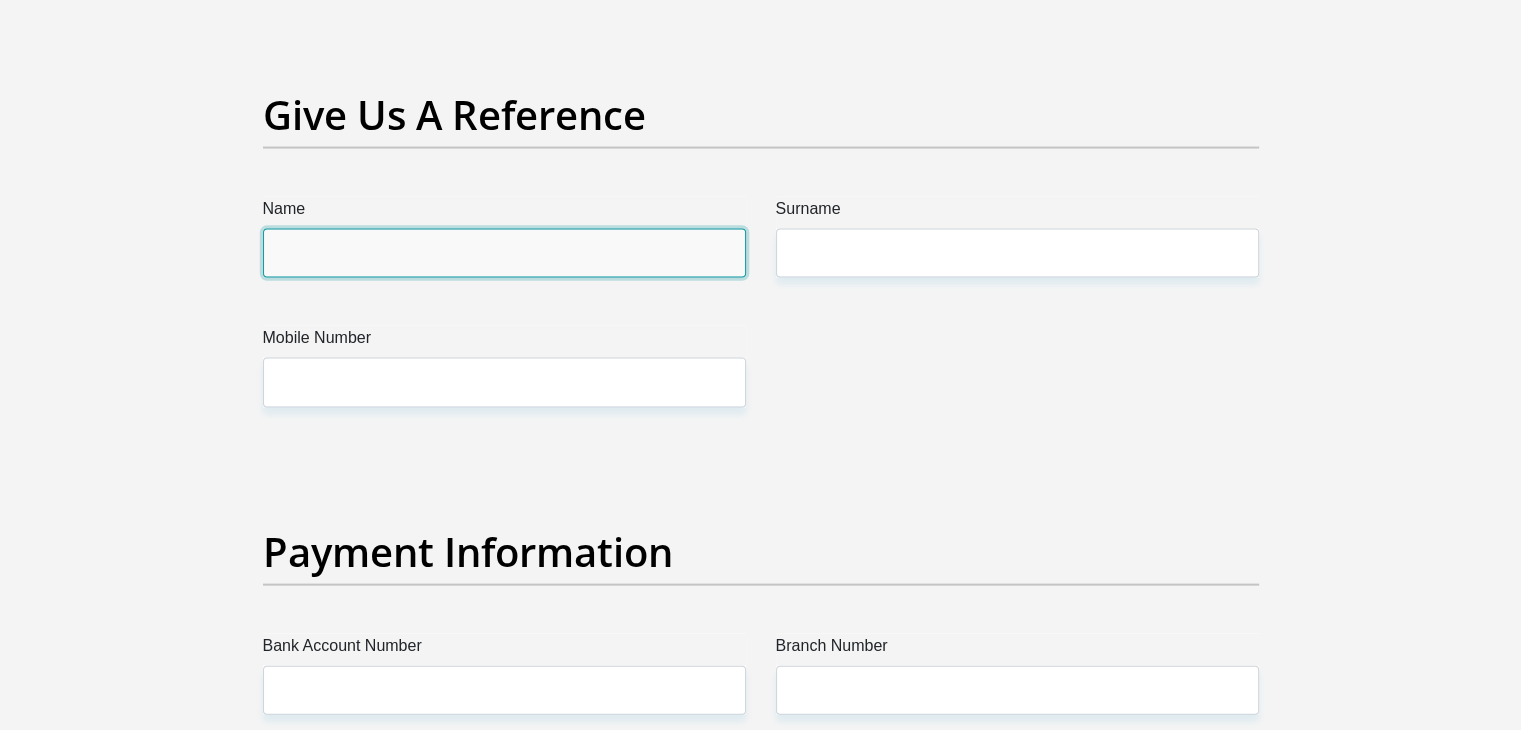 click on "Name" at bounding box center [504, 253] 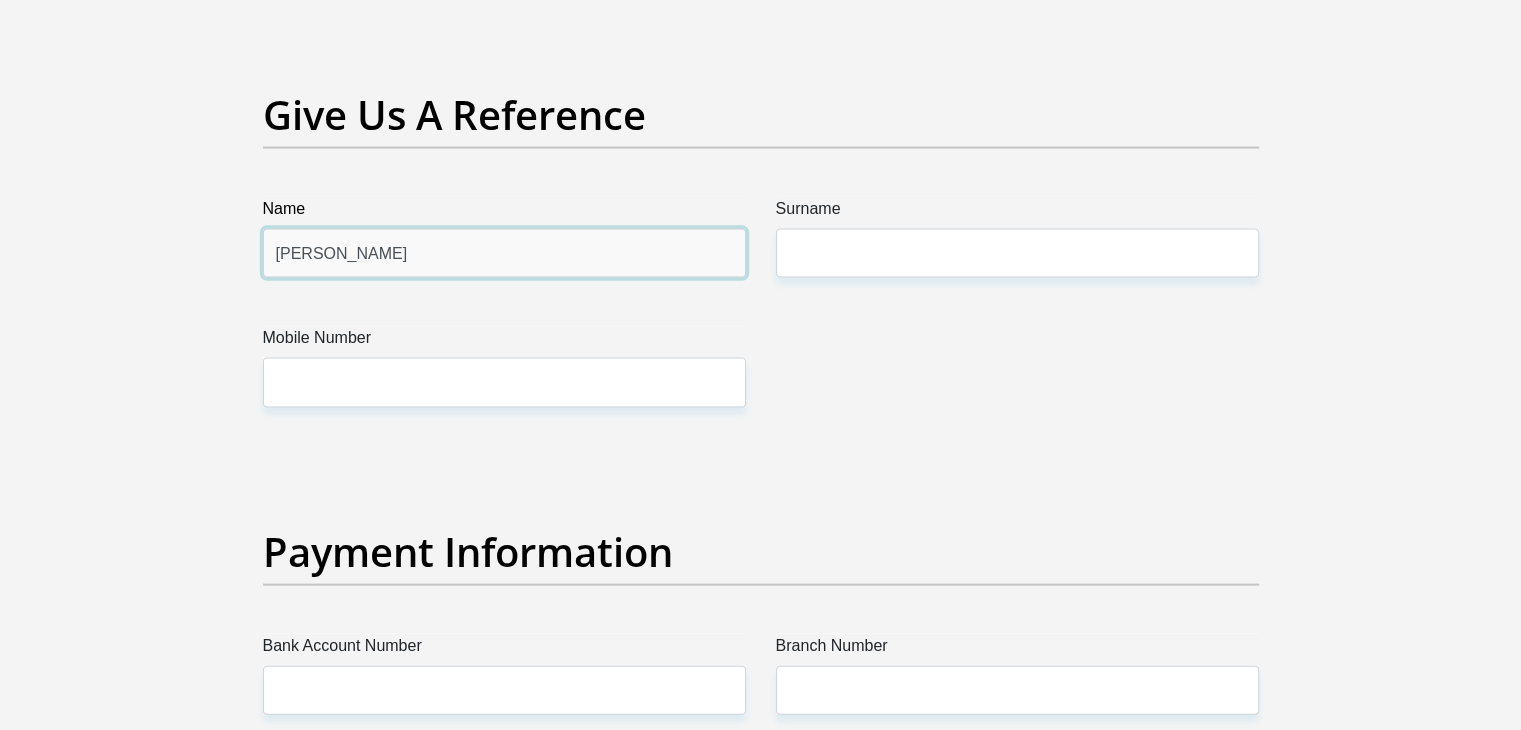 type on "Maria Dludlu" 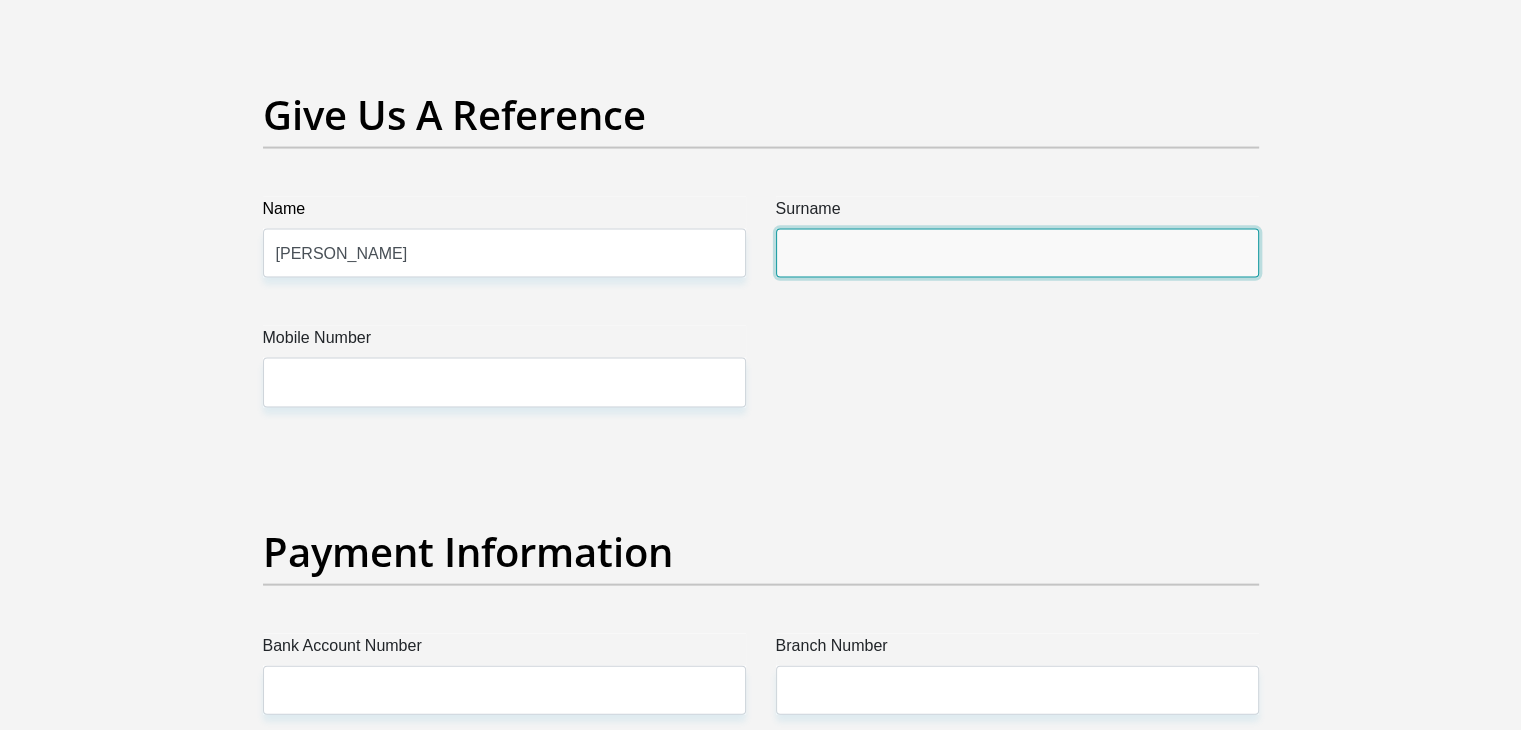 click on "Surname" at bounding box center [1017, 253] 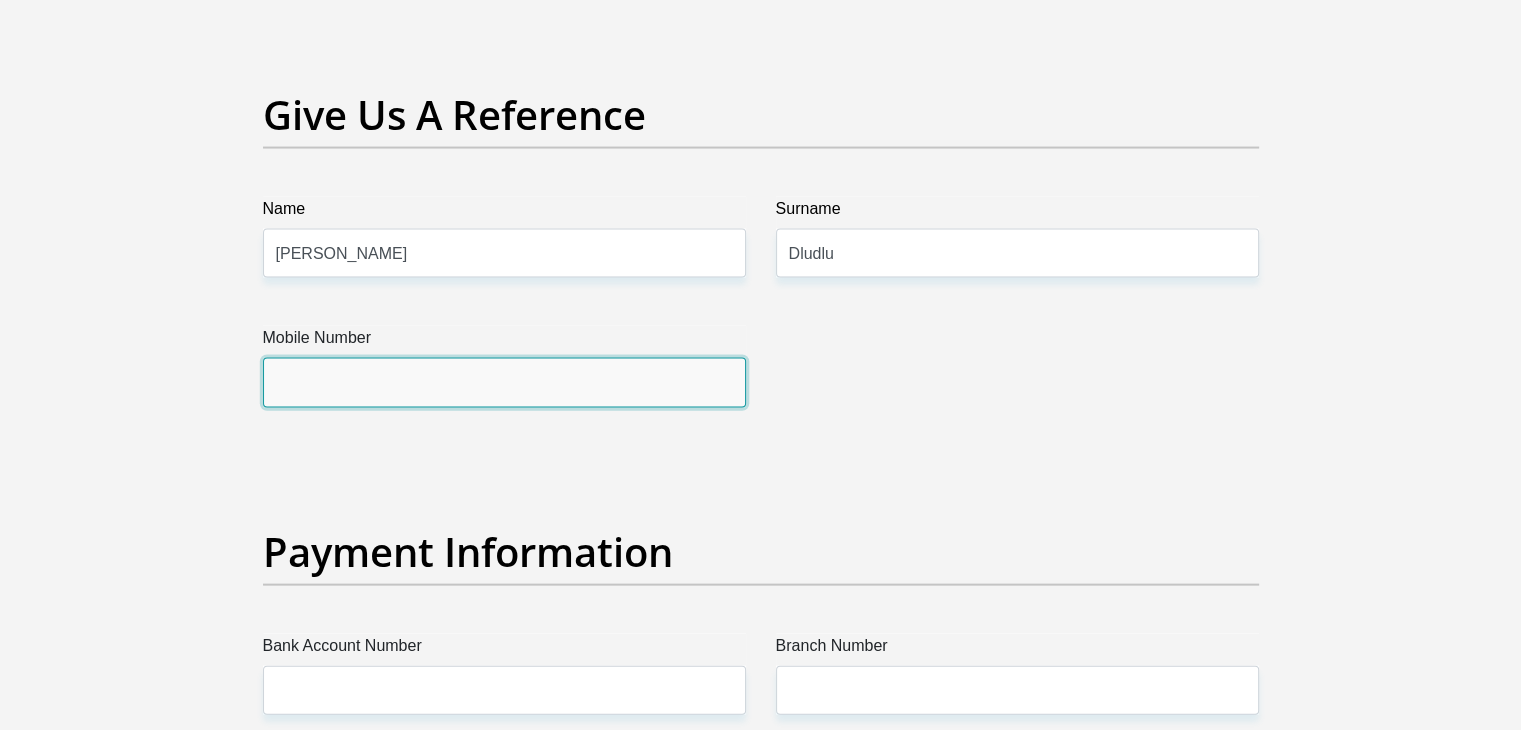 click on "Mobile Number" at bounding box center (504, 382) 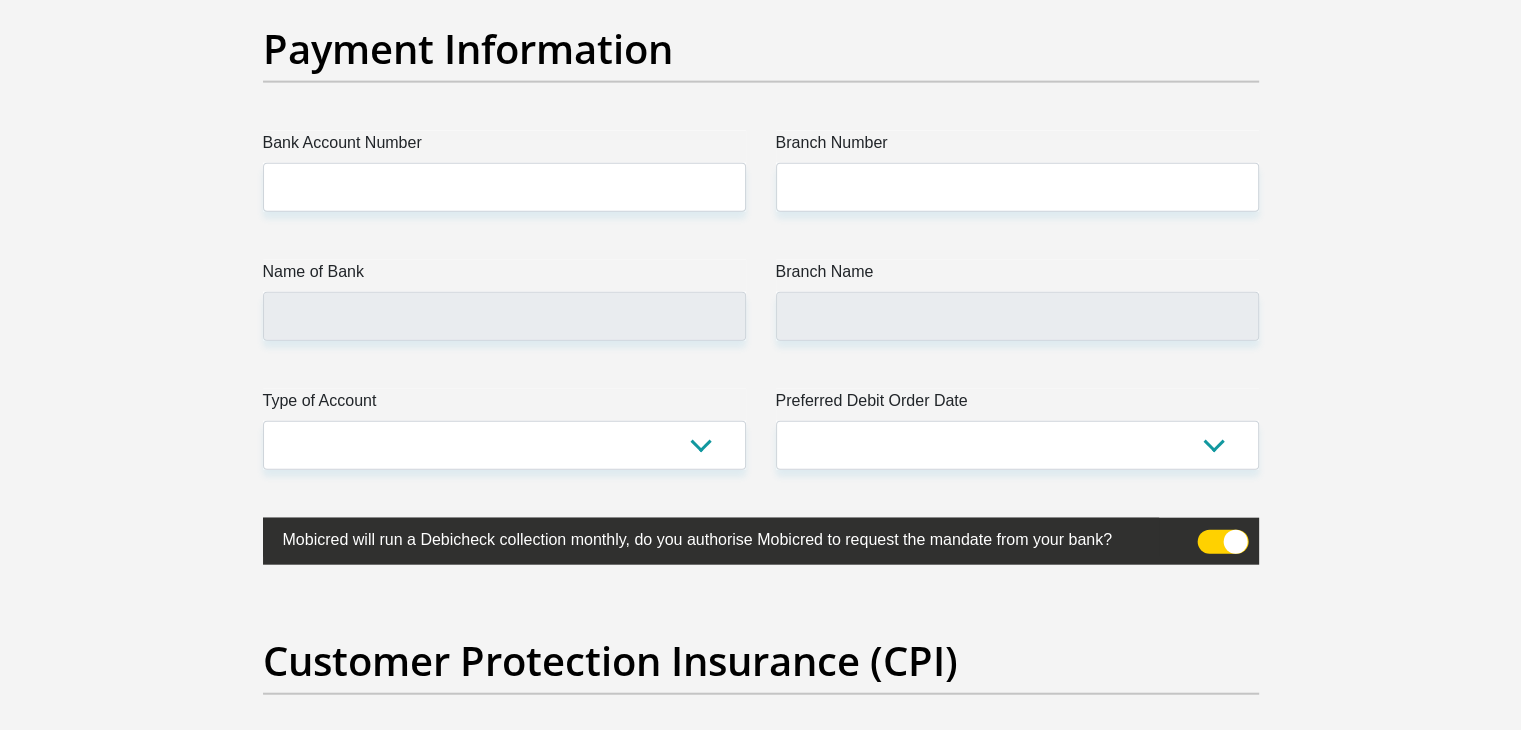 scroll, scrollTop: 4609, scrollLeft: 0, axis: vertical 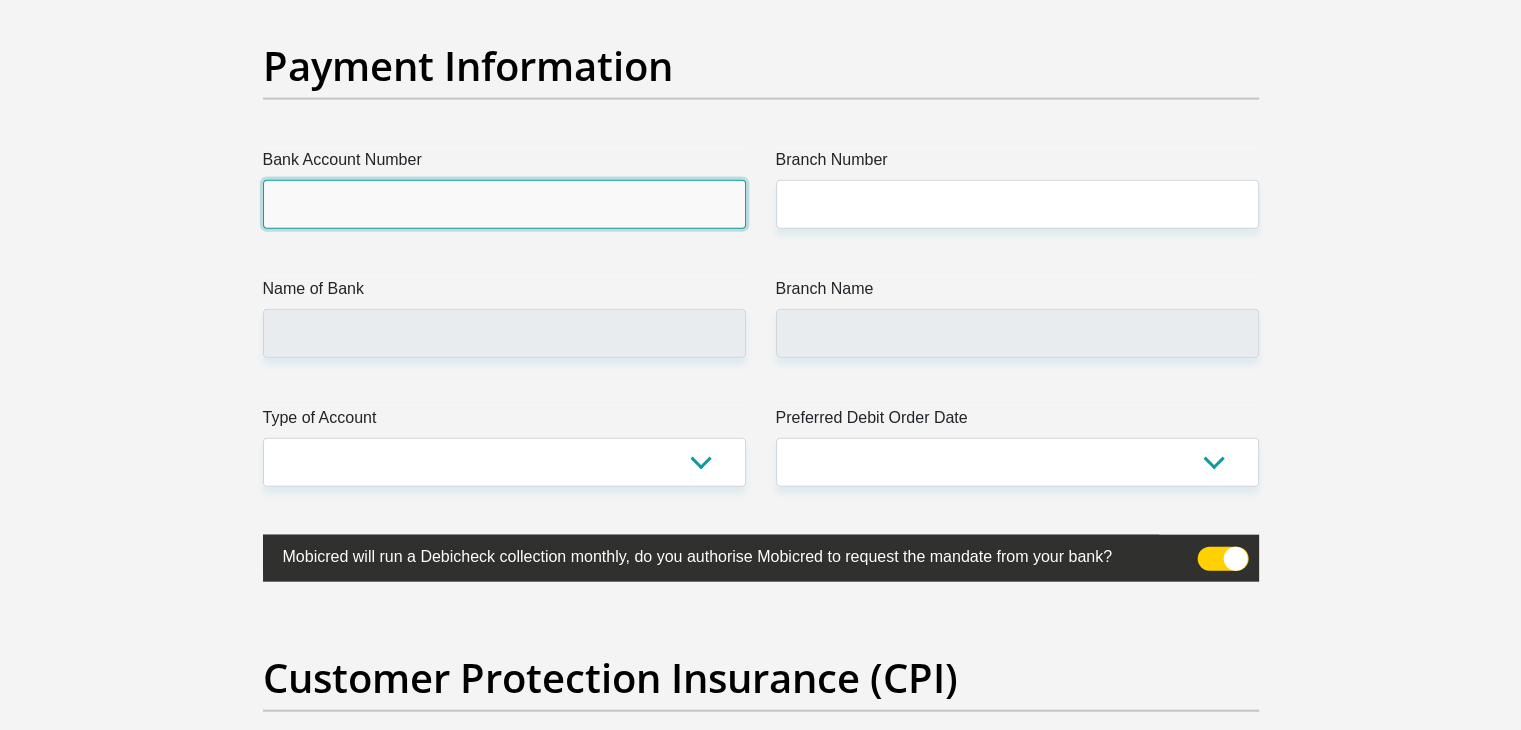 click on "Bank Account Number" at bounding box center (504, 204) 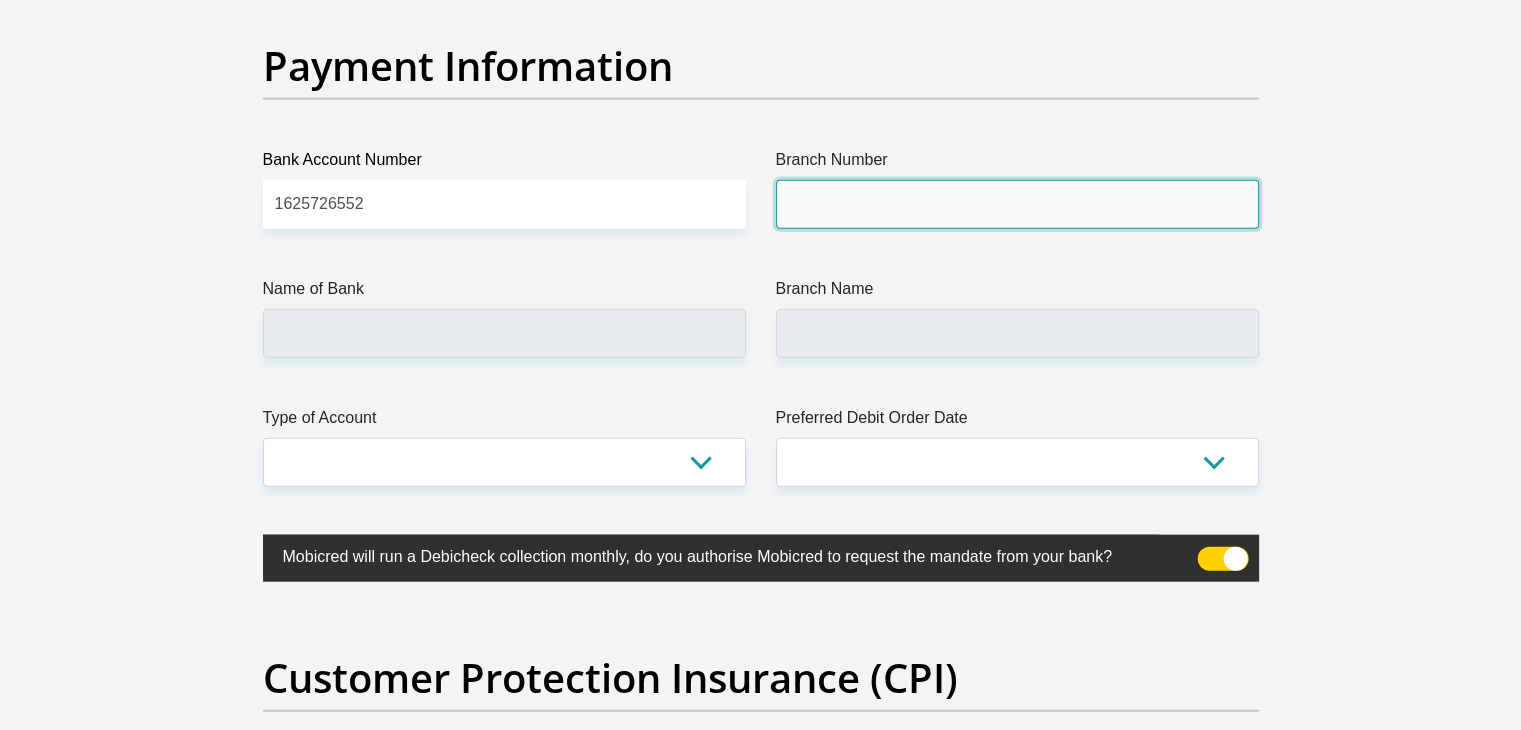 click on "Branch Number" at bounding box center (1017, 204) 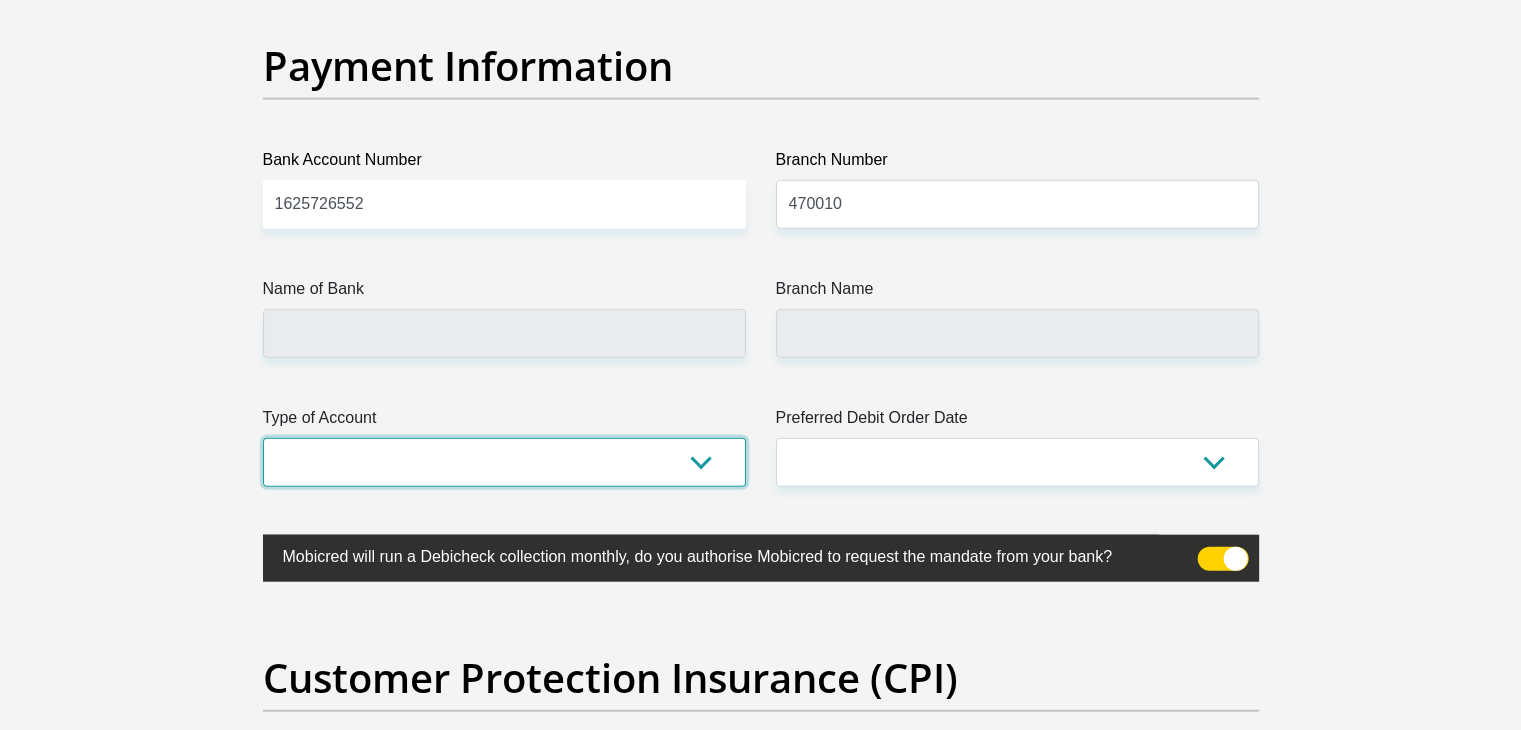 click on "Cheque
Savings" at bounding box center (504, 462) 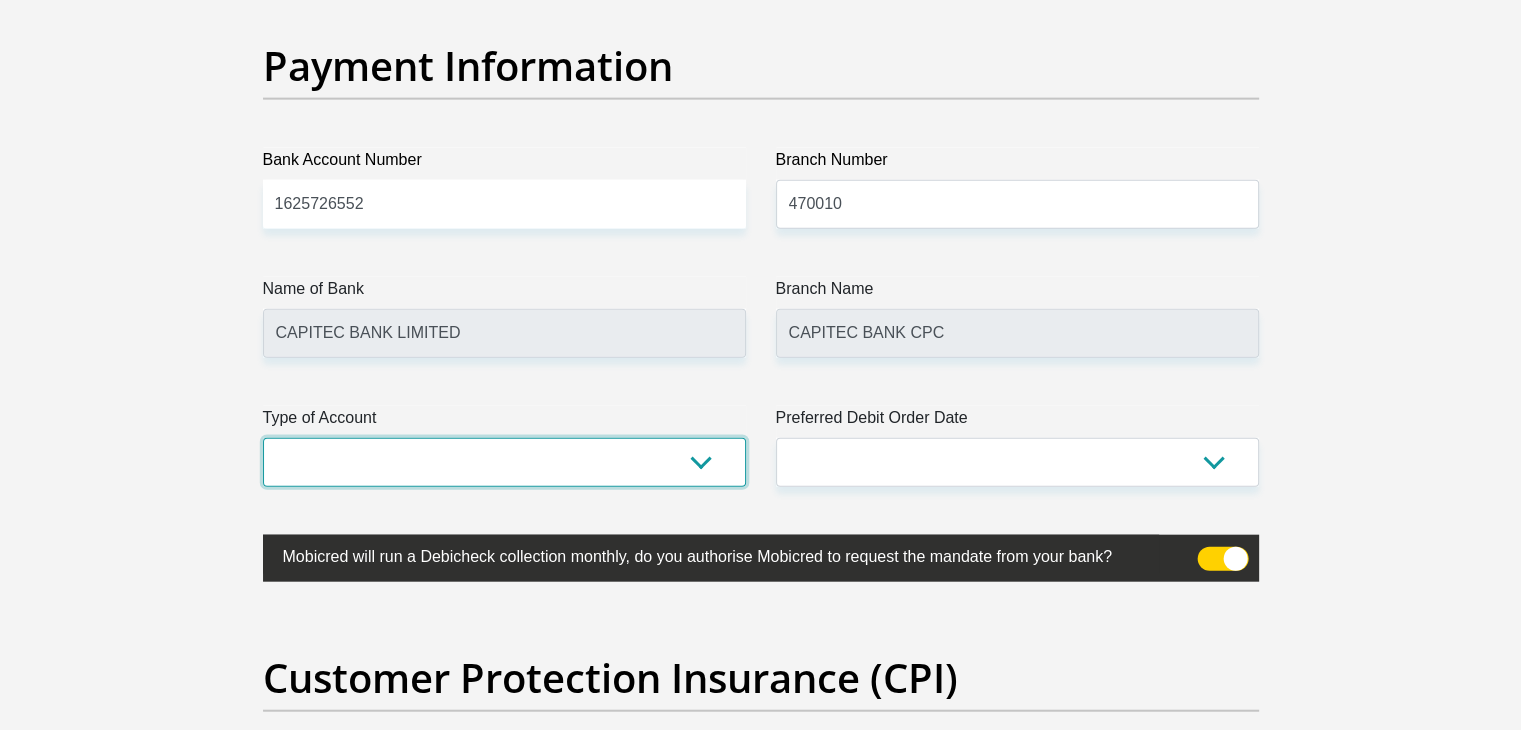 select on "SAV" 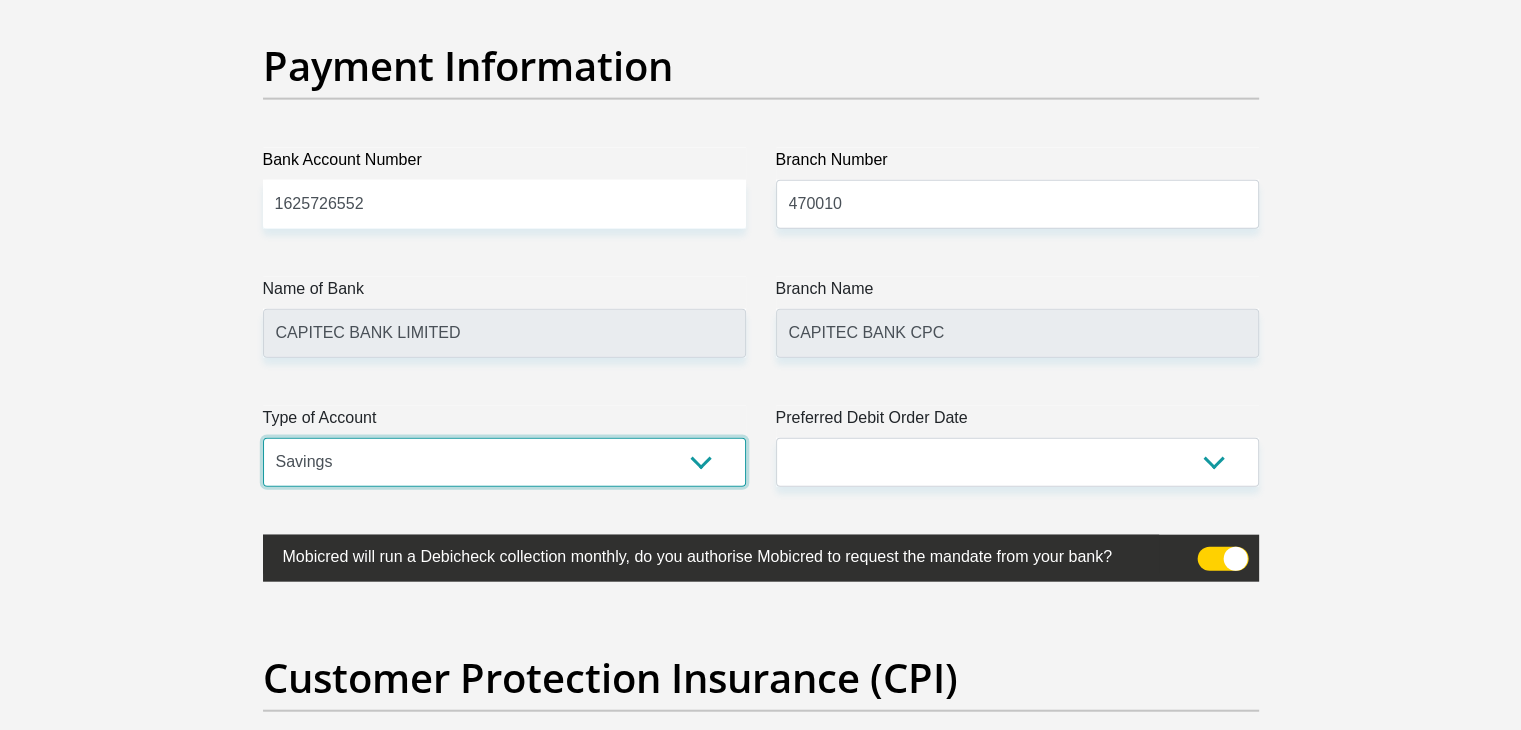 click on "Cheque
Savings" at bounding box center (504, 462) 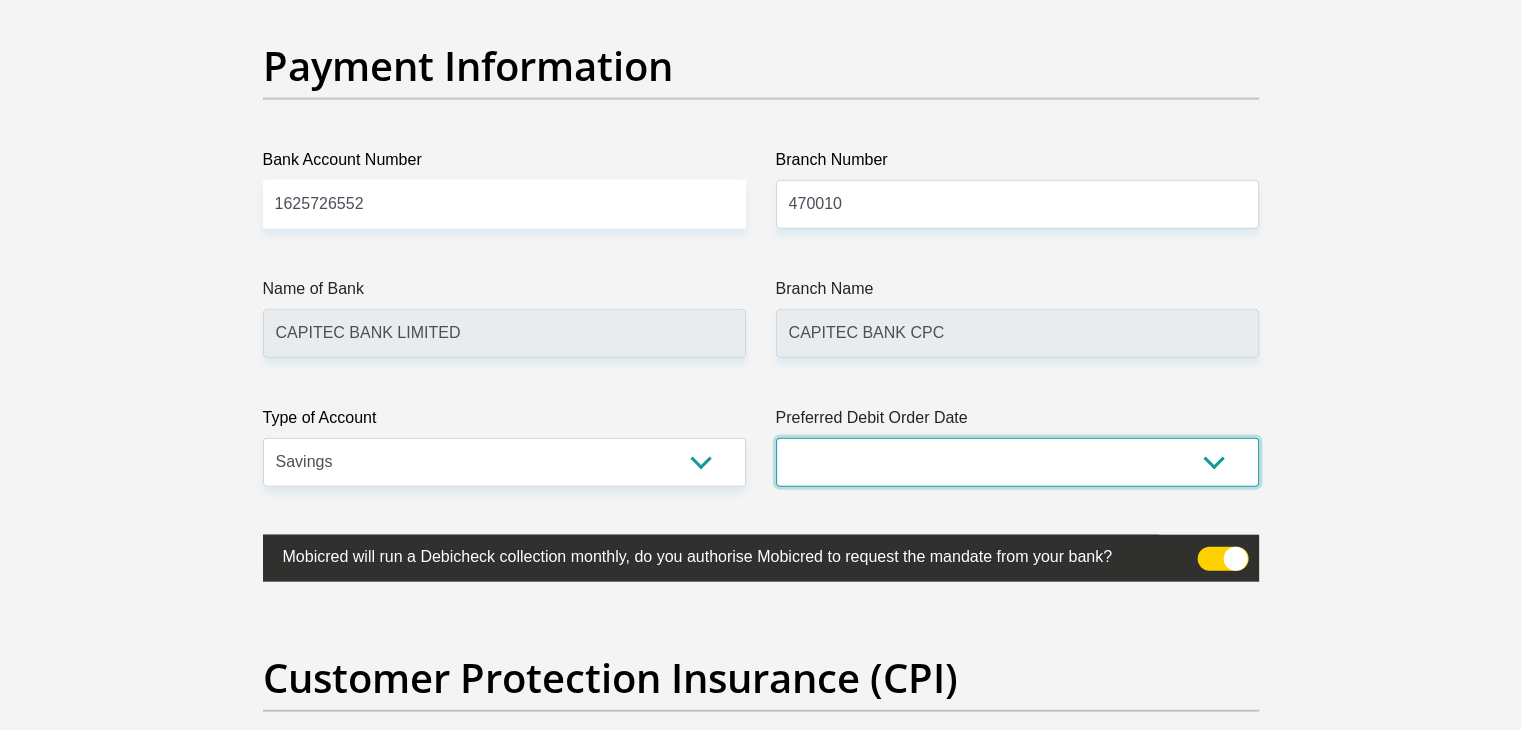 click on "1st
2nd
3rd
4th
5th
7th
18th
19th
20th
21st
22nd
23rd
24th
25th
26th
27th
28th
29th
30th" at bounding box center [1017, 462] 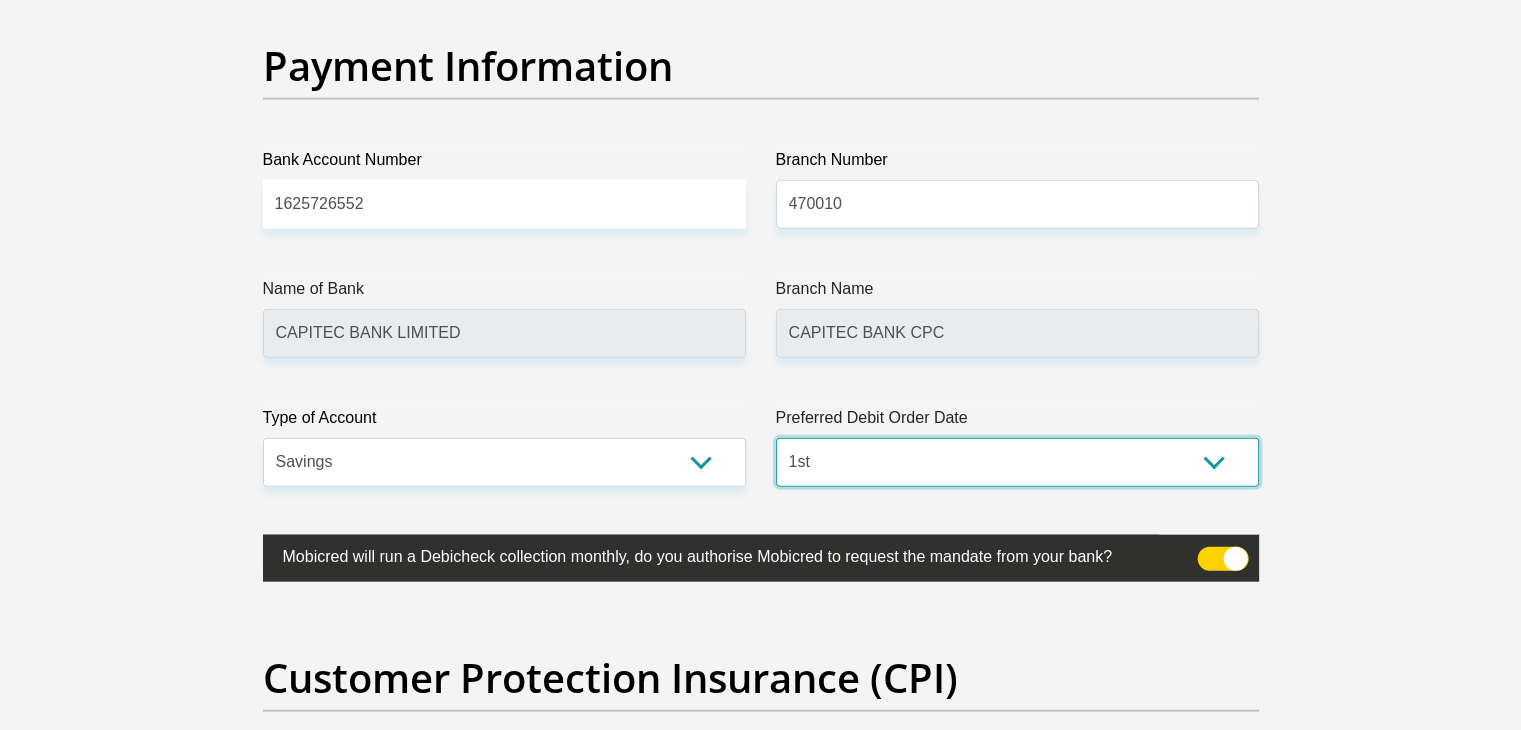 click on "1st
2nd
3rd
4th
5th
7th
18th
19th
20th
21st
22nd
23rd
24th
25th
26th
27th
28th
29th
30th" at bounding box center [1017, 462] 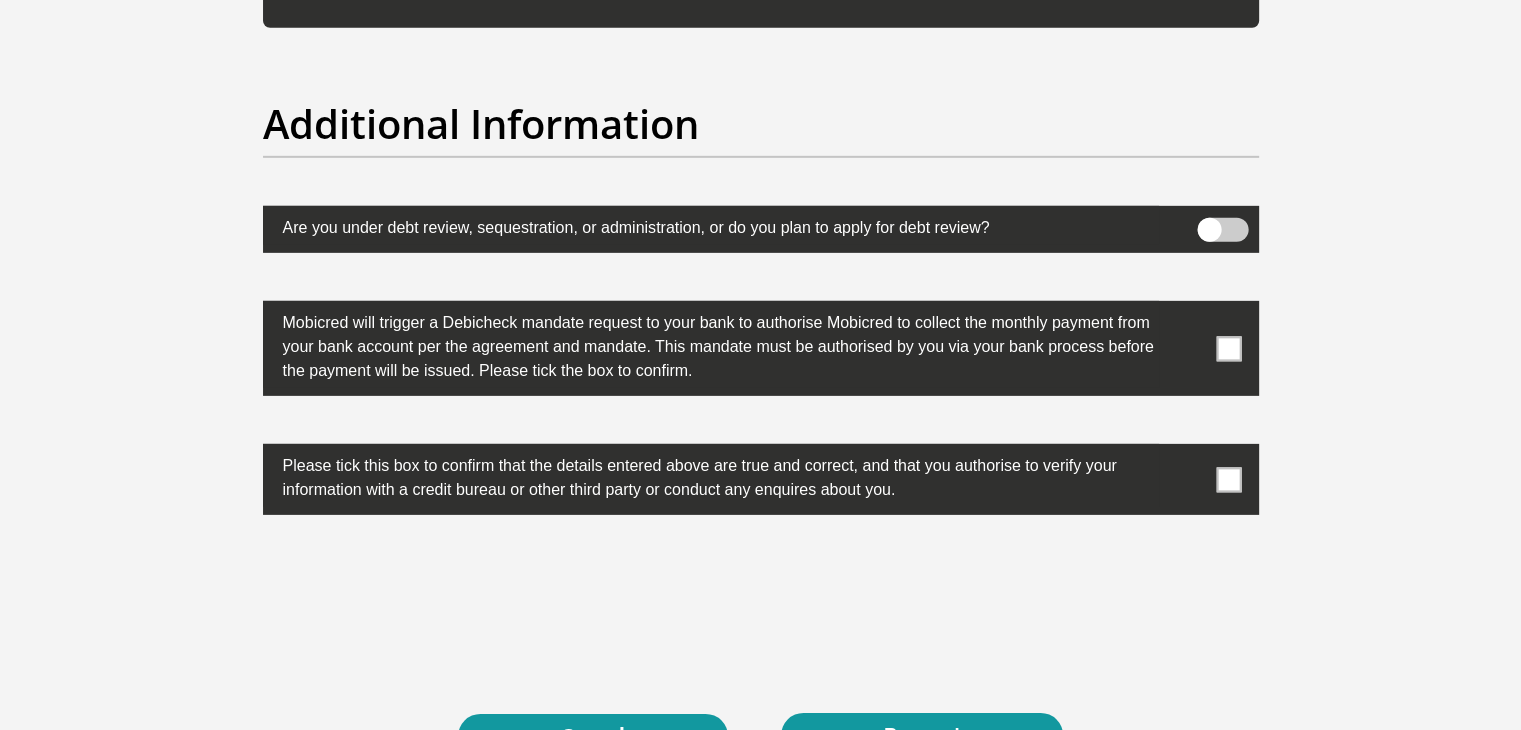 scroll, scrollTop: 6097, scrollLeft: 0, axis: vertical 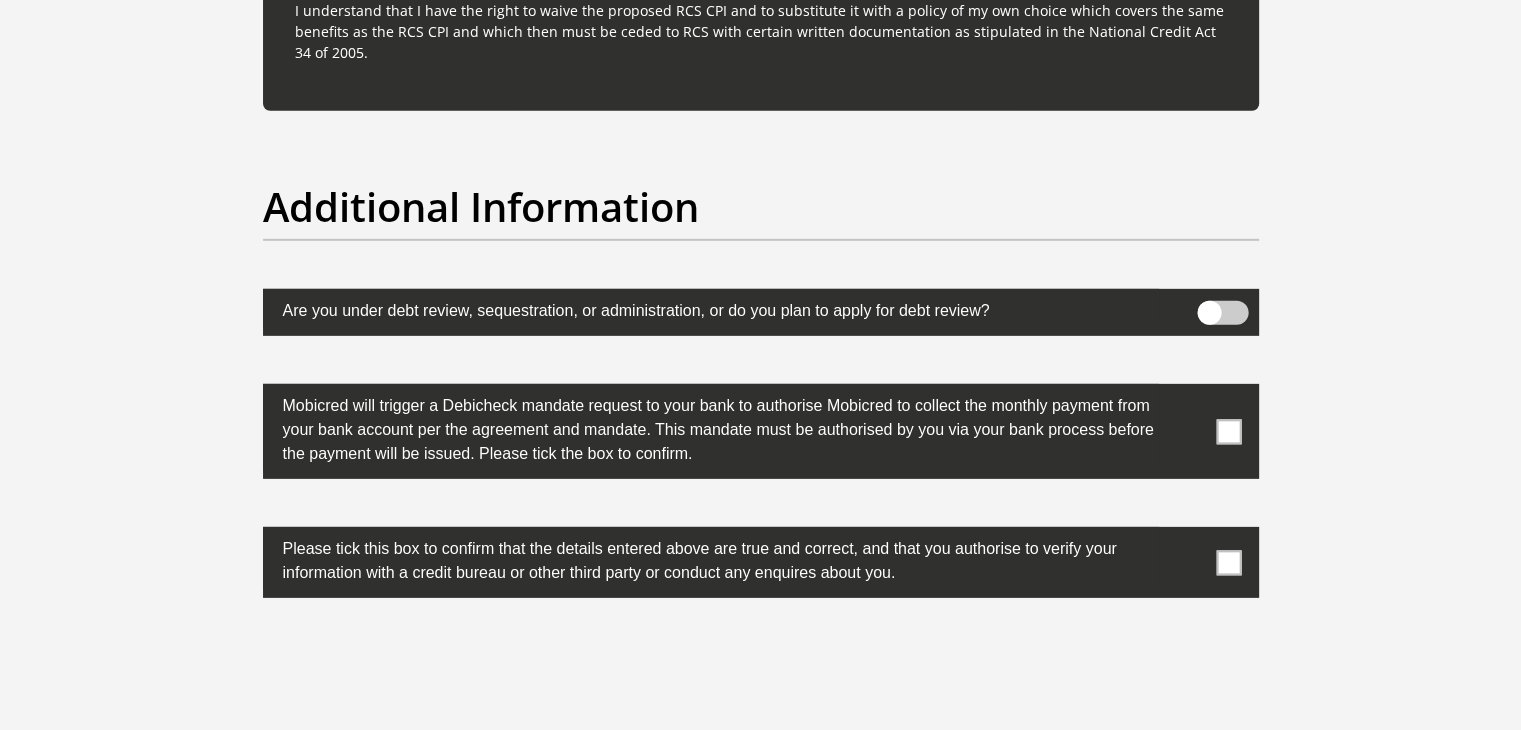 click at bounding box center [1228, 431] 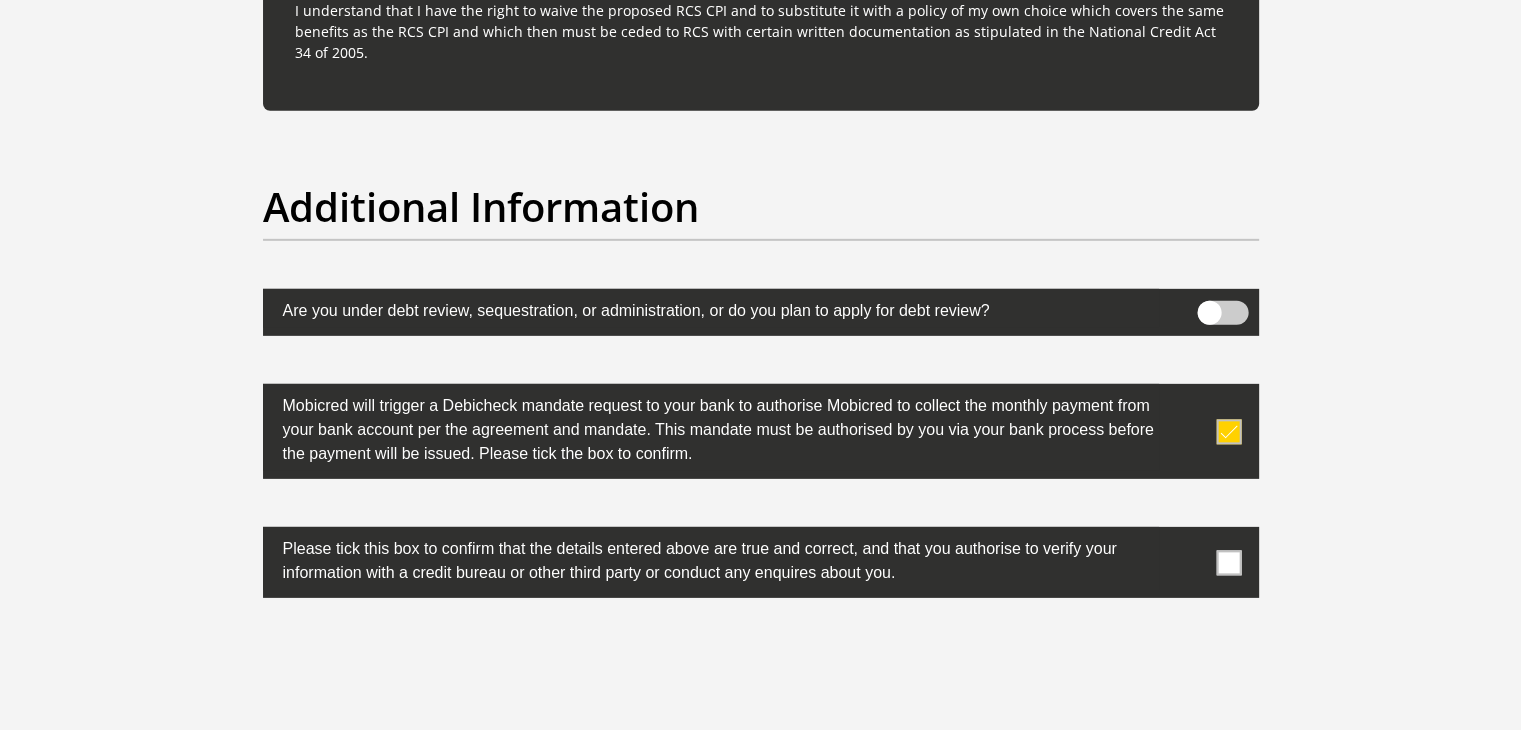 click at bounding box center [761, 562] 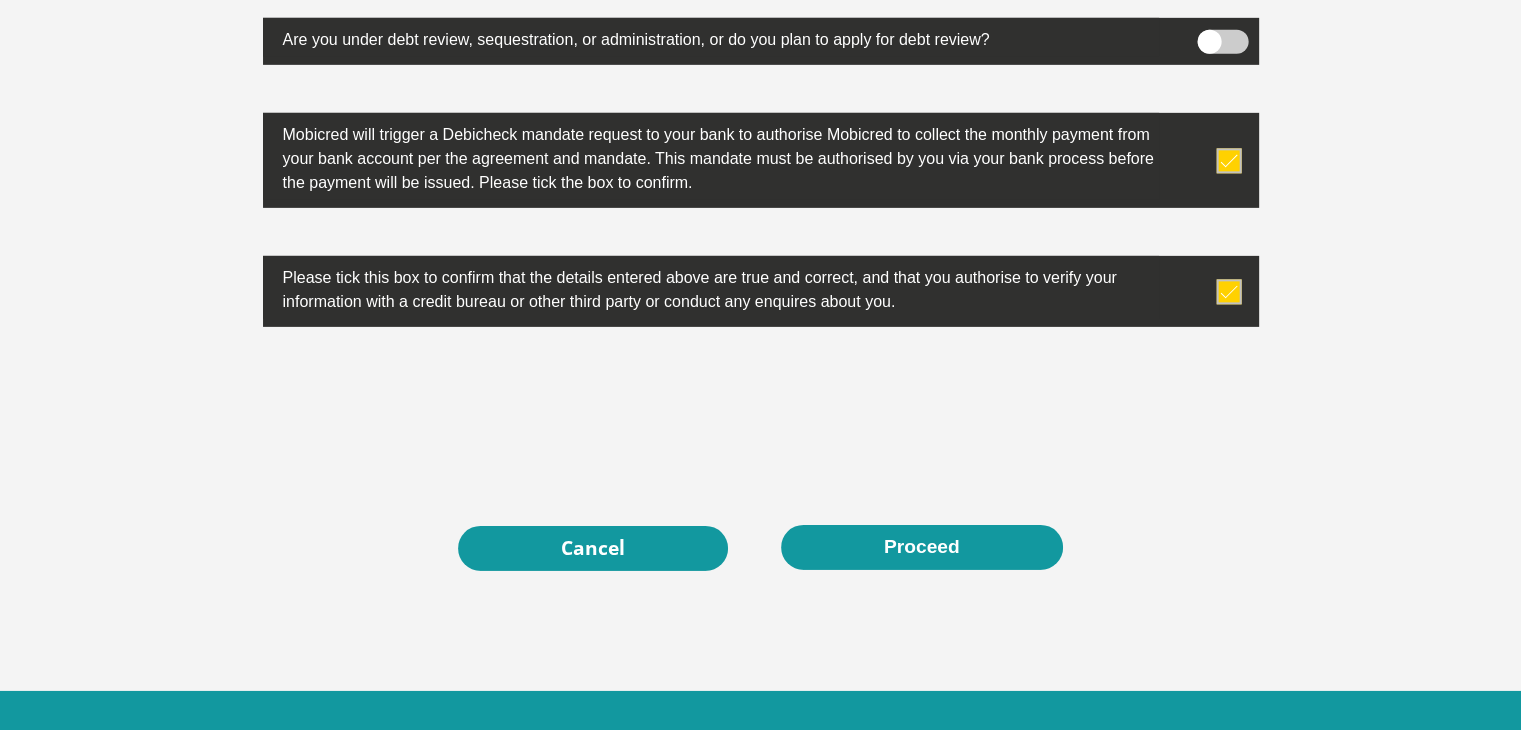 scroll, scrollTop: 6441, scrollLeft: 0, axis: vertical 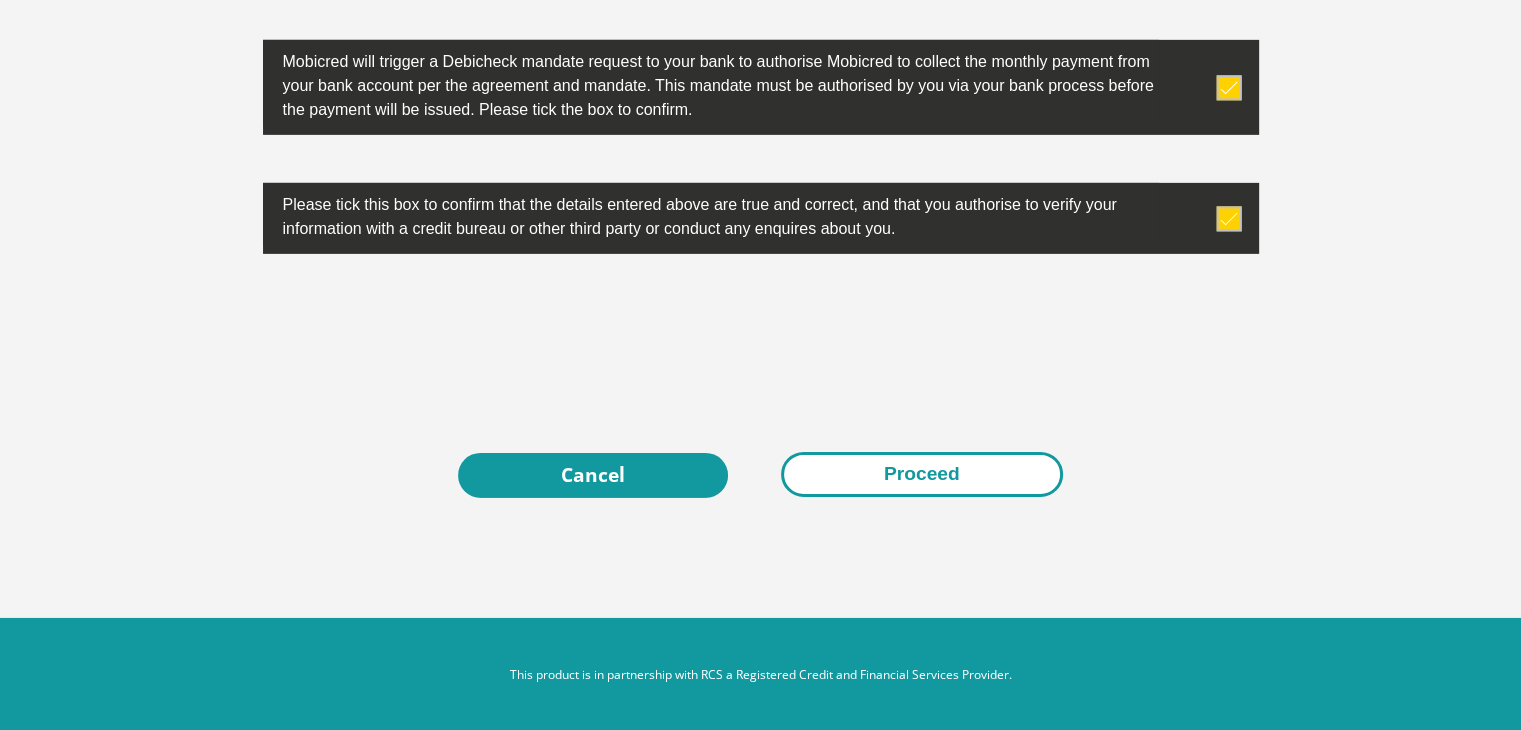 click on "Proceed" at bounding box center [922, 474] 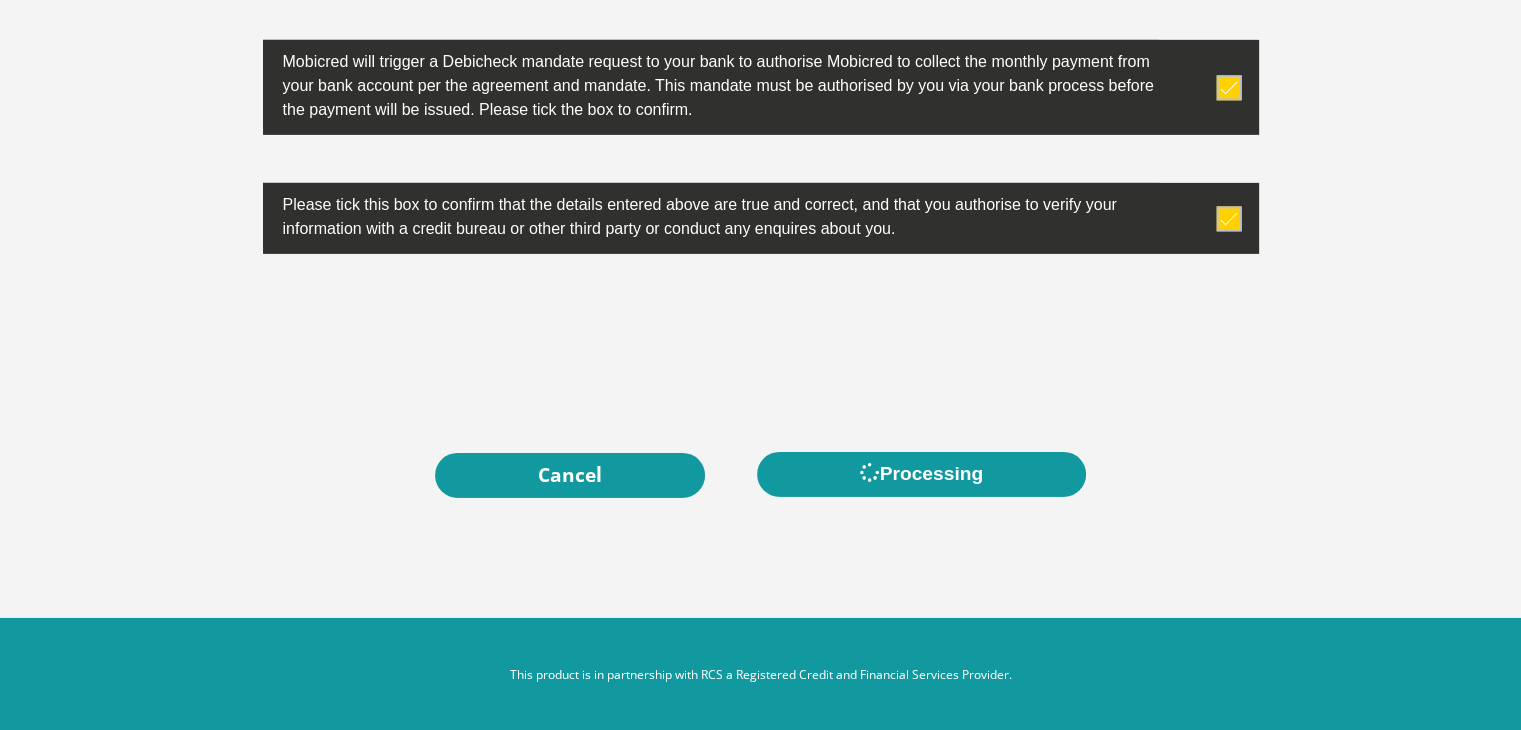 scroll, scrollTop: 0, scrollLeft: 0, axis: both 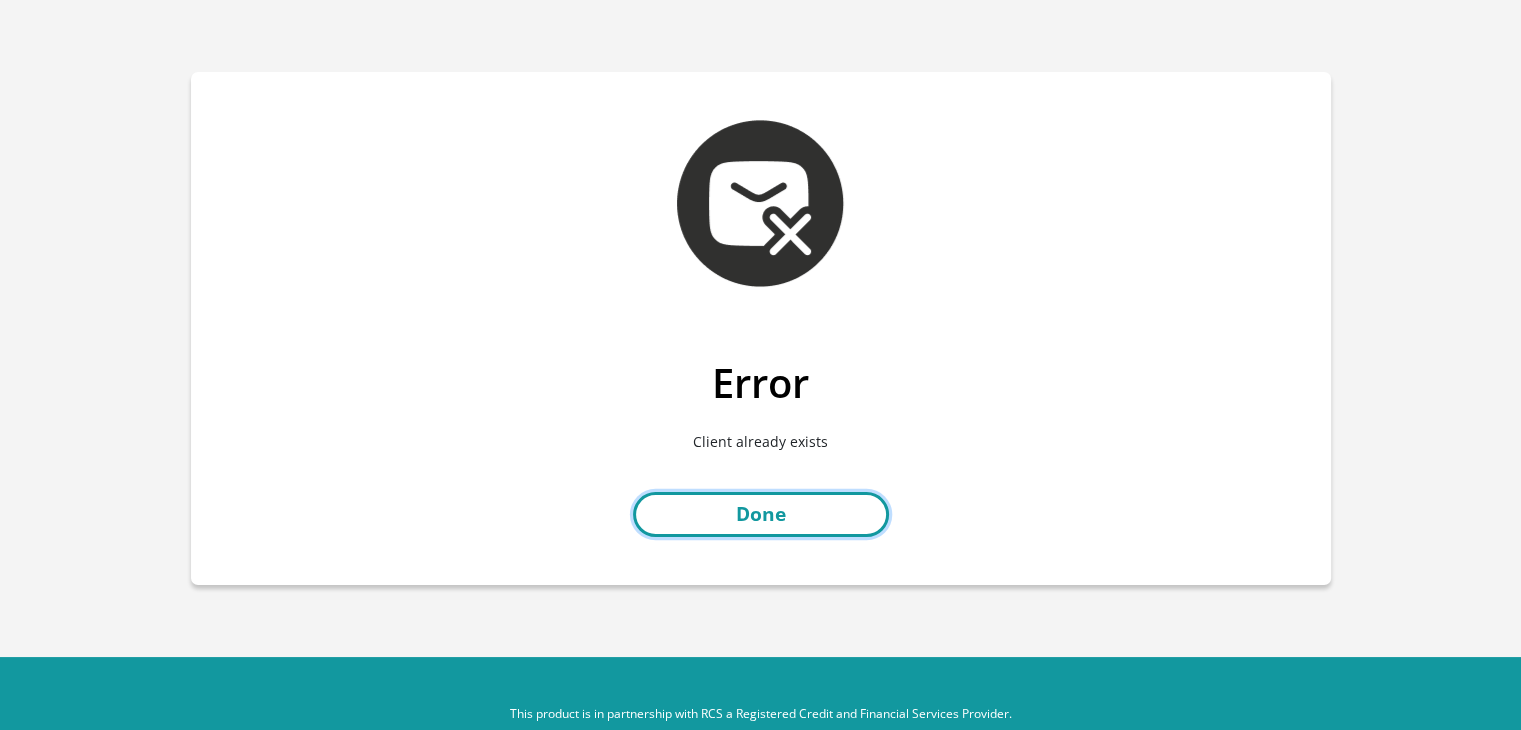 click on "Done" at bounding box center [761, 514] 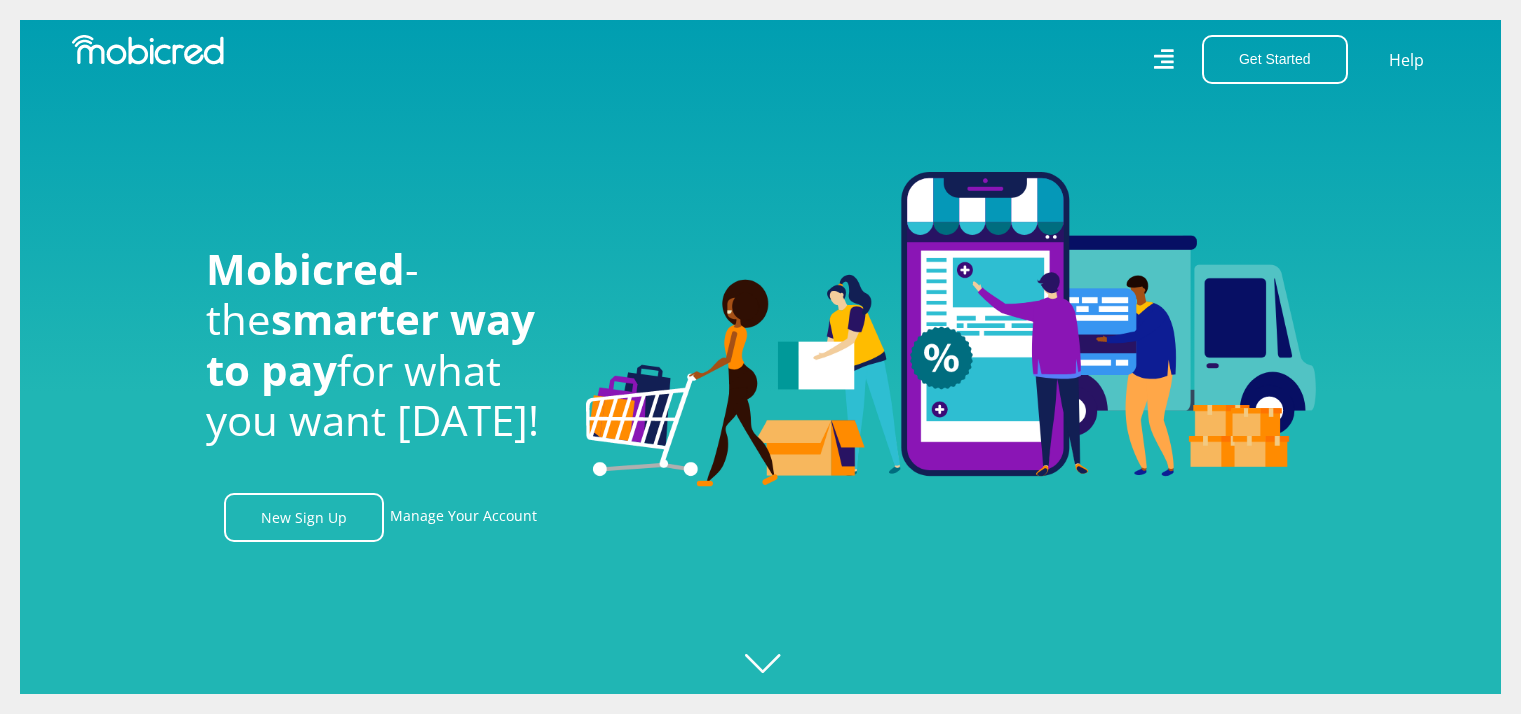 scroll, scrollTop: 0, scrollLeft: 0, axis: both 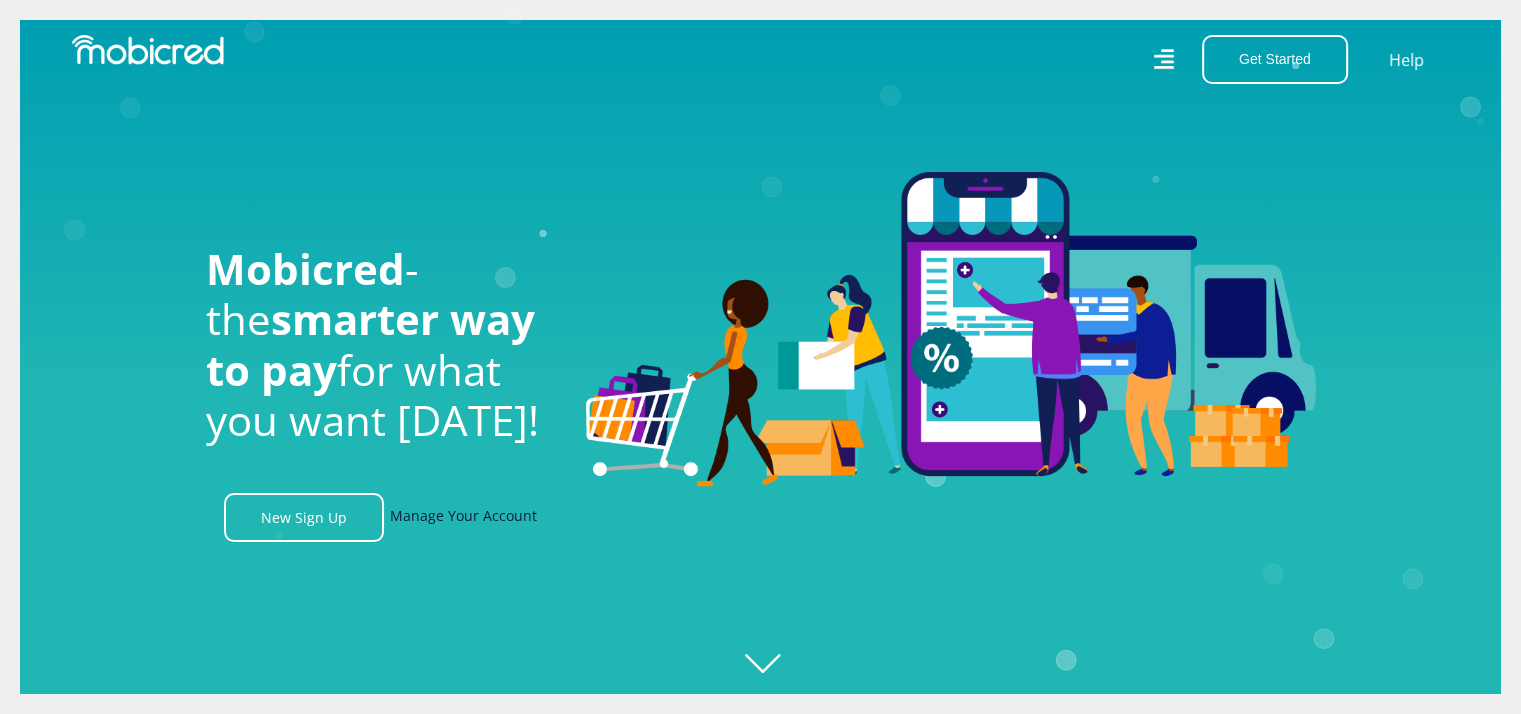 click on "Manage Your Account" at bounding box center (463, 517) 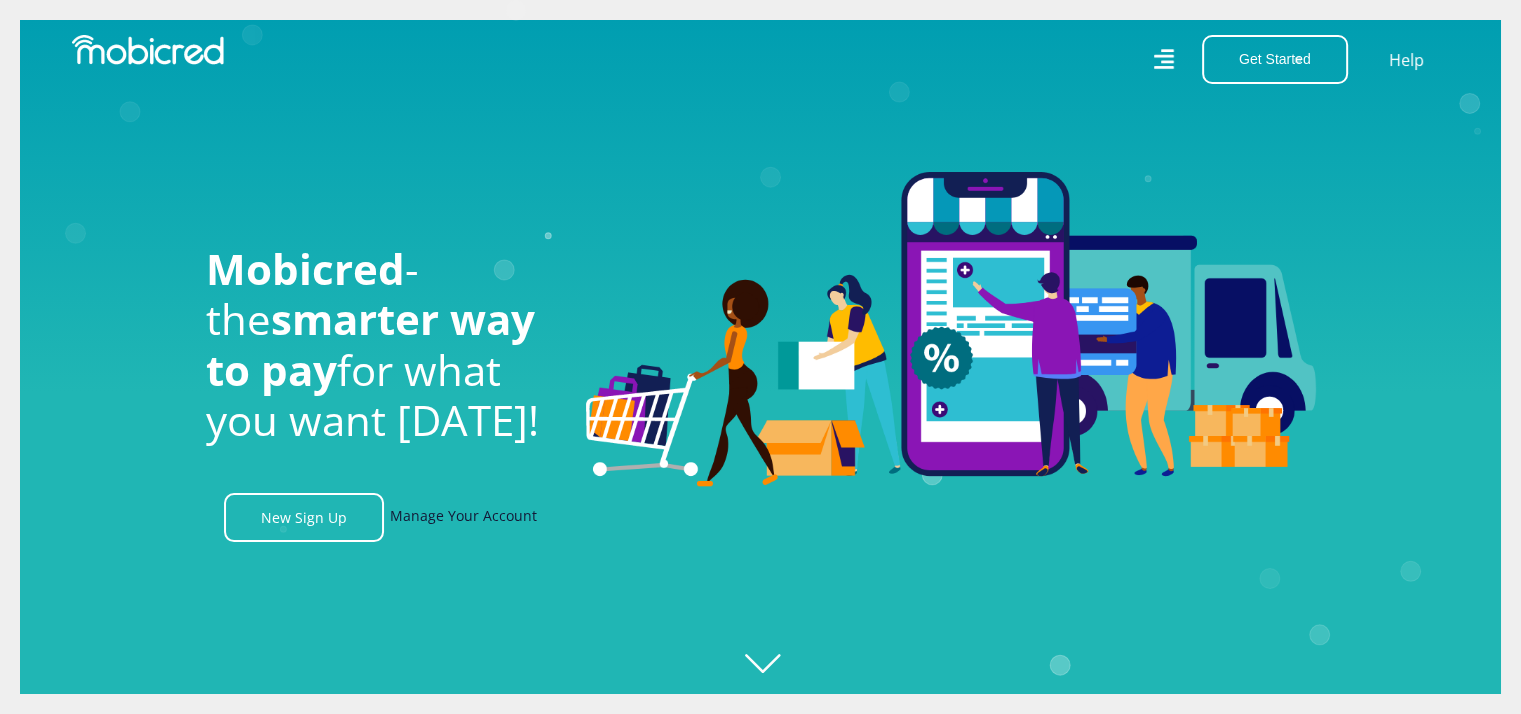 scroll, scrollTop: 0, scrollLeft: 1345, axis: horizontal 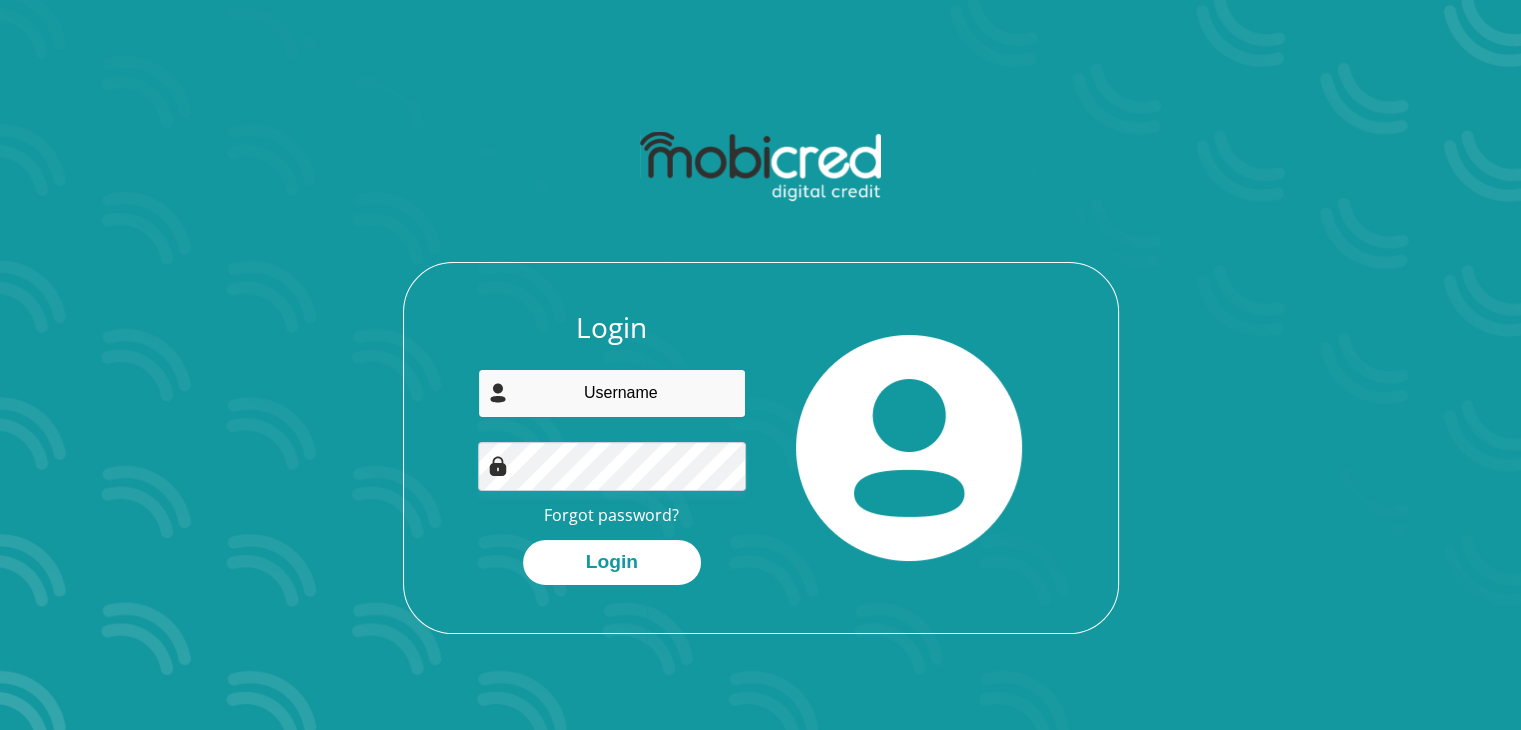 click at bounding box center (612, 393) 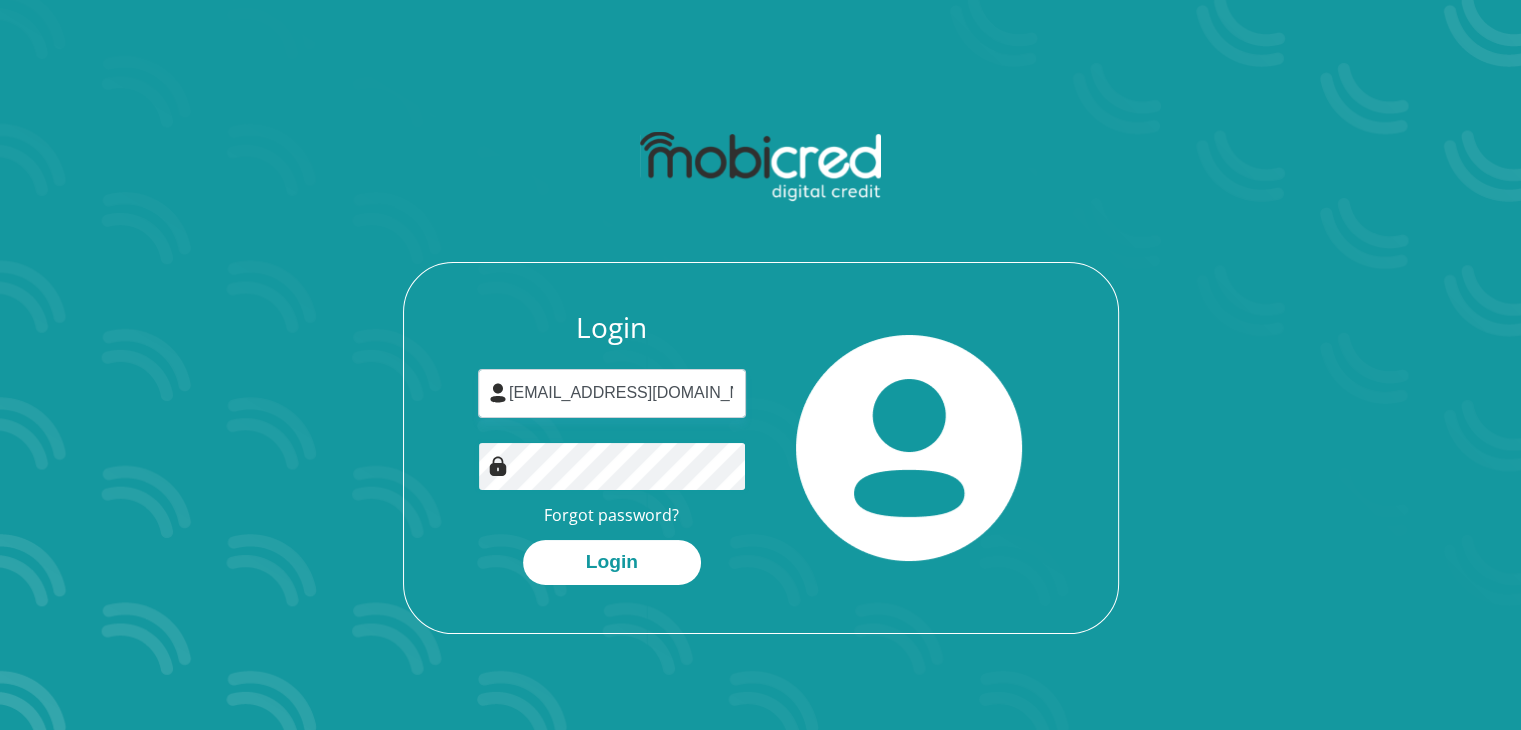 click on "Login" at bounding box center (612, 562) 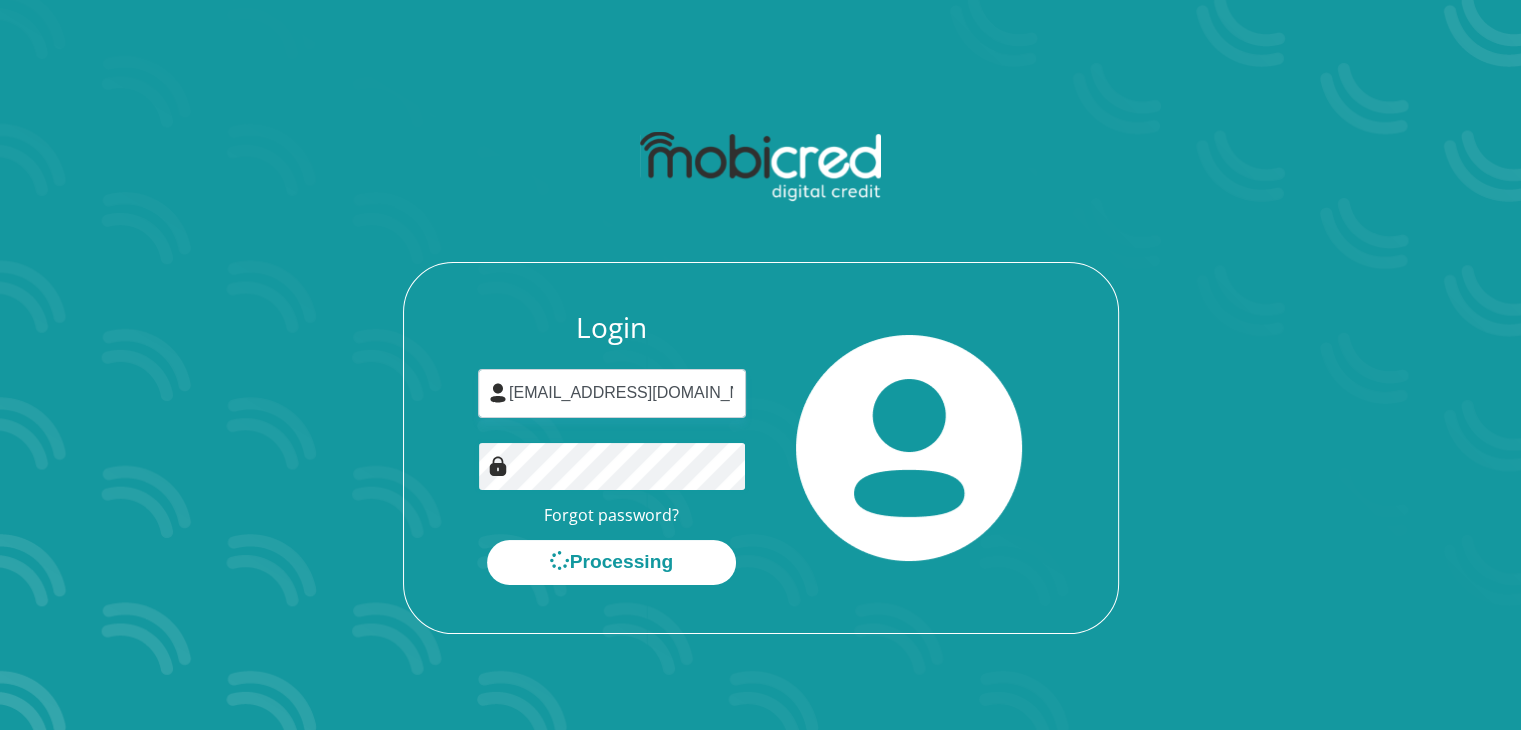 scroll, scrollTop: 0, scrollLeft: 0, axis: both 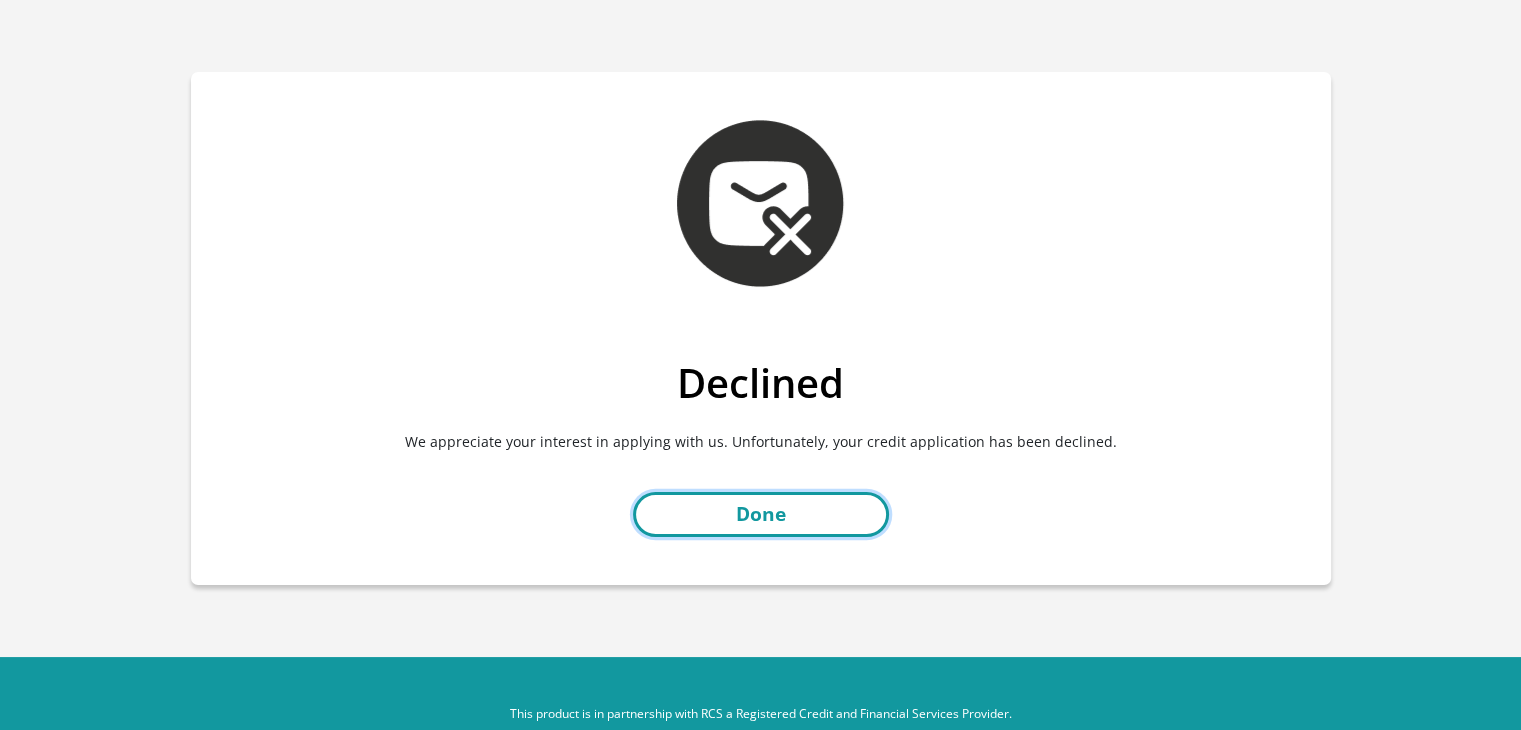 click on "Done" at bounding box center (761, 514) 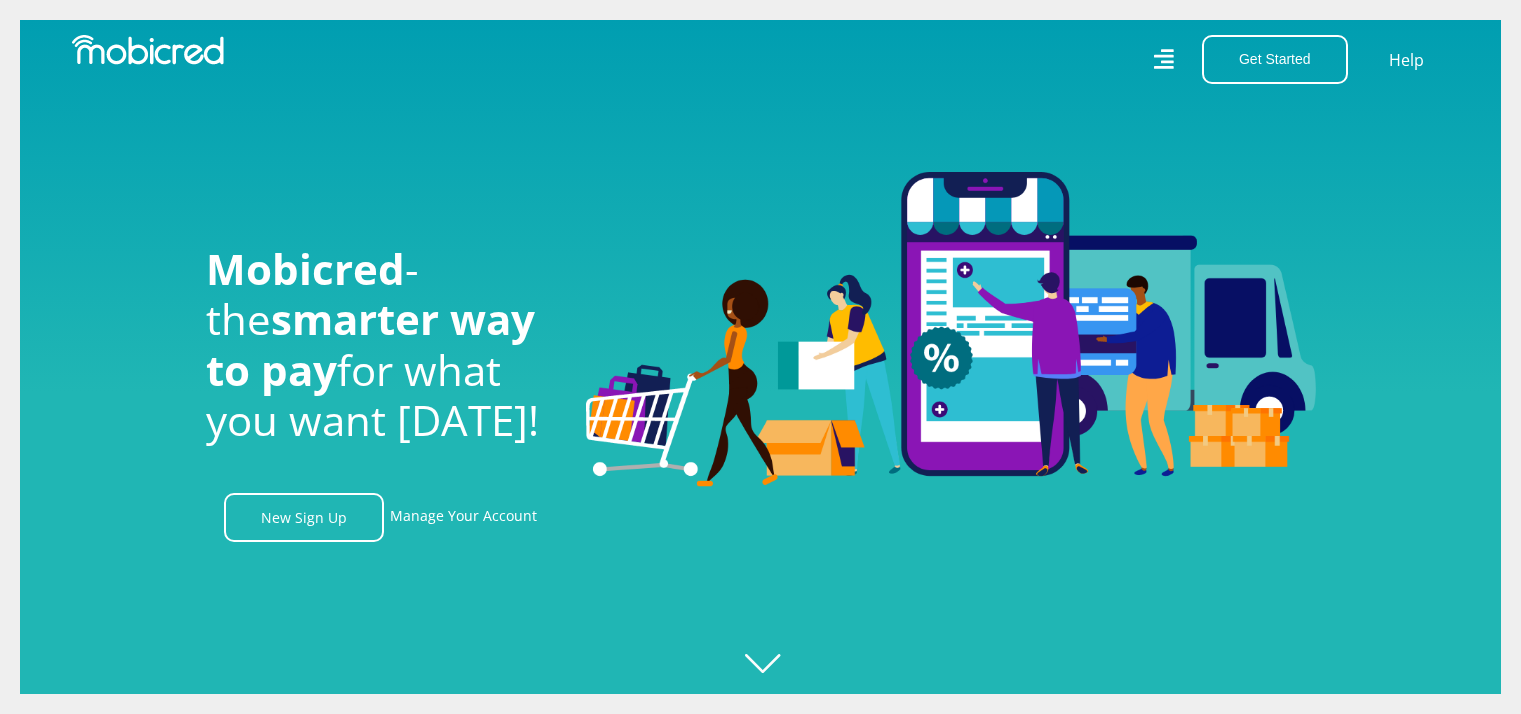 scroll, scrollTop: 0, scrollLeft: 0, axis: both 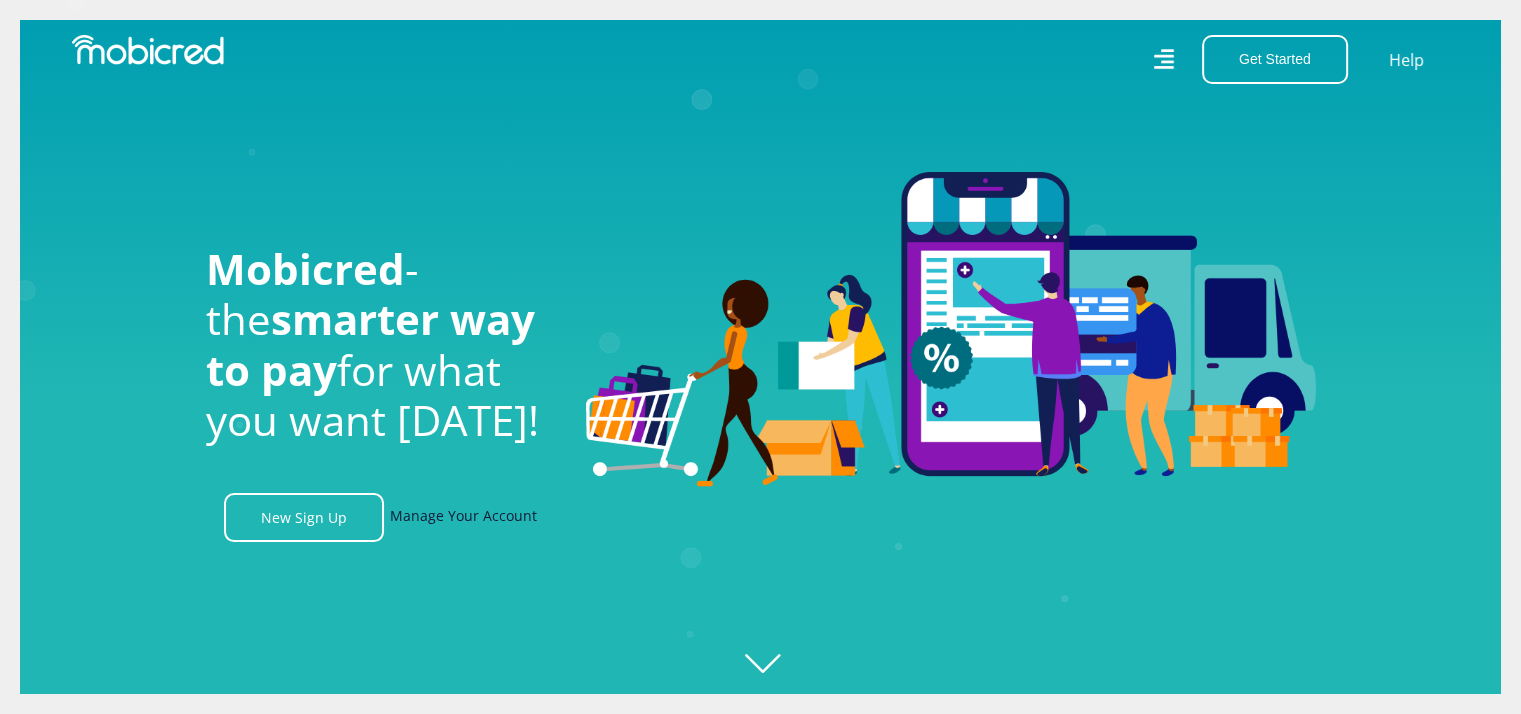 click on "Manage Your Account" at bounding box center [463, 517] 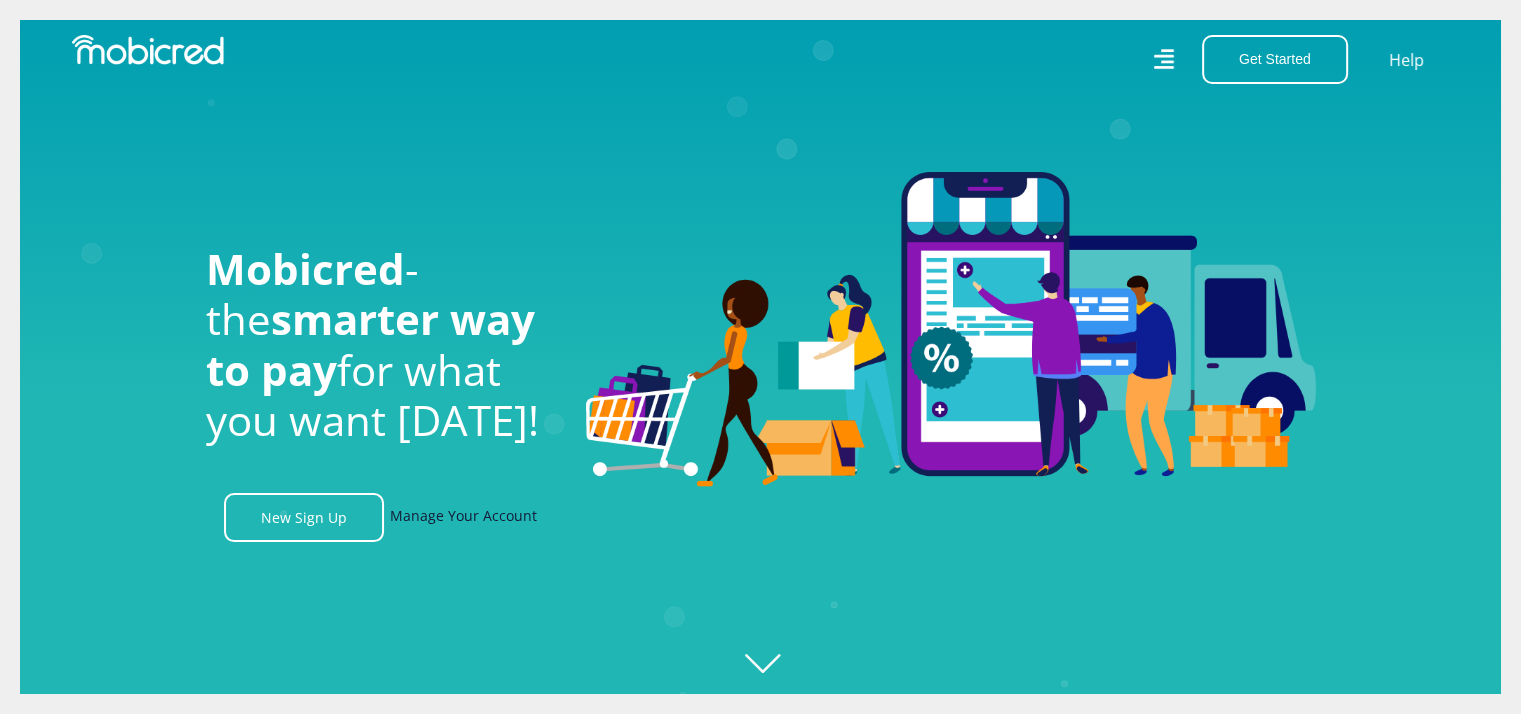 scroll, scrollTop: 0, scrollLeft: 3649, axis: horizontal 